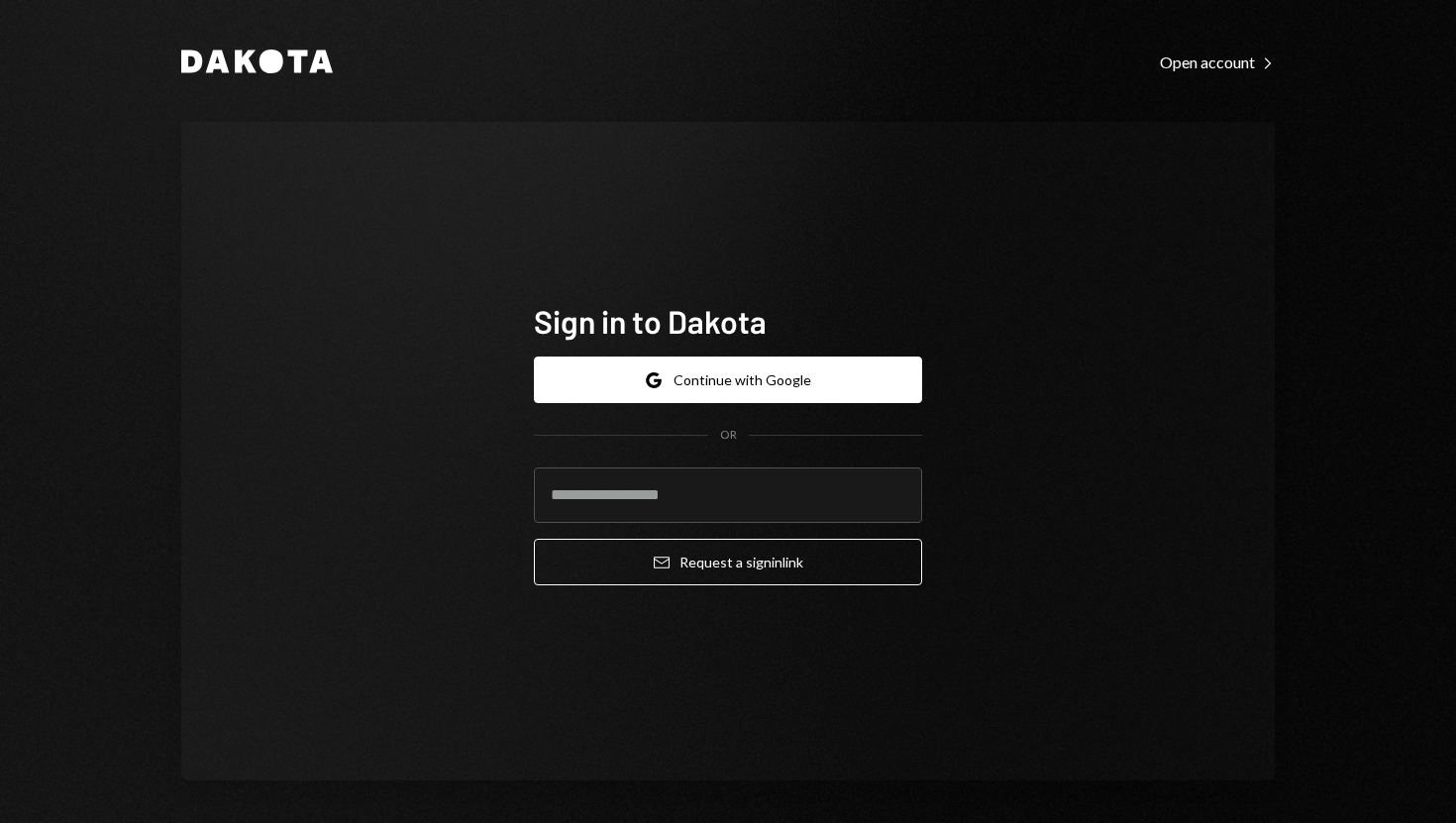 scroll, scrollTop: 0, scrollLeft: 0, axis: both 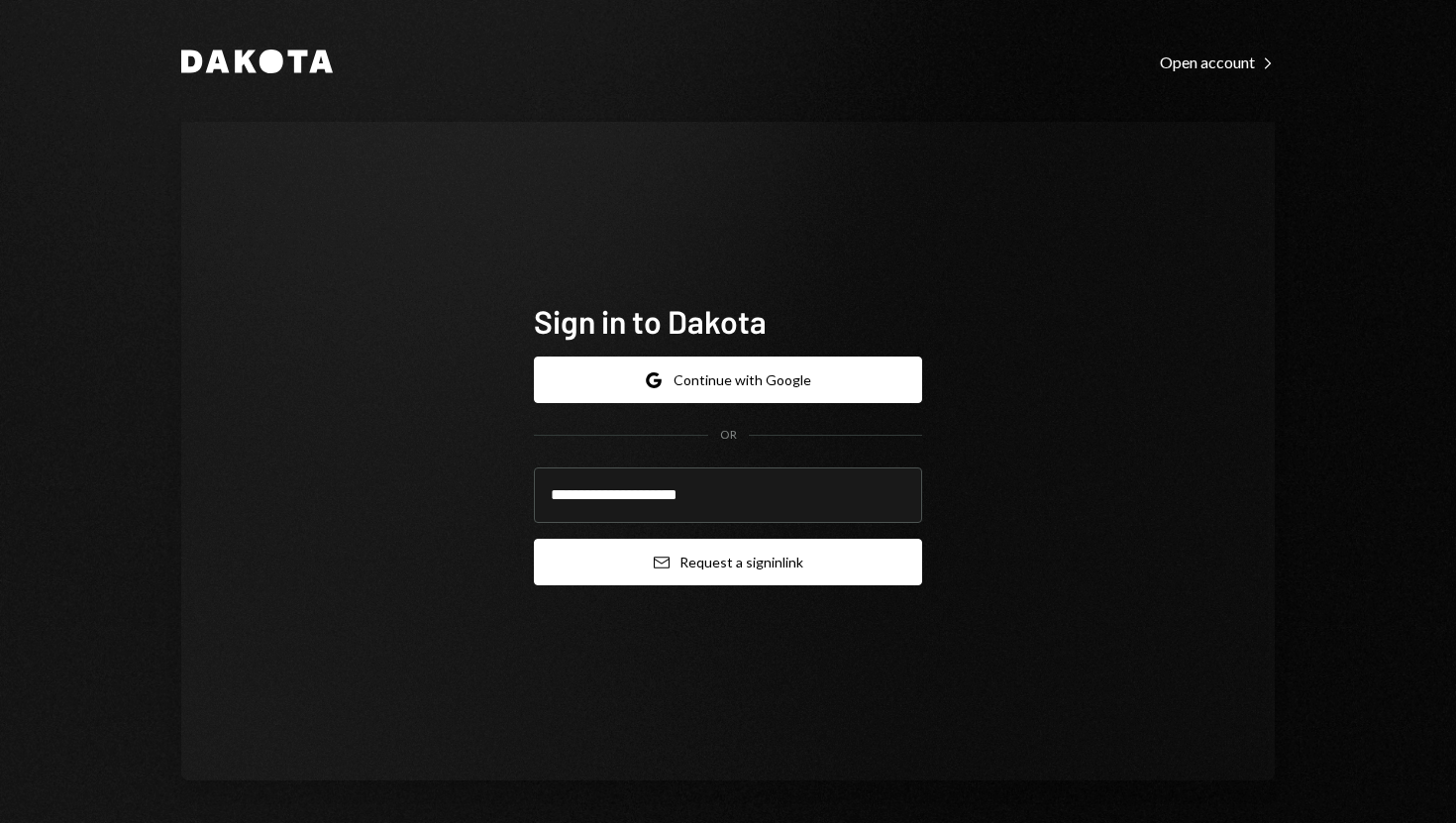 click on "Email Request a sign  in  link" at bounding box center [728, 562] 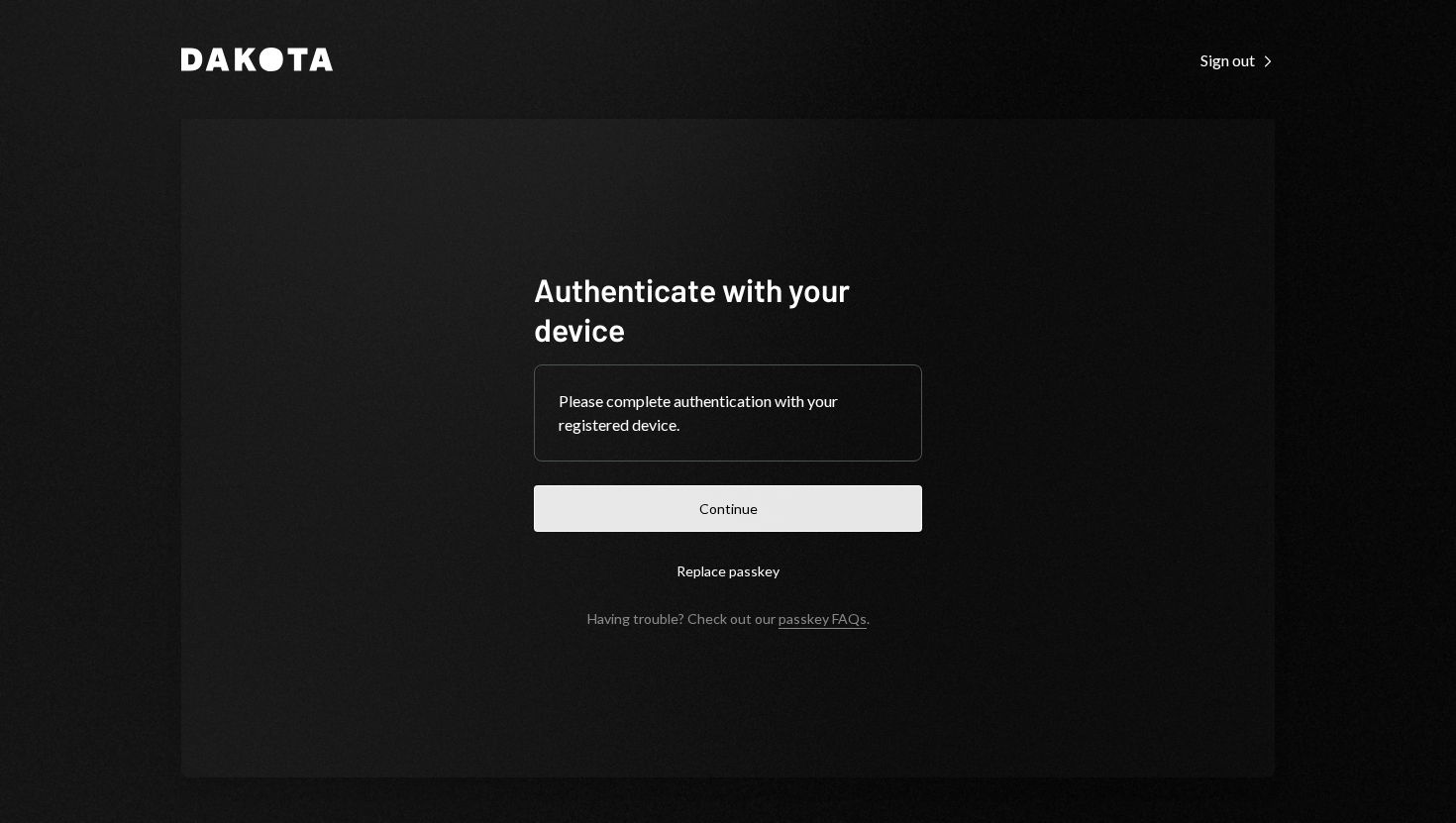 scroll, scrollTop: 0, scrollLeft: 0, axis: both 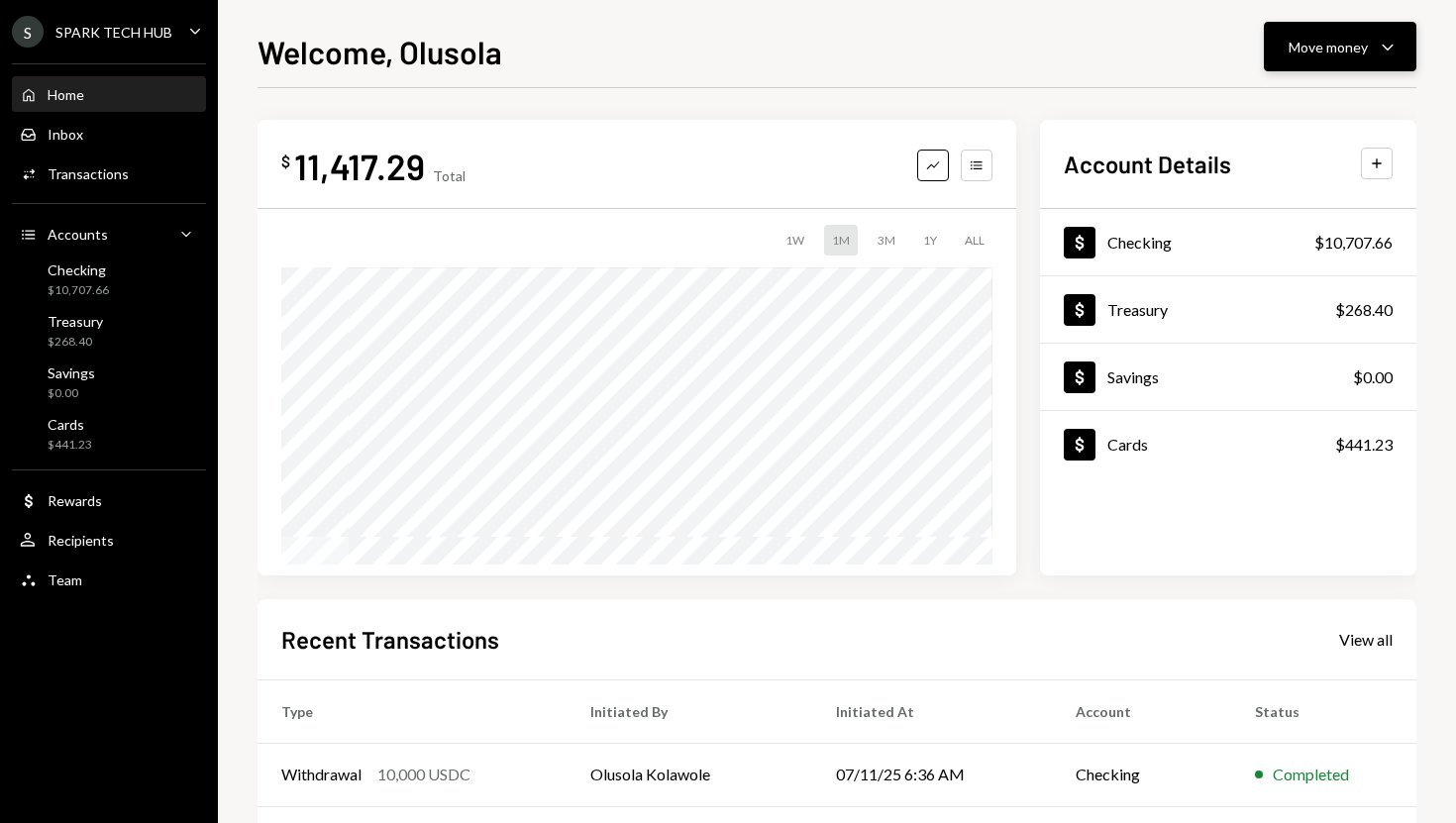 click on "Move money Caret Down" at bounding box center (1340, 47) 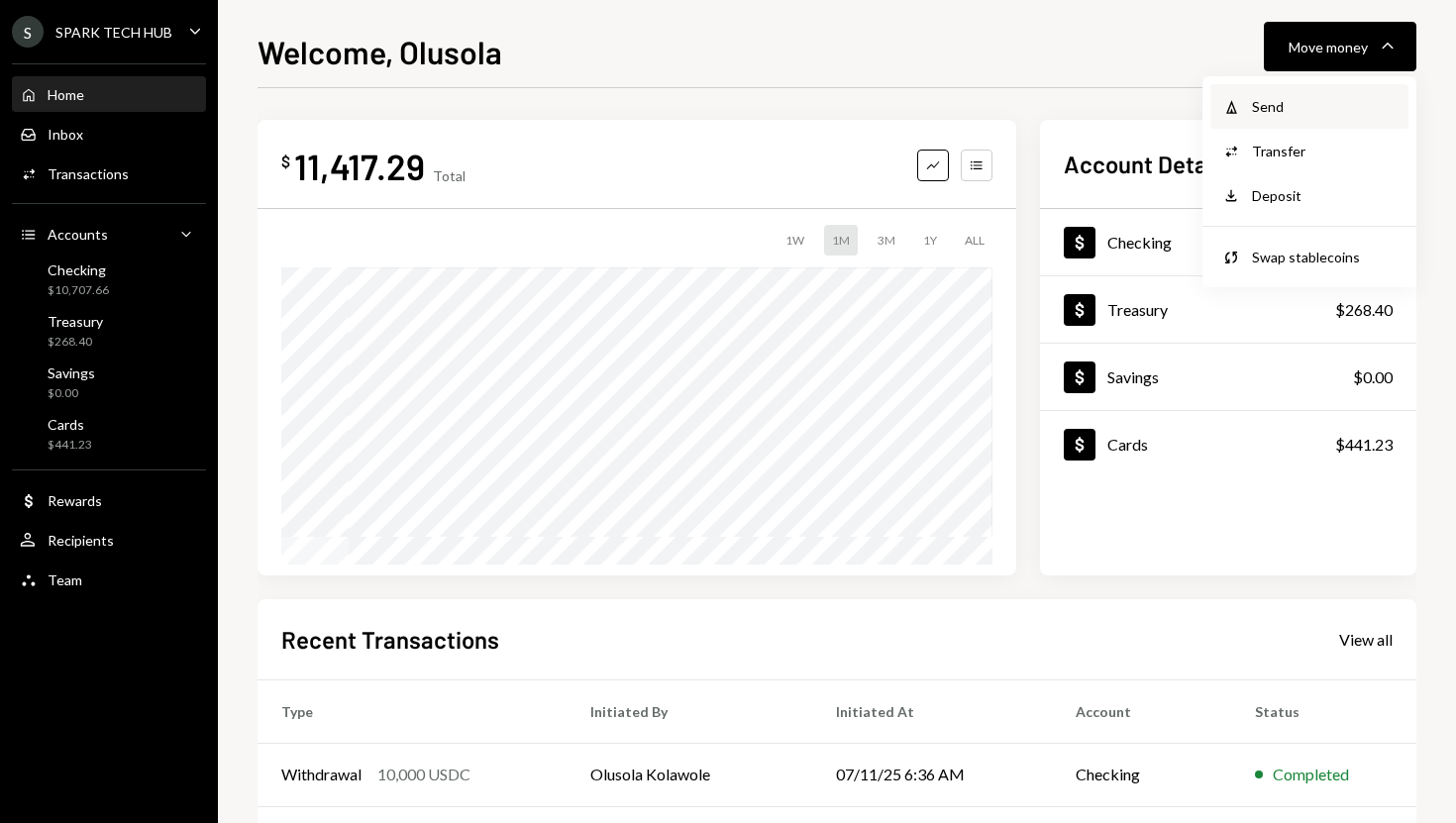 click on "Withdraw Send" at bounding box center (1309, 106) 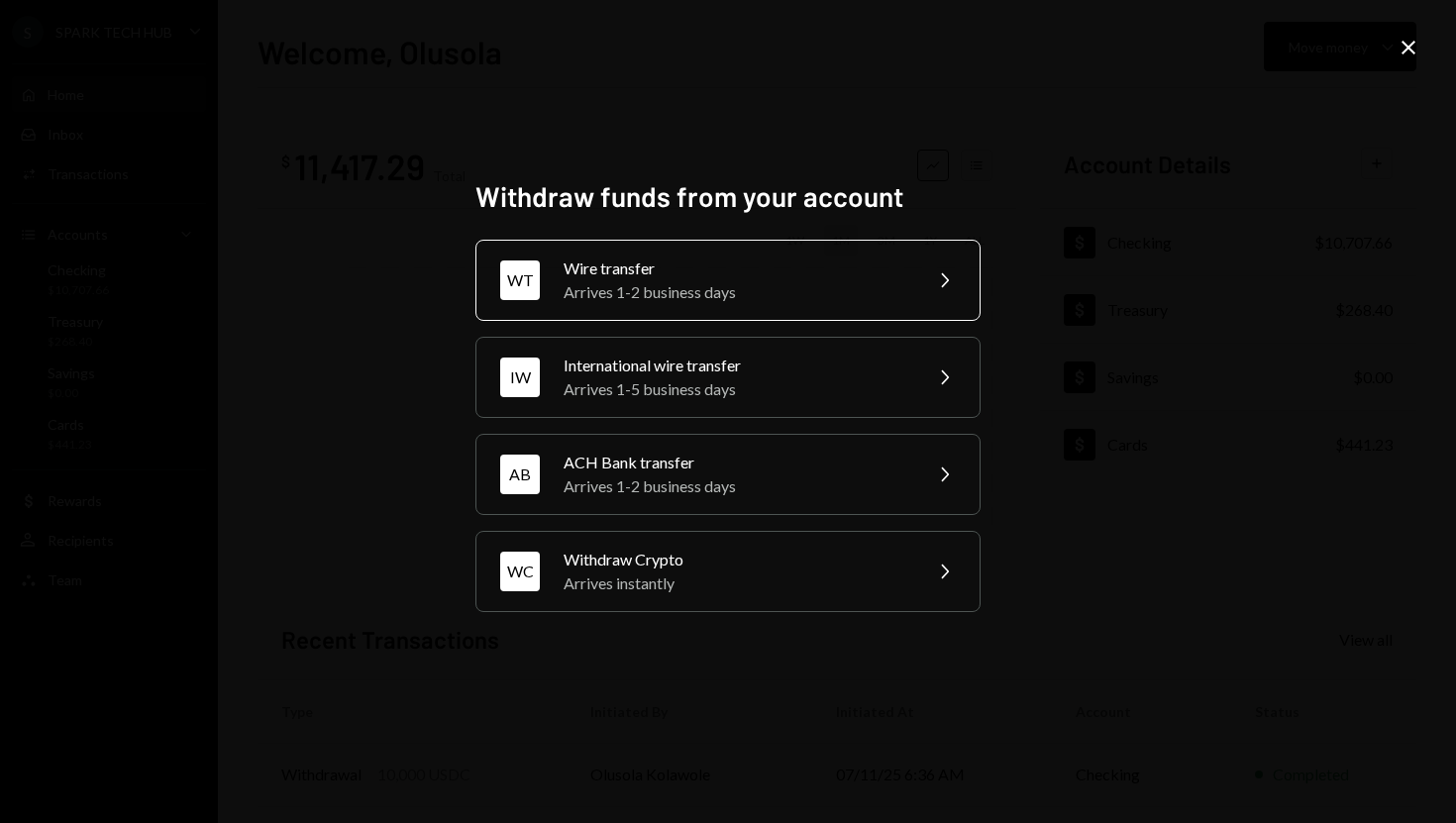 click on "Wire transfer" at bounding box center [736, 268] 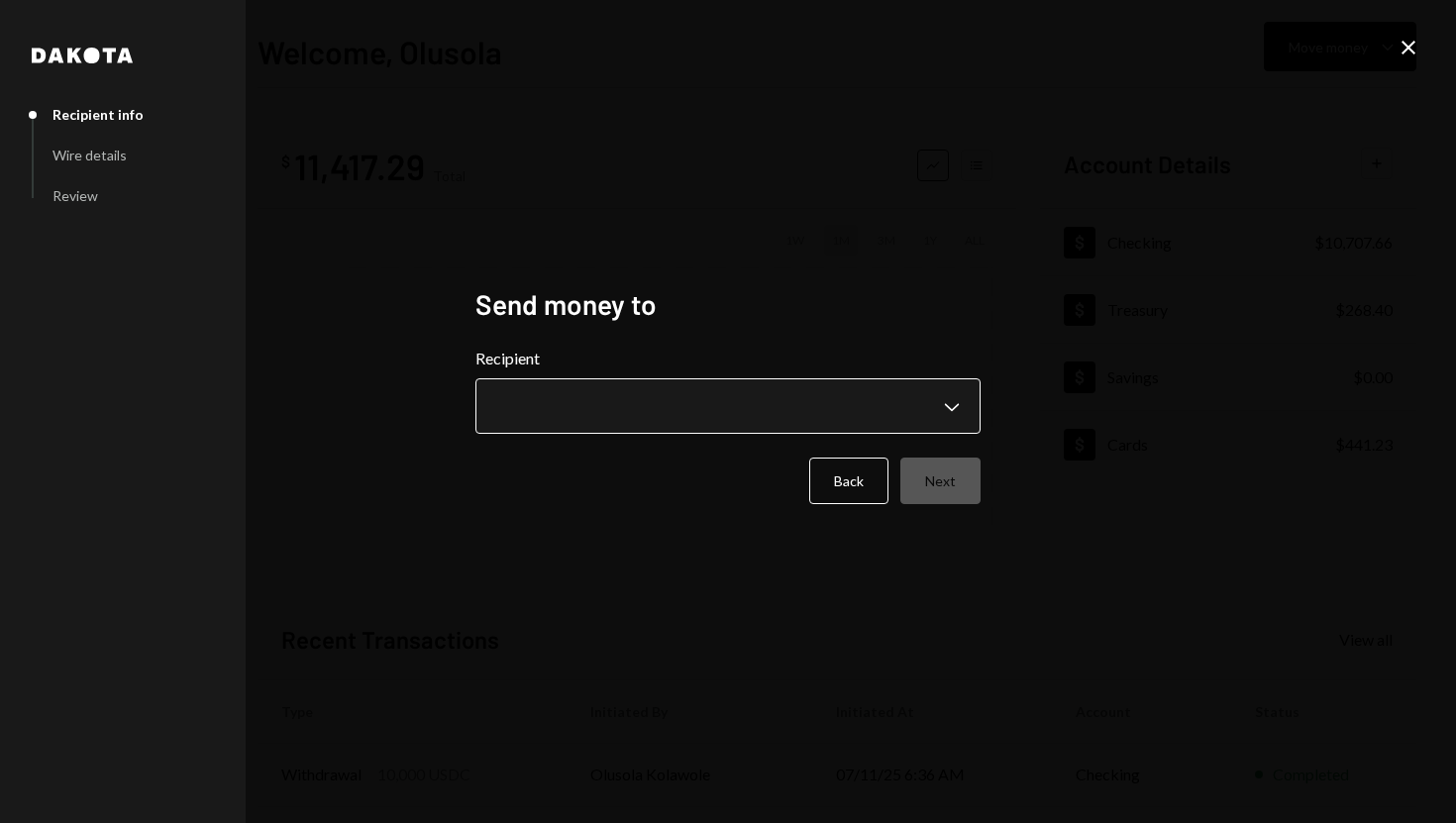 click on "**********" at bounding box center (728, 411) 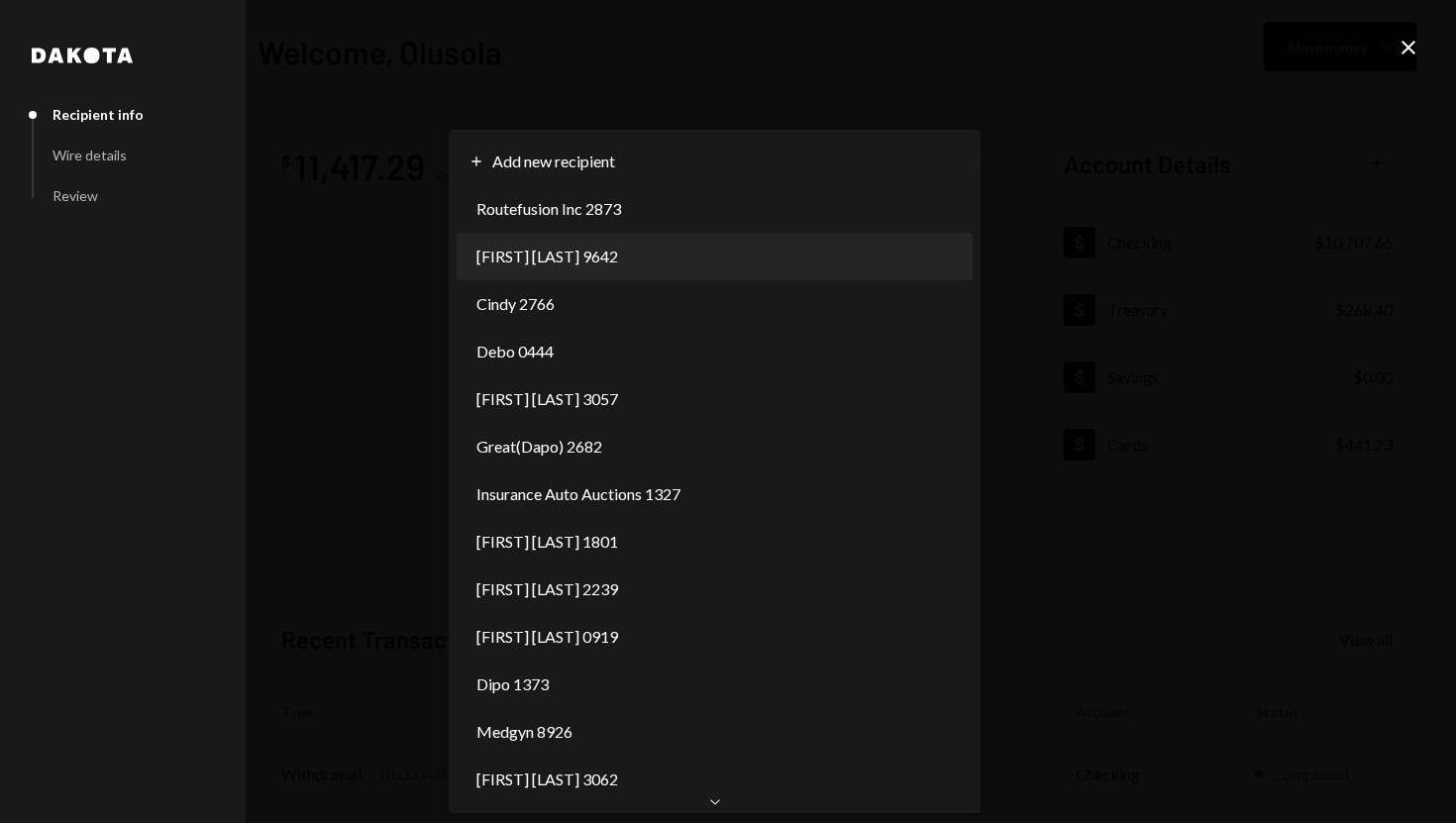 scroll, scrollTop: 0, scrollLeft: 0, axis: both 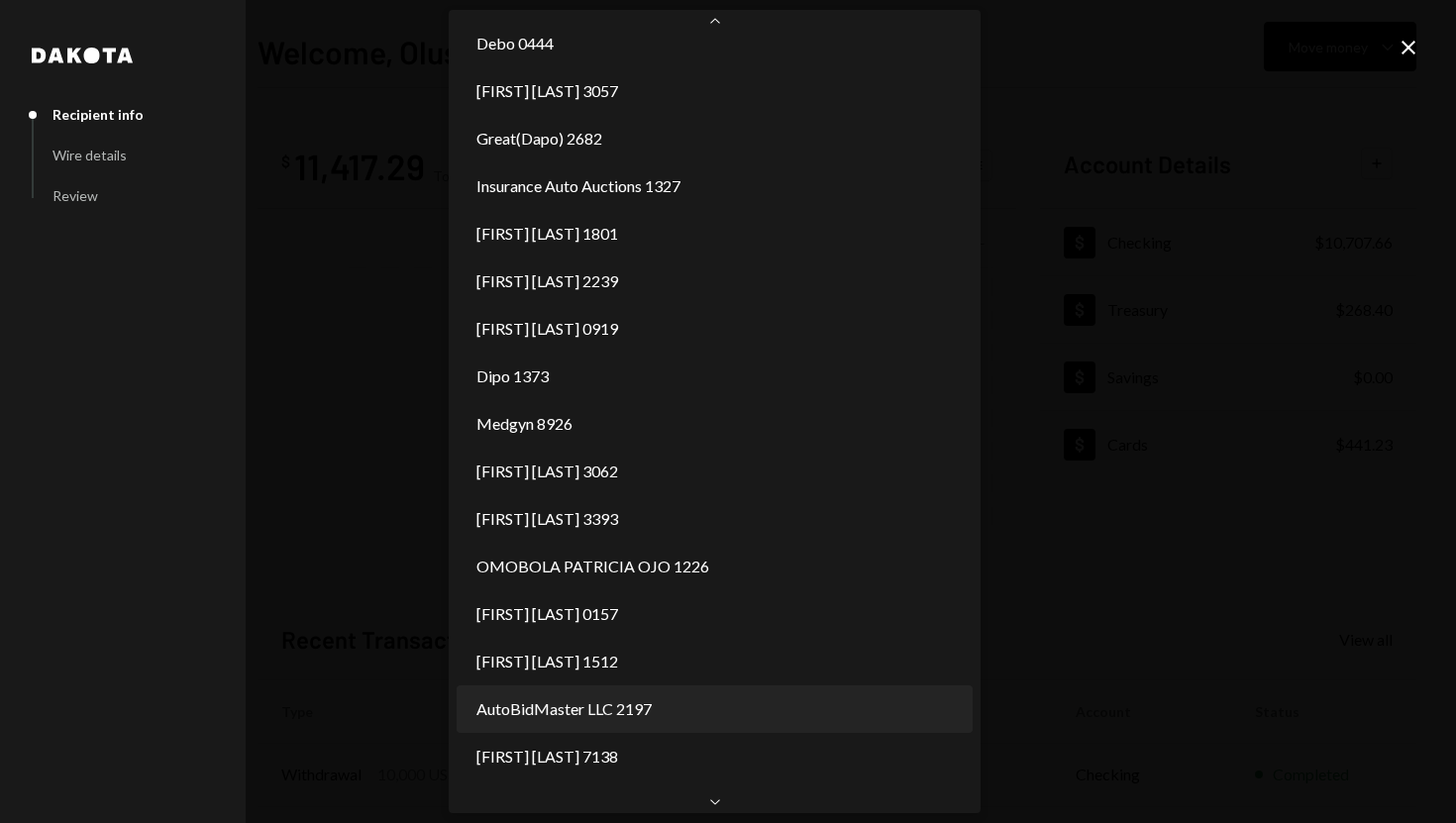 select on "**********" 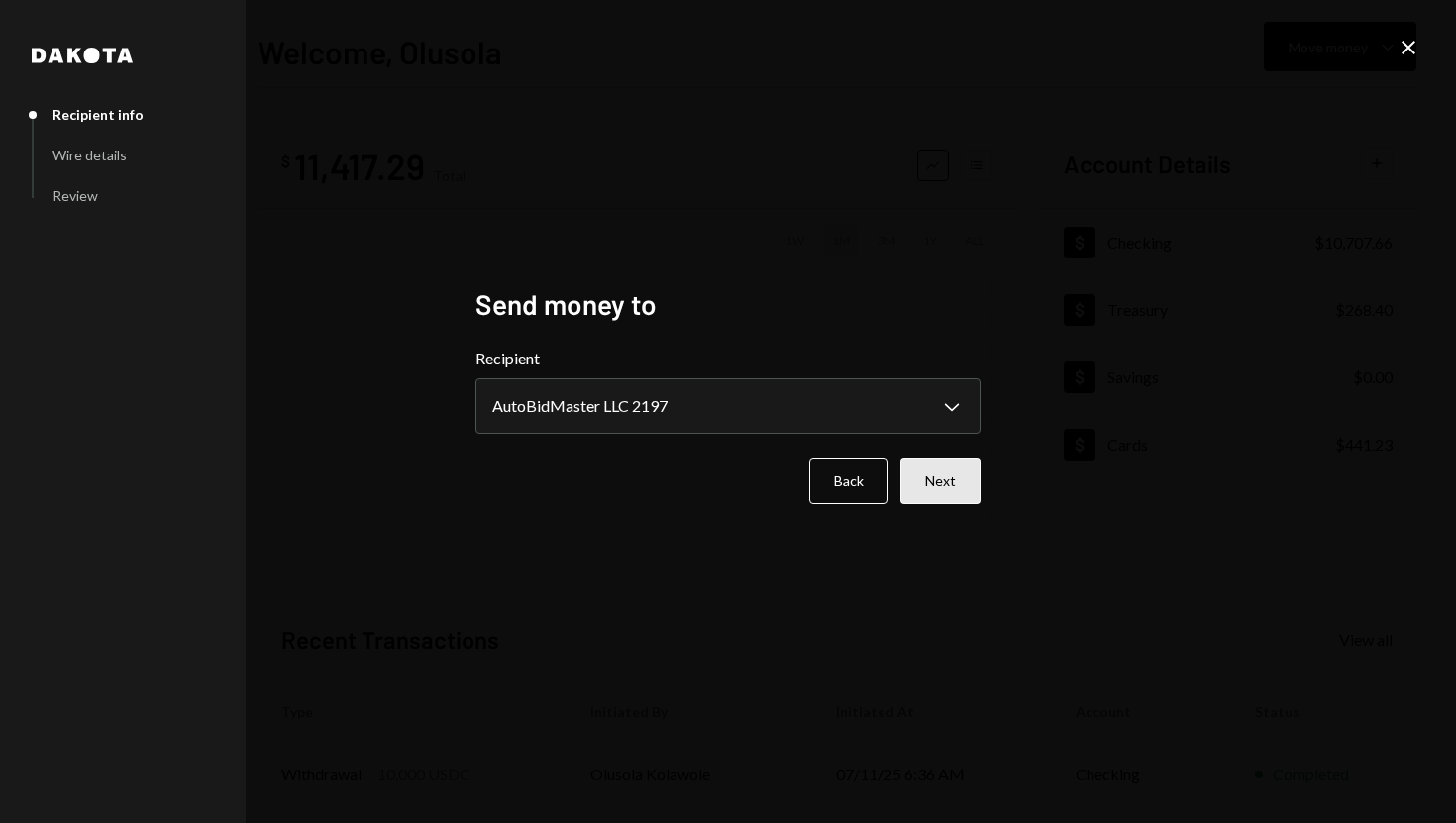 click on "Next" at bounding box center (940, 480) 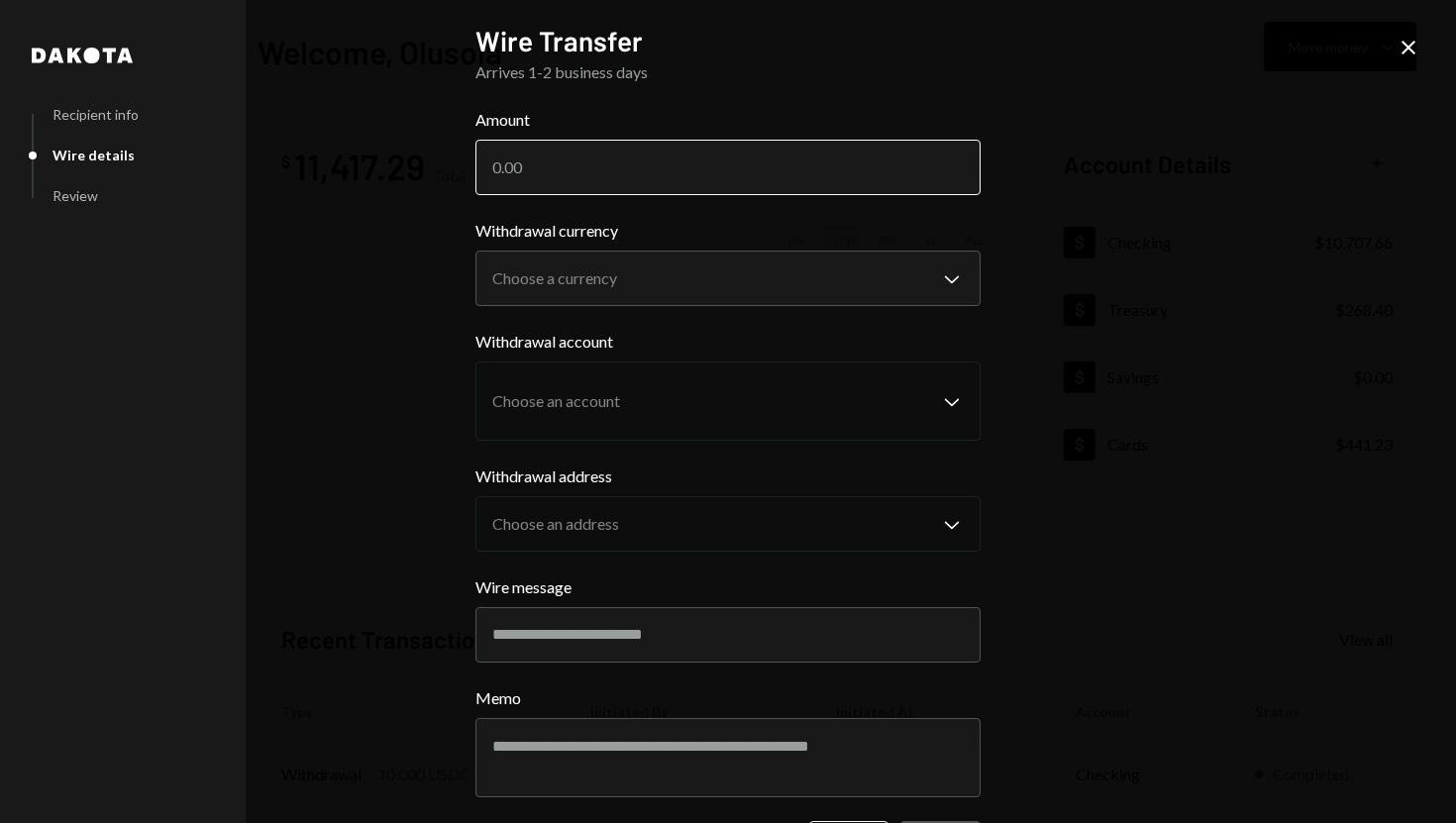 click on "Amount" at bounding box center (728, 167) 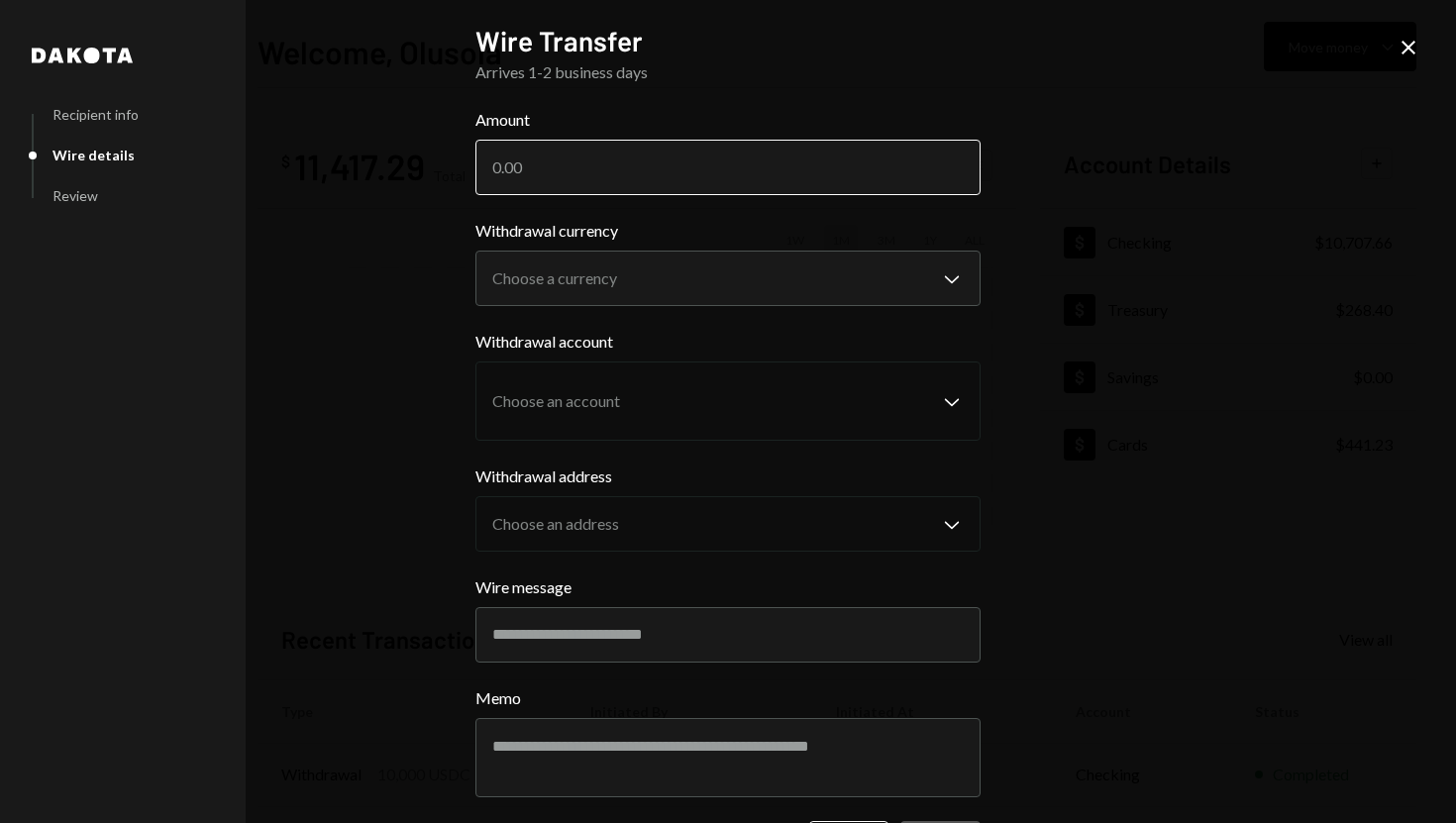click on "Amount" at bounding box center [728, 167] 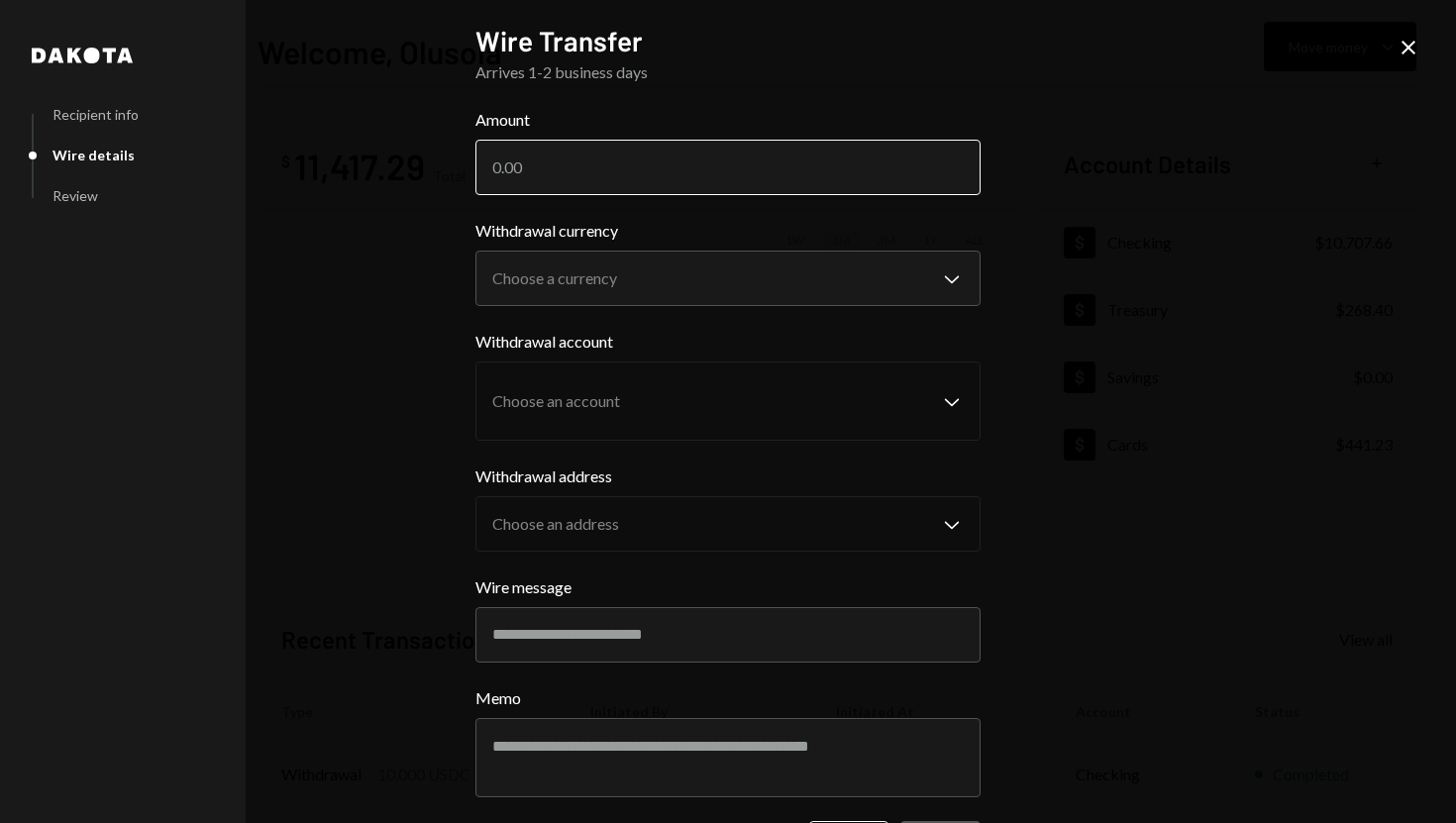 type on "5" 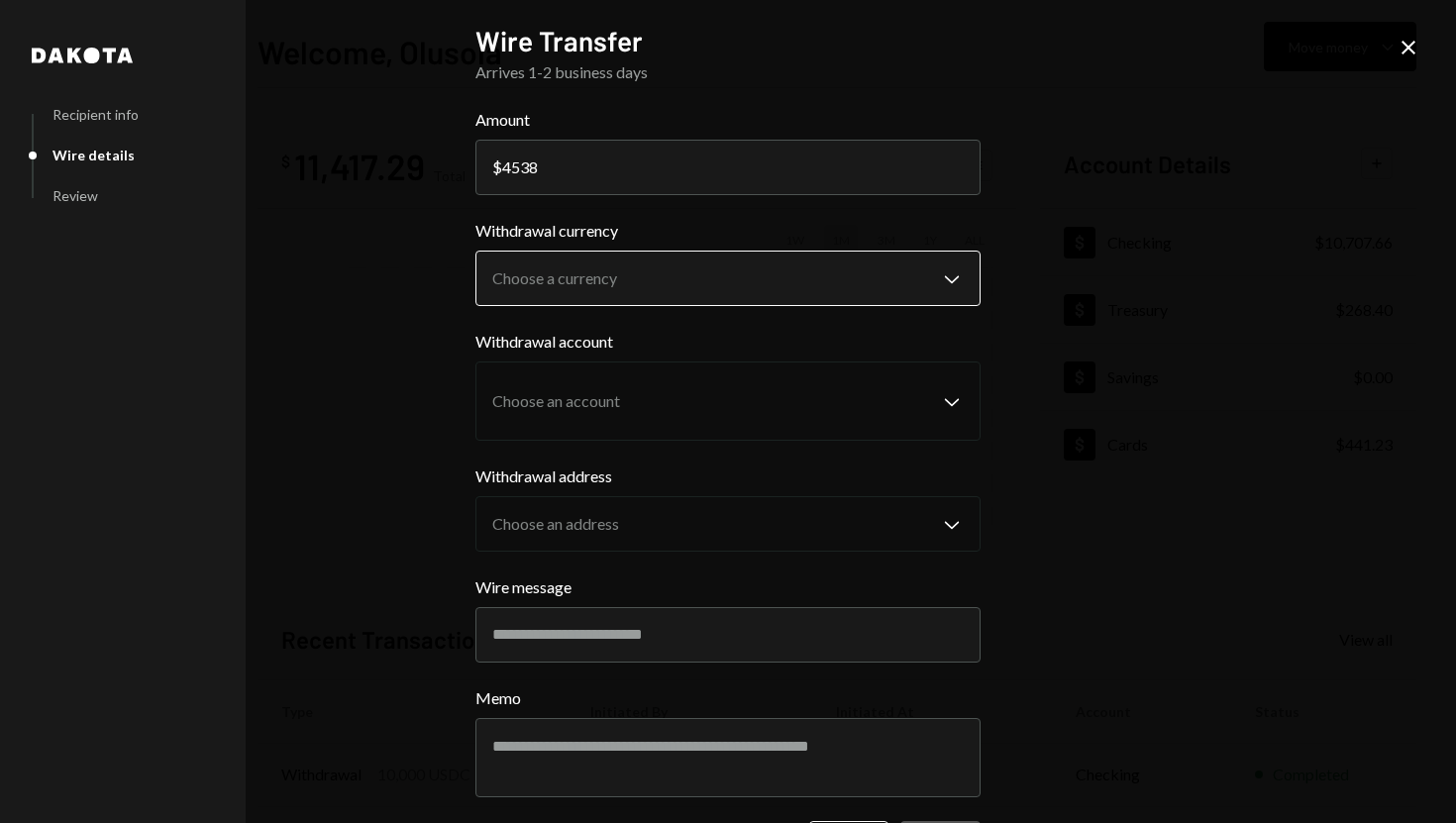 type on "4538" 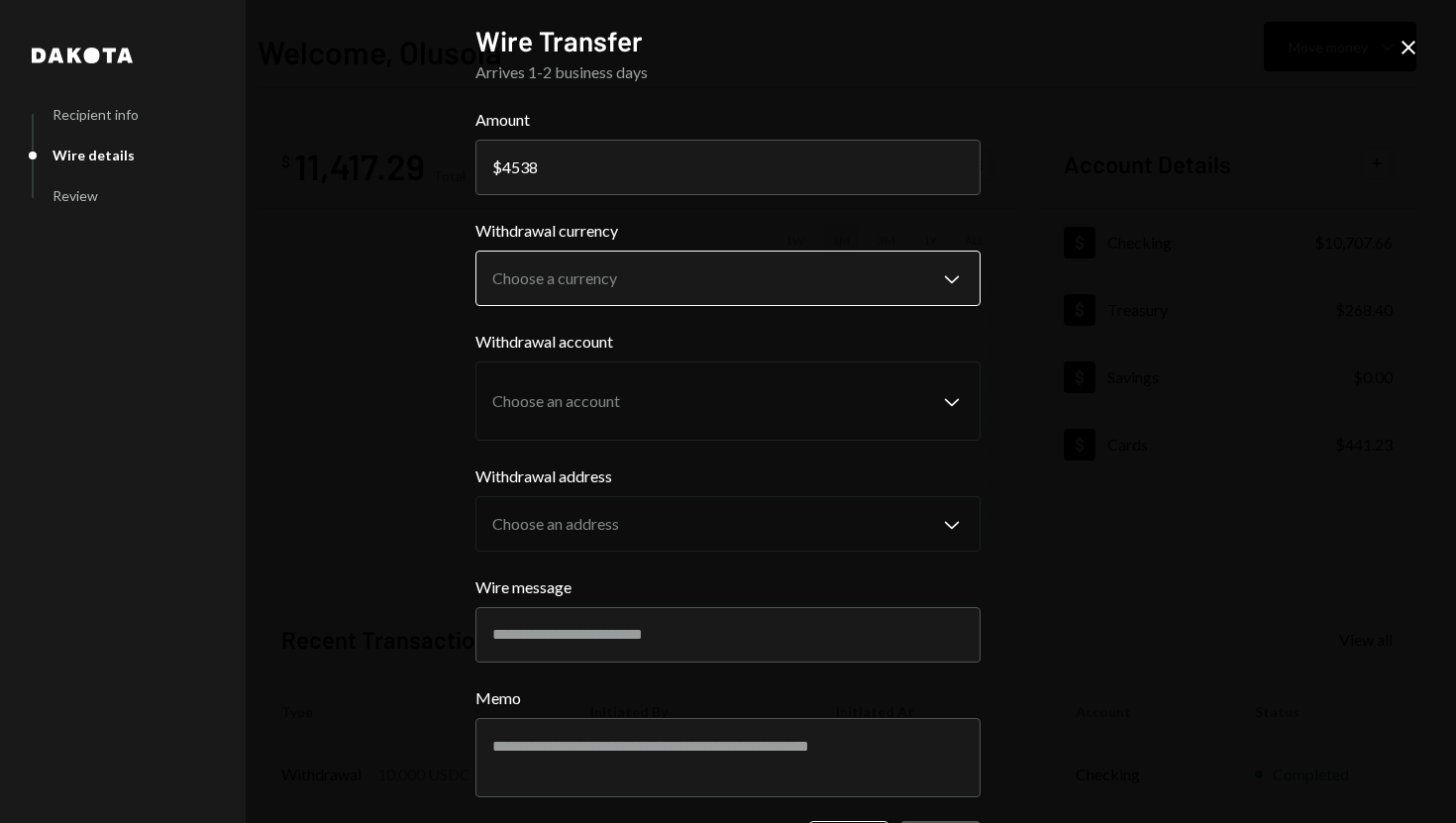 click on "S SPARK TECH HUB Caret Down Home Home Inbox Inbox Activities Transactions Accounts Accounts Caret Down Checking $10,707.66 Treasury $268.40 Savings $0.00 Cards $441.23 Dollar Rewards User Recipients Team Team Welcome, Olusola Move money Caret Down $ 11,417.29 Total Graph Accounts 1W 1M 3M 1Y ALL Account Details Plus Dollar Checking $10,707.66 Dollar Treasury $268.40 Dollar Savings $0.00 Dollar Cards $441.23 Recent Transactions View all Type Initiated By Initiated At Account Status Withdrawal 10,000  USDC Olusola Kolawole 07/11/25 6:36 AM Checking Completed Withdrawal 10,000  USDC Olusola Kolawole 07/11/25 5:26 AM Checking Completed Card Transaction $42.55 Company Utilities 07/10/25 10:49 PM Organization Pending Withdrawal 35,000  USDC Adewumi Hammed 07/10/25 5:14 PM Checking Completed Deposit 65,000  USDC 0x260B...C54cEa Copy 07/10/25 5:06 PM Checking Completed /dashboard   Dakota Recipient info Wire details Review Wire Transfer Arrives 1-2 business days Amount $ 4538 Withdrawal currency Choose a currency" at bounding box center (728, 411) 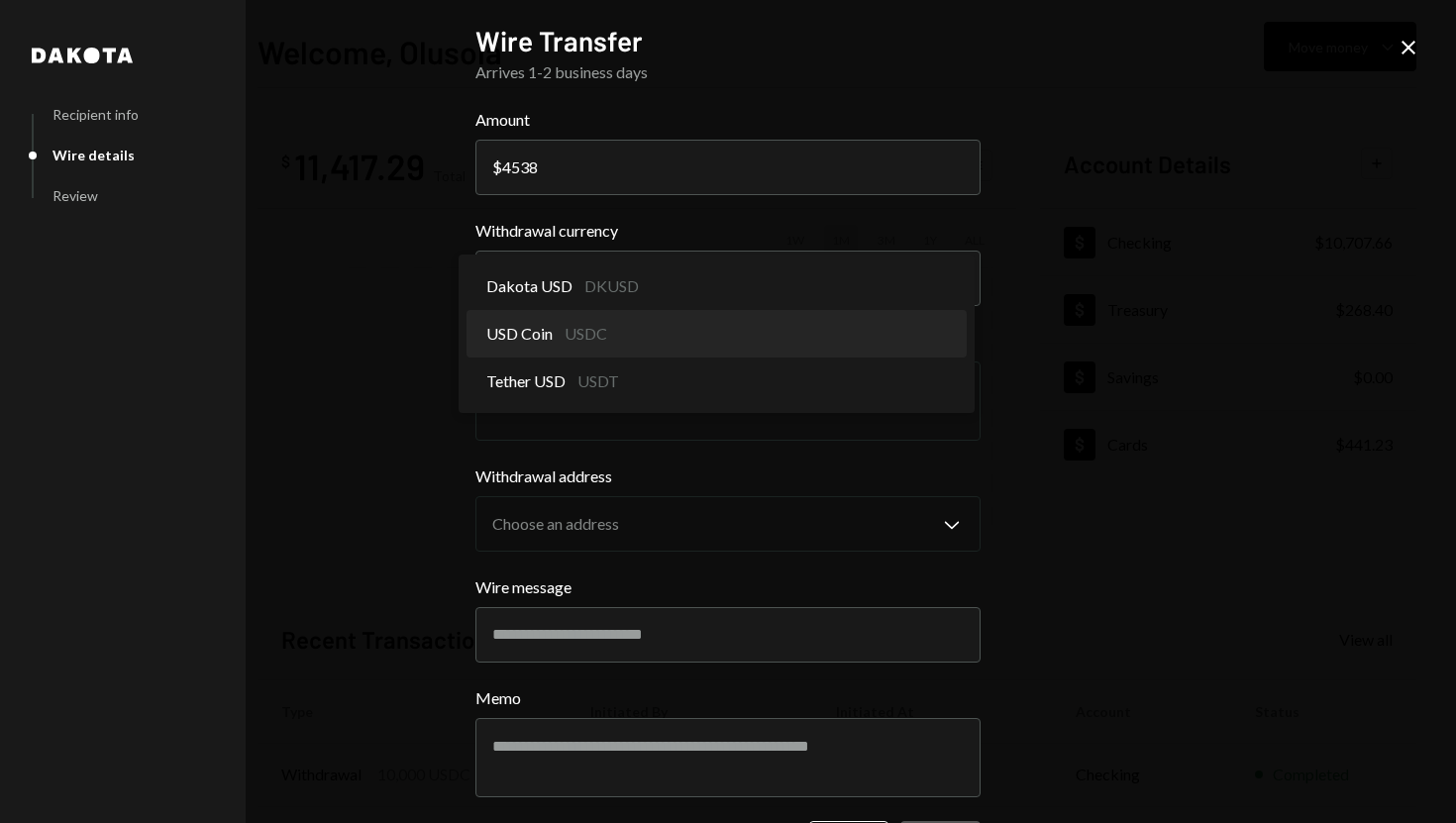 select on "****" 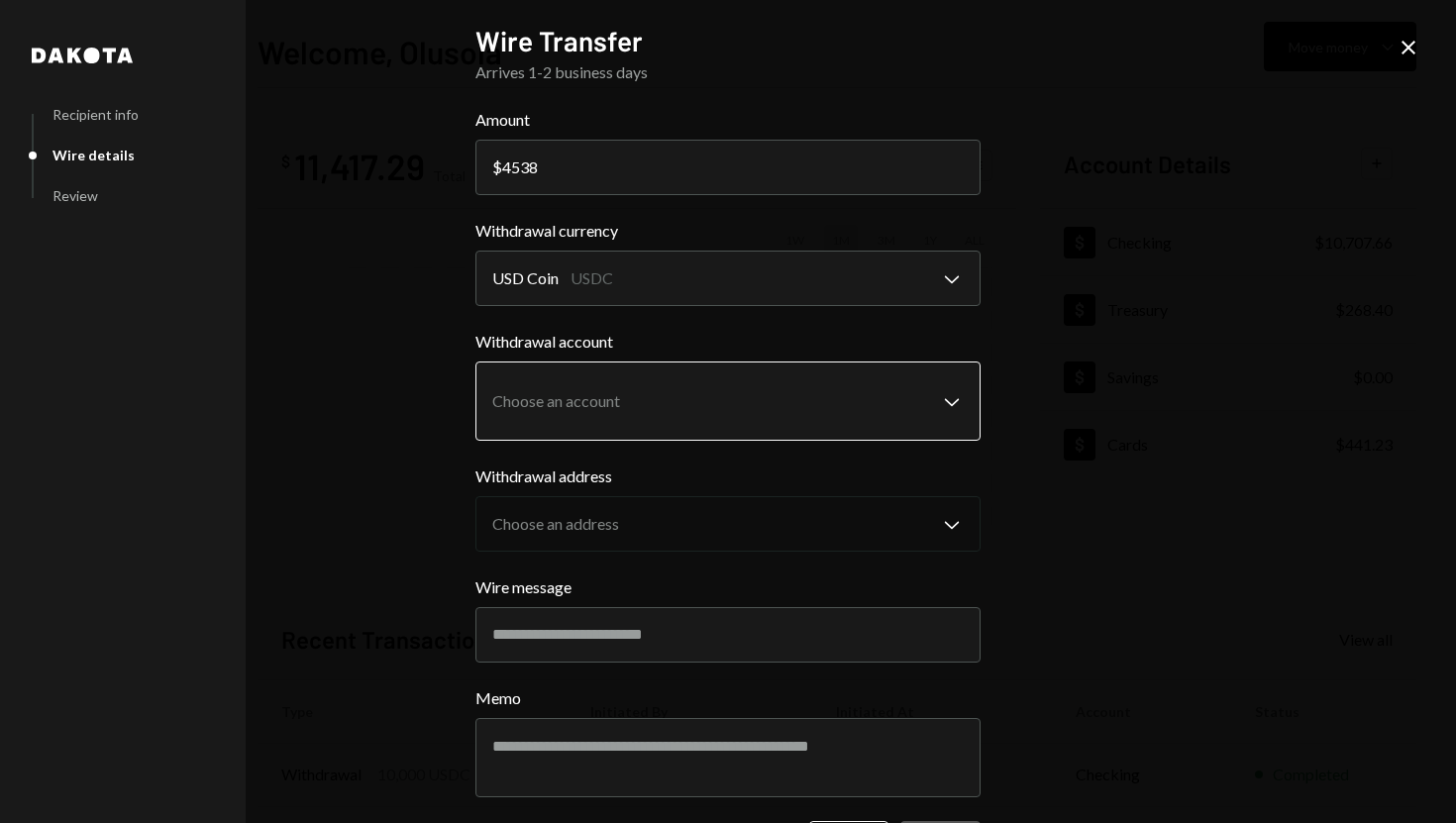click on "S SPARK TECH HUB Caret Down Home Home Inbox Inbox Activities Transactions Accounts Accounts Caret Down Checking $10,707.66 Treasury $268.40 Savings $0.00 Cards $441.23 Dollar Rewards User Recipients Team Team Welcome, Olusola Move money Caret Down $ 11,417.29 Total Graph Accounts 1W 1M 3M 1Y ALL Account Details Plus Dollar Checking $10,707.66 Dollar Treasury $268.40 Dollar Savings $0.00 Dollar Cards $441.23 Recent Transactions View all Type Initiated By Initiated At Account Status Withdrawal 10,000  USDC Olusola Kolawole 07/11/25 6:36 AM Checking Completed Withdrawal 10,000  USDC Olusola Kolawole 07/11/25 5:26 AM Checking Completed Card Transaction $42.55 Company Utilities 07/10/25 10:49 PM Organization Pending Withdrawal 35,000  USDC Adewumi Hammed 07/10/25 5:14 PM Checking Completed Deposit 65,000  USDC 0x260B...C54cEa Copy 07/10/25 5:06 PM Checking Completed /dashboard   Dakota Recipient info Wire details Review Wire Transfer Arrives 1-2 business days Amount $ 4538 Withdrawal currency USD Coin USDC Memo" at bounding box center (728, 411) 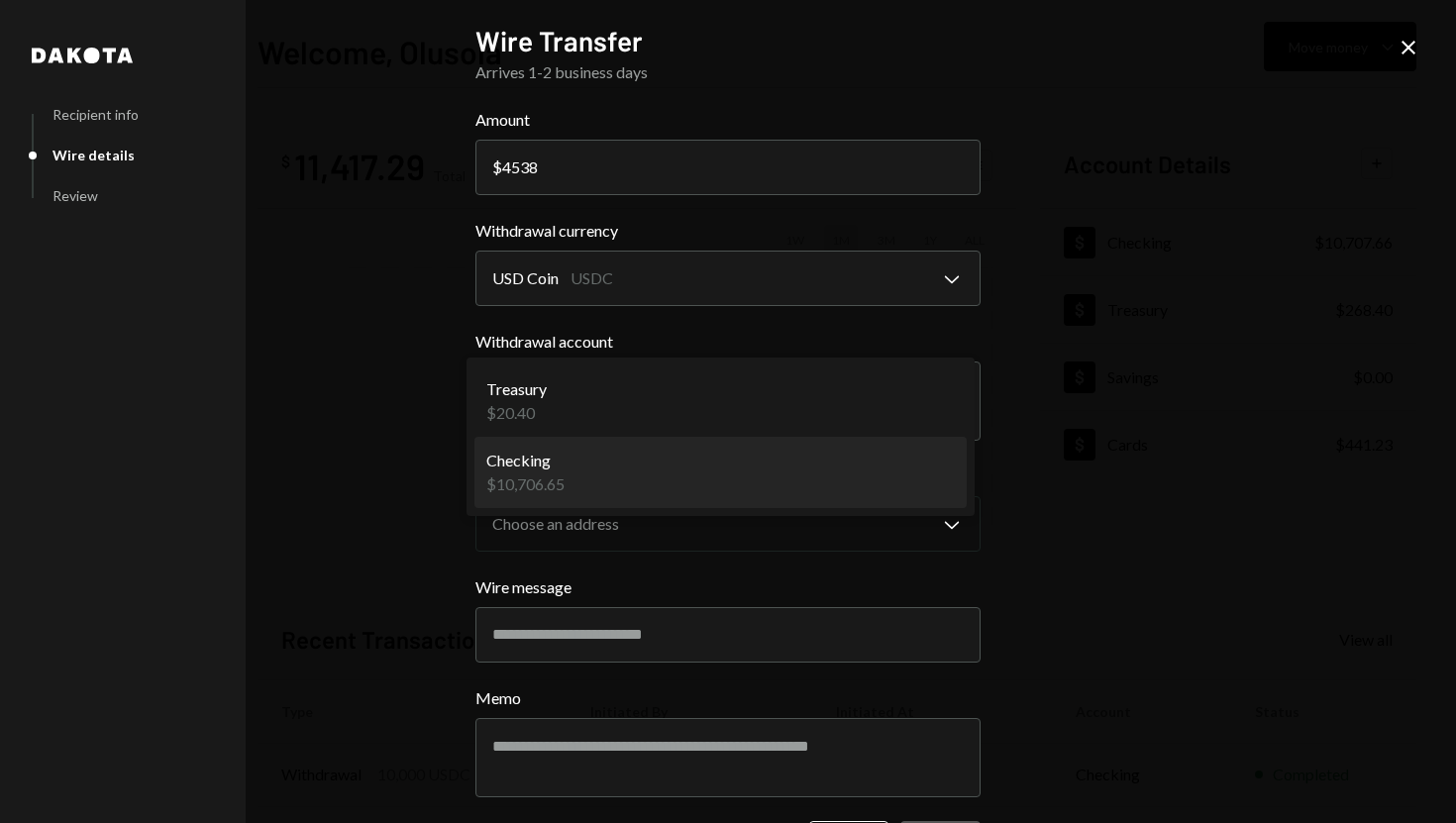 select on "**********" 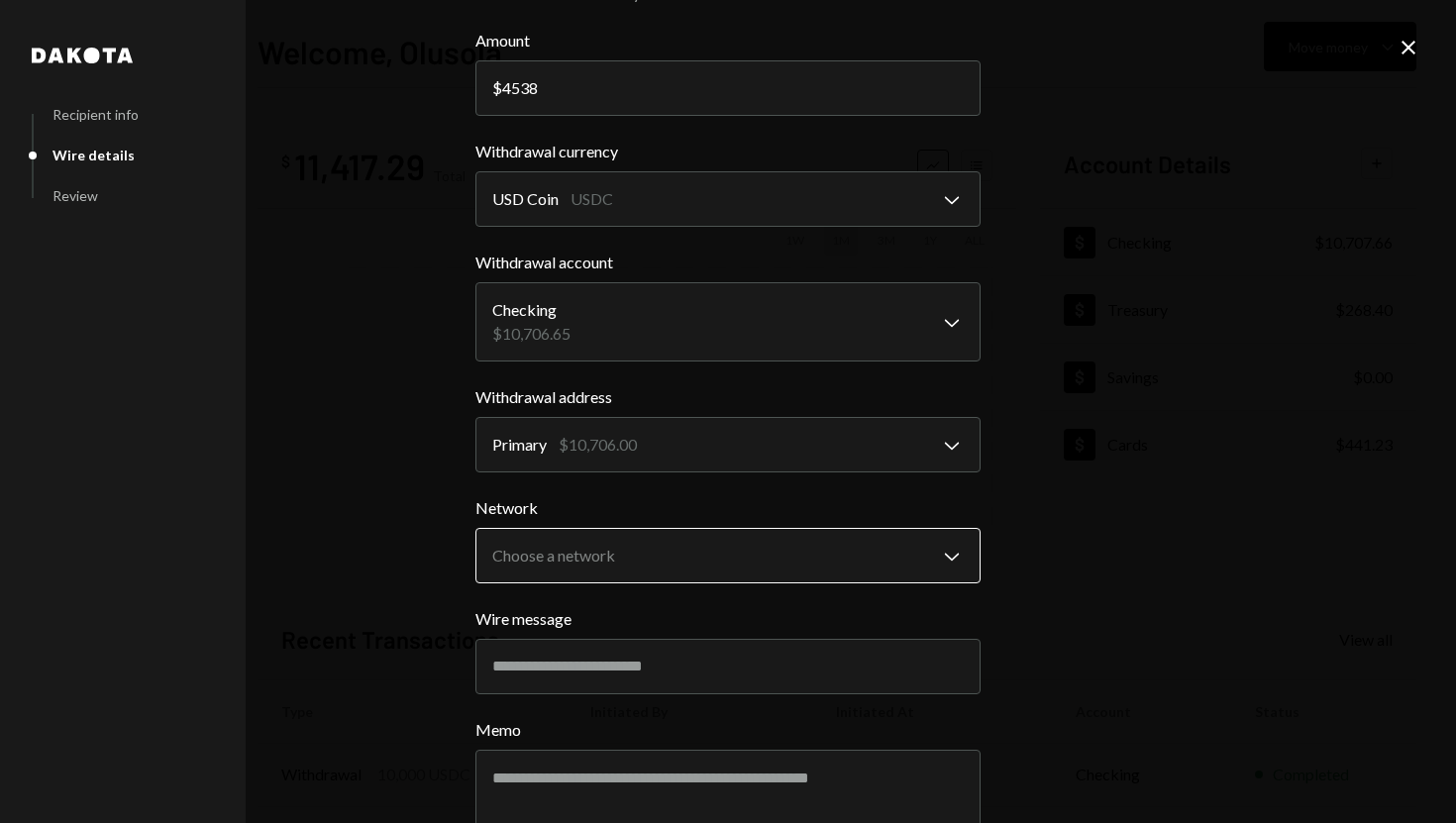 scroll, scrollTop: 90, scrollLeft: 0, axis: vertical 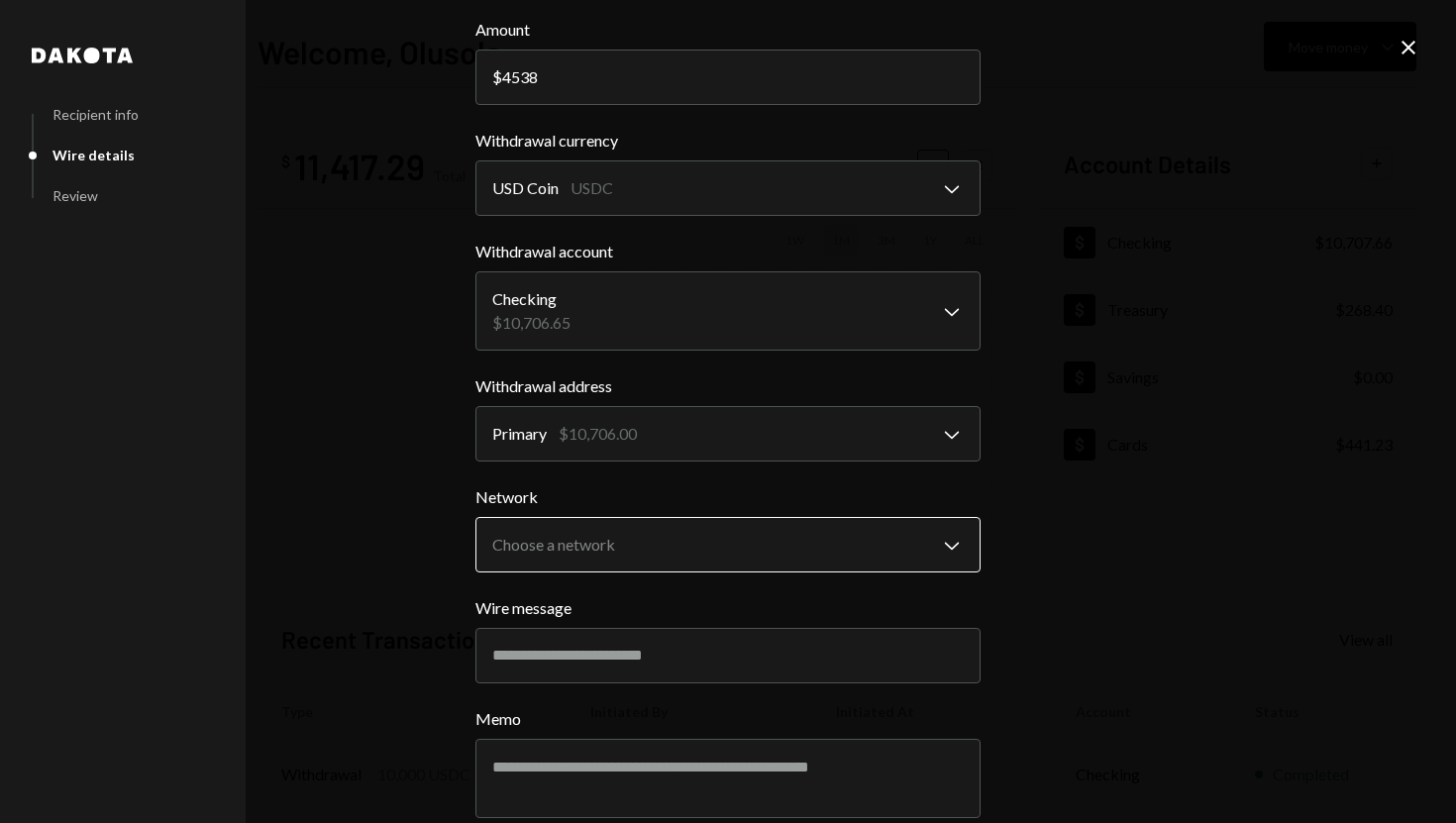 click on "S SPARK TECH HUB Caret Down Home Home Inbox Inbox Activities Transactions Accounts Accounts Caret Down Checking $10,707.66 Treasury $268.40 Savings $0.00 Cards $441.23 Dollar Rewards User Recipients Team Team Welcome, Olusola Move money Caret Down $ 11,417.29 Total Graph Accounts 1W 1M 3M 1Y ALL Account Details Plus Dollar Checking $10,707.66 Dollar Treasury $268.40 Dollar Savings $0.00 Dollar Cards $441.23 Recent Transactions View all Type Initiated By Initiated At Account Status Withdrawal 10,000  USDC Olusola Kolawole 07/11/25 6:36 AM Checking Completed Withdrawal 10,000  USDC Olusola Kolawole 07/11/25 5:26 AM Checking Completed Card Transaction $42.55 Company Utilities 07/10/25 10:49 PM Organization Pending Withdrawal 35,000  USDC Adewumi Hammed 07/10/25 5:14 PM Checking Completed Deposit 65,000  USDC 0x260B...C54cEa Copy 07/10/25 5:06 PM Checking Completed /dashboard   Dakota Recipient info Wire details Review Wire Transfer Arrives 1-2 business days Amount $ 4538 Withdrawal currency USD Coin USDC Primary" at bounding box center (728, 411) 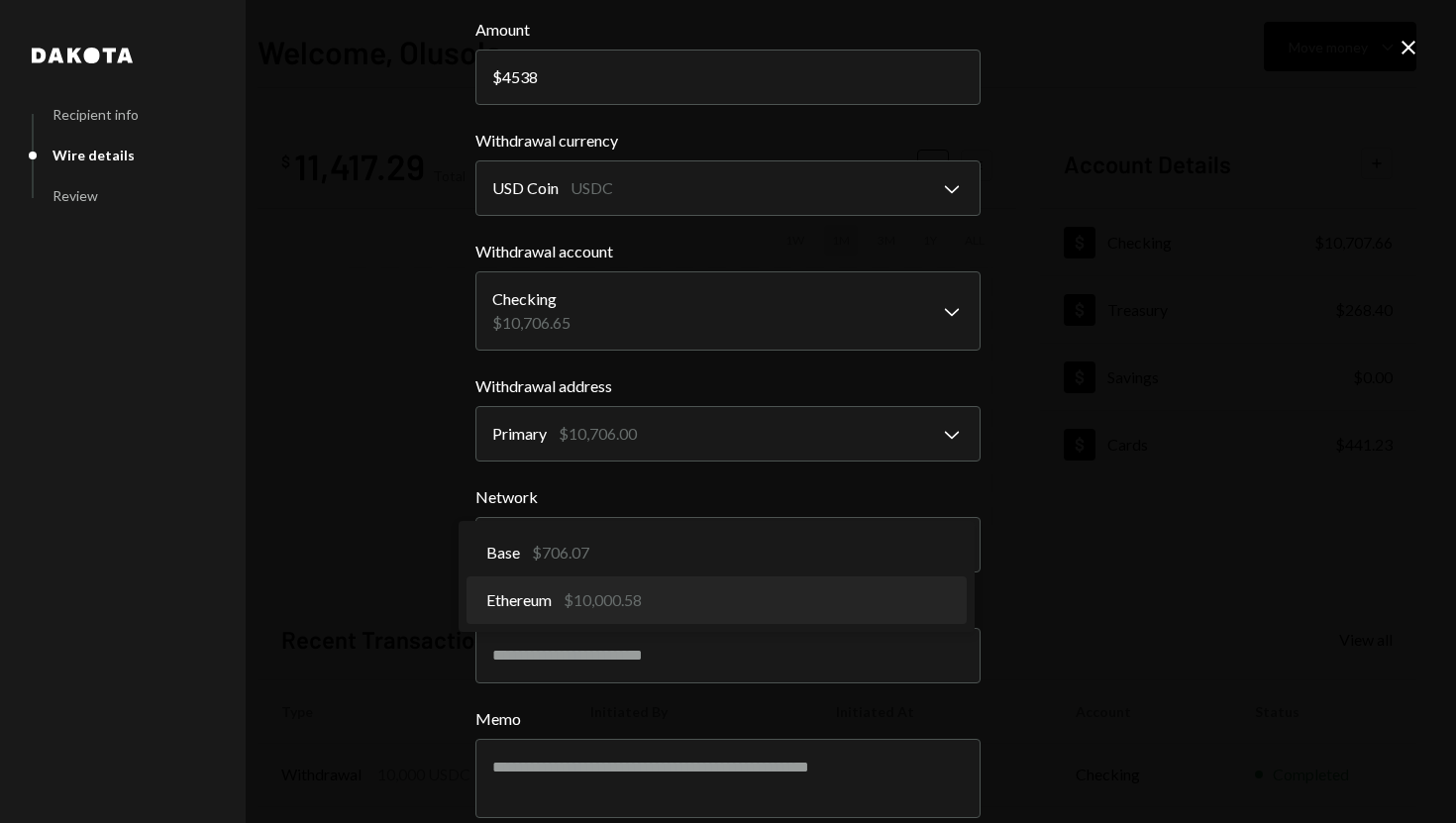 select on "**********" 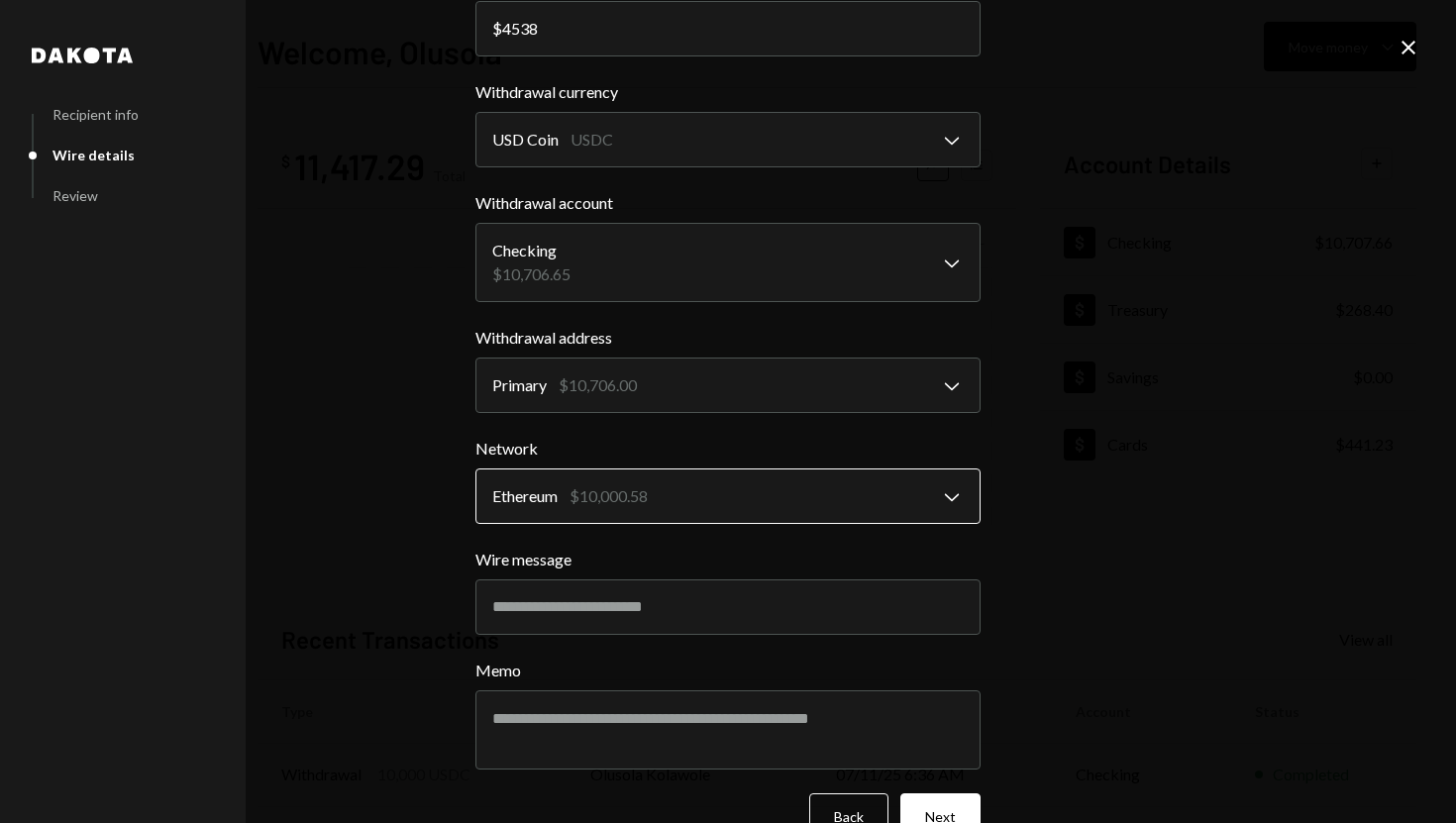scroll, scrollTop: 142, scrollLeft: 0, axis: vertical 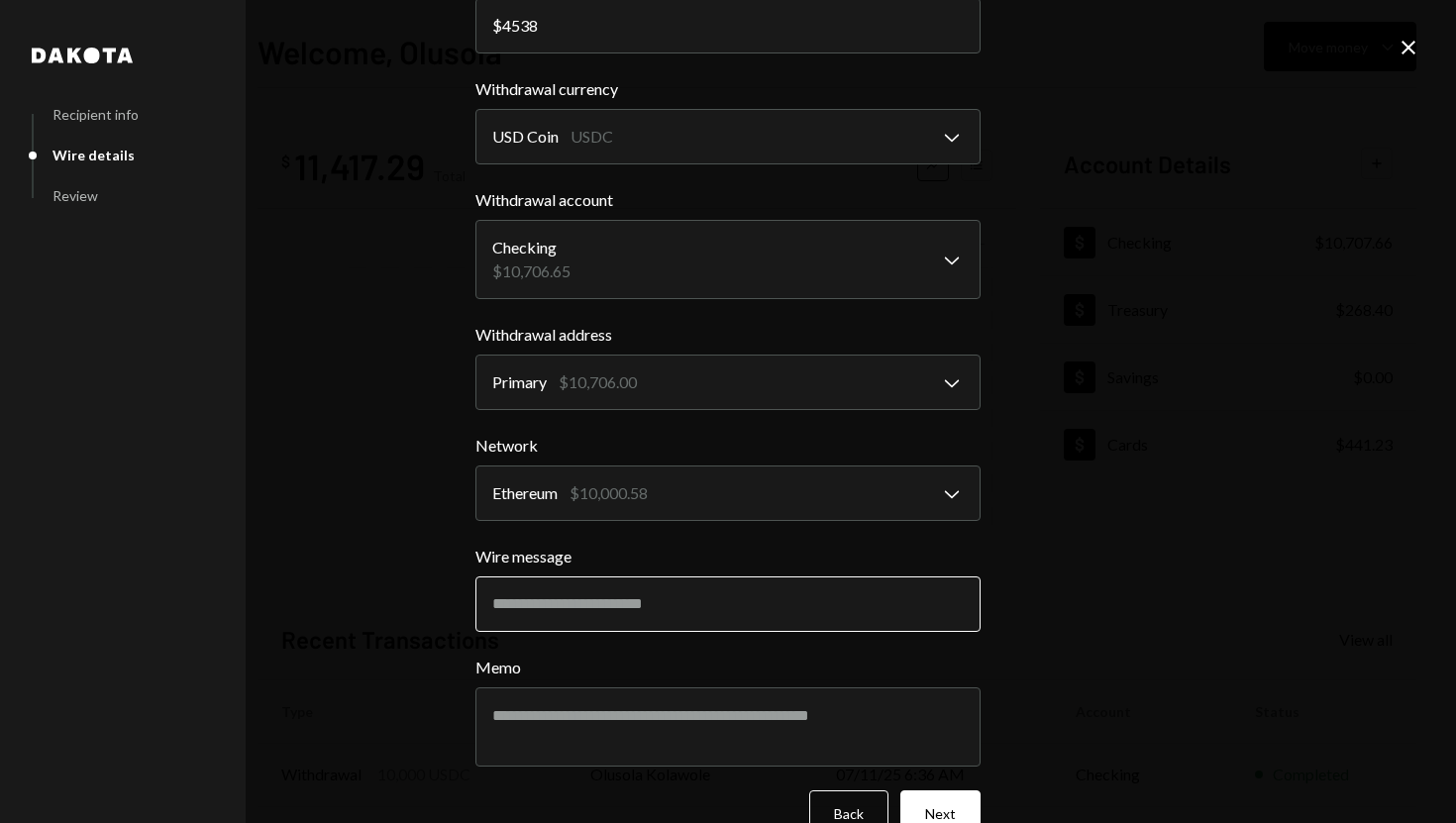 click on "Wire message" at bounding box center [728, 604] 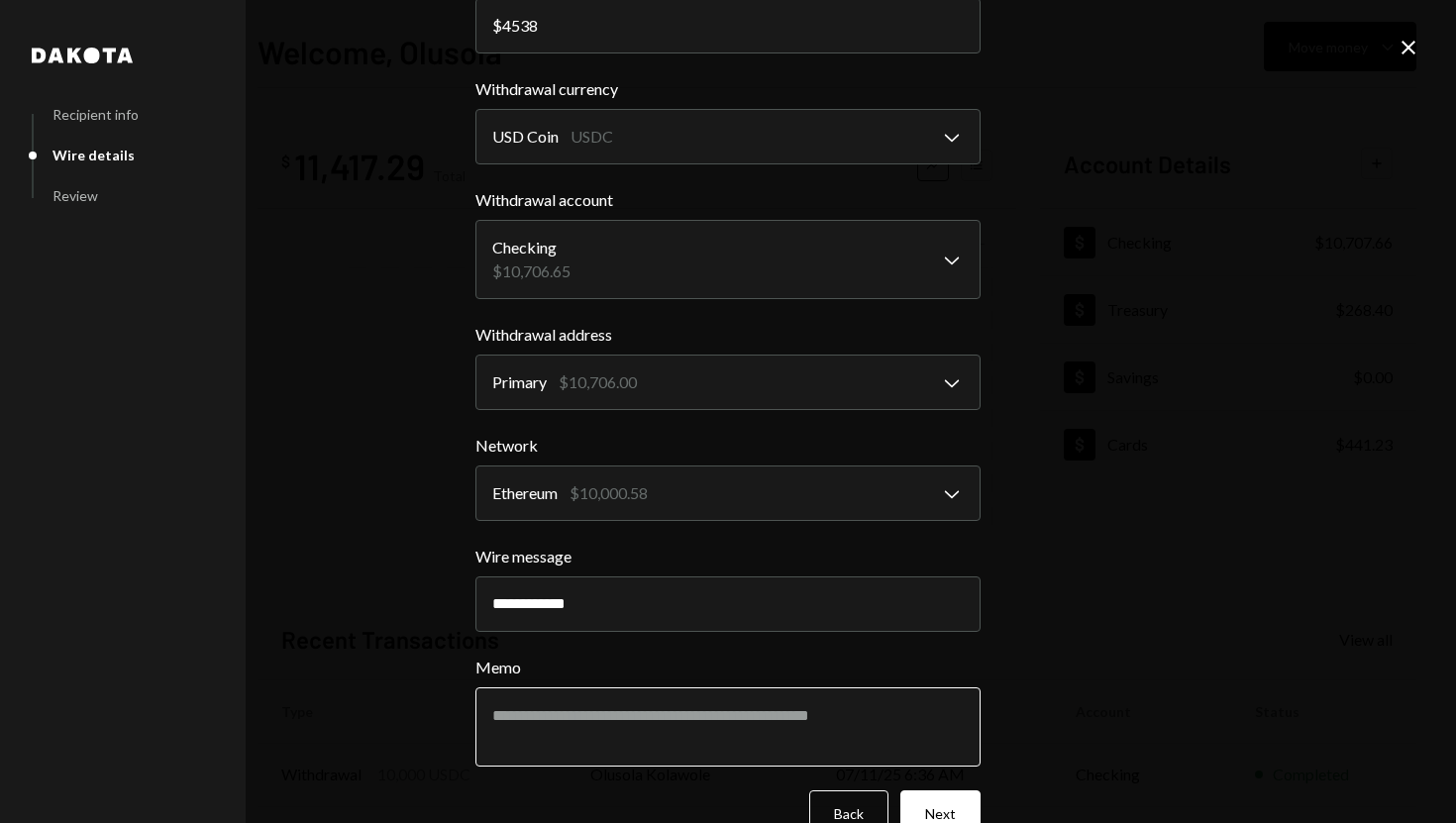type on "**********" 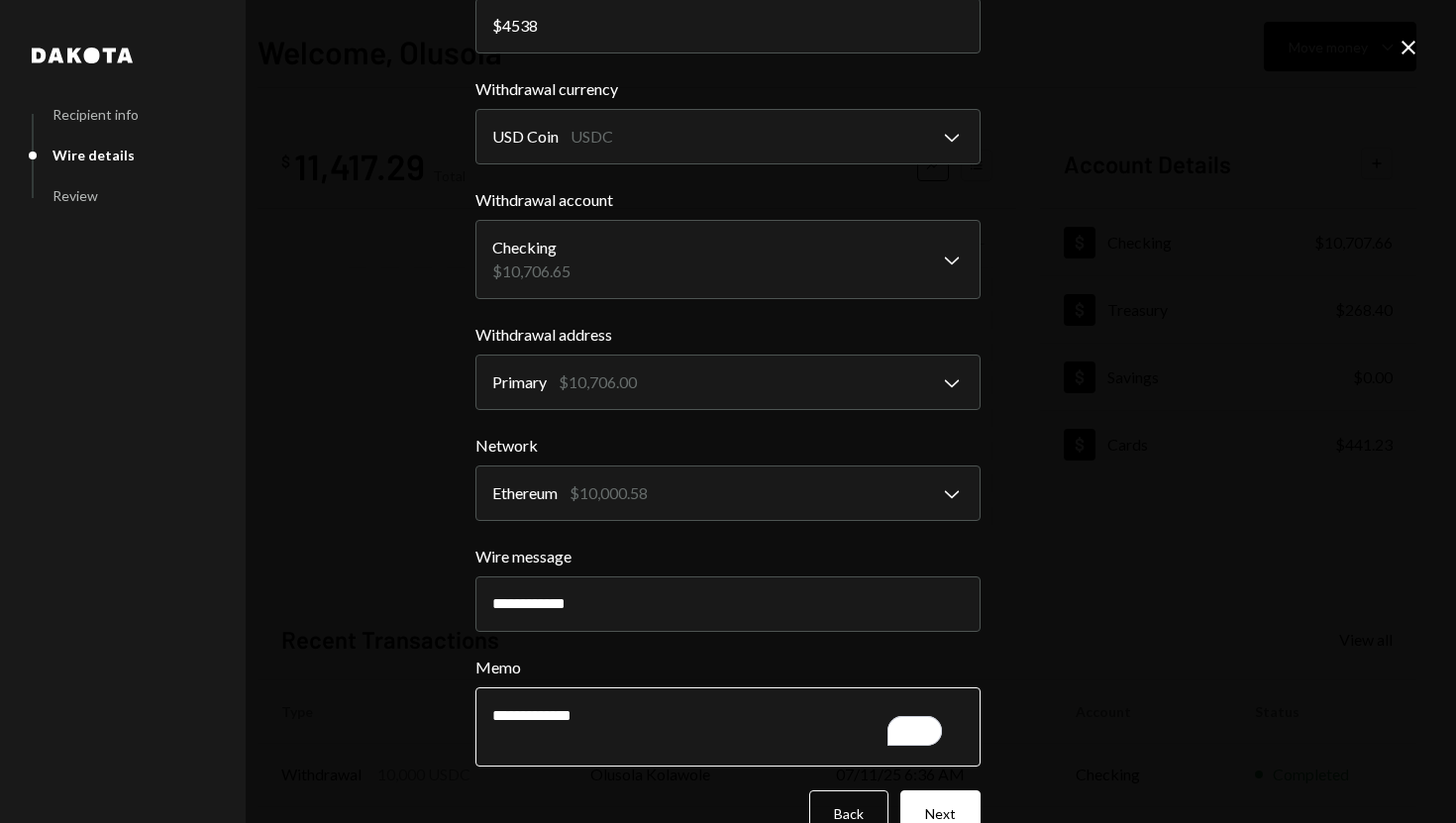 scroll, scrollTop: 2, scrollLeft: 0, axis: vertical 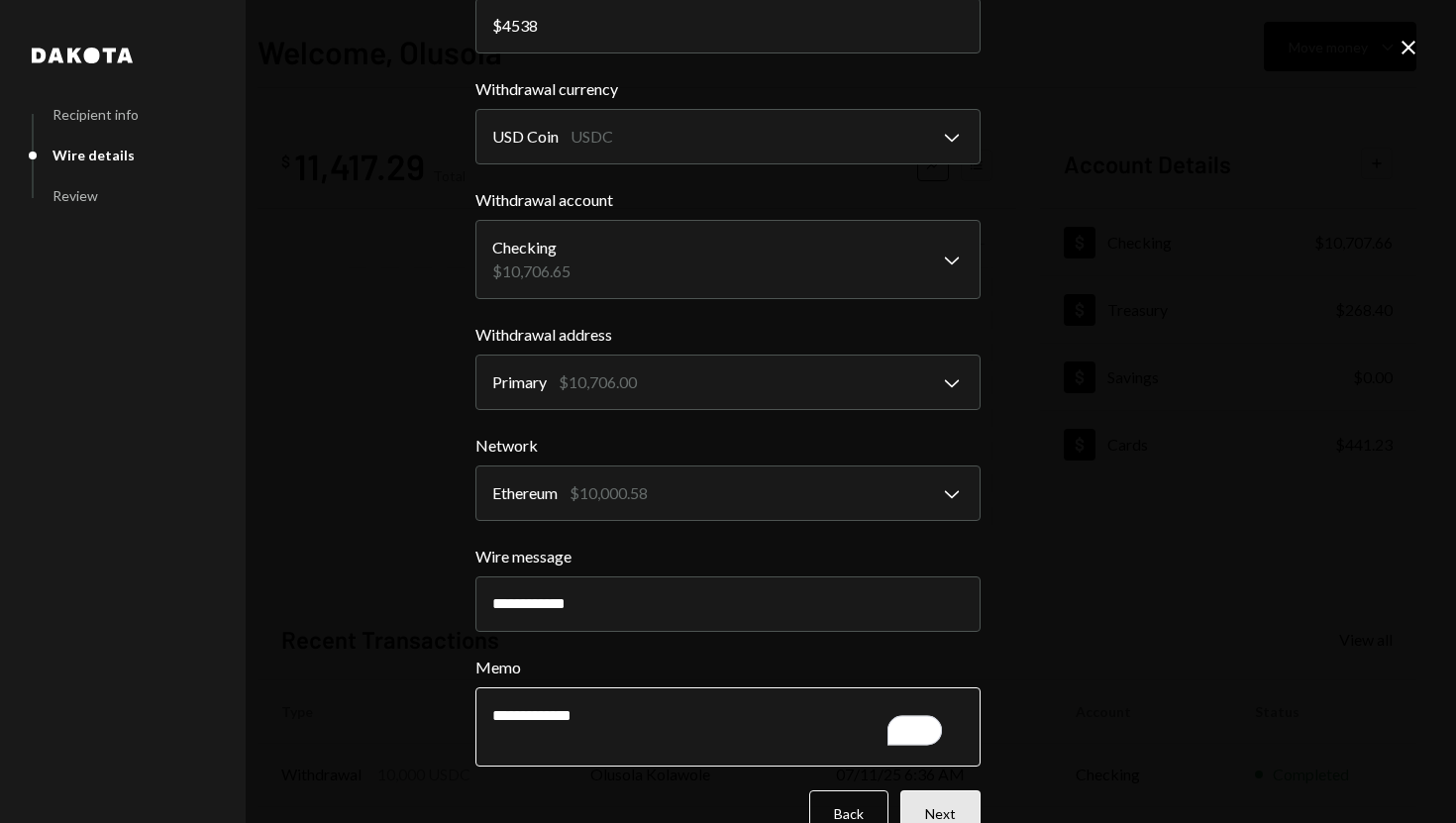 type on "**********" 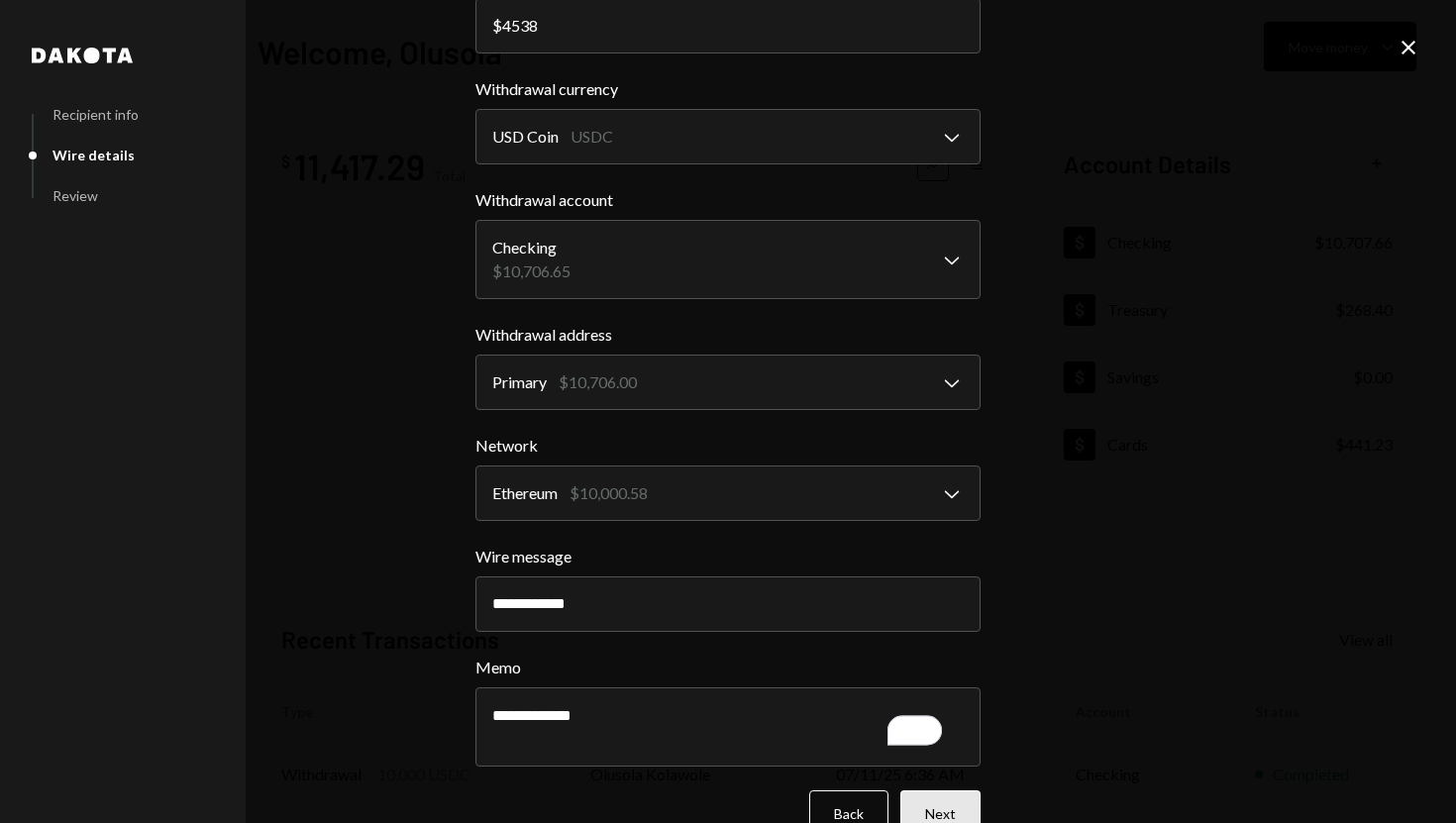 click on "Next" at bounding box center (940, 813) 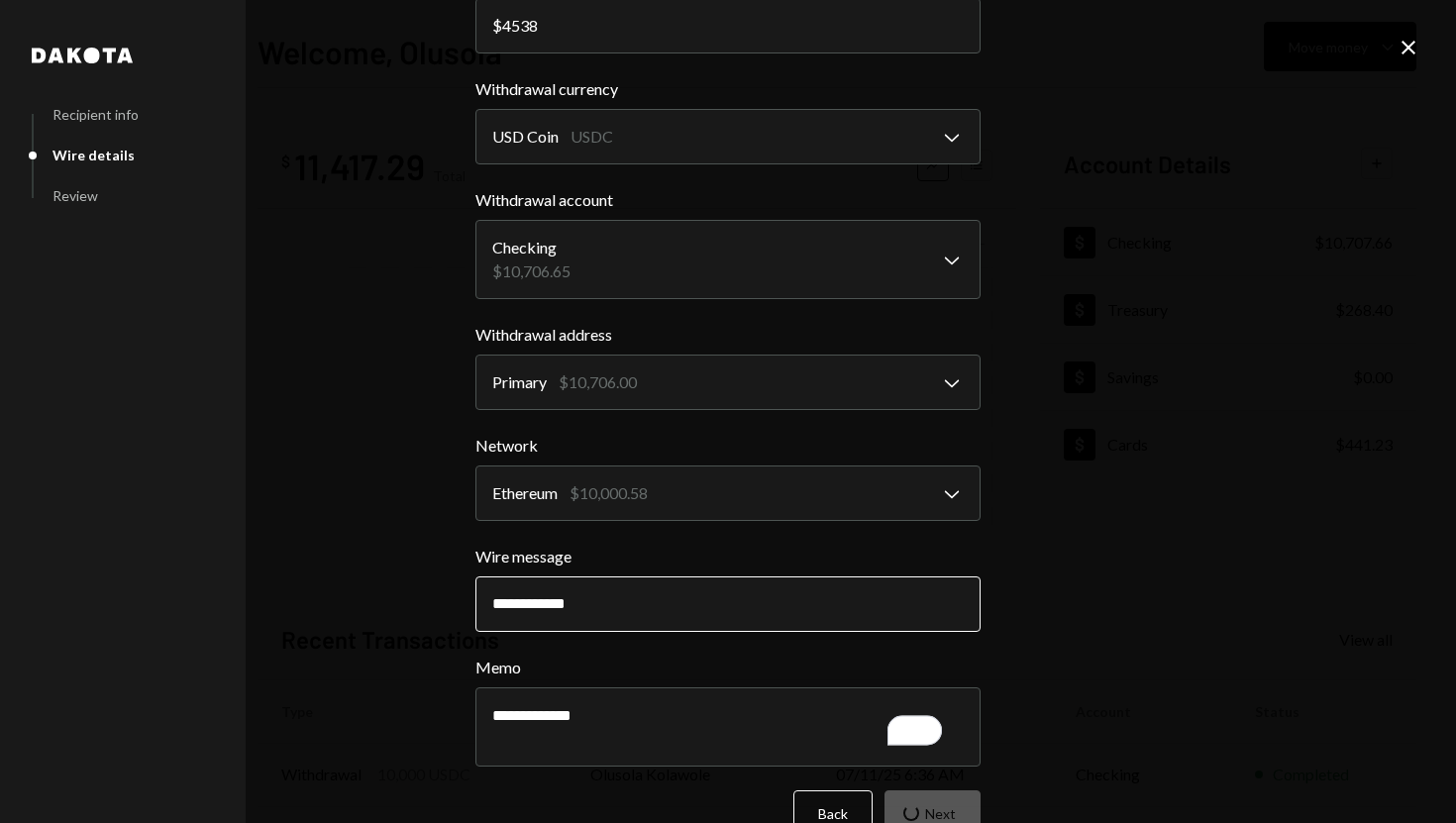 scroll, scrollTop: 0, scrollLeft: 0, axis: both 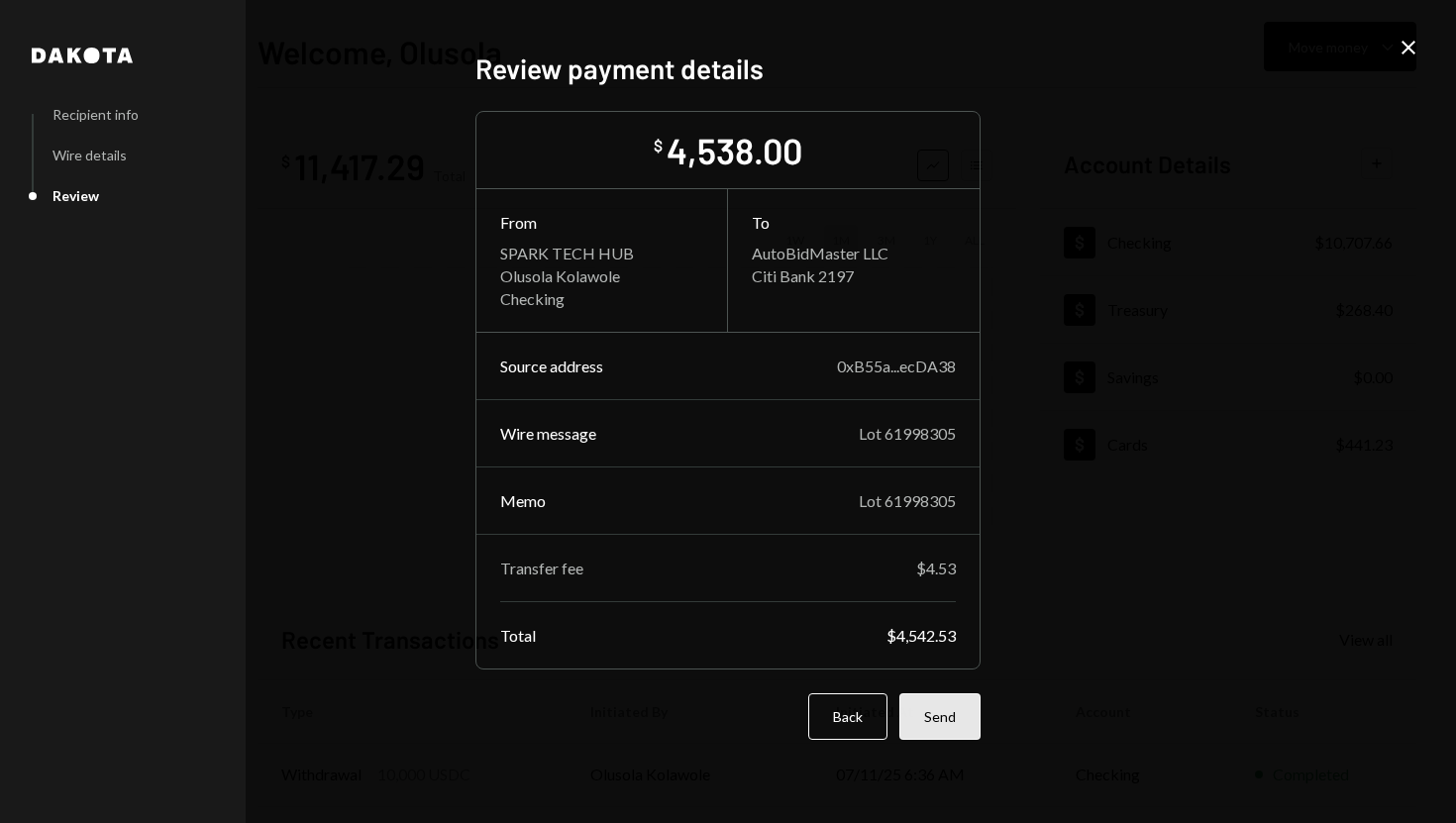 click on "Send" at bounding box center [940, 716] 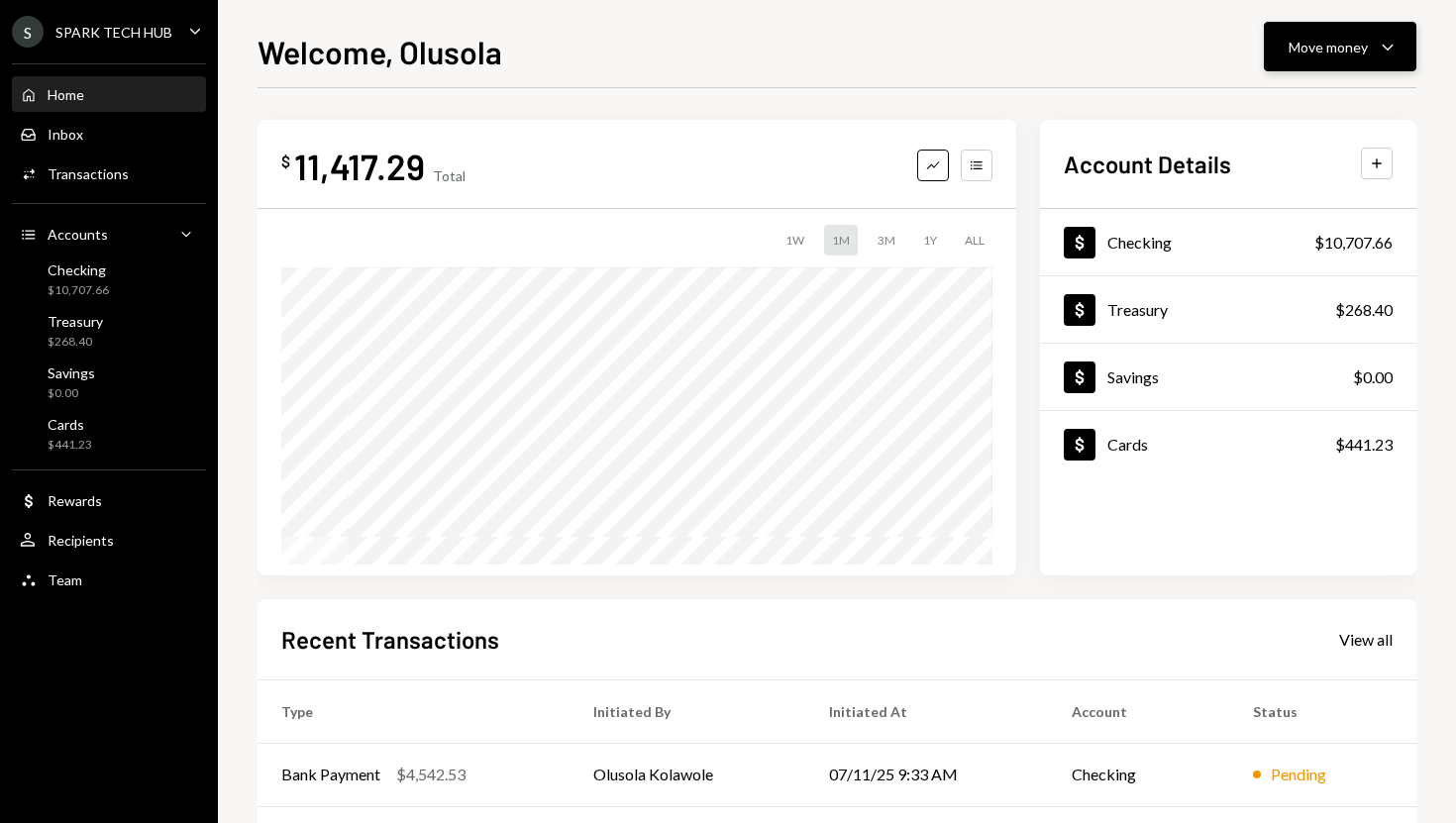 click on "Move money Caret Down" at bounding box center [1340, 47] 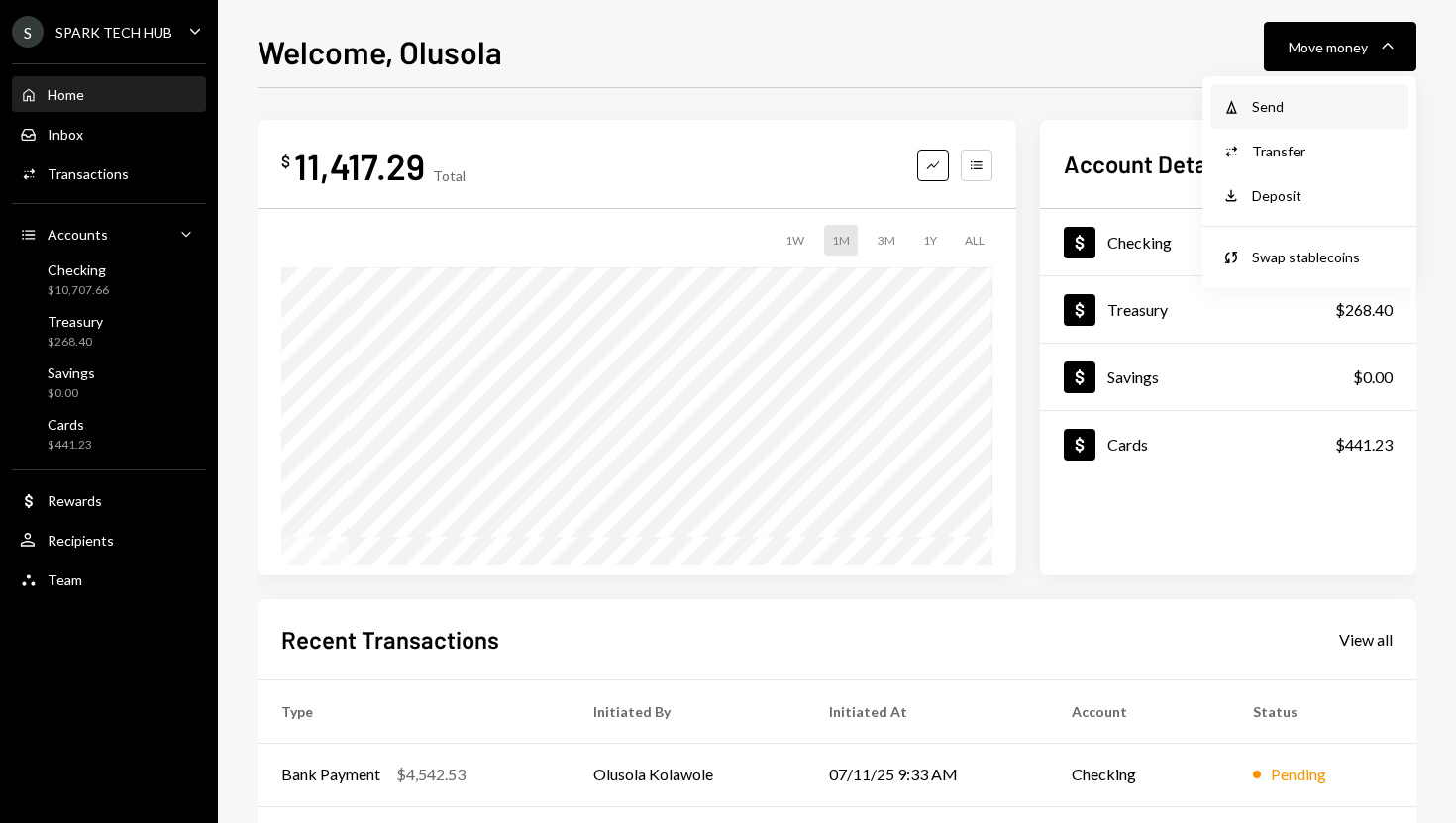 click on "Send" at bounding box center [1324, 106] 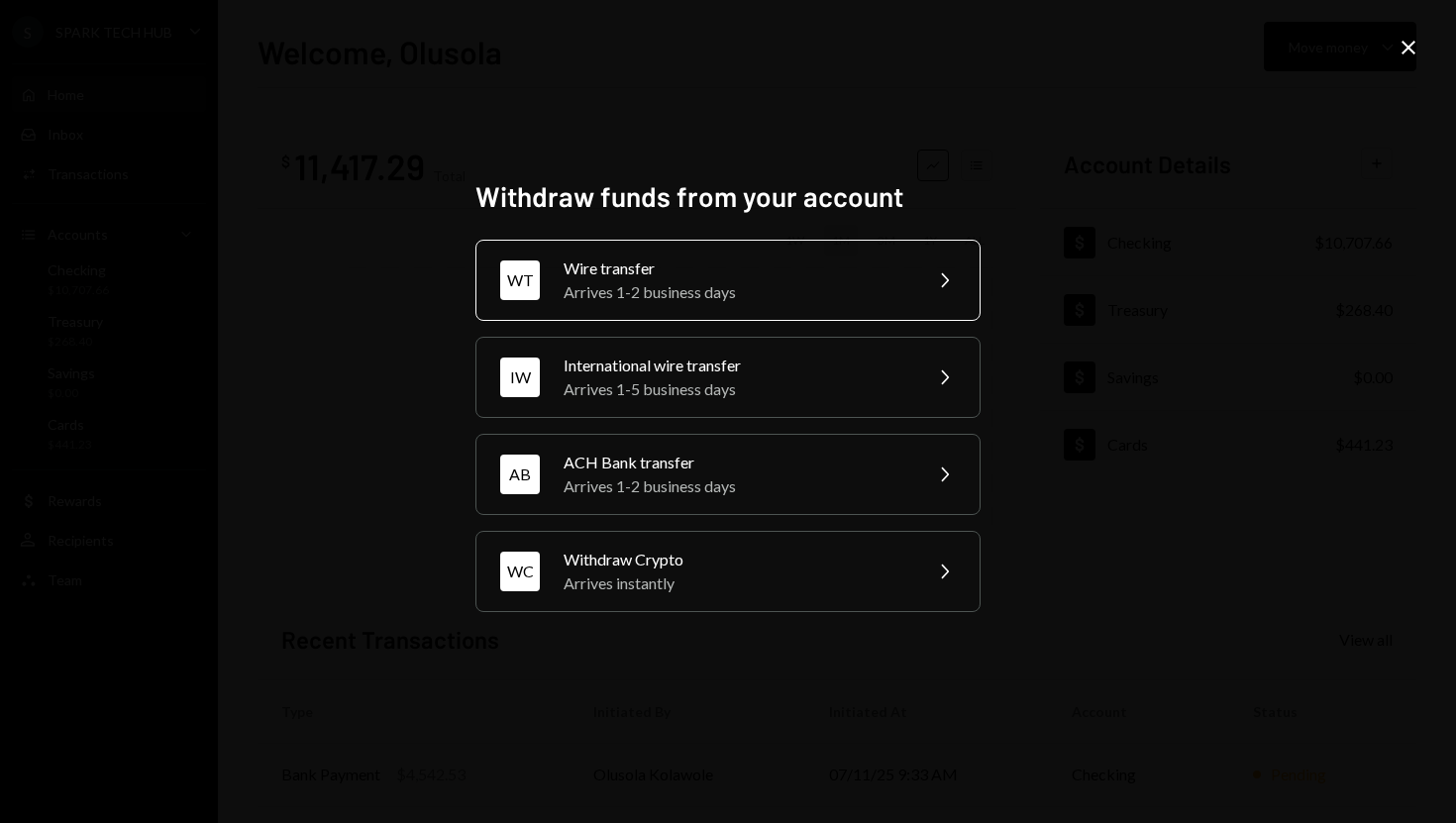 click on "Arrives 1-2 business days" at bounding box center (736, 292) 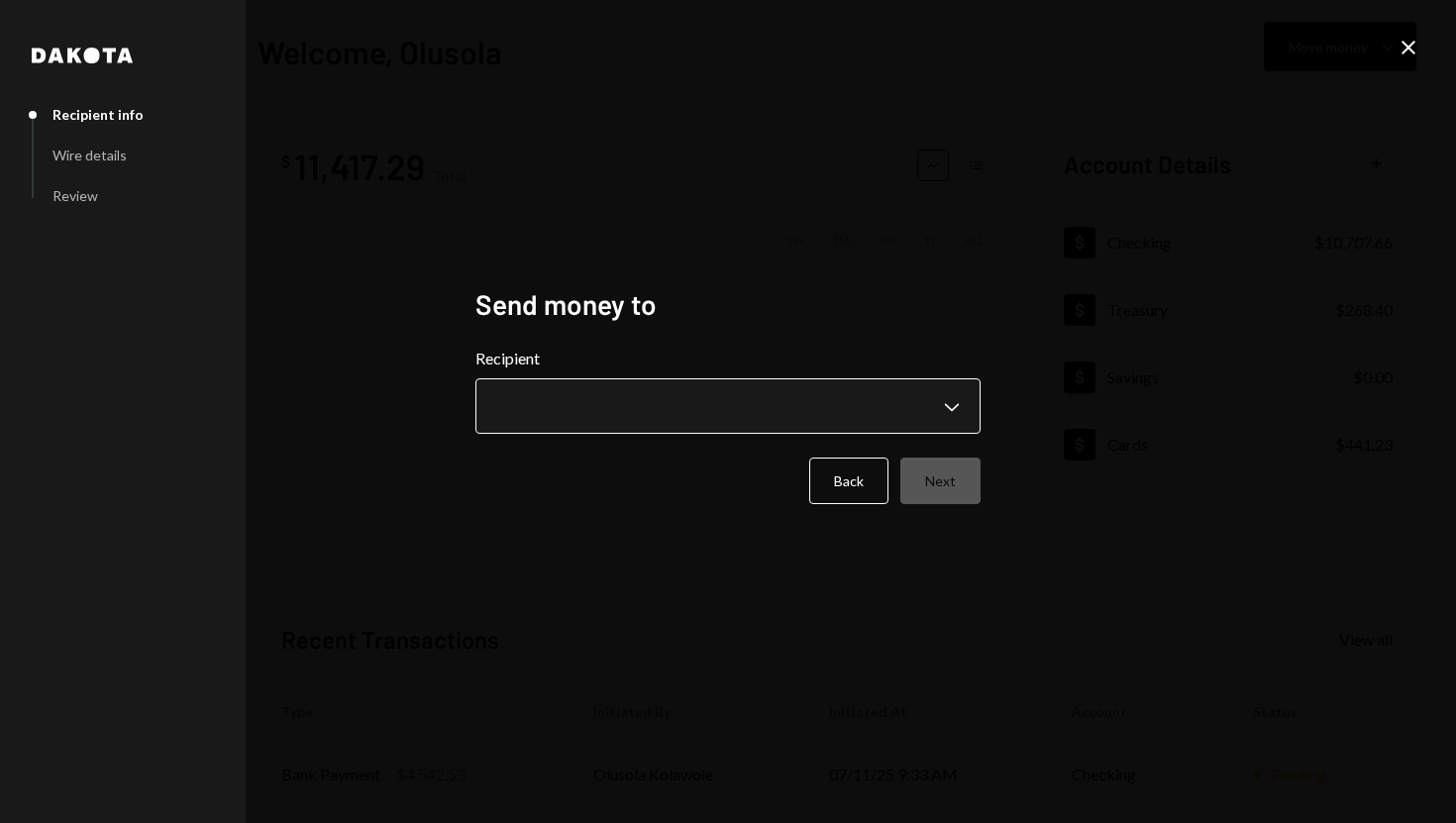 click on "**********" at bounding box center (728, 411) 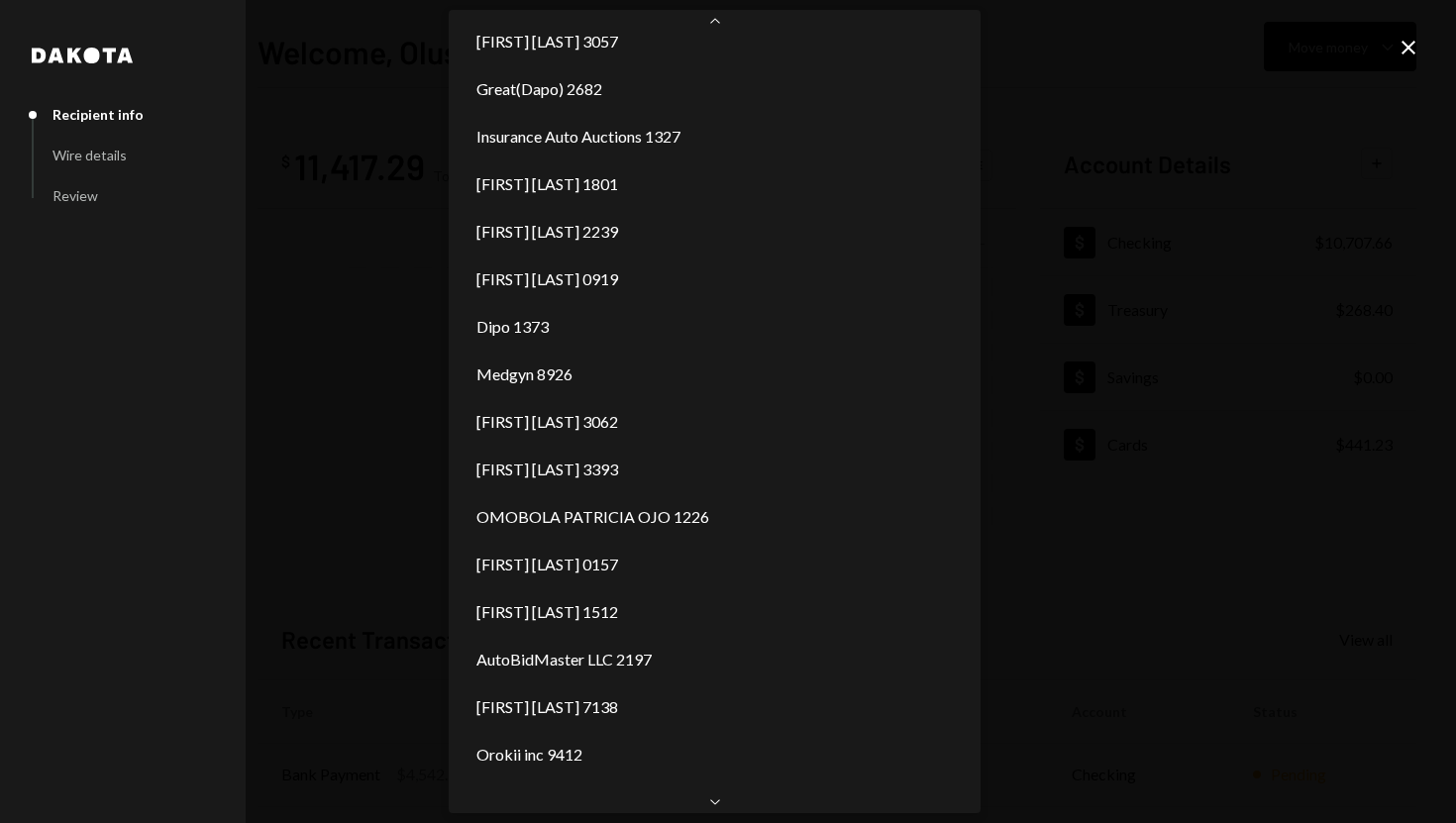 scroll, scrollTop: 269, scrollLeft: 0, axis: vertical 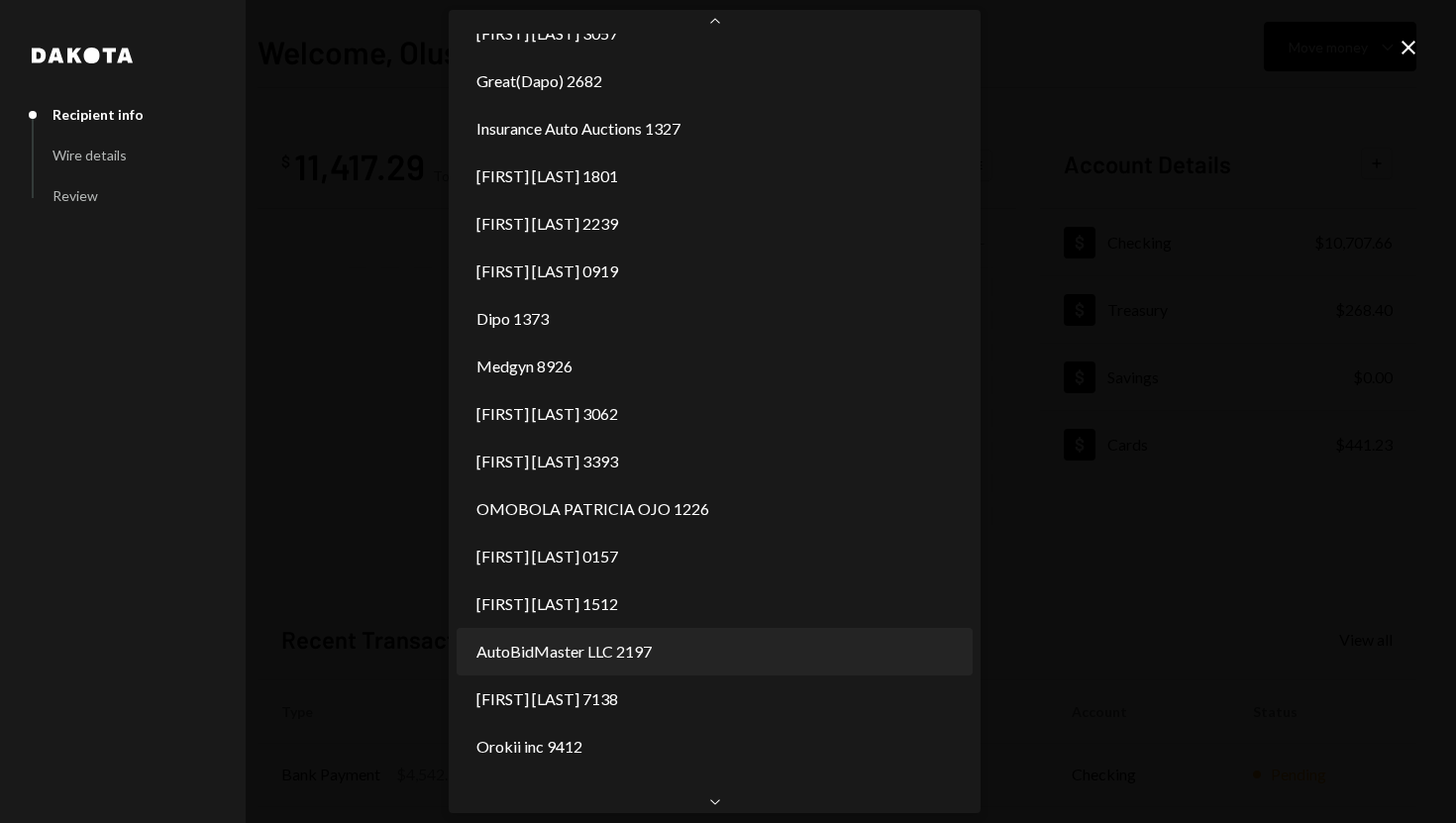 select on "**********" 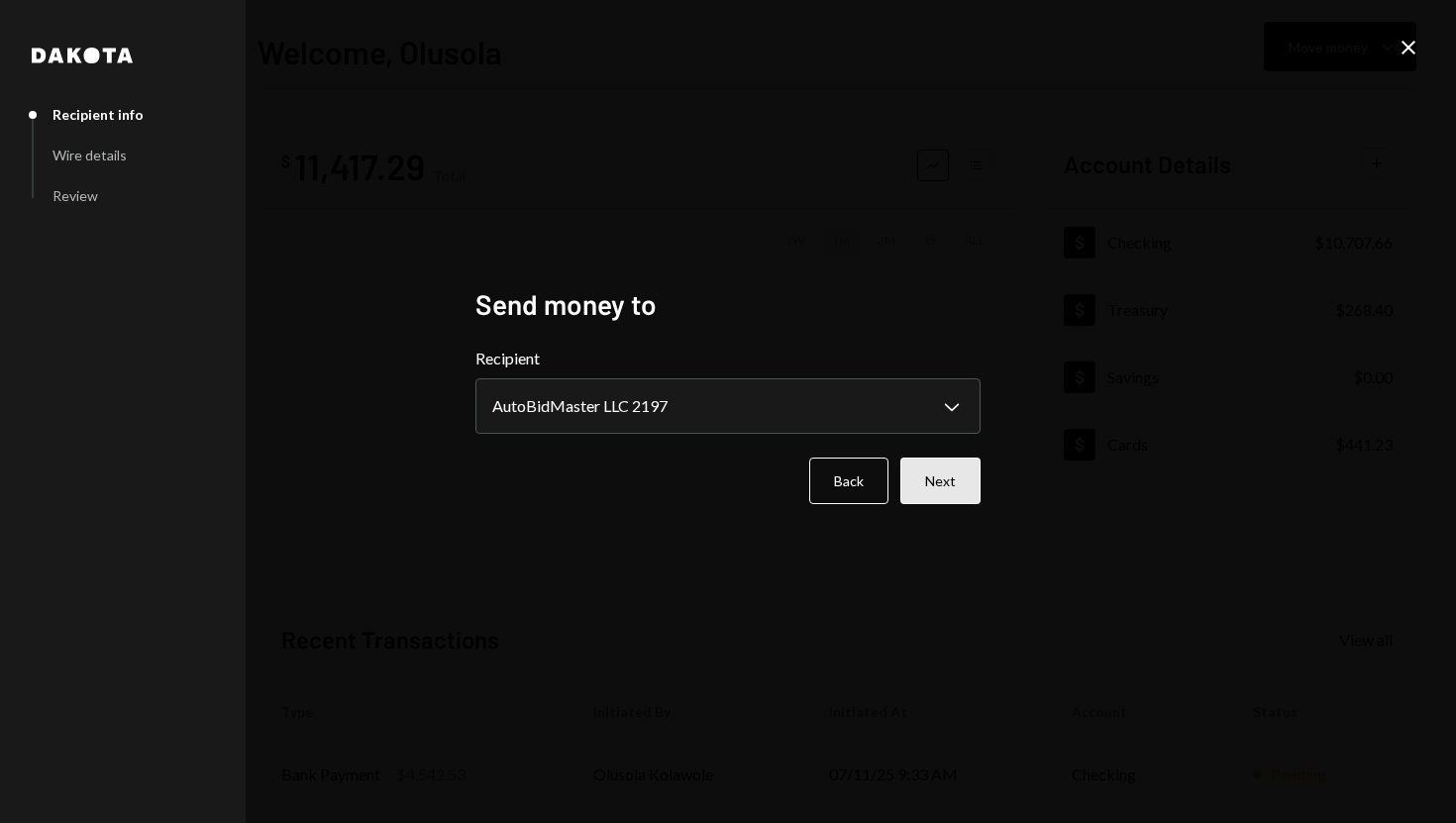 click on "Next" at bounding box center (940, 480) 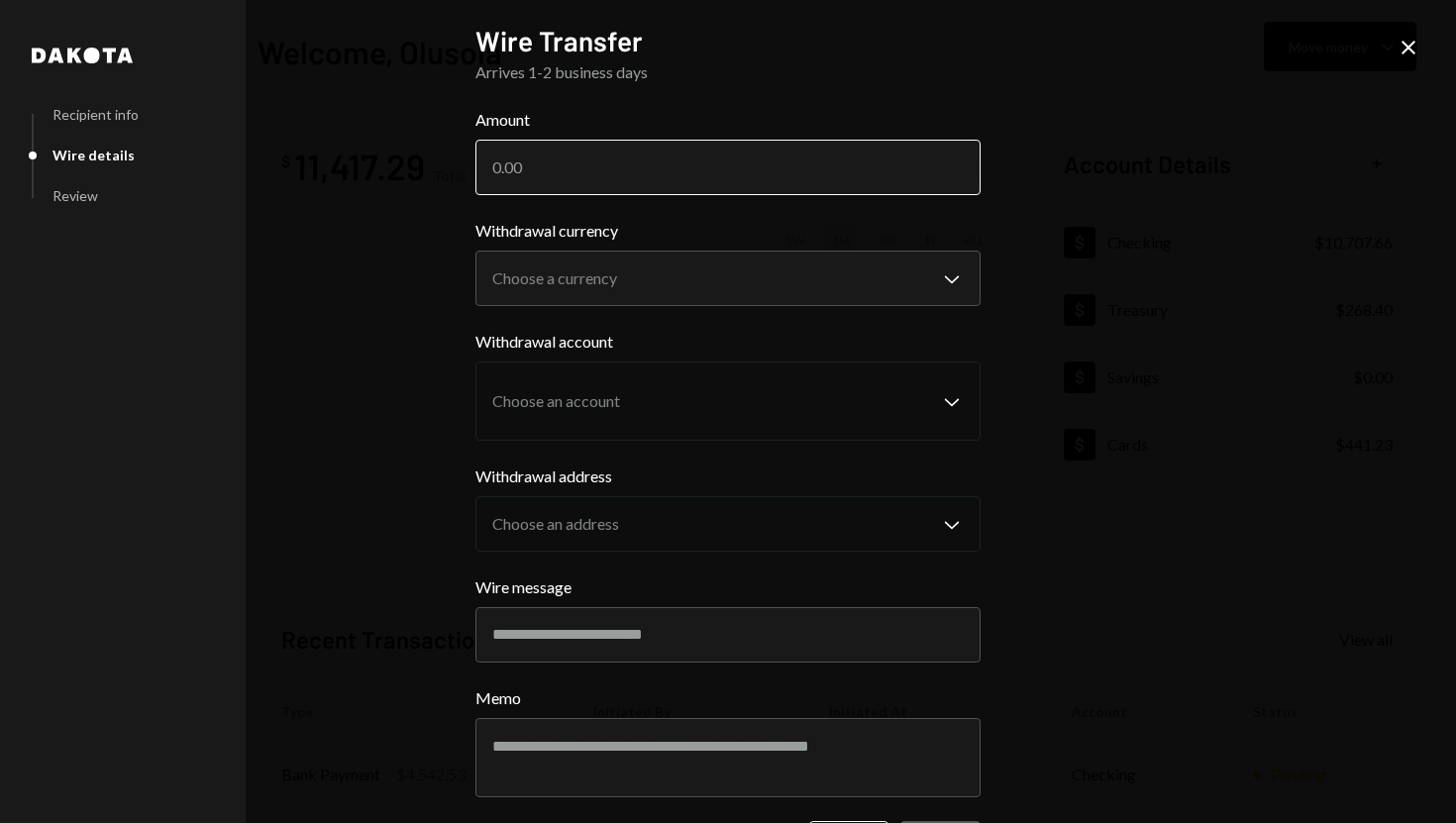 click on "Amount" at bounding box center (728, 167) 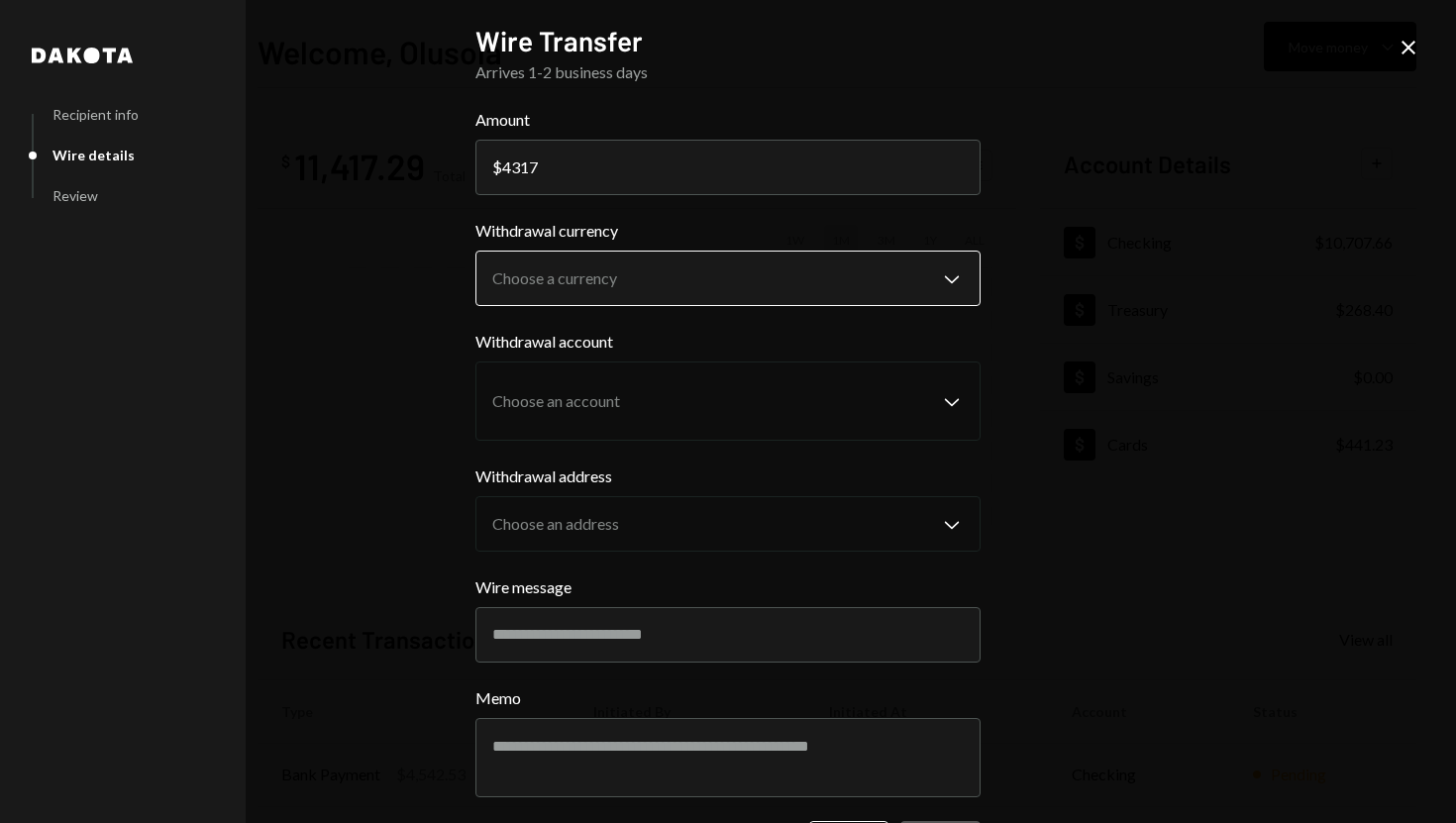 type on "4317" 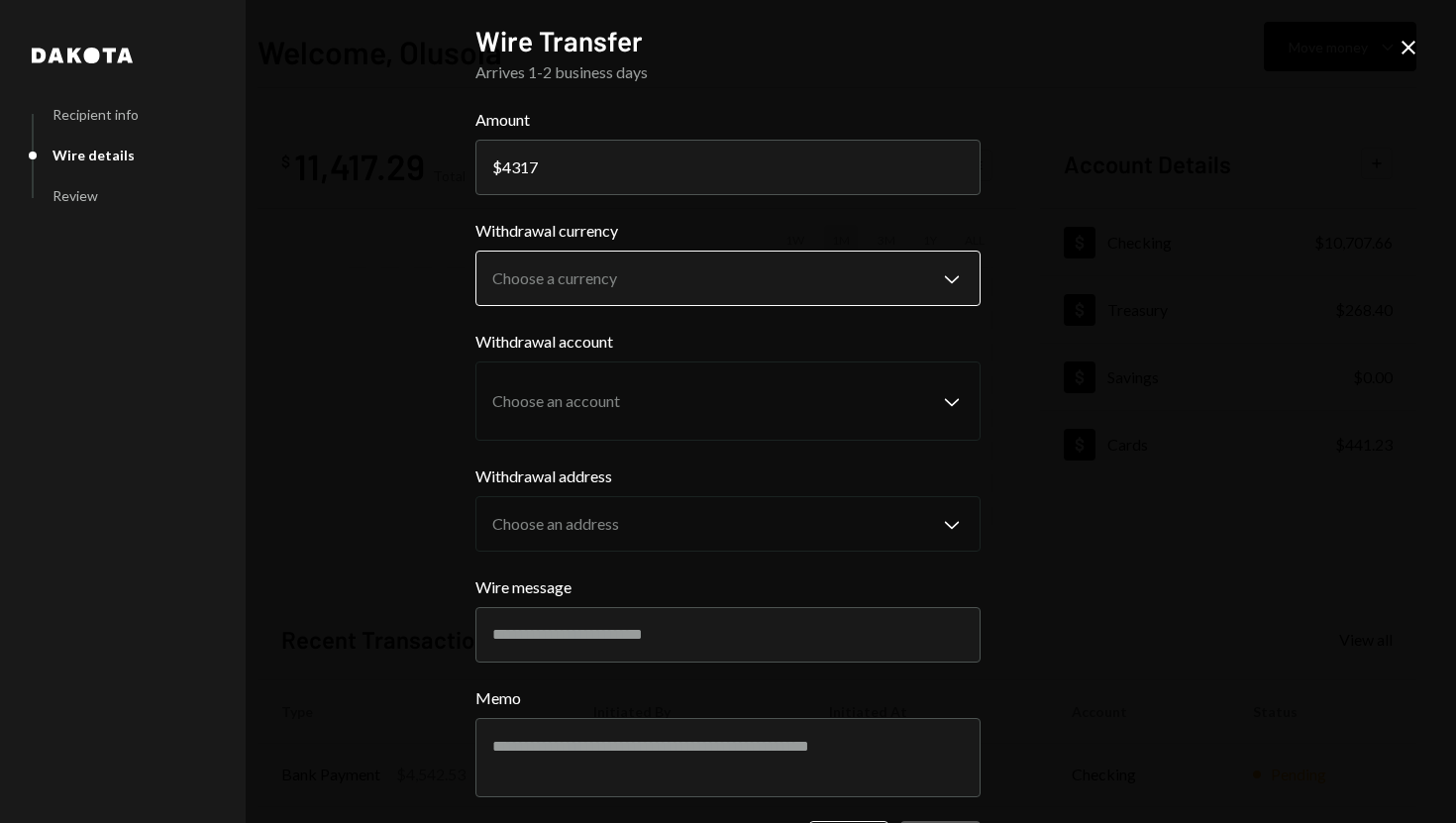 click on "S SPARK TECH HUB Caret Down Home Home Inbox Inbox Activities Transactions Accounts Accounts Caret Down Checking $10,707.66 Treasury $268.40 Savings $0.00 Cards $441.23 Dollar Rewards User Recipients Team Team Welcome, Olusola Move money Caret Down $ 11,417.29 Total Graph Accounts 1W 1M 3M 1Y ALL Account Details Plus Dollar Checking $10,707.66 Dollar Treasury $268.40 Dollar Savings $0.00 Dollar Cards $441.23 Recent Transactions View all Type Initiated By Initiated At Account Status Bank Payment $4,542.53 Olusola Kolawole 07/11/25 9:33 AM Checking Pending Withdrawal 10,000  USDC Olusola Kolawole 07/11/25 6:36 AM Checking Completed Withdrawal 10,000  USDC Olusola Kolawole 07/11/25 5:26 AM Checking Completed Card Transaction $42.55 Company Utilities 07/10/25 10:49 PM Organization Pending Withdrawal 35,000  USDC Adewumi Hammed 07/10/25 5:14 PM Checking Completed /dashboard   Dakota Recipient info Wire details Review Wire Transfer Arrives 1-2 business days Amount $ 4317 Withdrawal currency Choose a currency Memo" at bounding box center (728, 411) 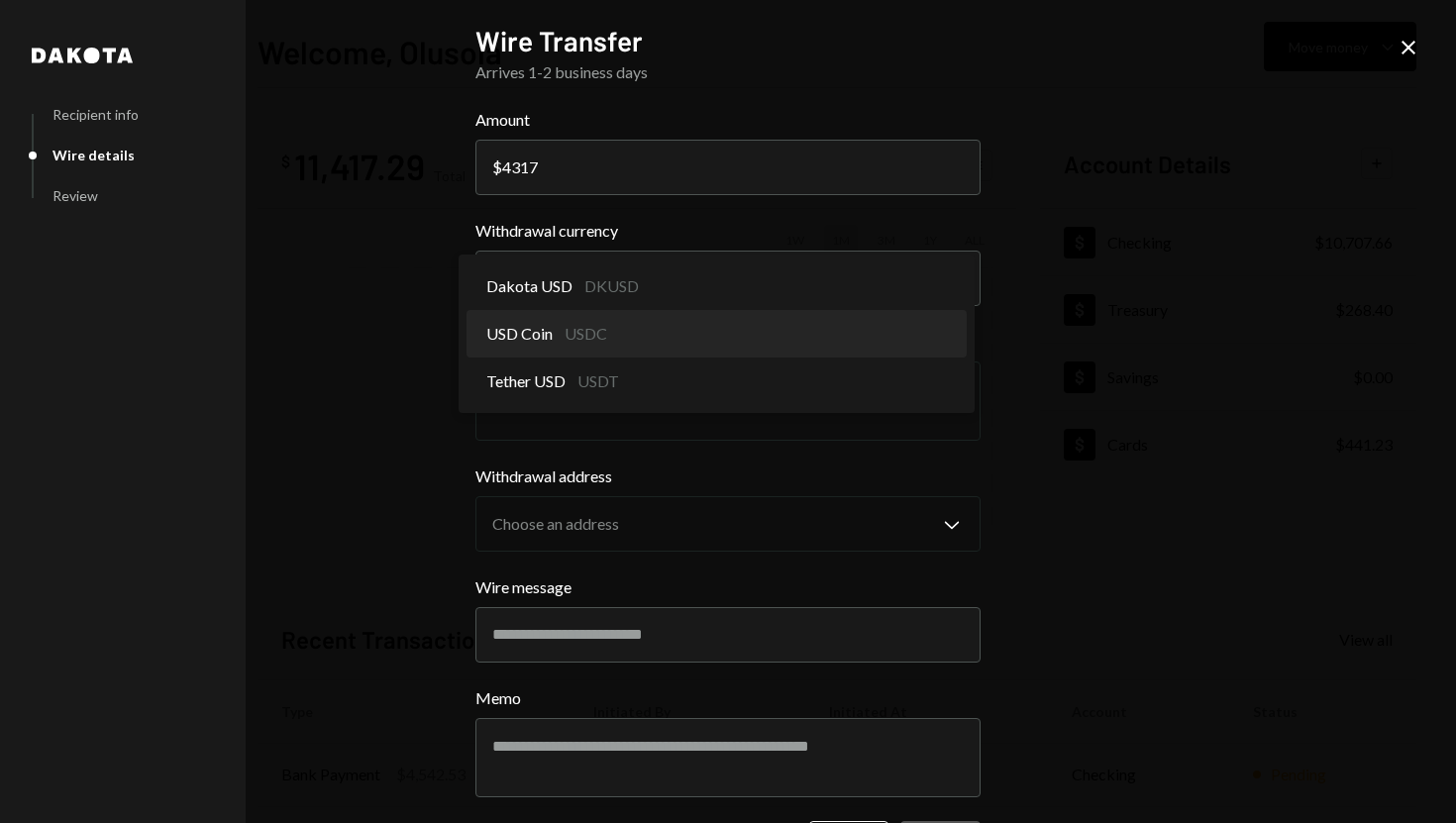 select on "****" 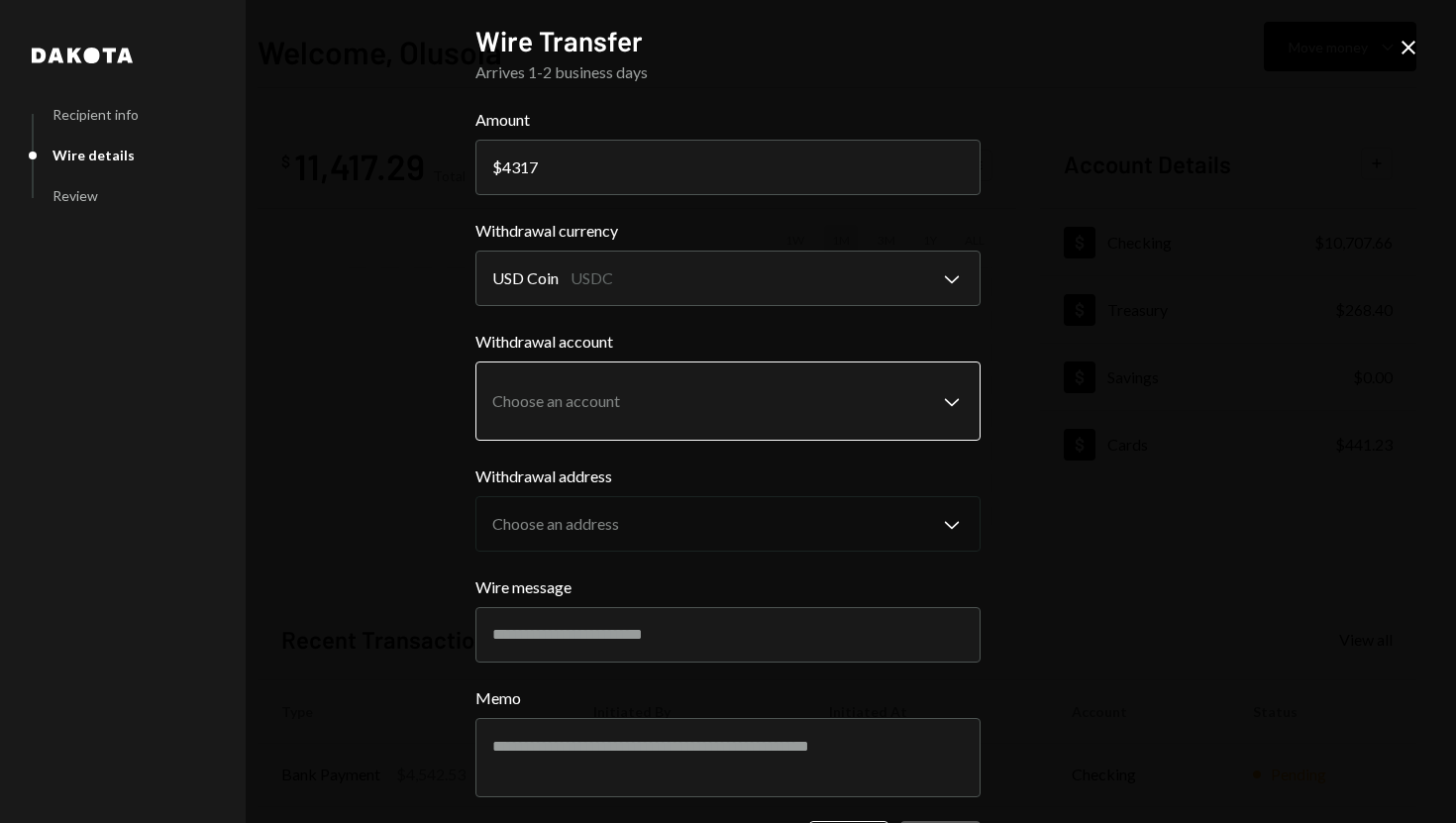 click on "**********" at bounding box center (728, 411) 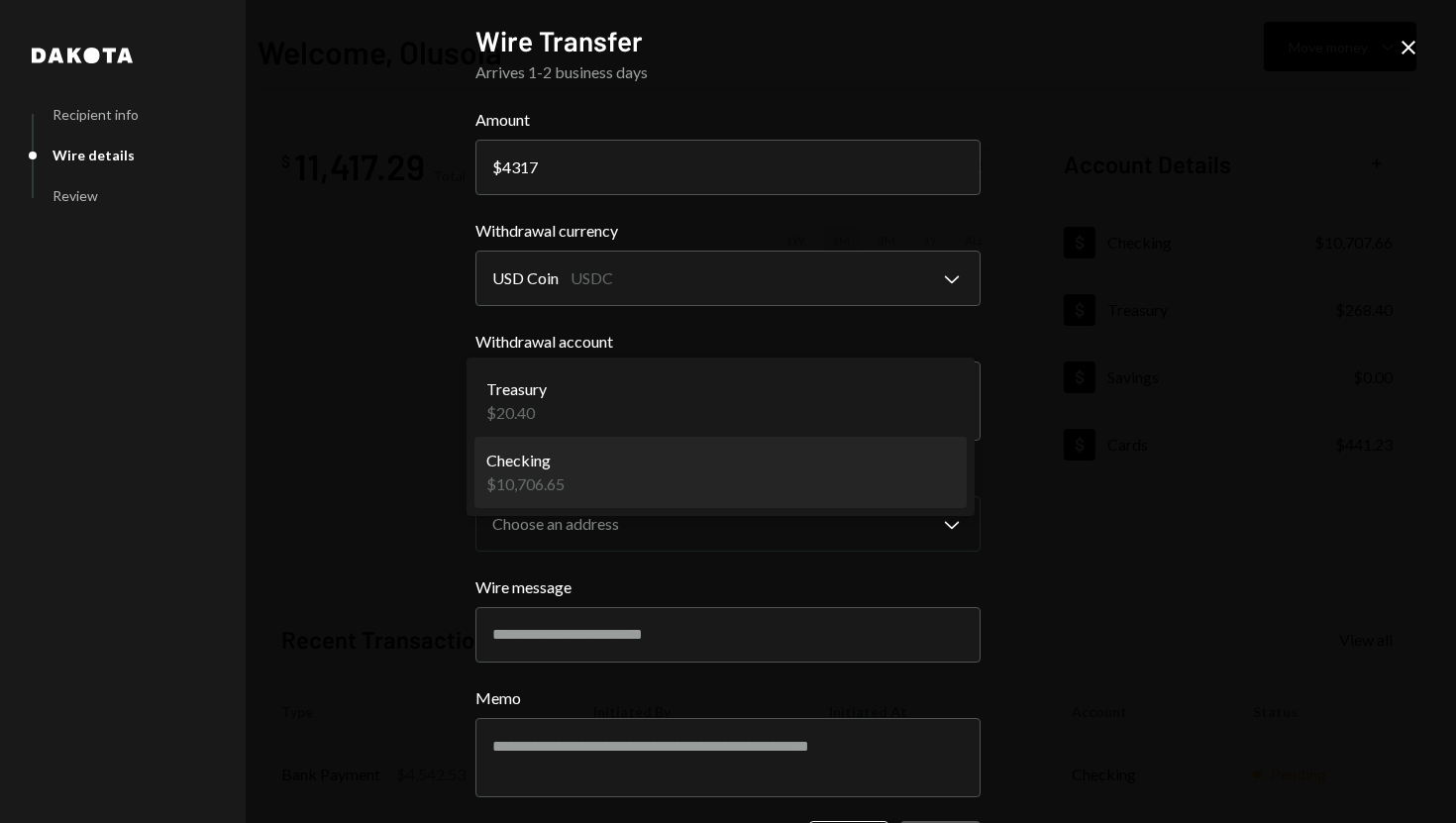 select on "**********" 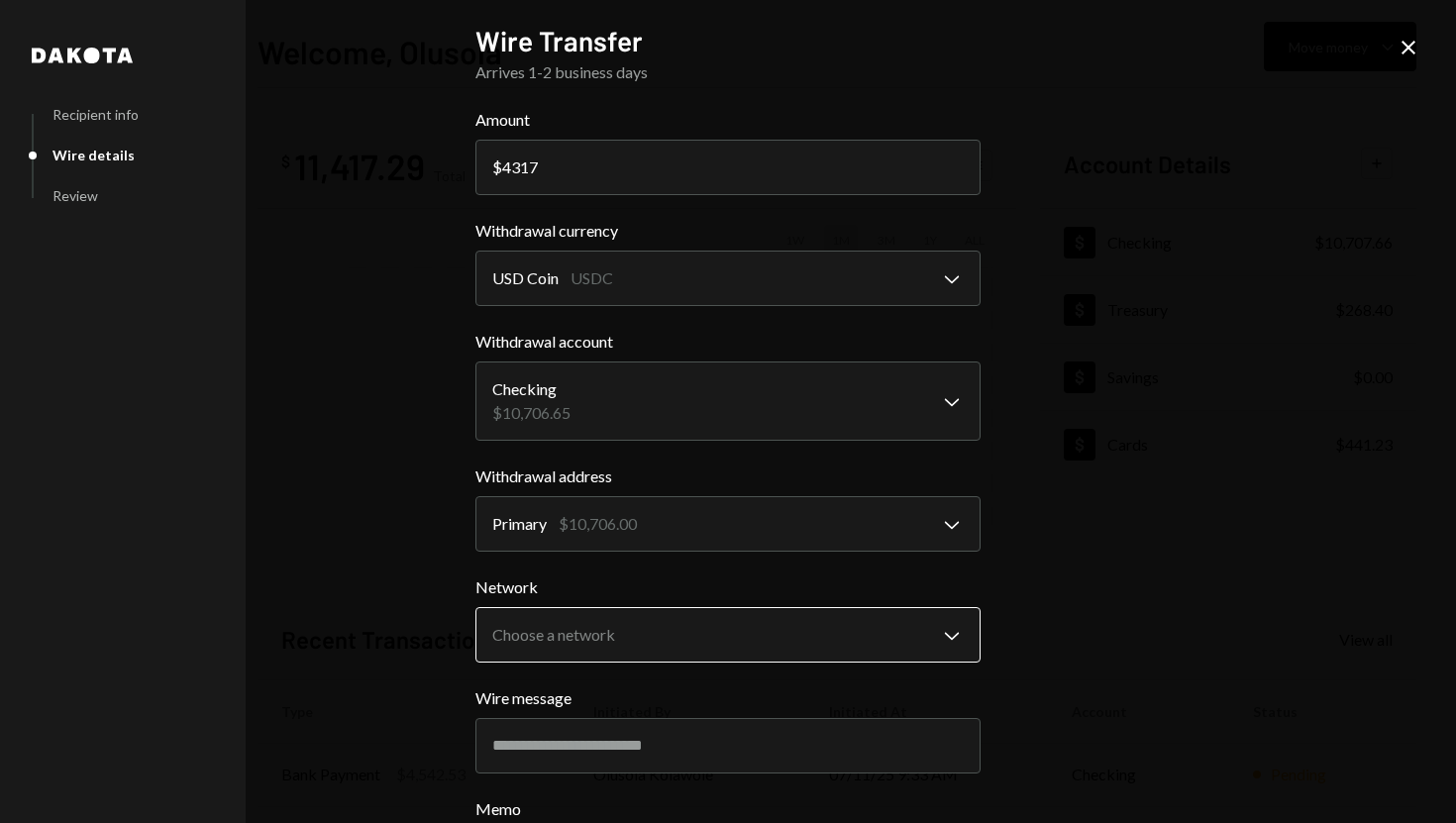 click on "**********" at bounding box center [728, 411] 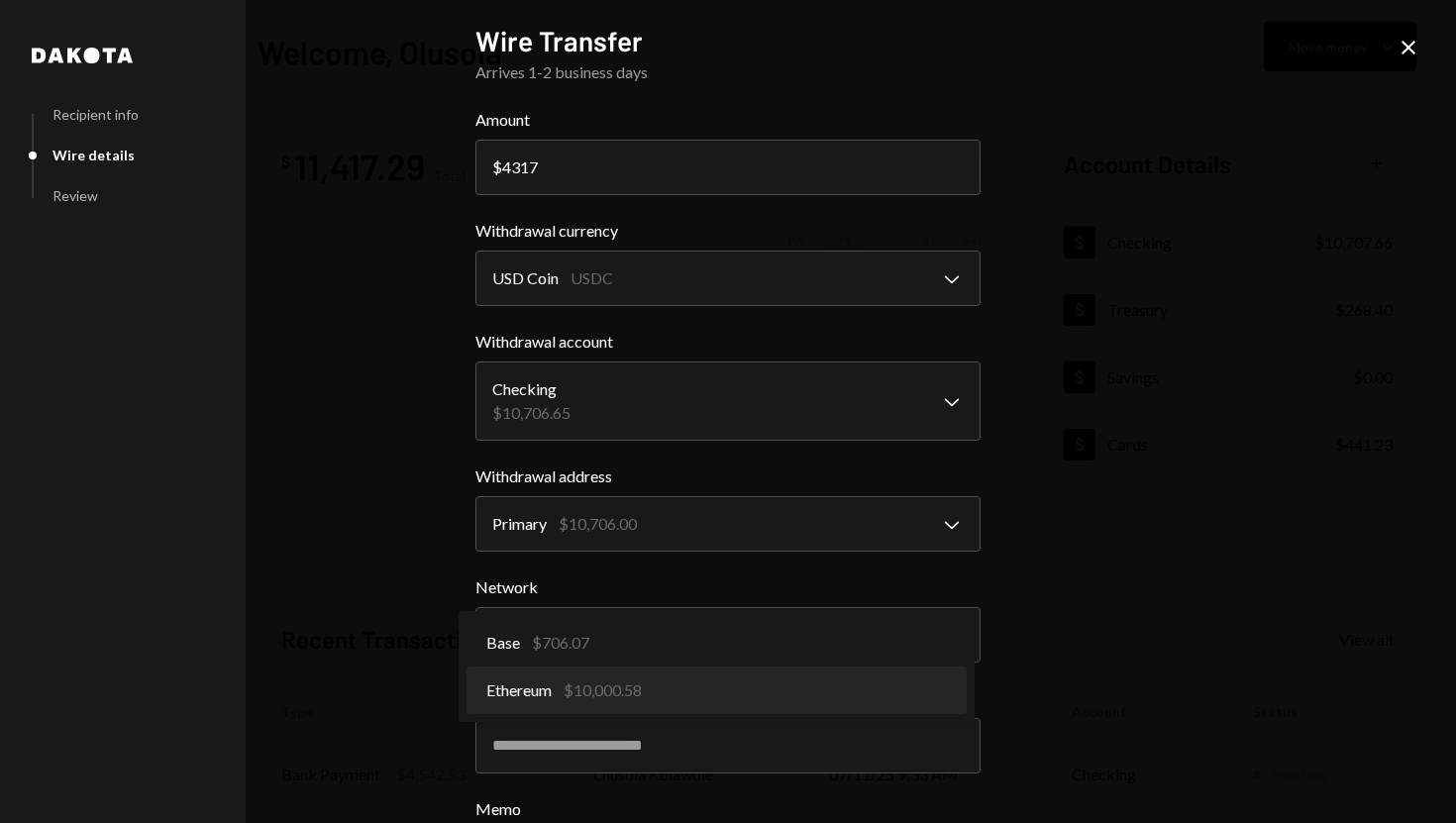 select on "**********" 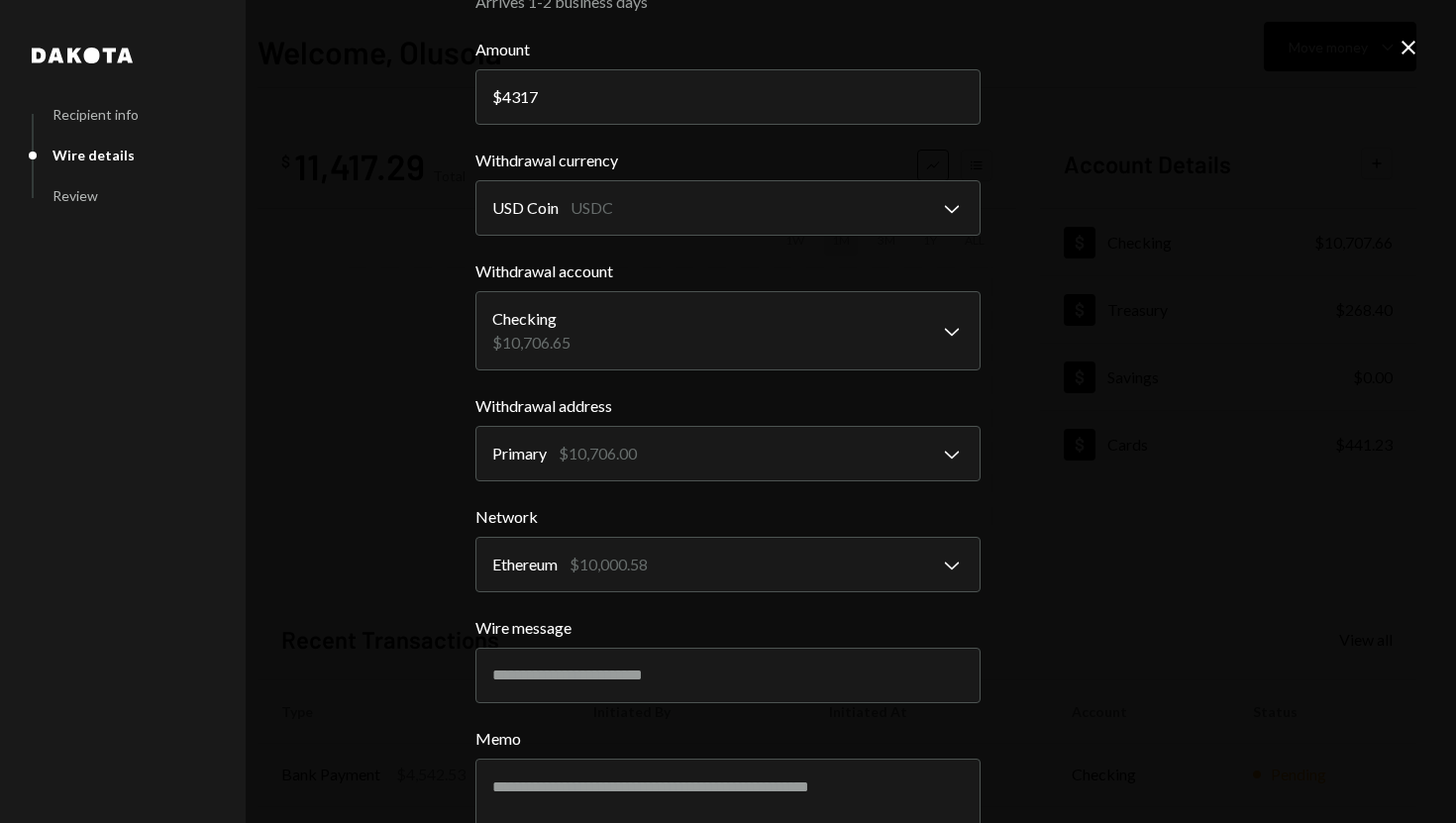 scroll, scrollTop: 74, scrollLeft: 0, axis: vertical 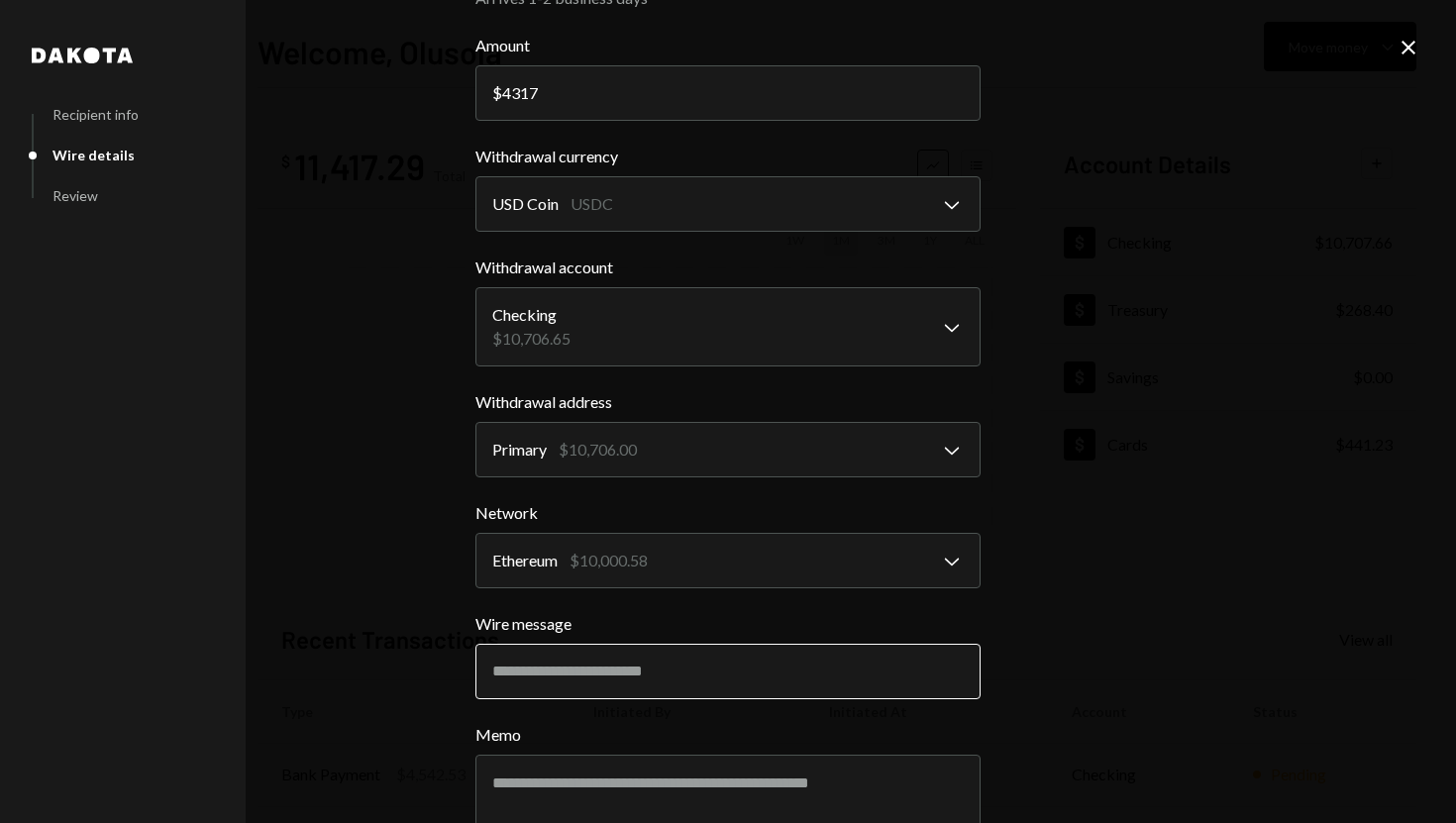 click on "Wire message" at bounding box center (728, 671) 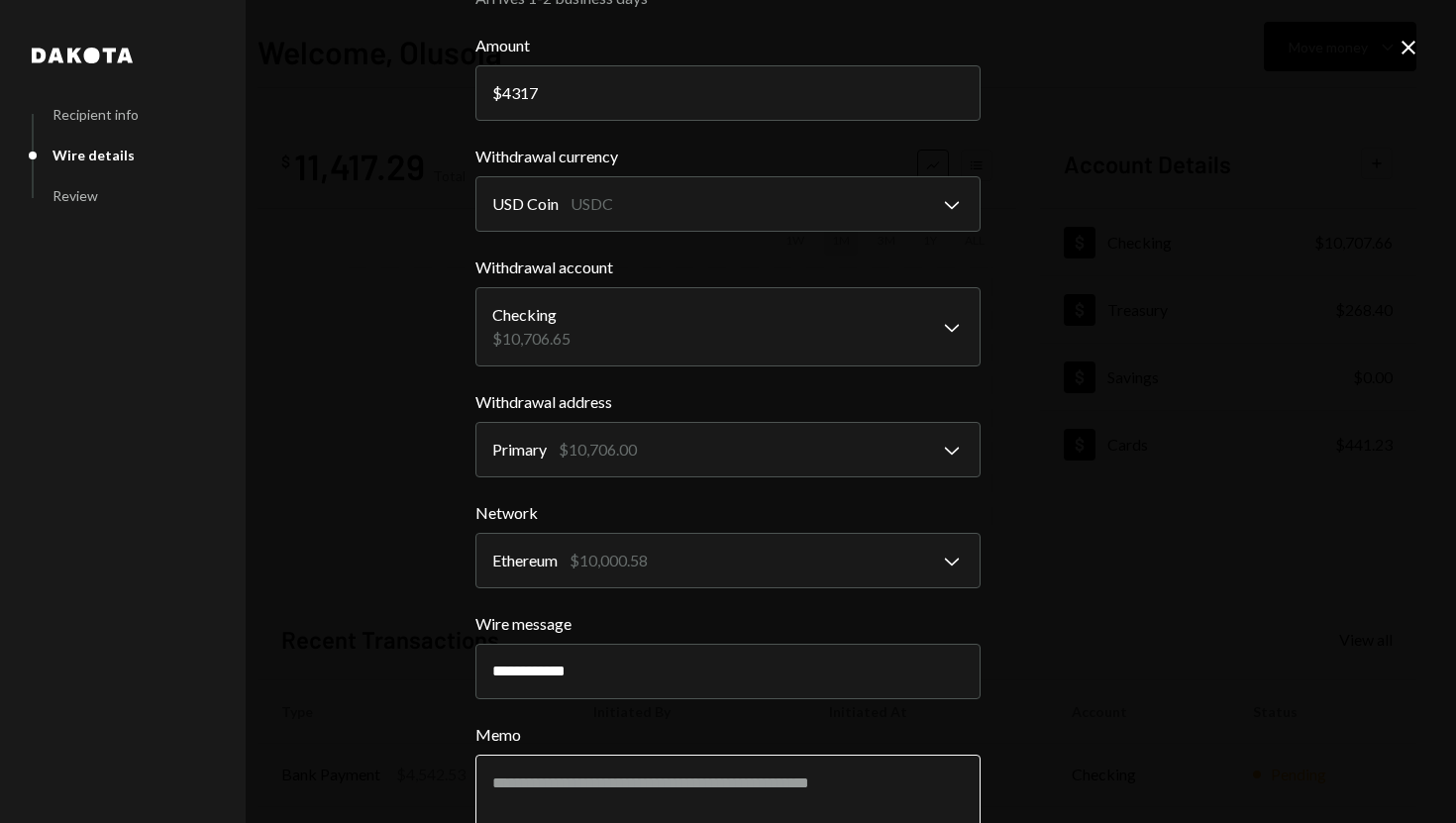 type on "**********" 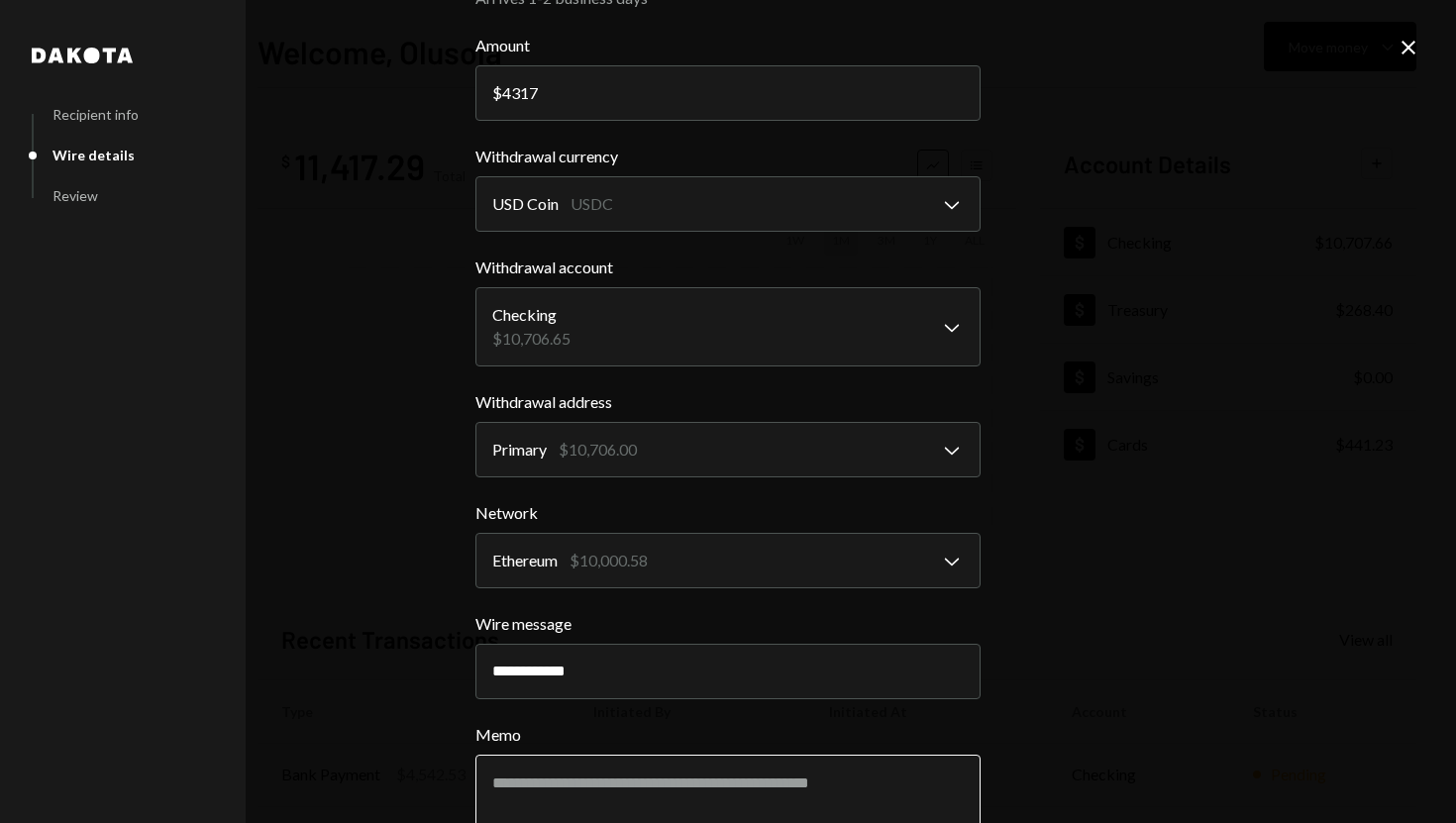 click on "Memo" at bounding box center (728, 794) 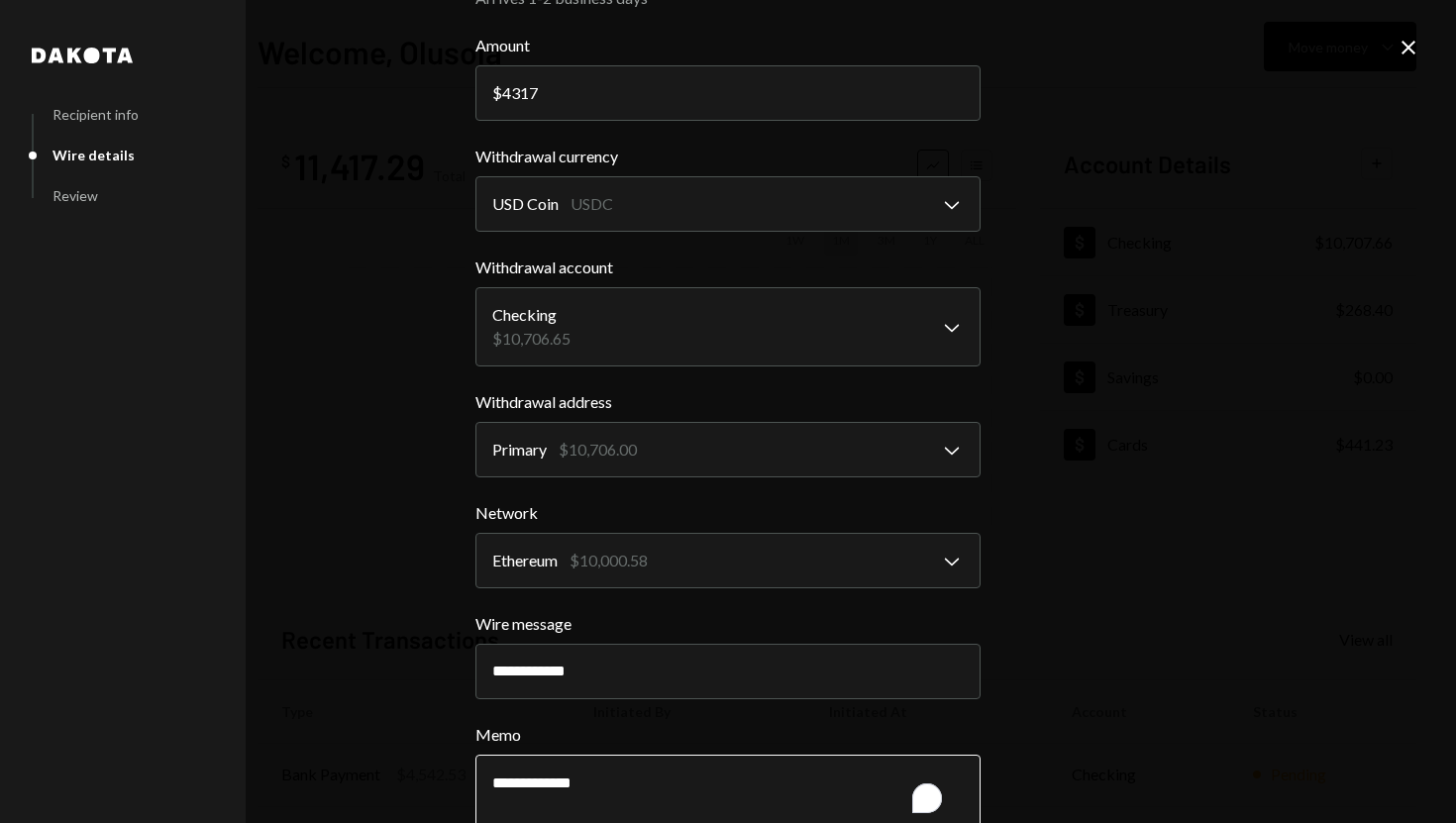 scroll, scrollTop: 2, scrollLeft: 0, axis: vertical 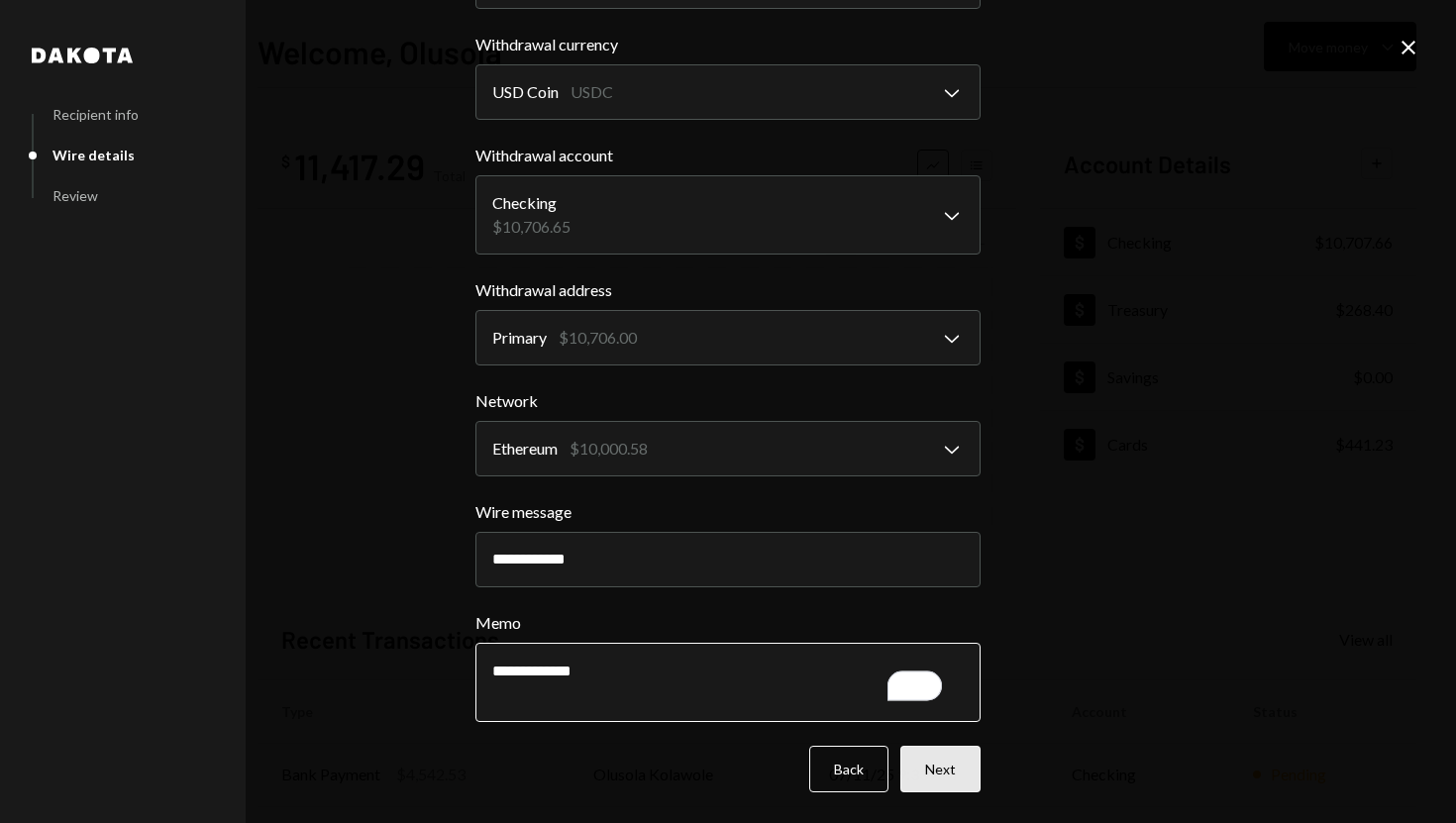 type on "**********" 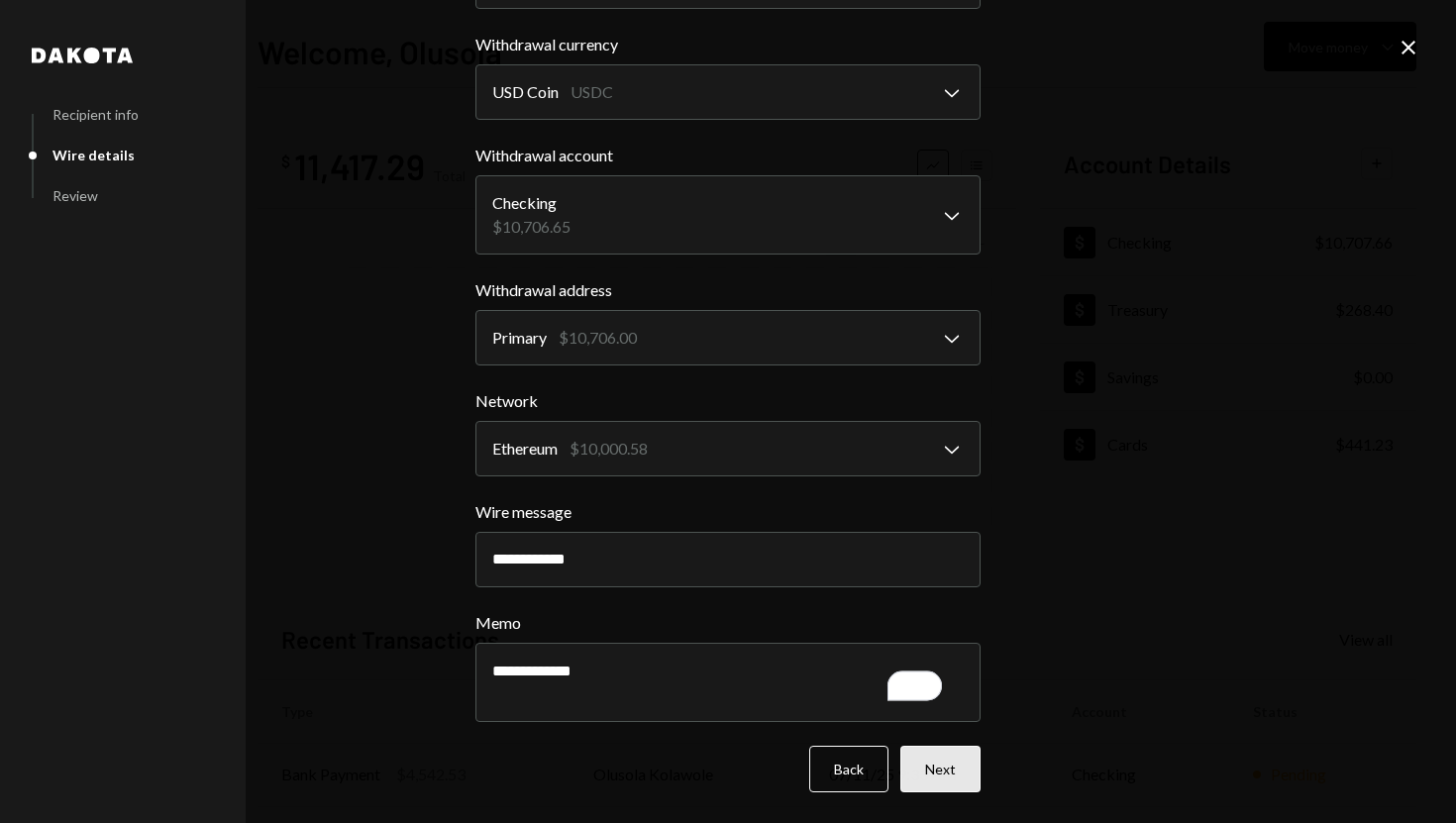 click on "Next" at bounding box center [940, 769] 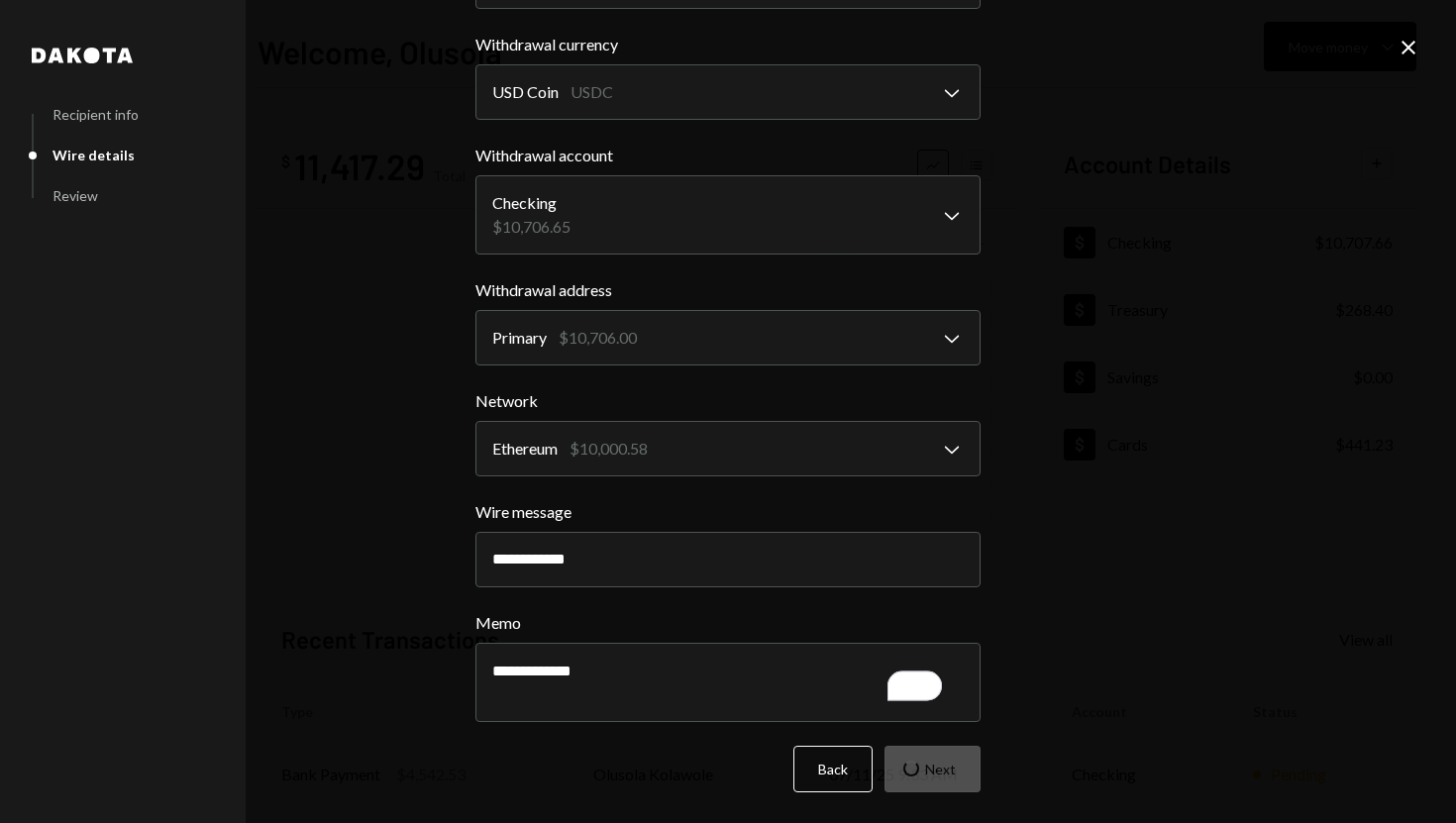 scroll, scrollTop: 0, scrollLeft: 0, axis: both 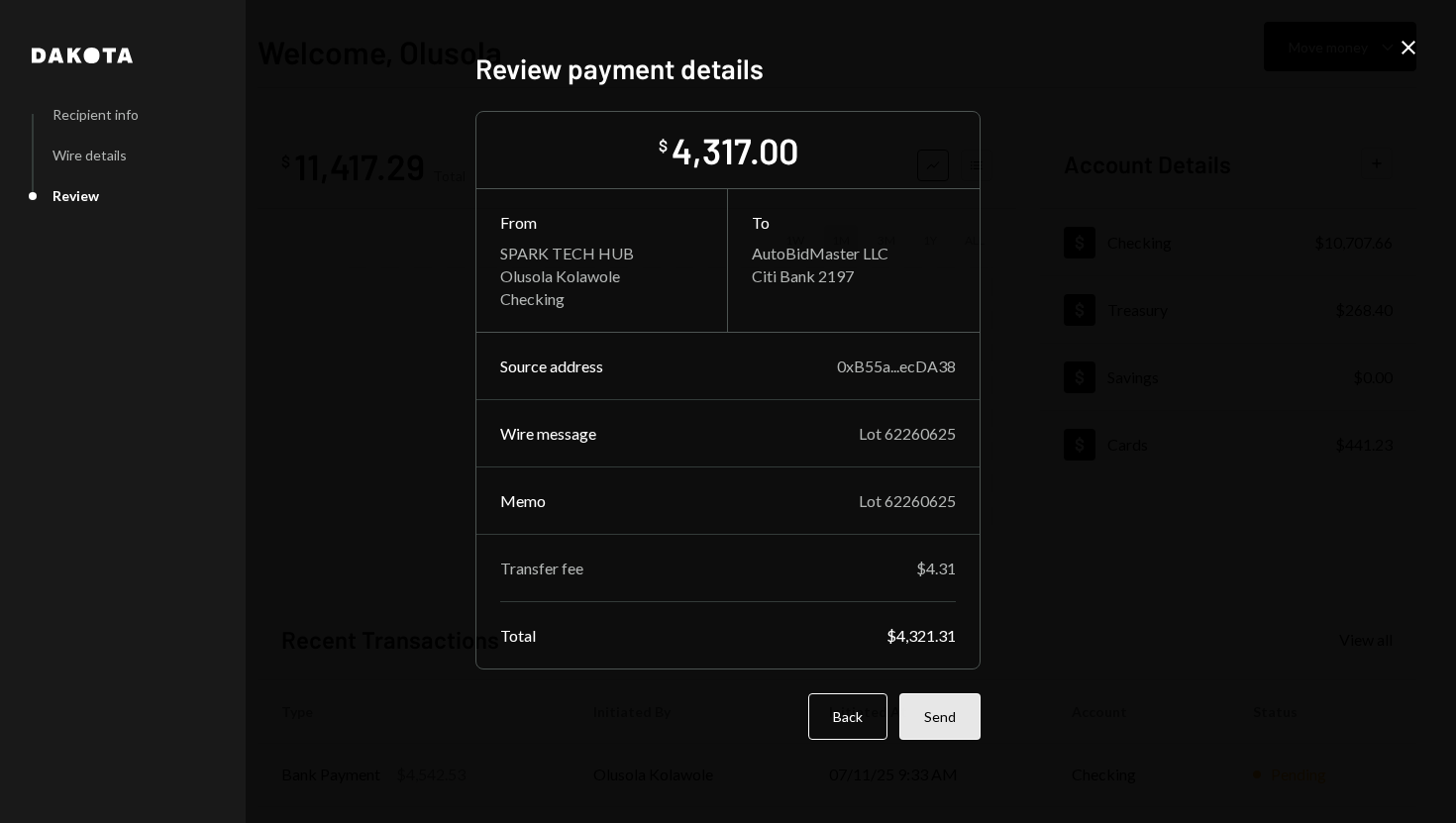 click on "Send" at bounding box center [940, 716] 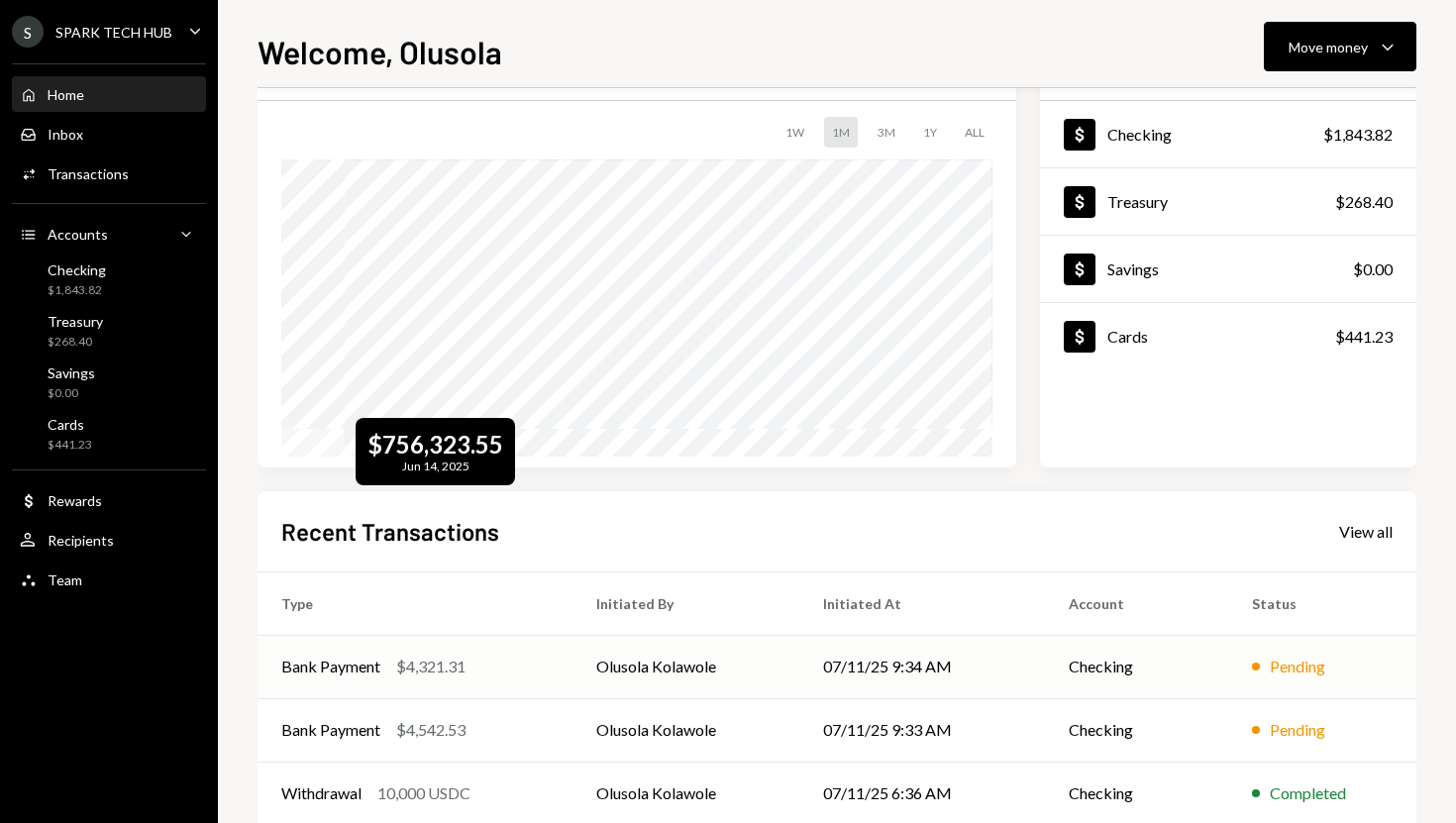 scroll, scrollTop: 6, scrollLeft: 0, axis: vertical 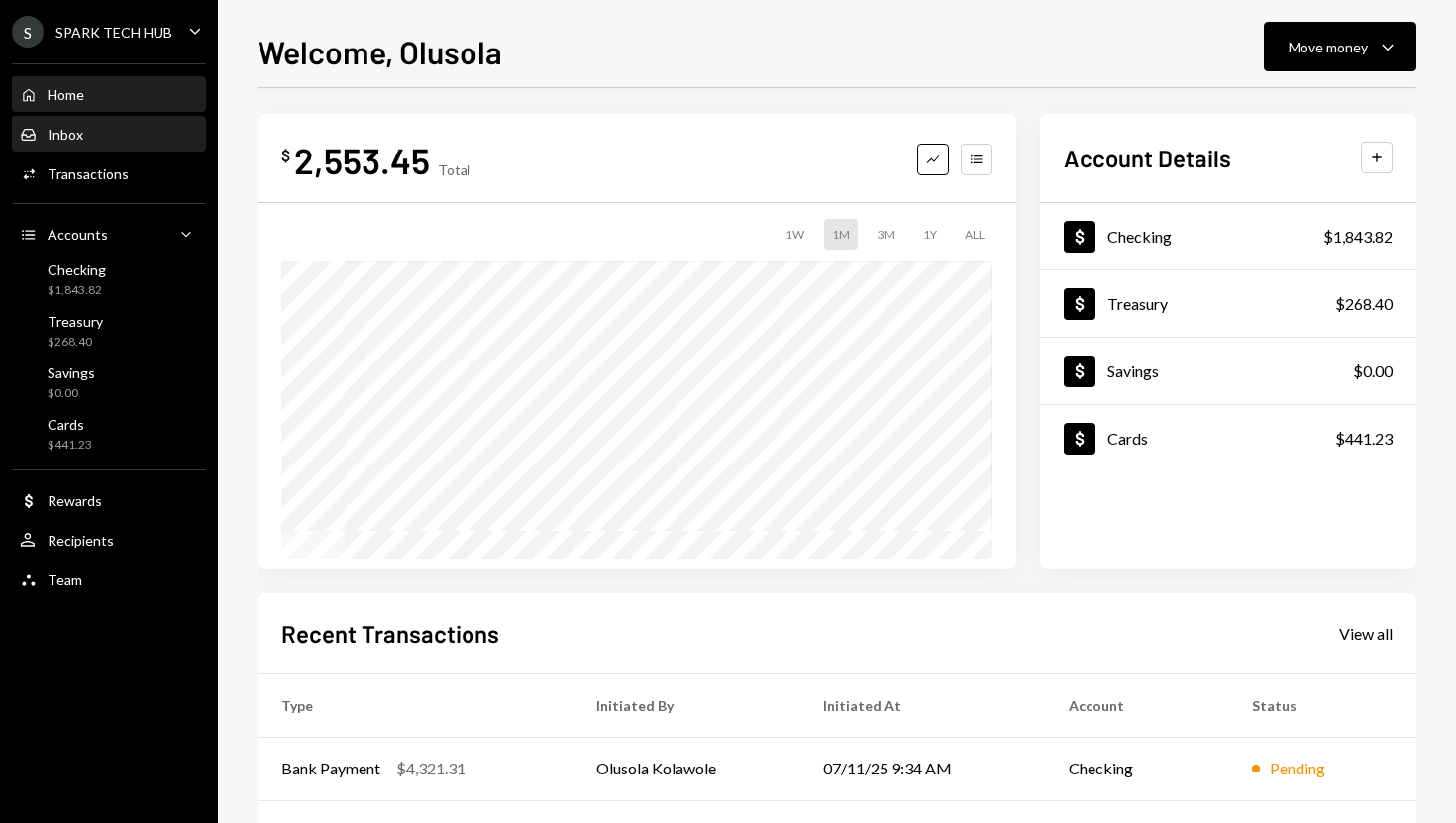 click on "Inbox Inbox" at bounding box center [109, 135] 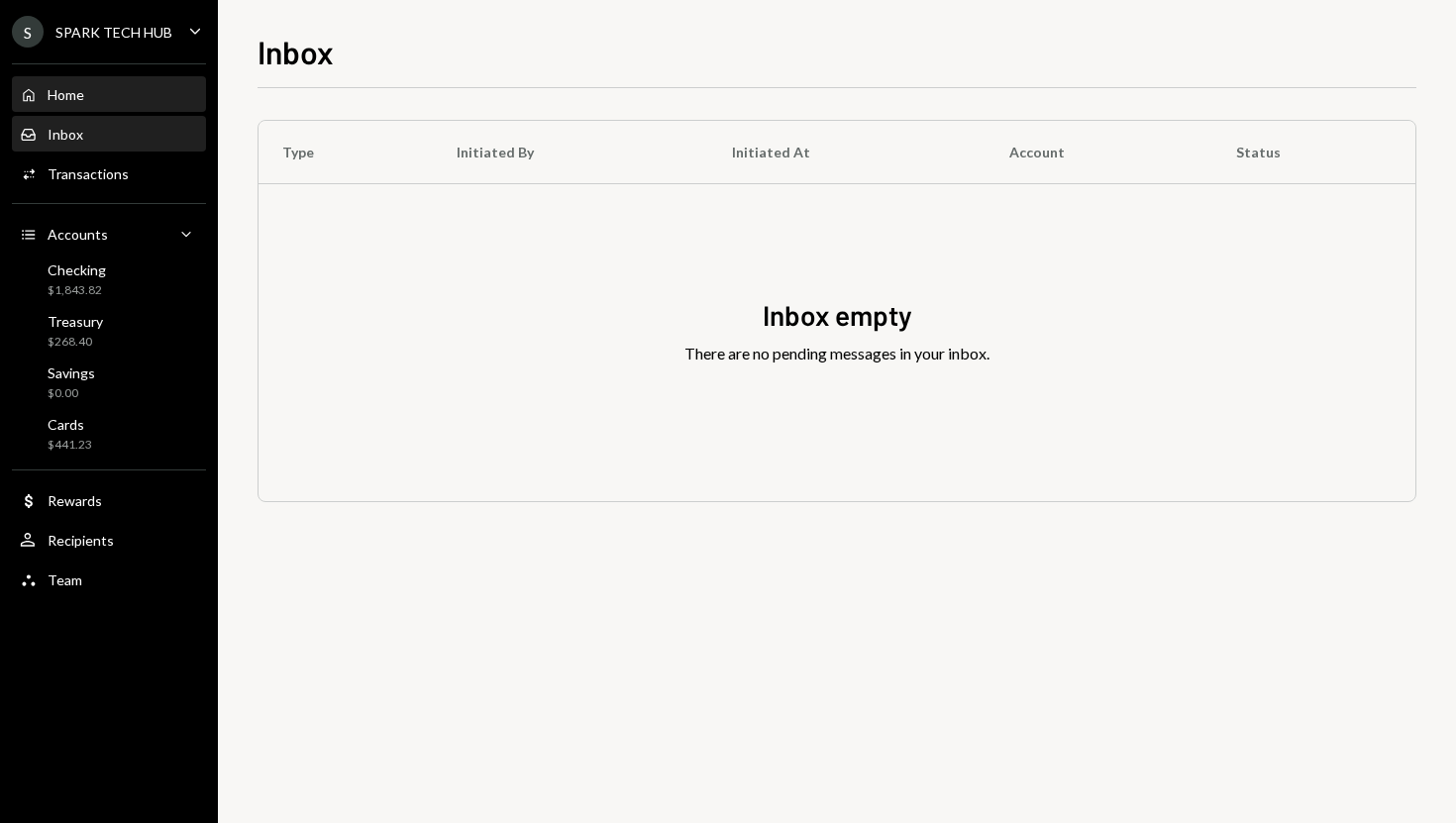 click on "Home Home" at bounding box center [109, 95] 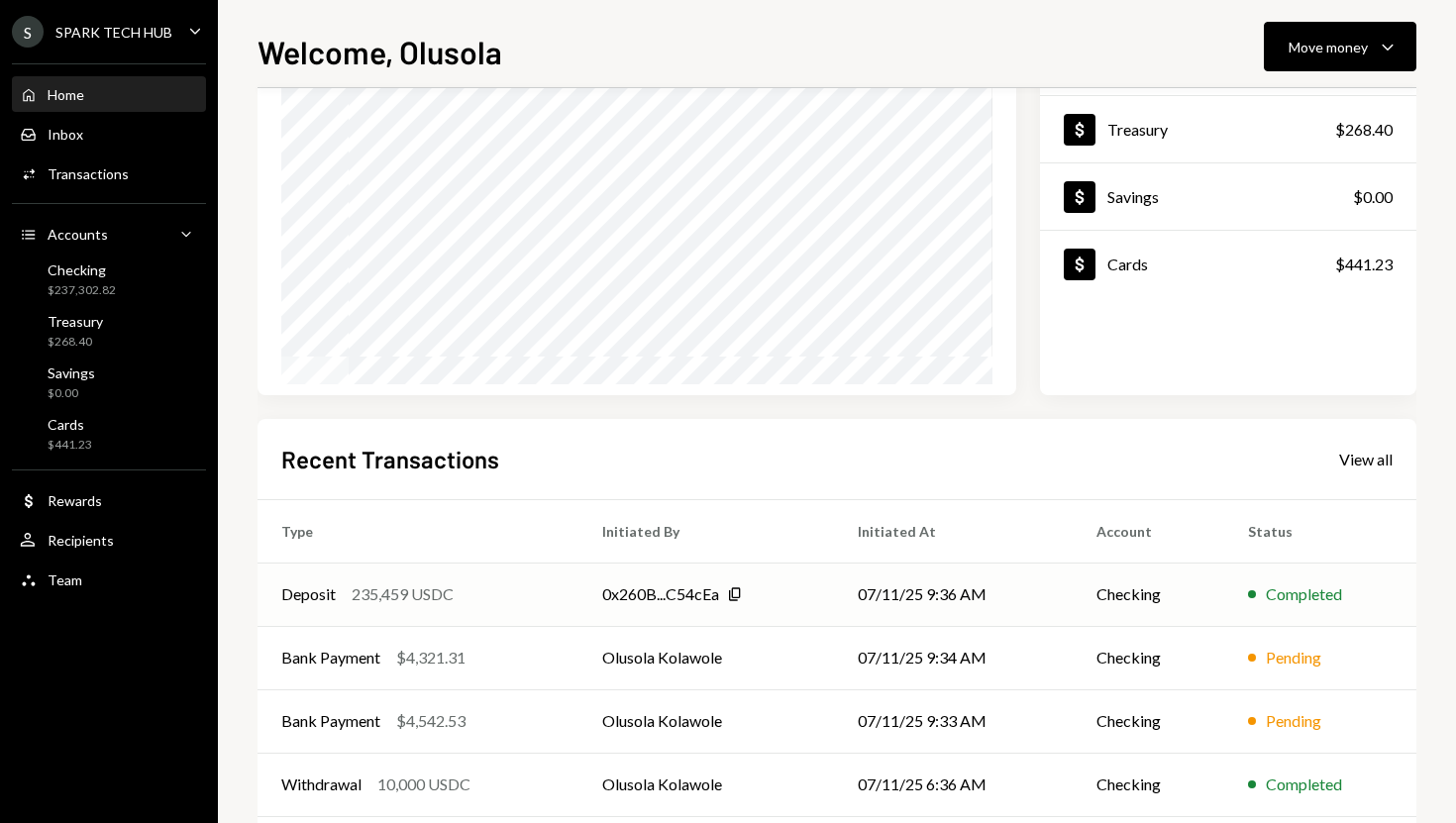 scroll, scrollTop: 0, scrollLeft: 0, axis: both 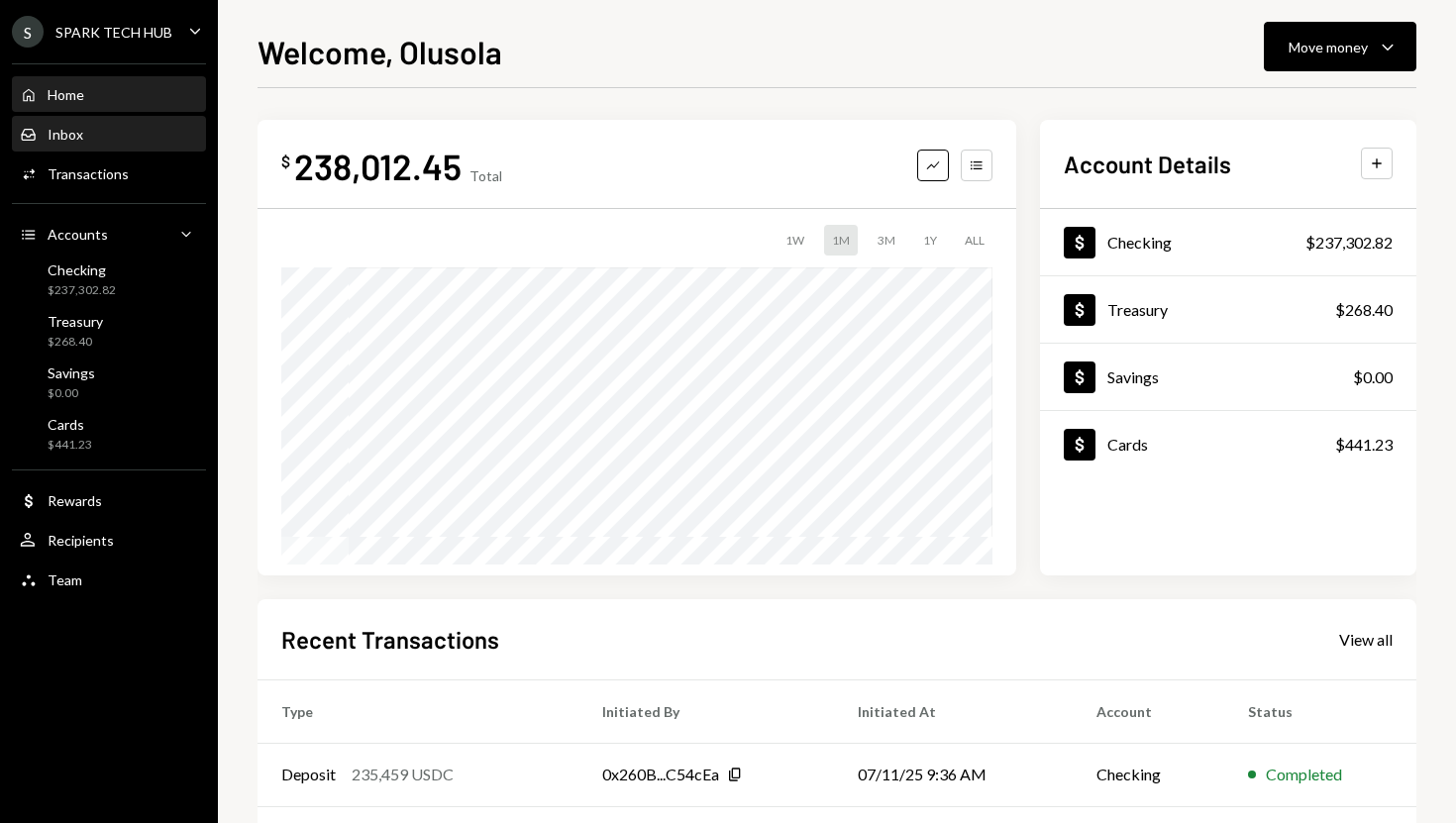 click on "Inbox Inbox" at bounding box center [109, 135] 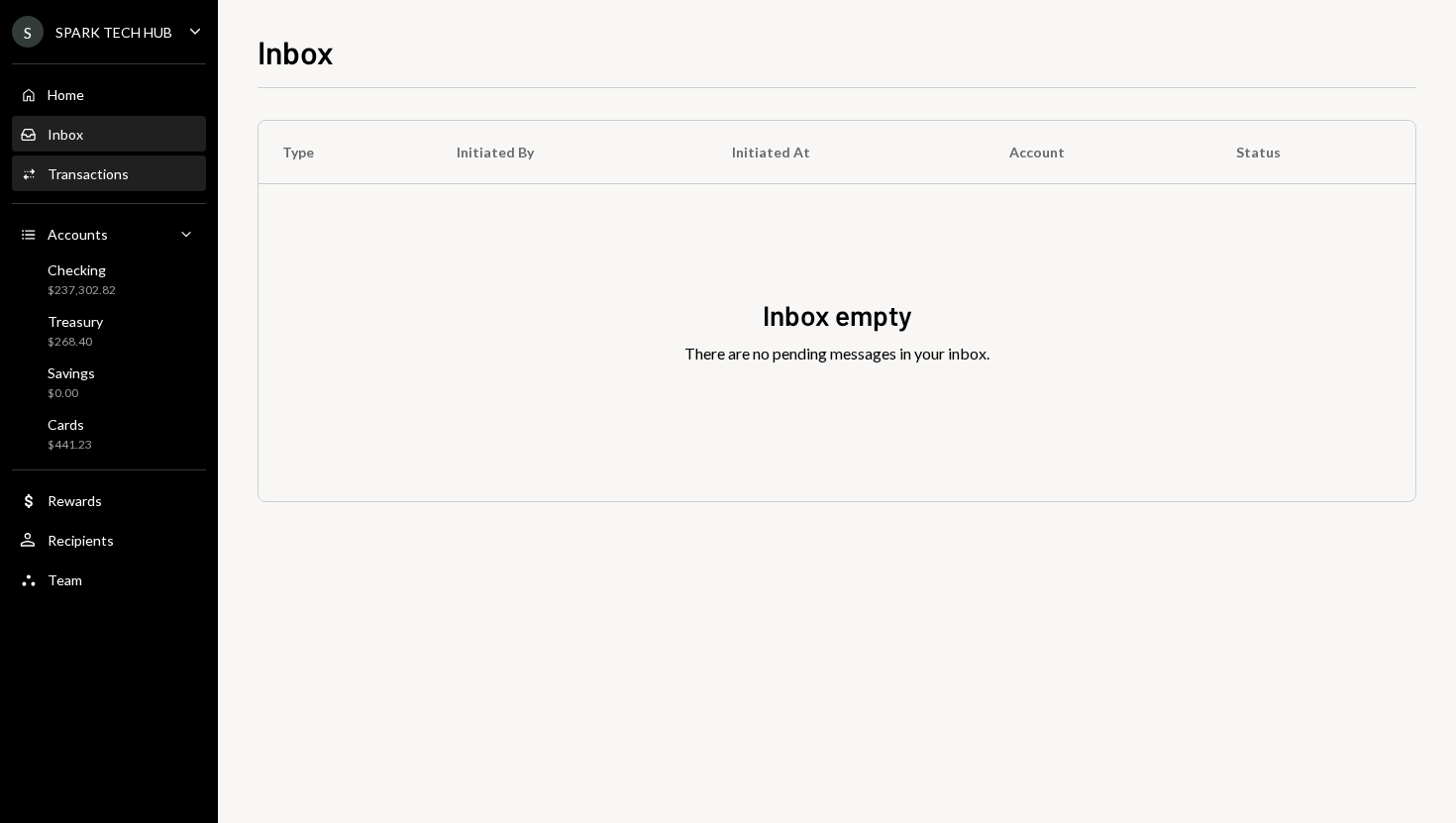 click on "Transactions" at bounding box center (88, 173) 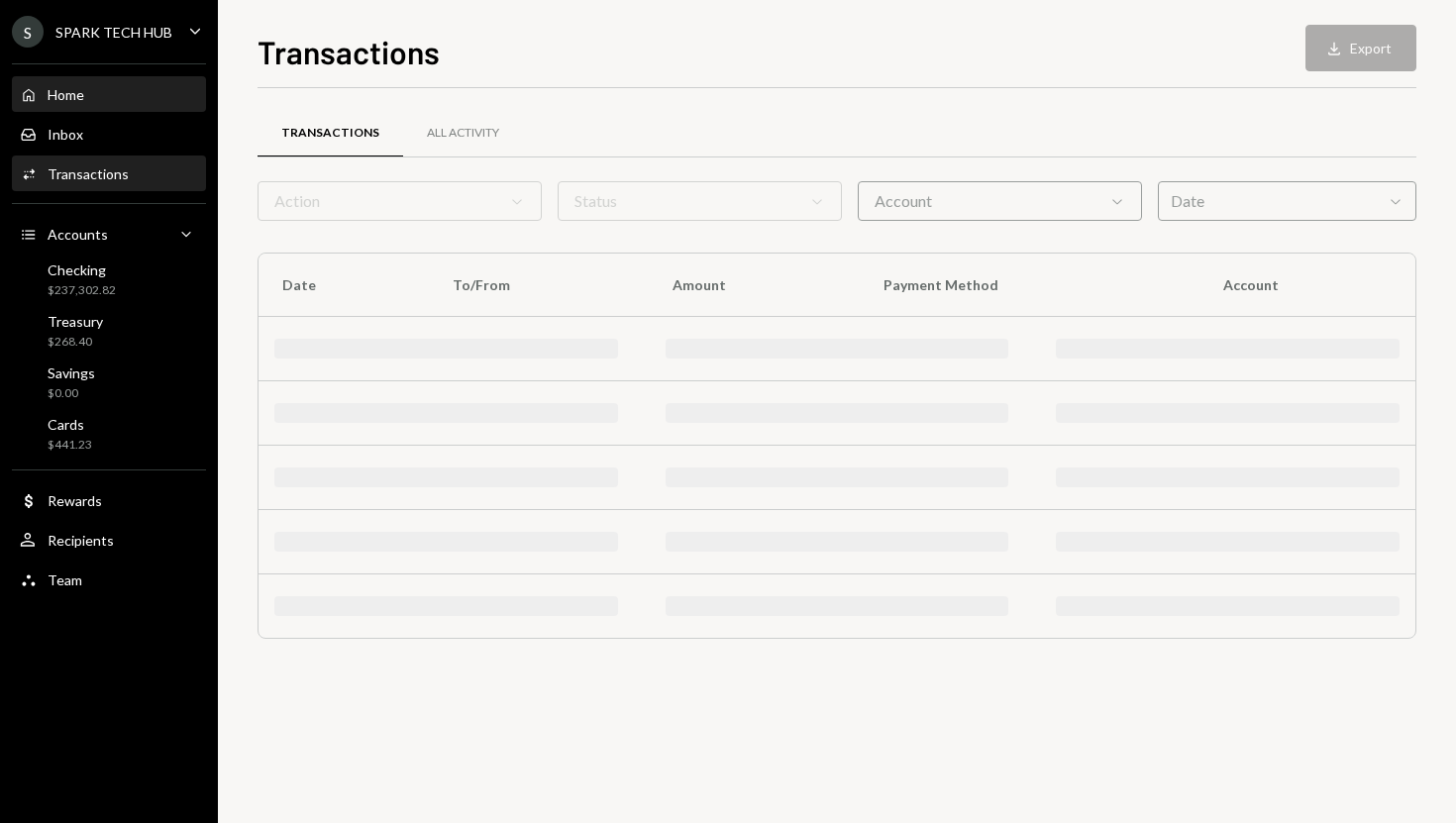 click on "Home Home" at bounding box center [109, 95] 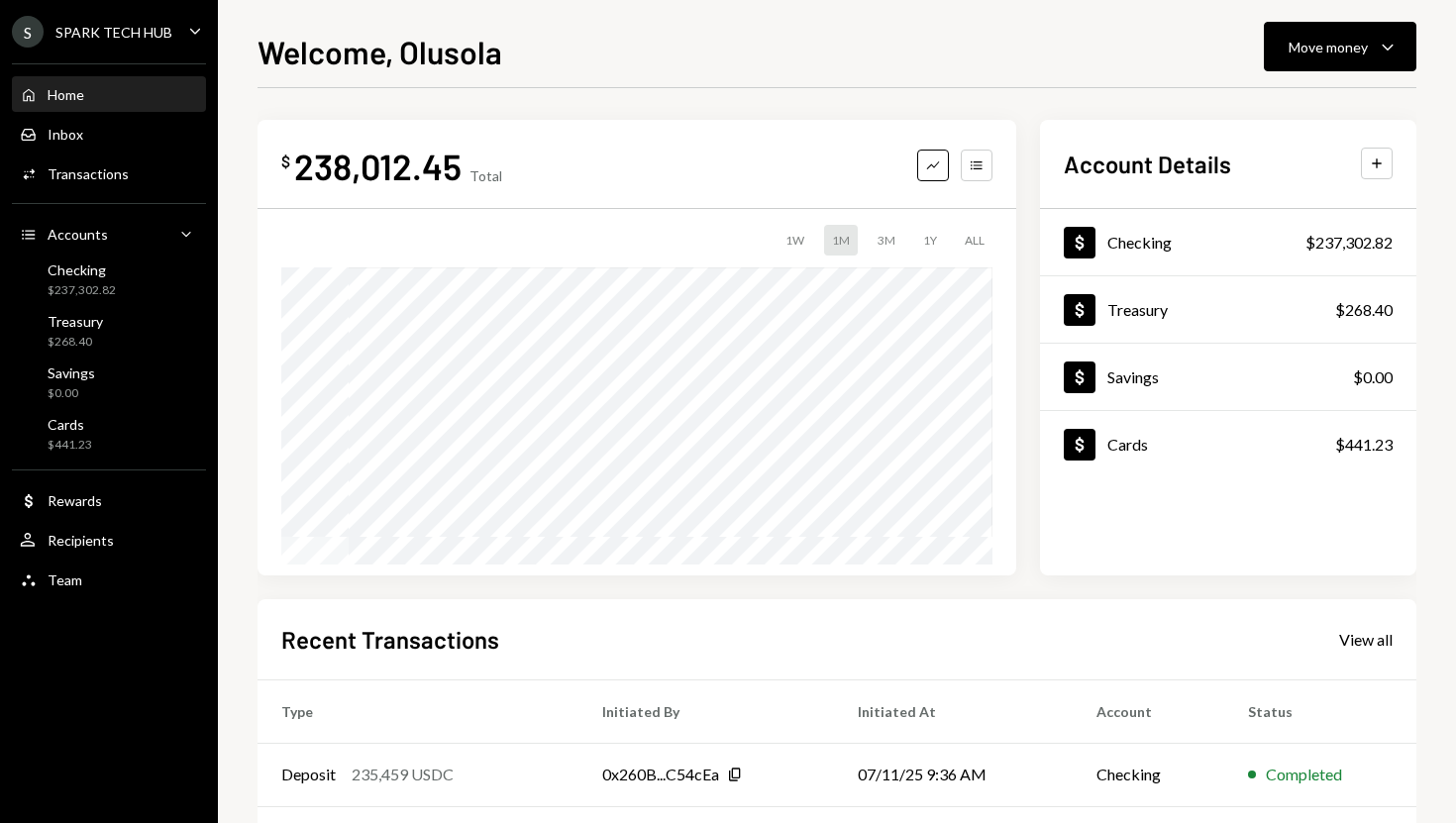 scroll, scrollTop: 0, scrollLeft: 0, axis: both 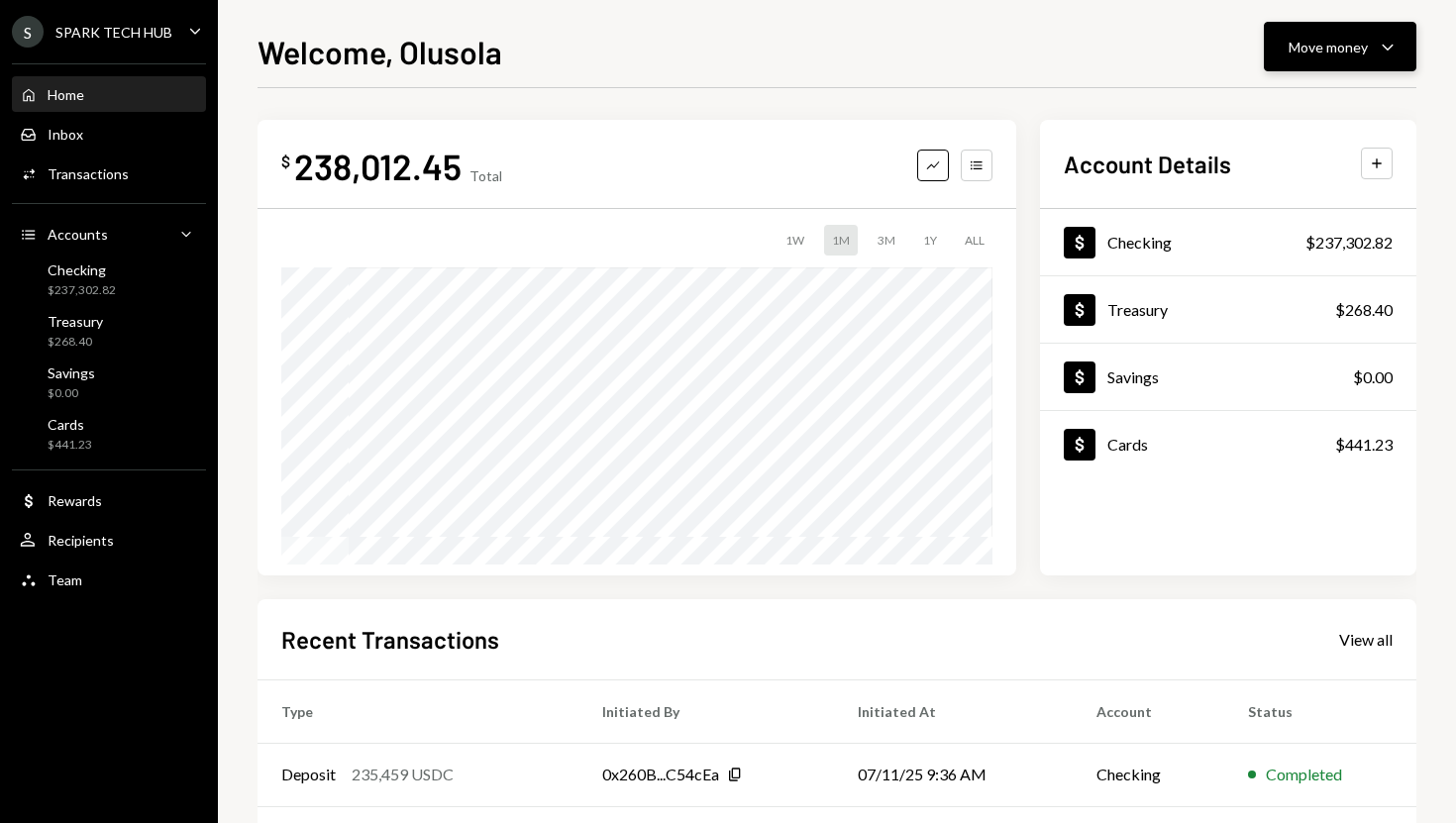 click on "Move money Caret Down" at bounding box center [1340, 47] 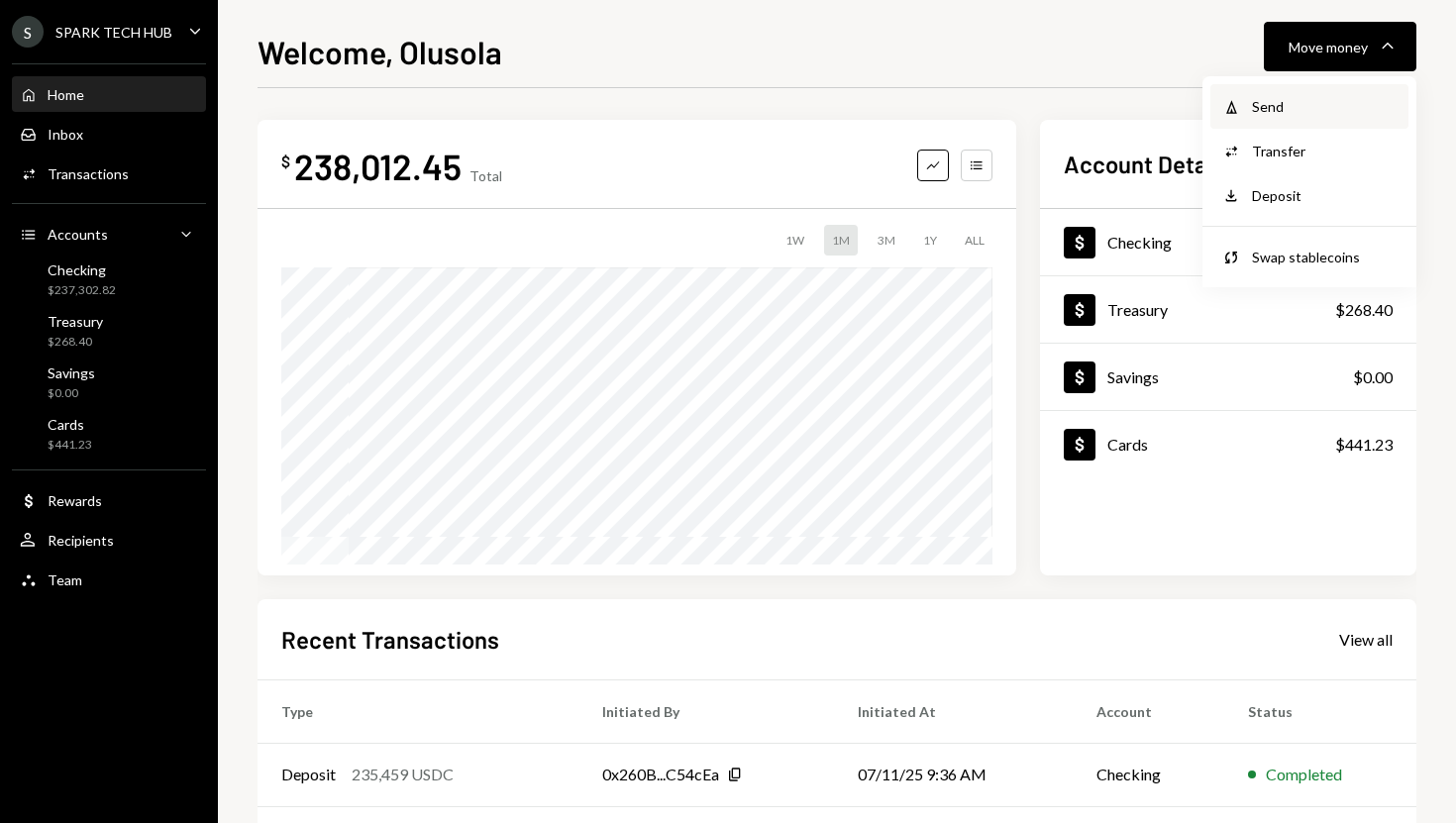 click on "Withdraw Send" at bounding box center [1309, 106] 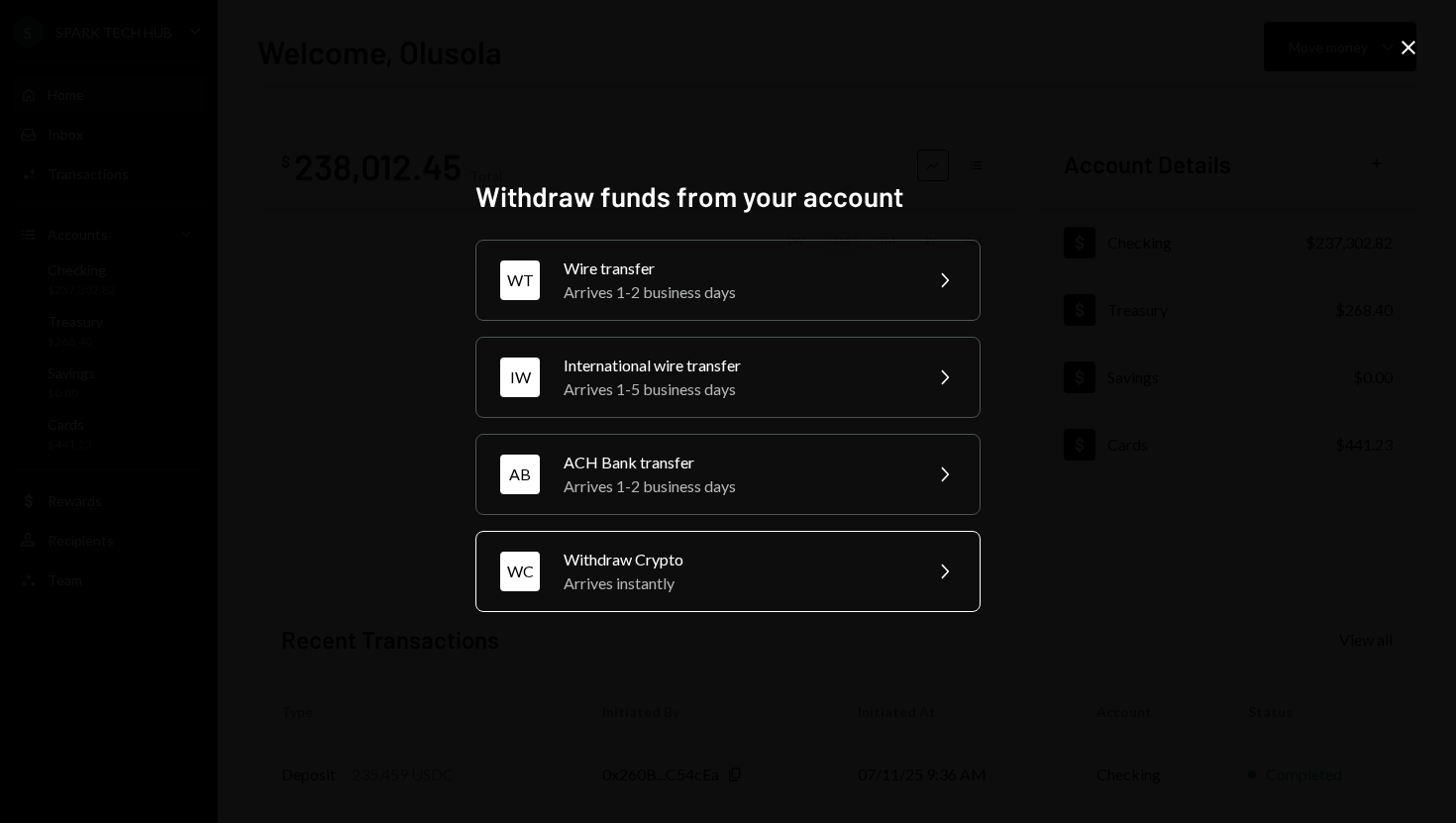 click on "Withdraw Crypto" at bounding box center (736, 560) 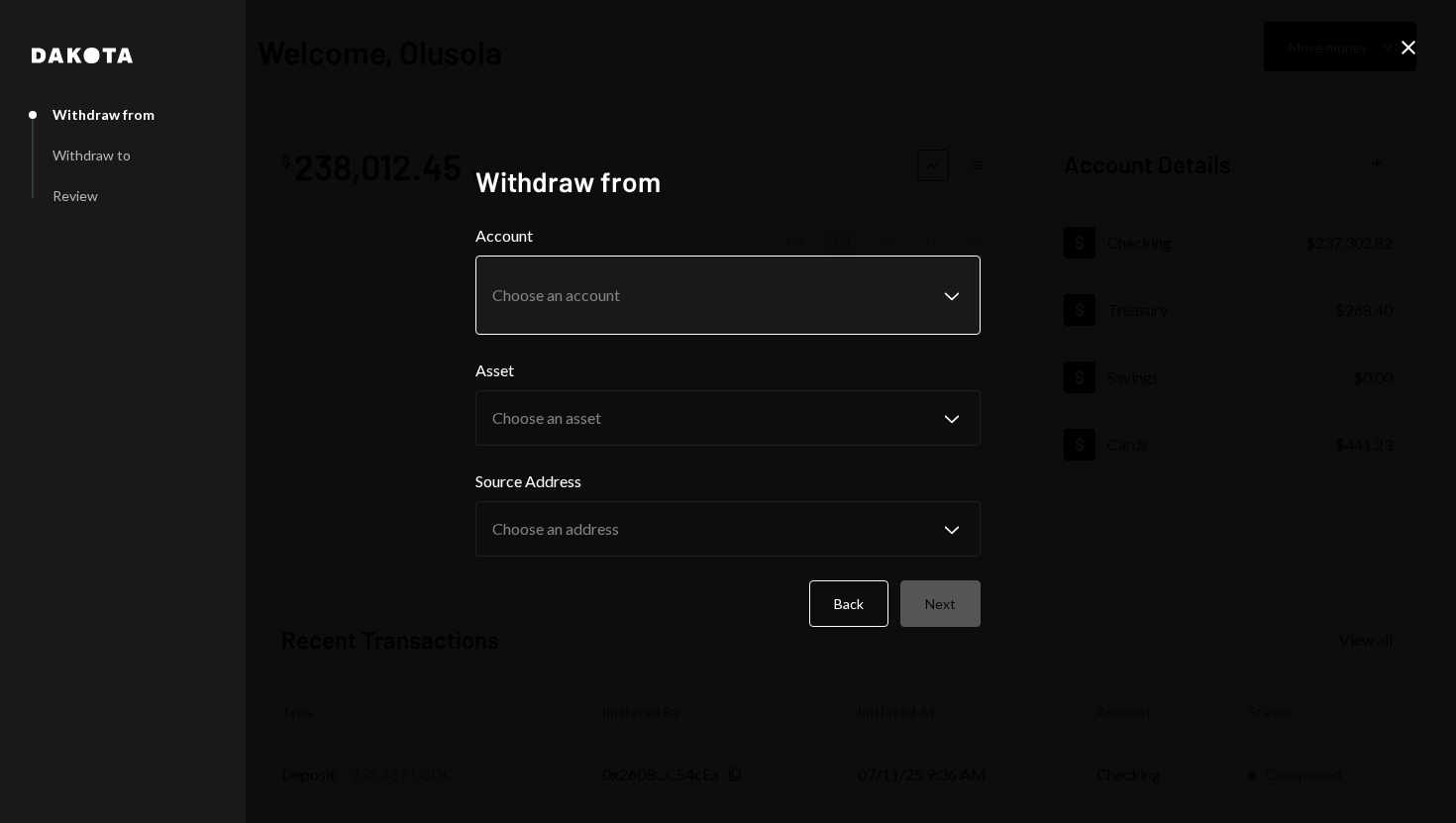 click on "S SPARK TECH HUB Caret Down Home Home Inbox Inbox Activities Transactions Accounts Accounts Caret Down Checking $237,302.82 Treasury $268.40 Savings $0.00 Cards $441.23 Dollar Rewards User Recipients Team Team Welcome, Olusola Move money Caret Down $ 238,012.45 Total Graph Accounts 1W 1M 3M 1Y ALL Account Details Plus Dollar Checking $237,302.82 Dollar Treasury $268.40 Dollar Savings $0.00 Dollar Cards $441.23 Recent Transactions View all Type Initiated By Initiated At Account Status Deposit 235,459  USDC 0x260B...C54cEa Copy 07/11/25 9:36 AM Checking Completed Bank Payment $4,321.31 Olusola Kolawole 07/11/25 9:34 AM Checking Completed Bank Payment $4,542.53 Olusola Kolawole 07/11/25 9:33 AM Checking Completed Withdrawal 10,000  USDC Olusola Kolawole 07/11/25 6:36 AM Checking Completed Withdrawal 10,000  USDC Olusola Kolawole 07/11/25 5:26 AM Checking Completed Welcome, Olusola - Dakota   Dakota Withdraw from Withdraw to Review Withdraw from Account Choose an account Chevron Down Asset Choose an asset Back" at bounding box center (728, 411) 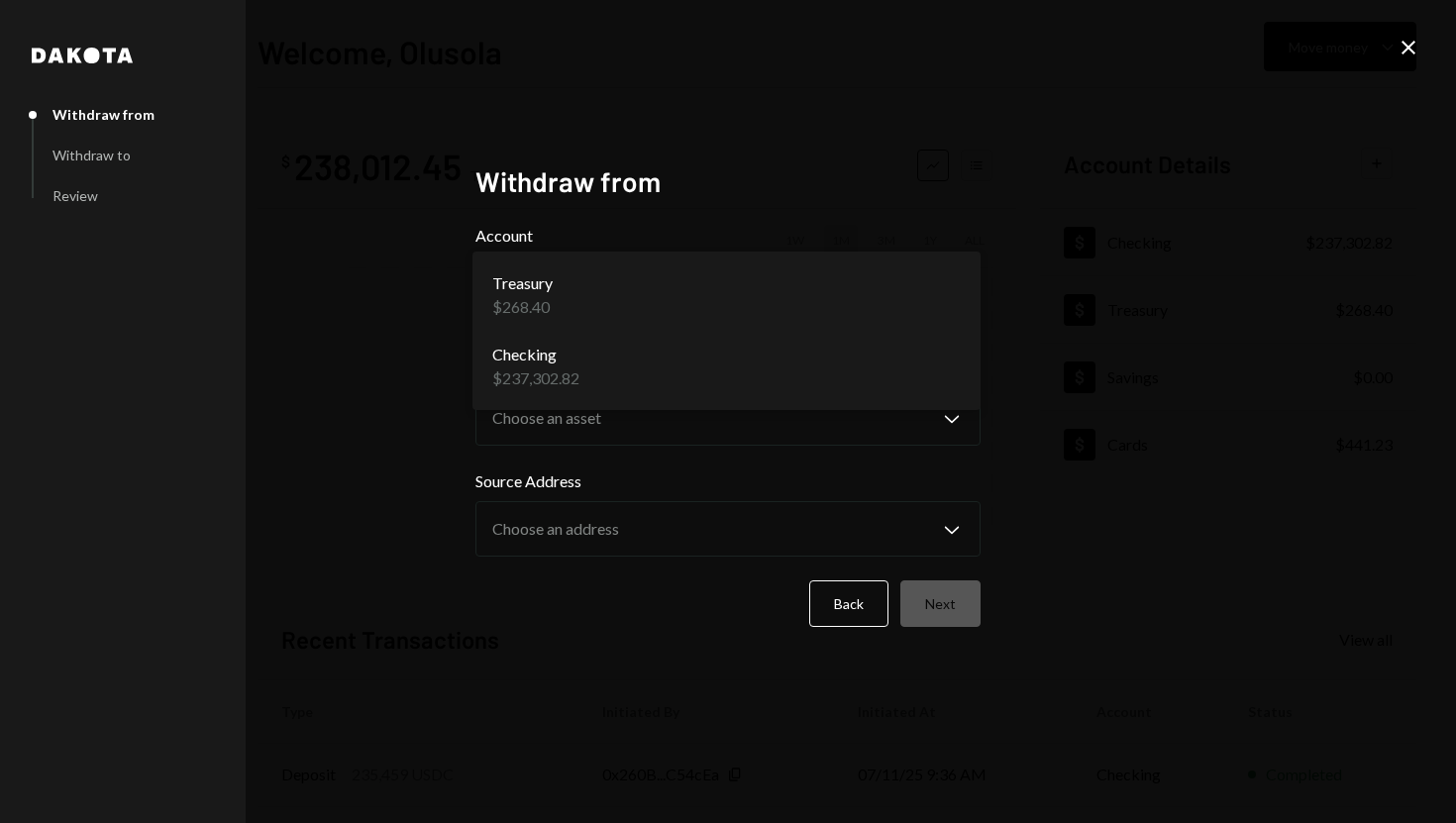 click on "Treasury $268.40 Checking $237,302.82" at bounding box center [726, 331] 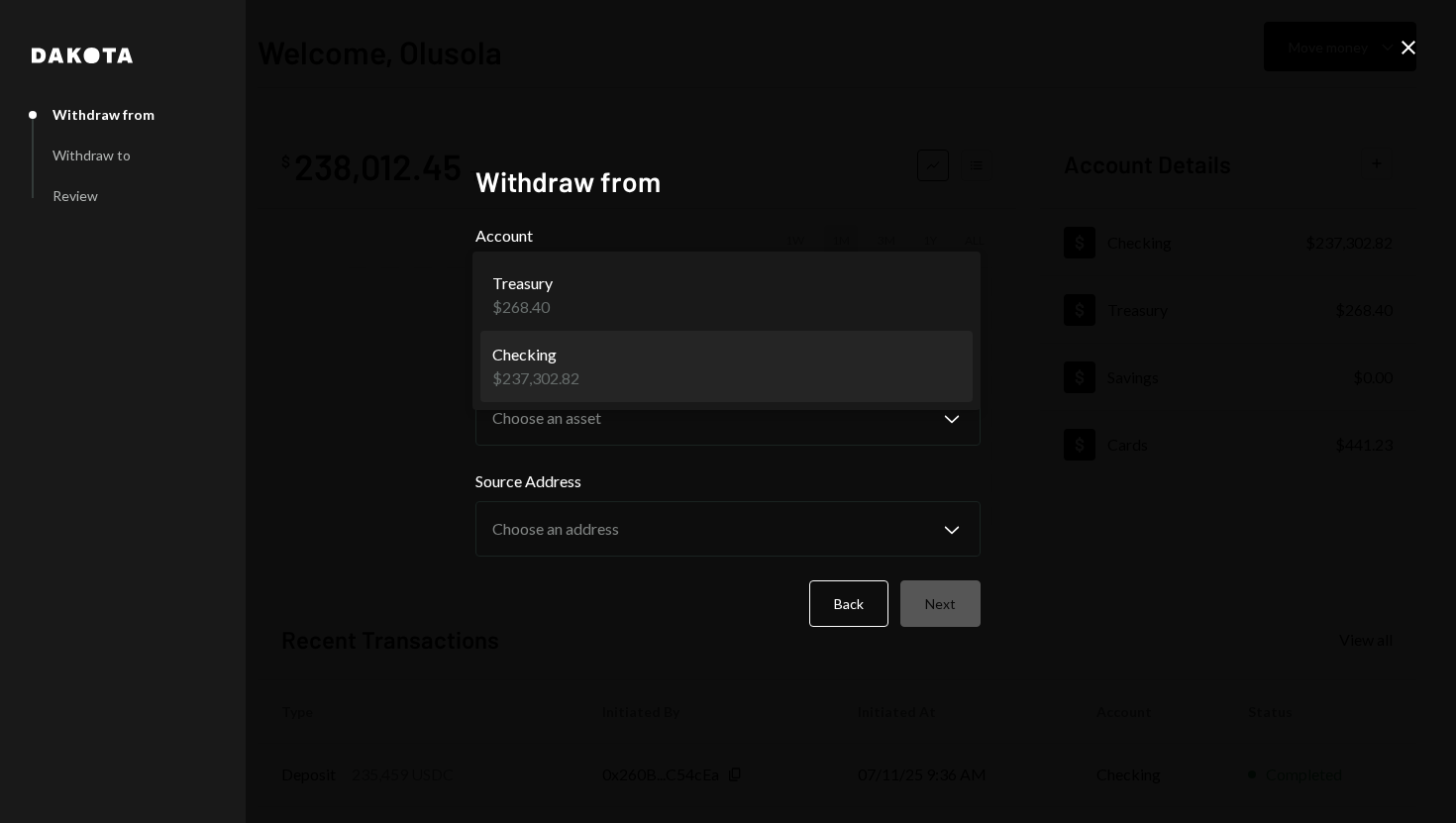 select on "**********" 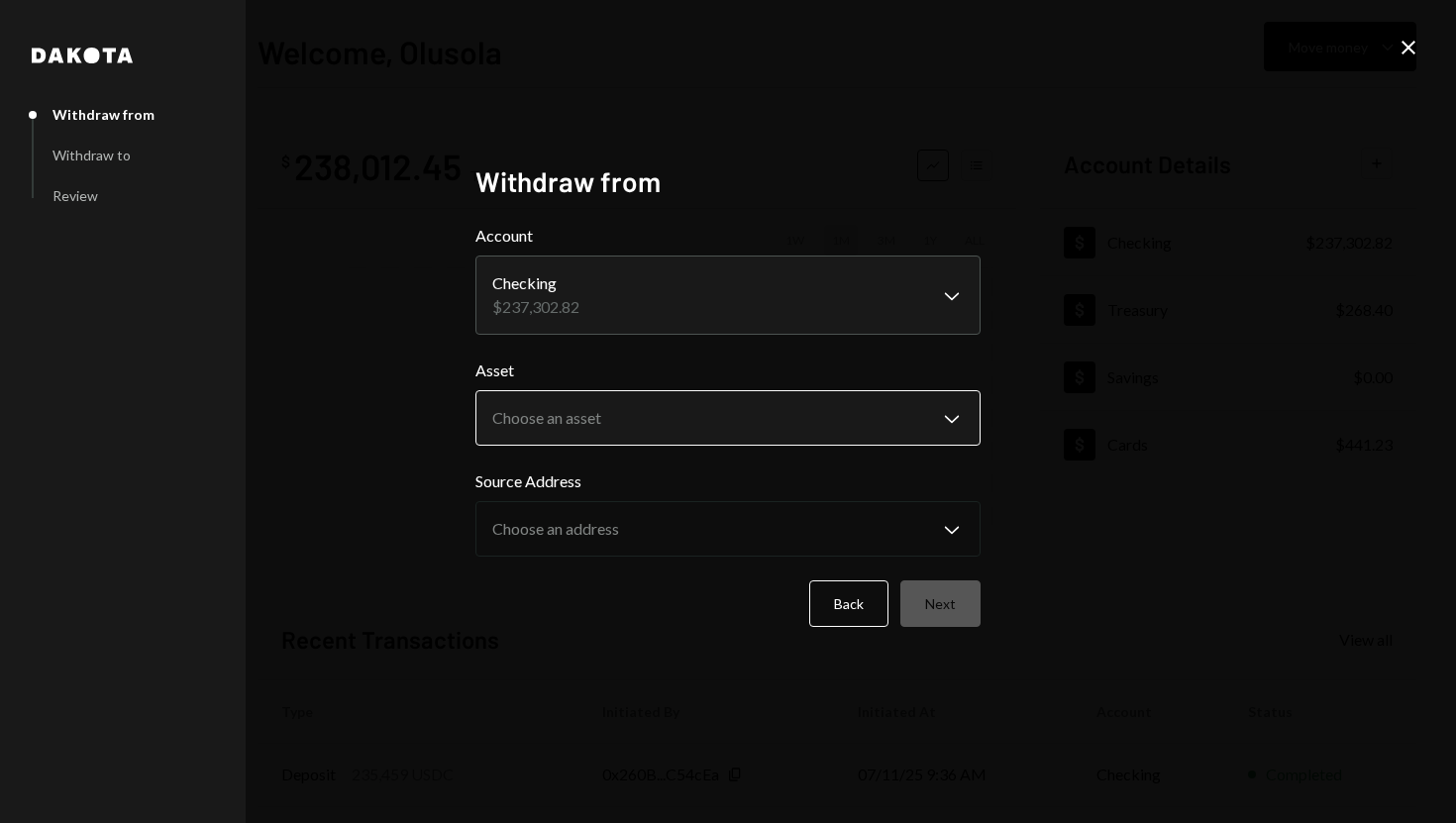 click on "**********" at bounding box center (728, 411) 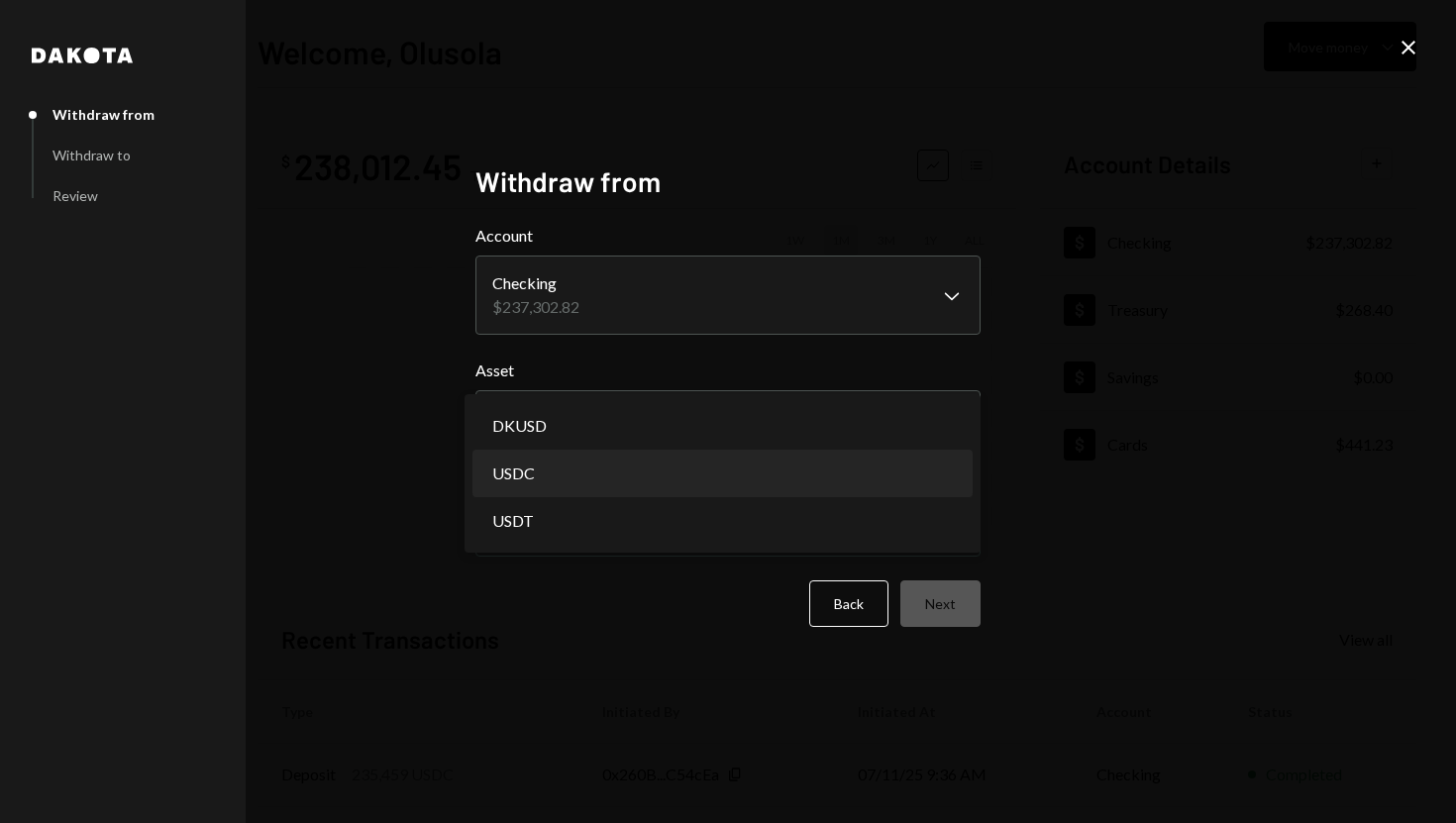 select on "****" 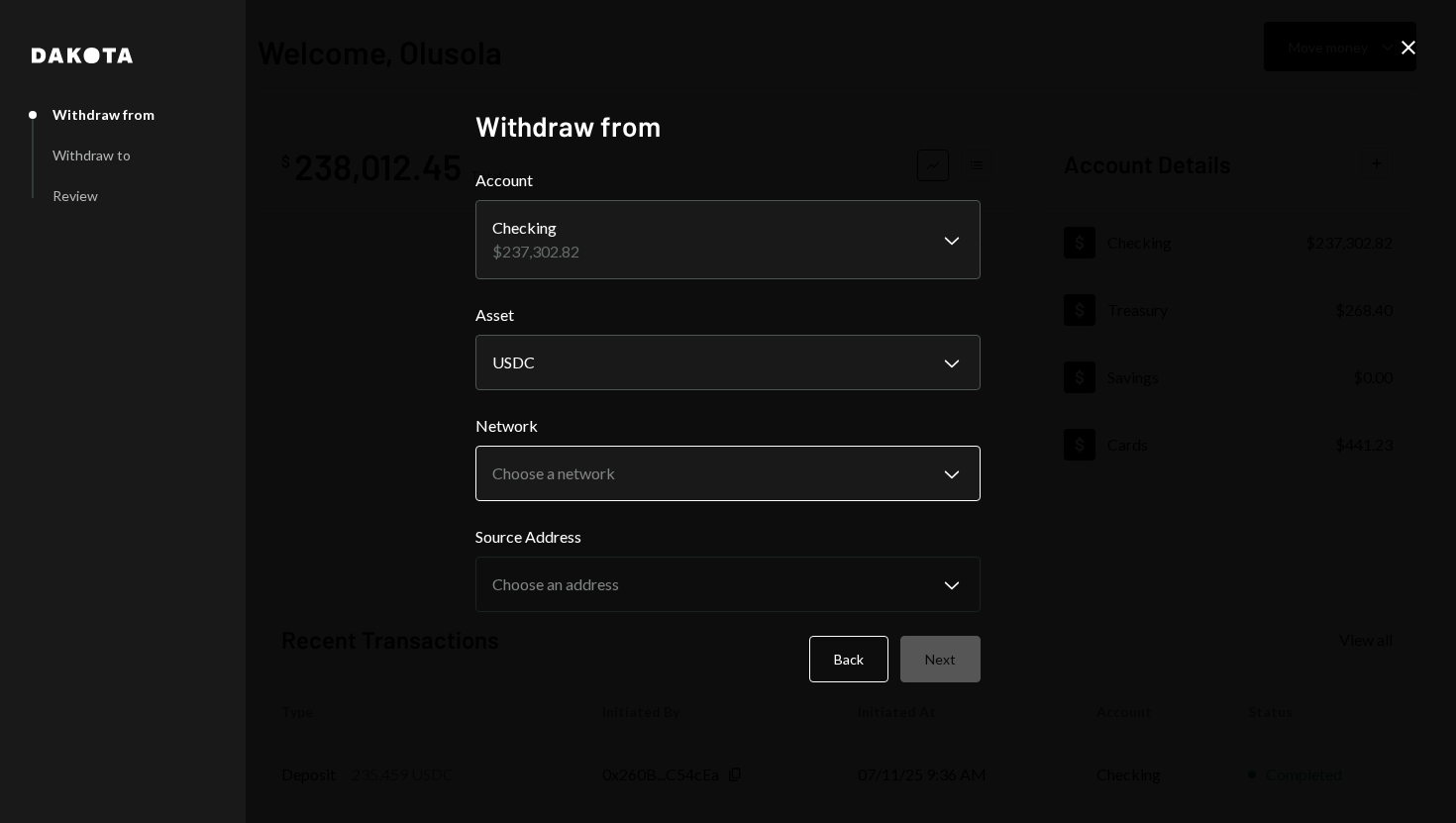click on "**********" at bounding box center (728, 411) 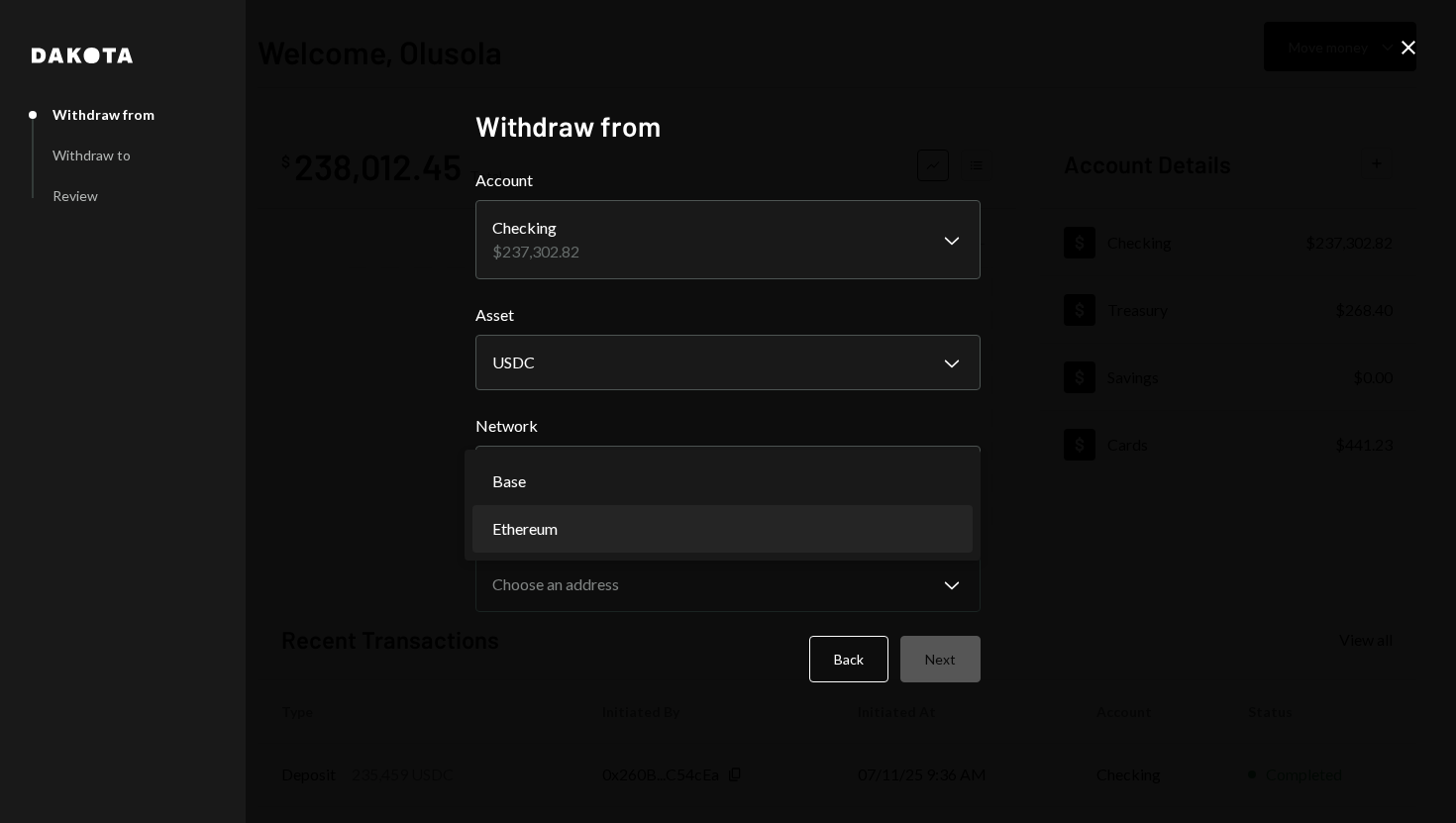 select on "**********" 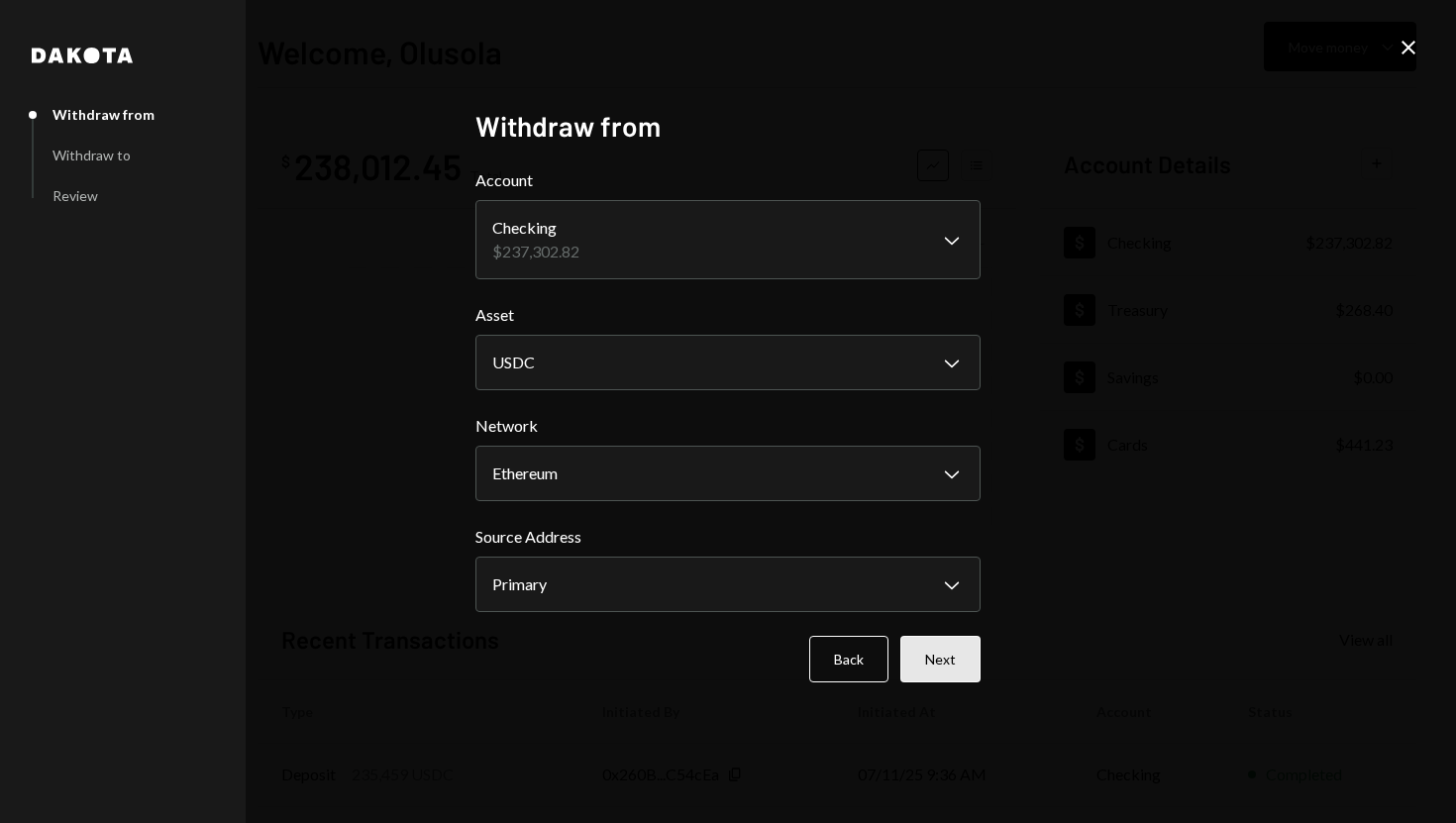 click on "Next" at bounding box center (940, 659) 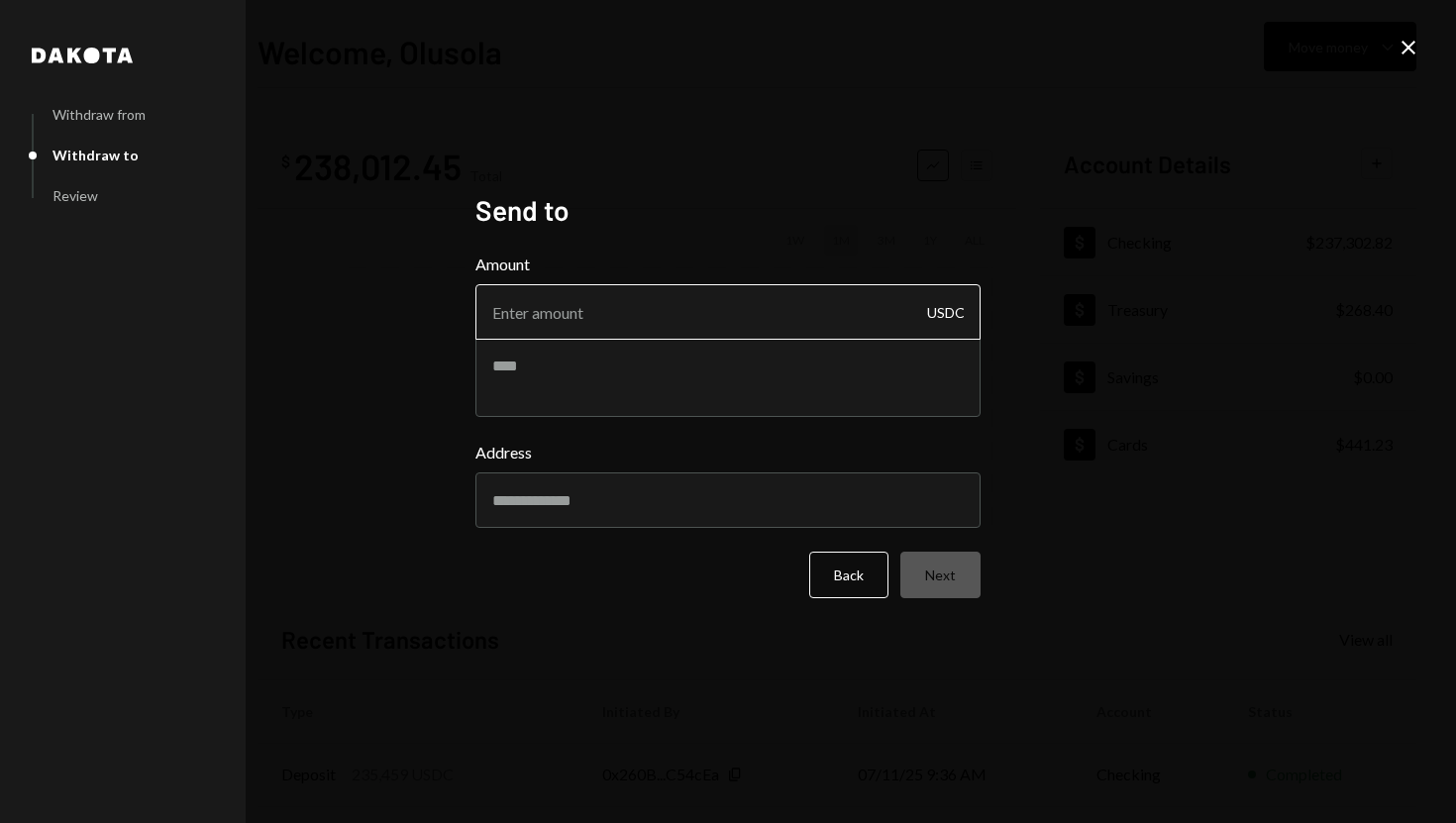 click on "Amount" at bounding box center [728, 312] 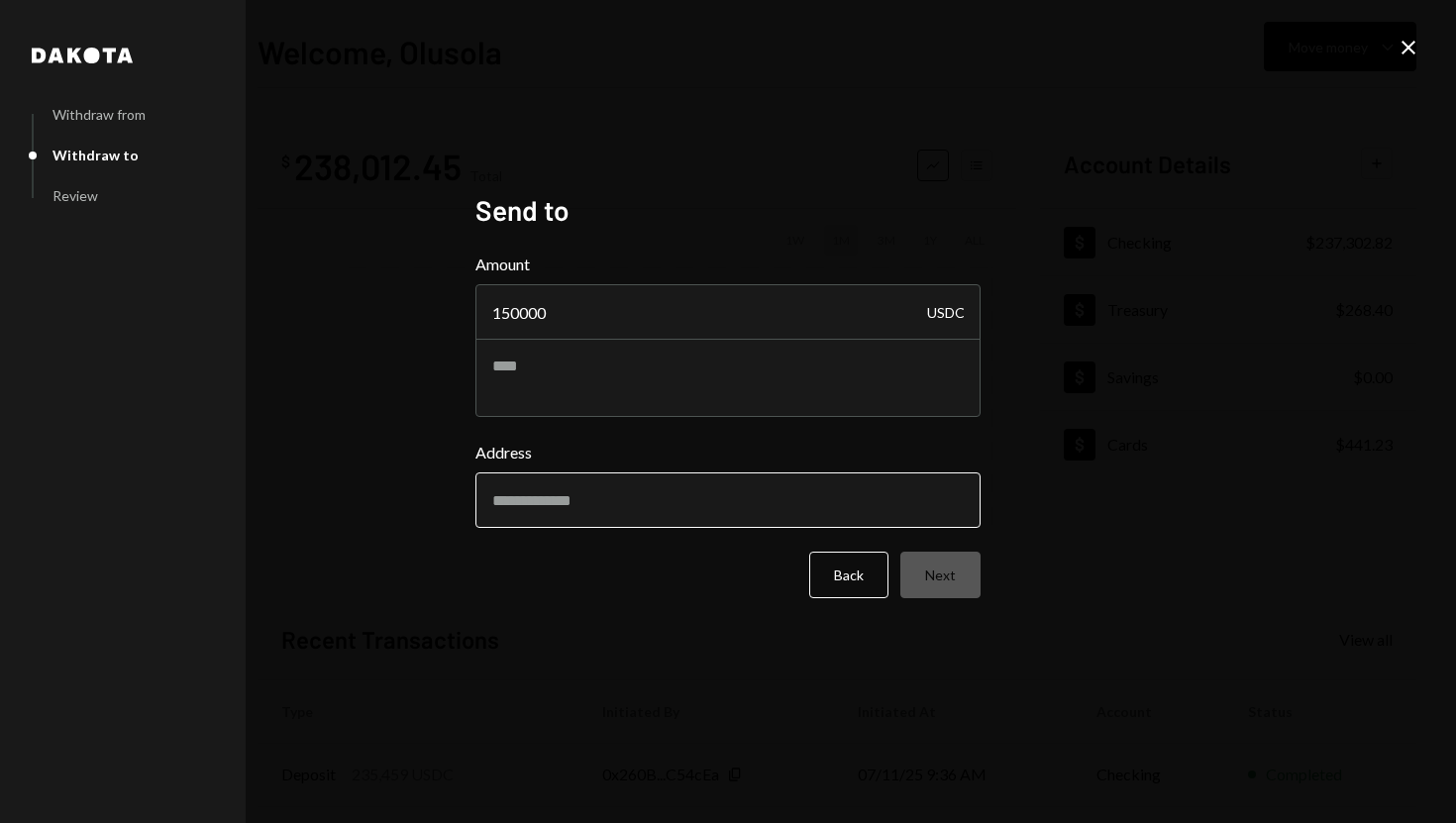 type on "150000" 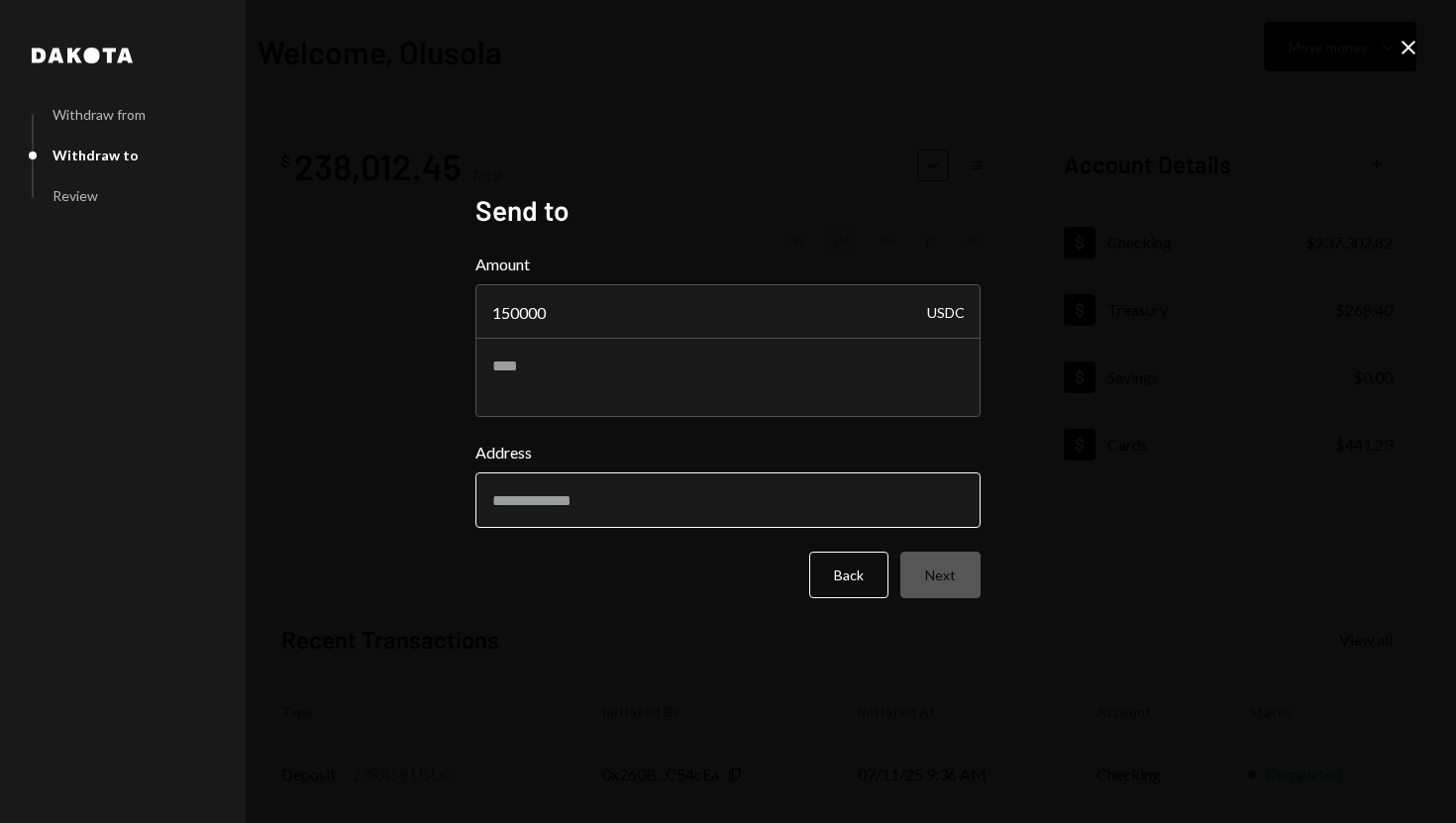 click on "Address" at bounding box center [728, 500] 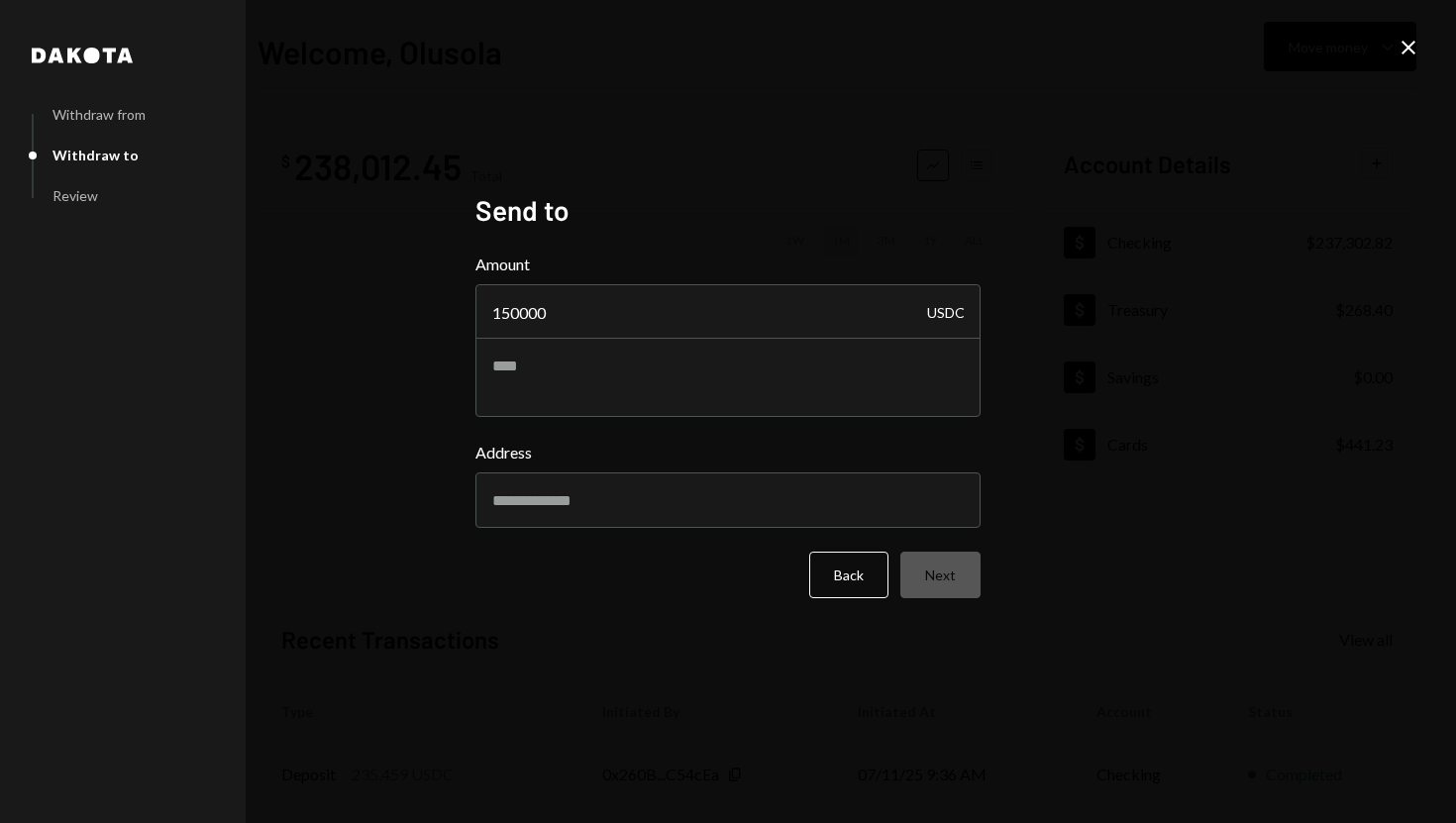 type on "**********" 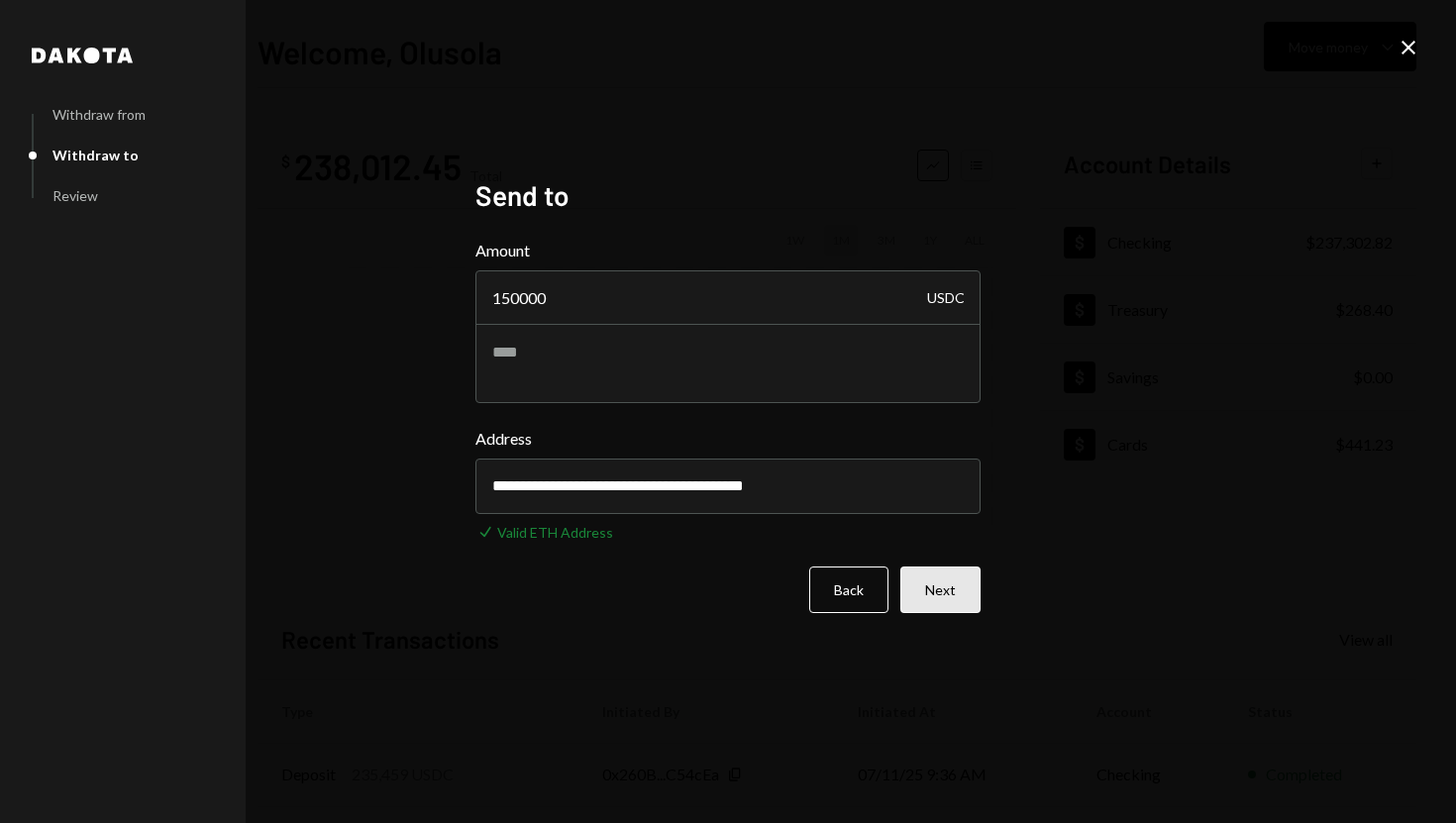 click on "Next" at bounding box center (940, 589) 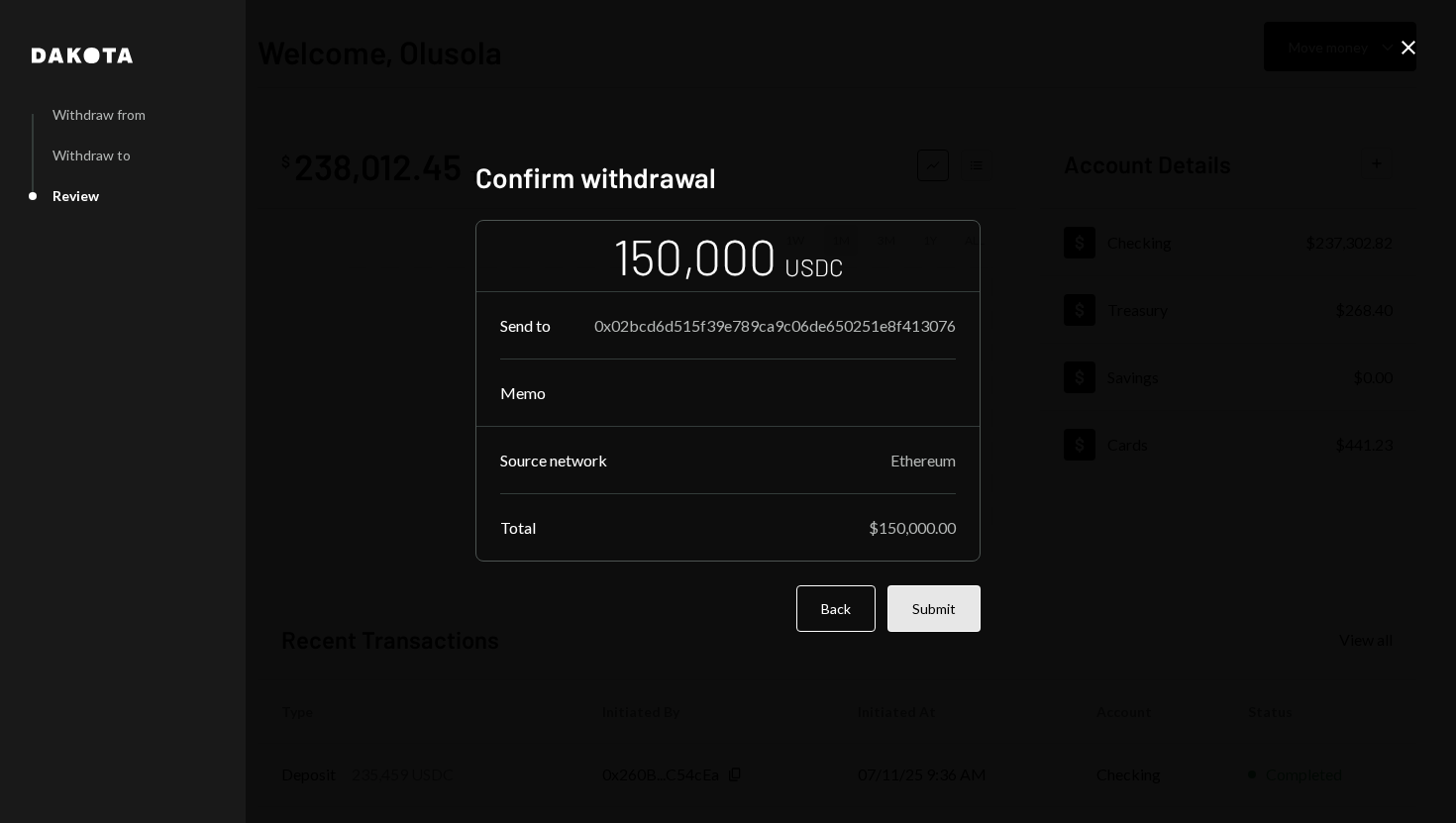 click on "Submit" at bounding box center (934, 608) 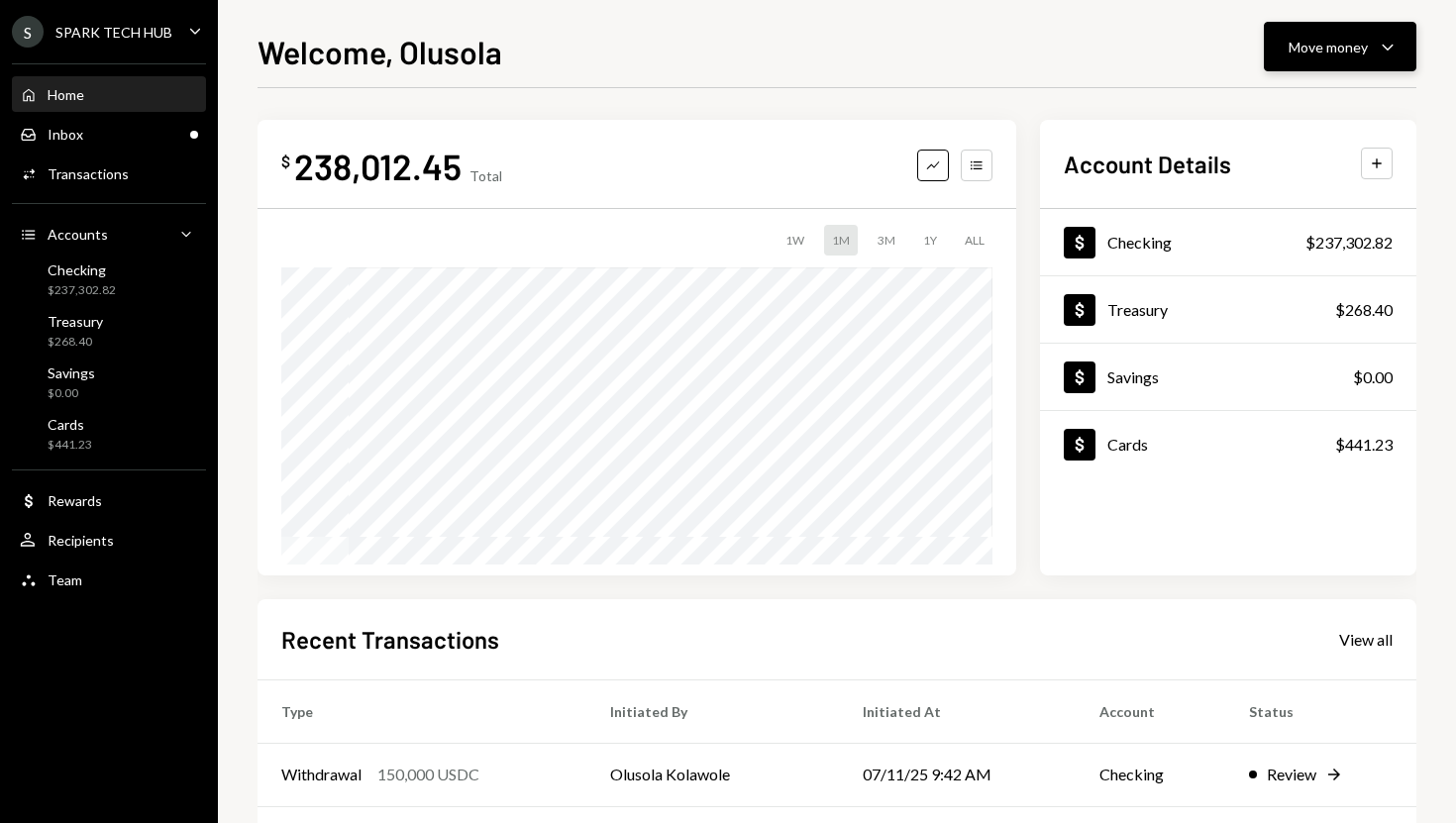 click on "Move money" at bounding box center [1328, 47] 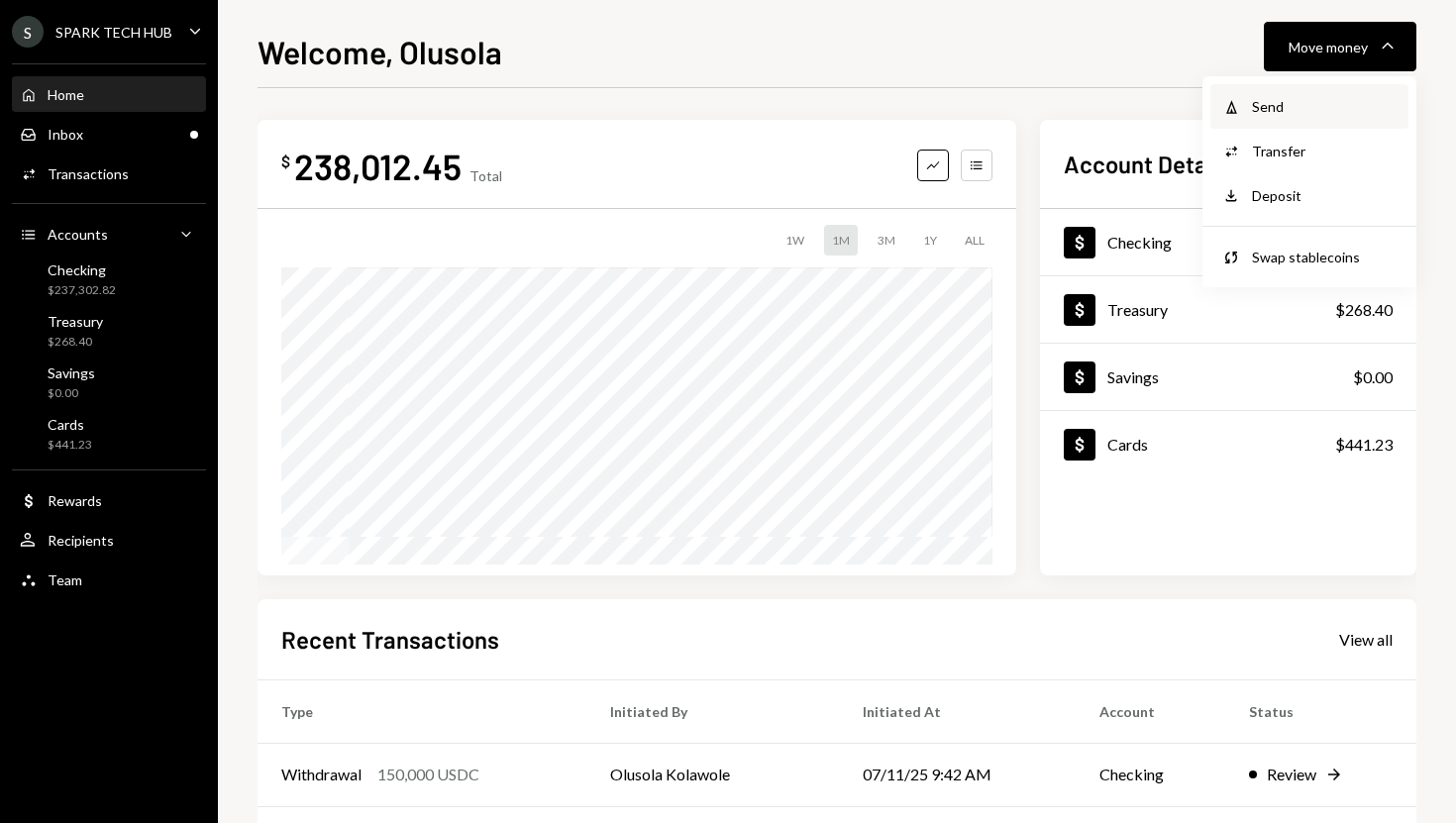 click on "Send" at bounding box center (1324, 106) 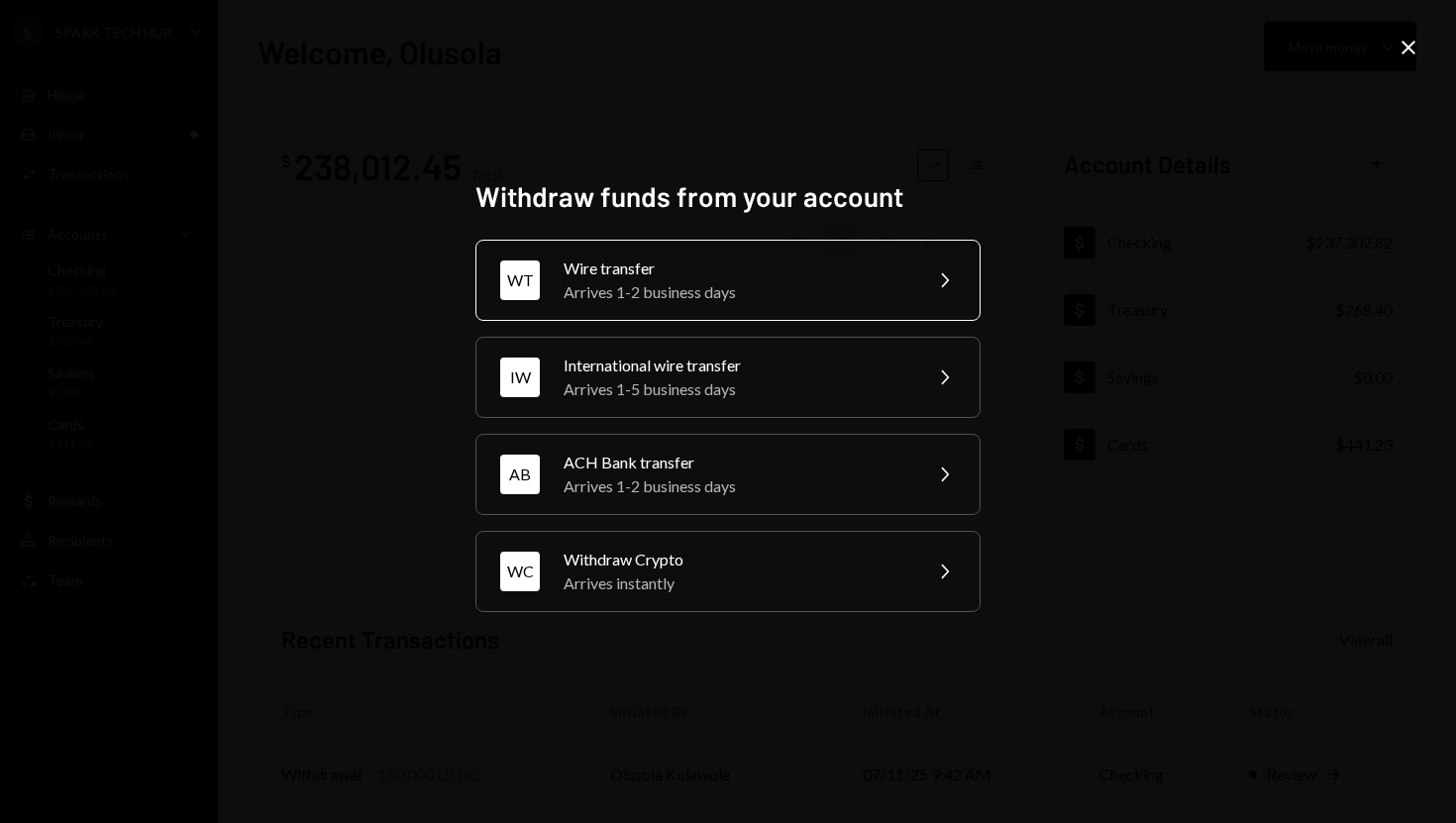 click on "Wire transfer" at bounding box center [736, 268] 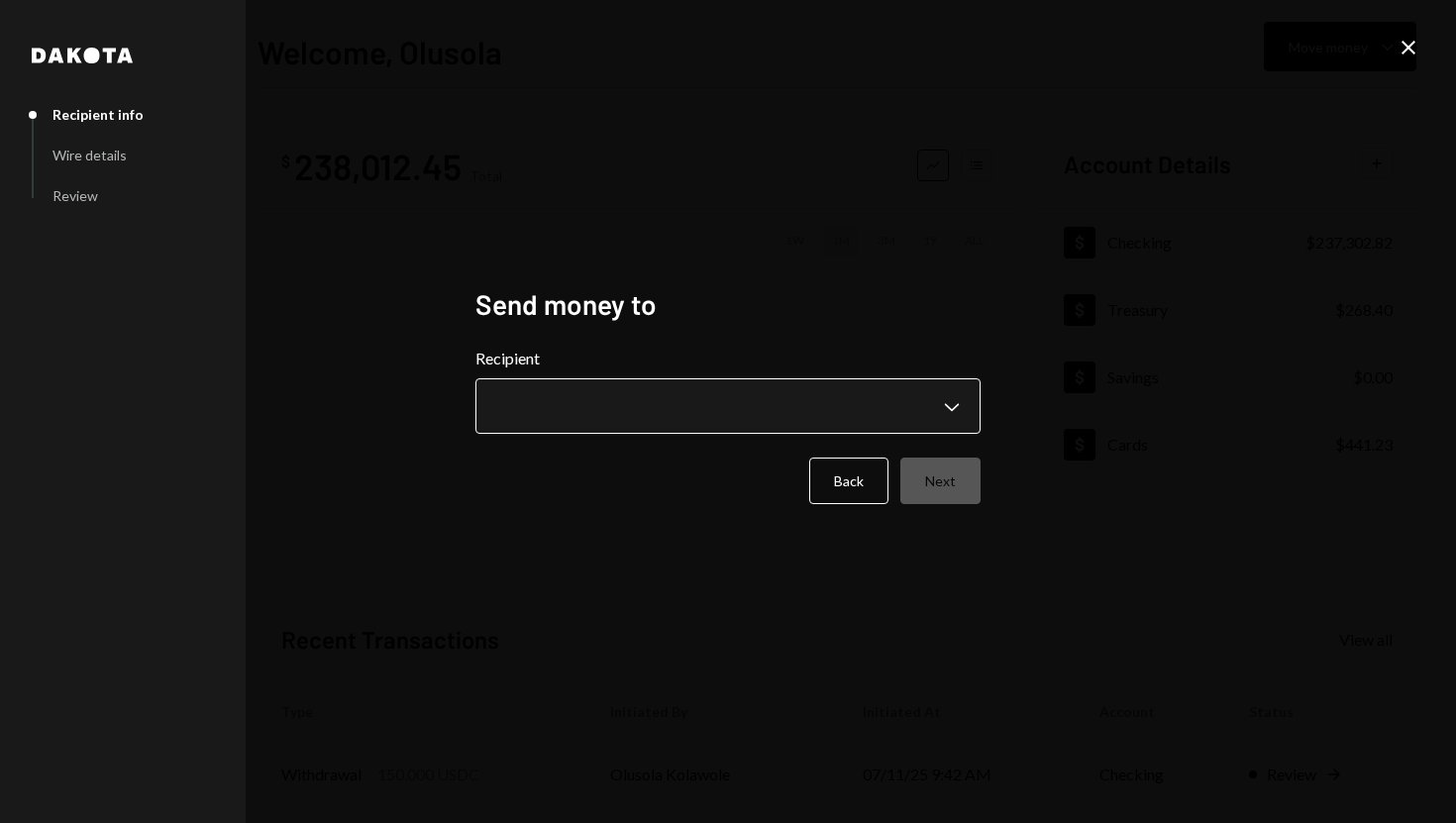 click on "**********" at bounding box center [728, 411] 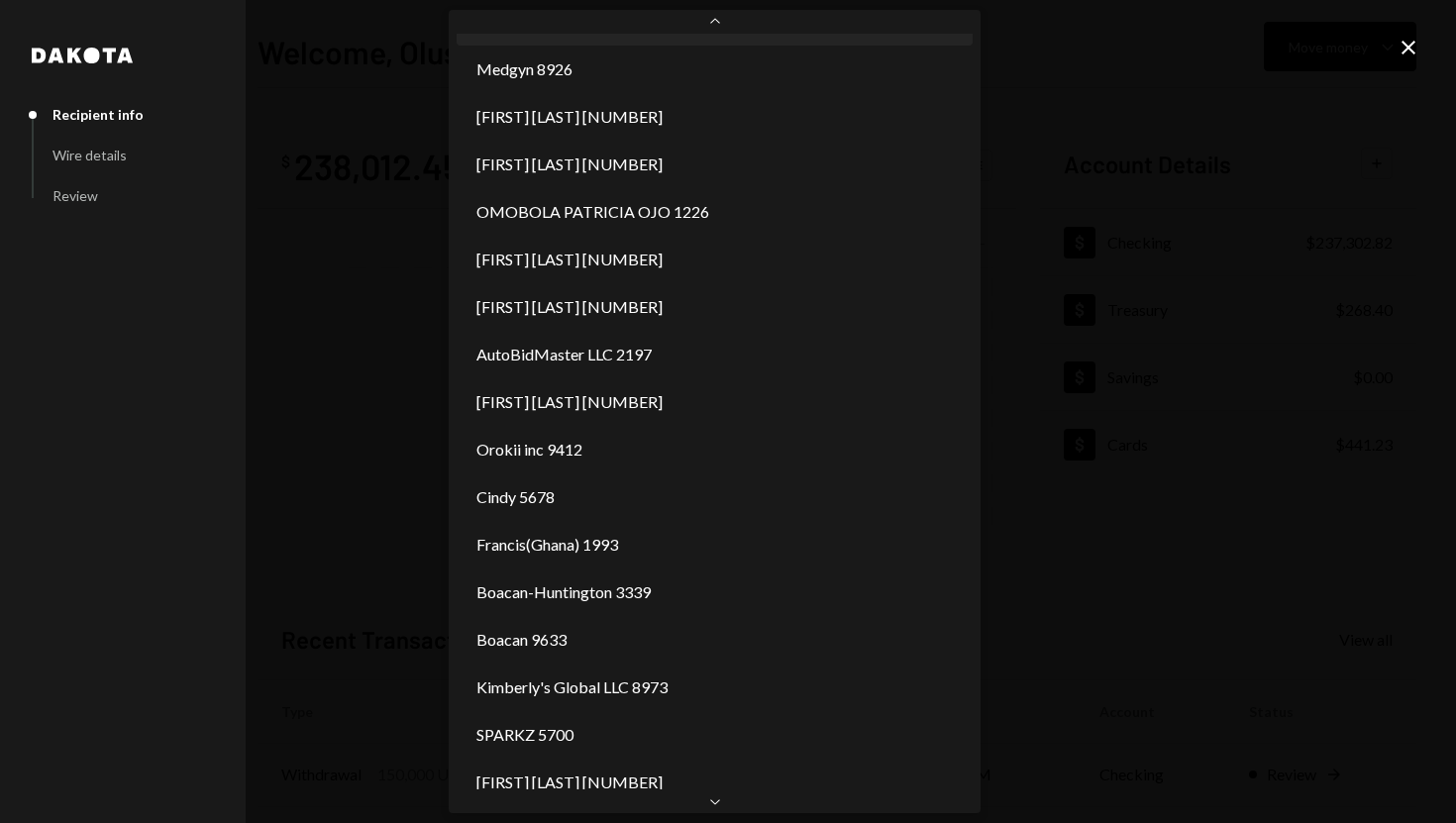 scroll, scrollTop: 660, scrollLeft: 0, axis: vertical 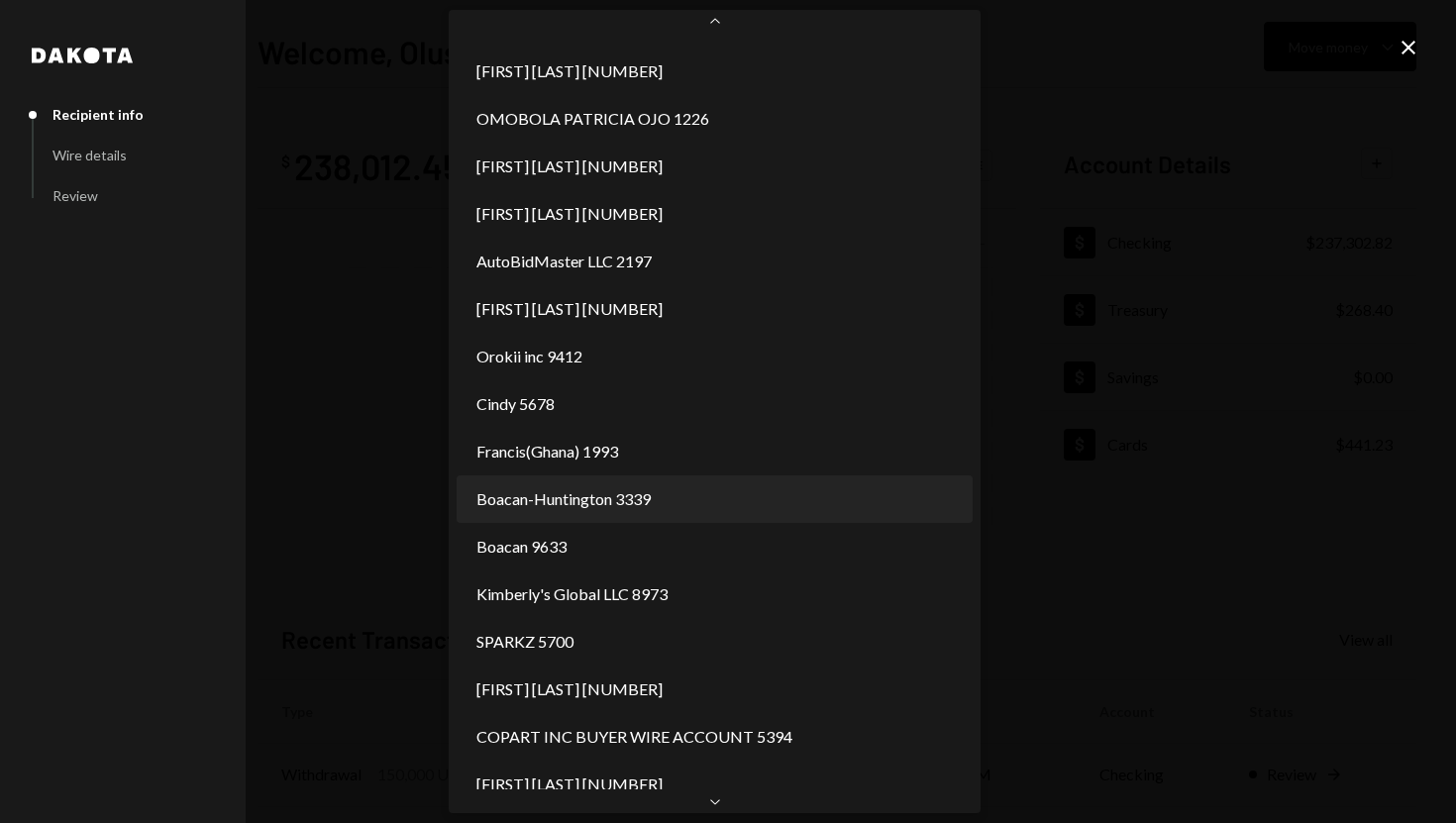 select on "**********" 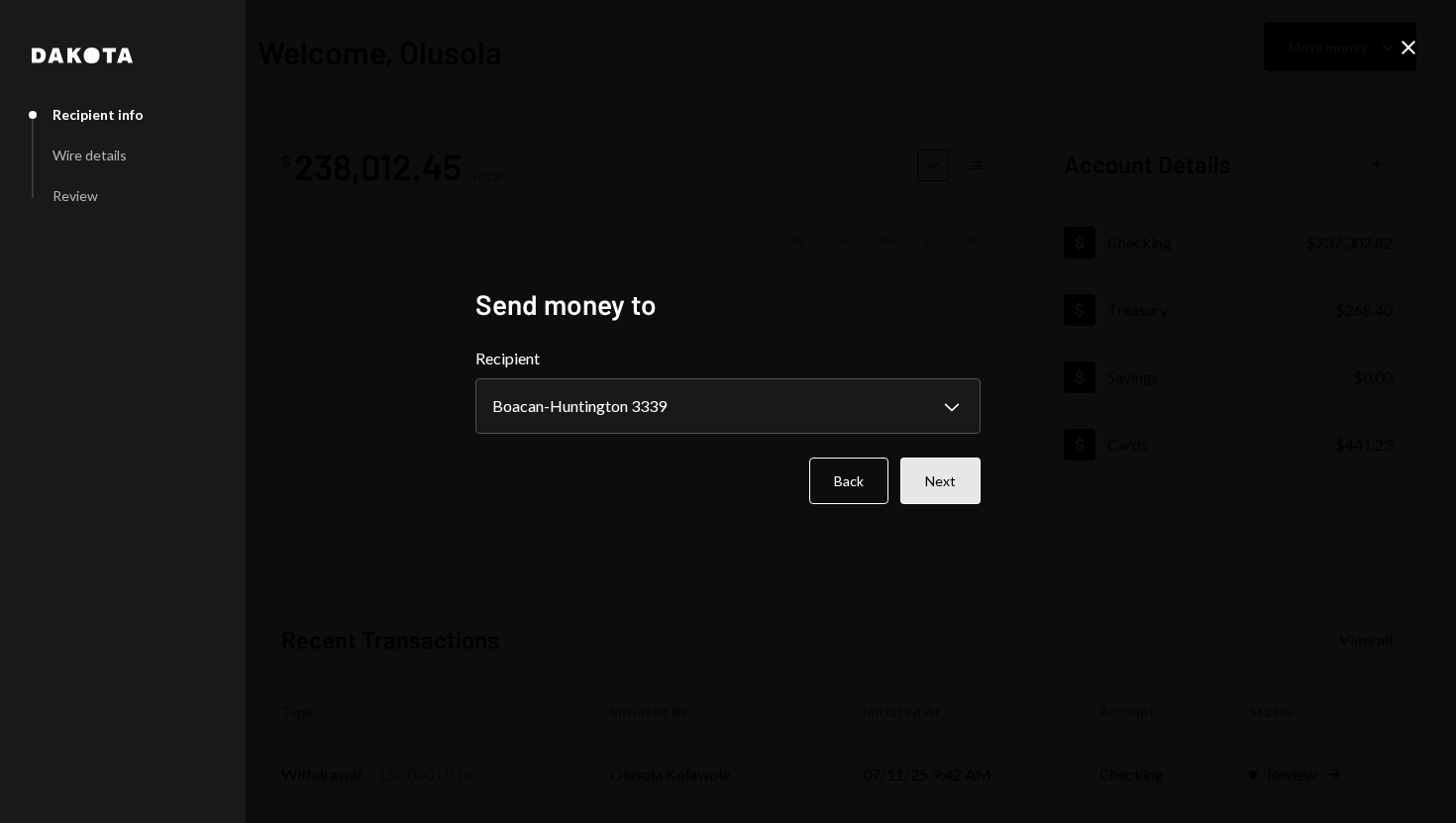click on "Next" at bounding box center (940, 480) 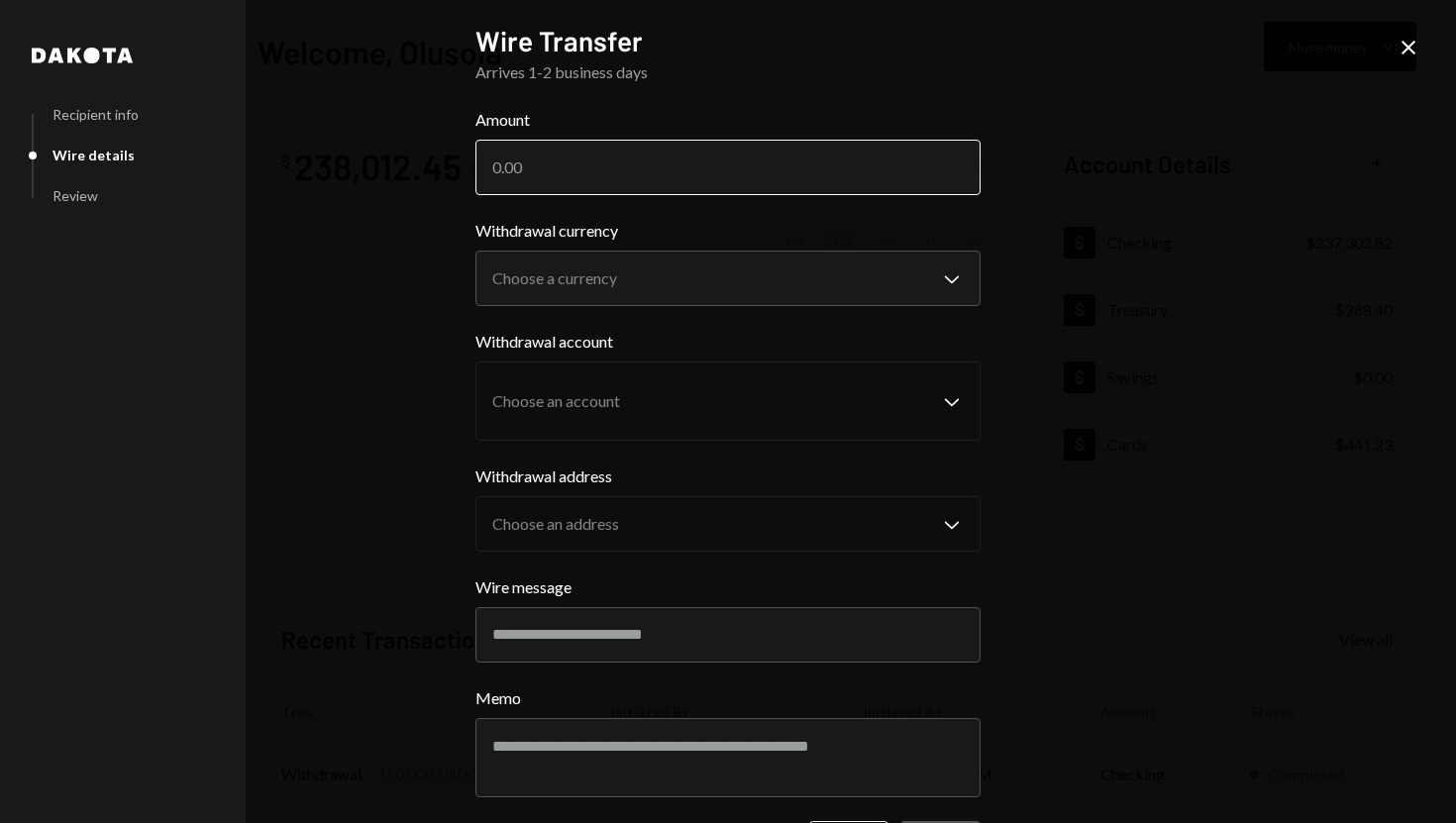 click on "Amount" at bounding box center (728, 167) 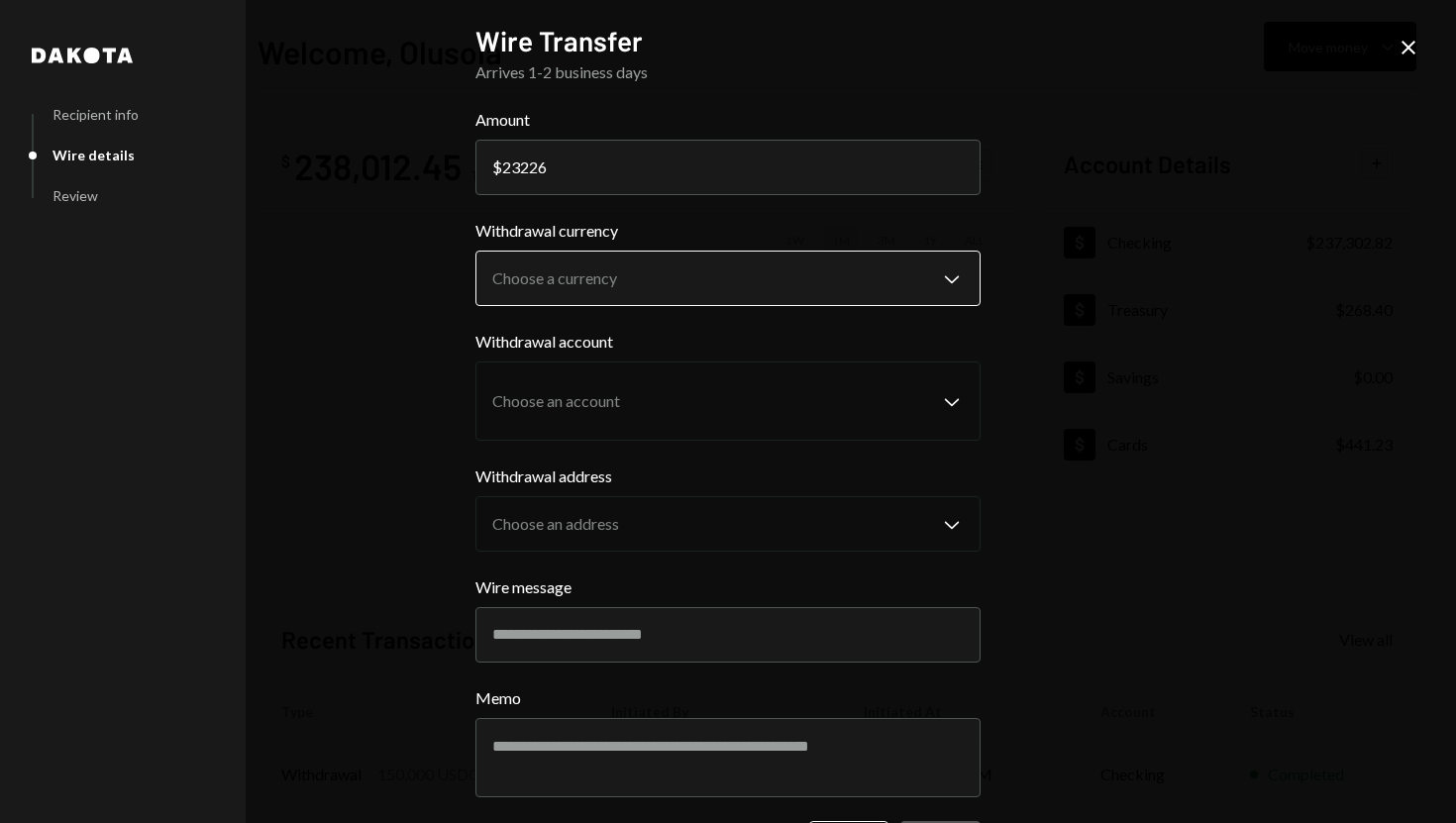 type on "23226" 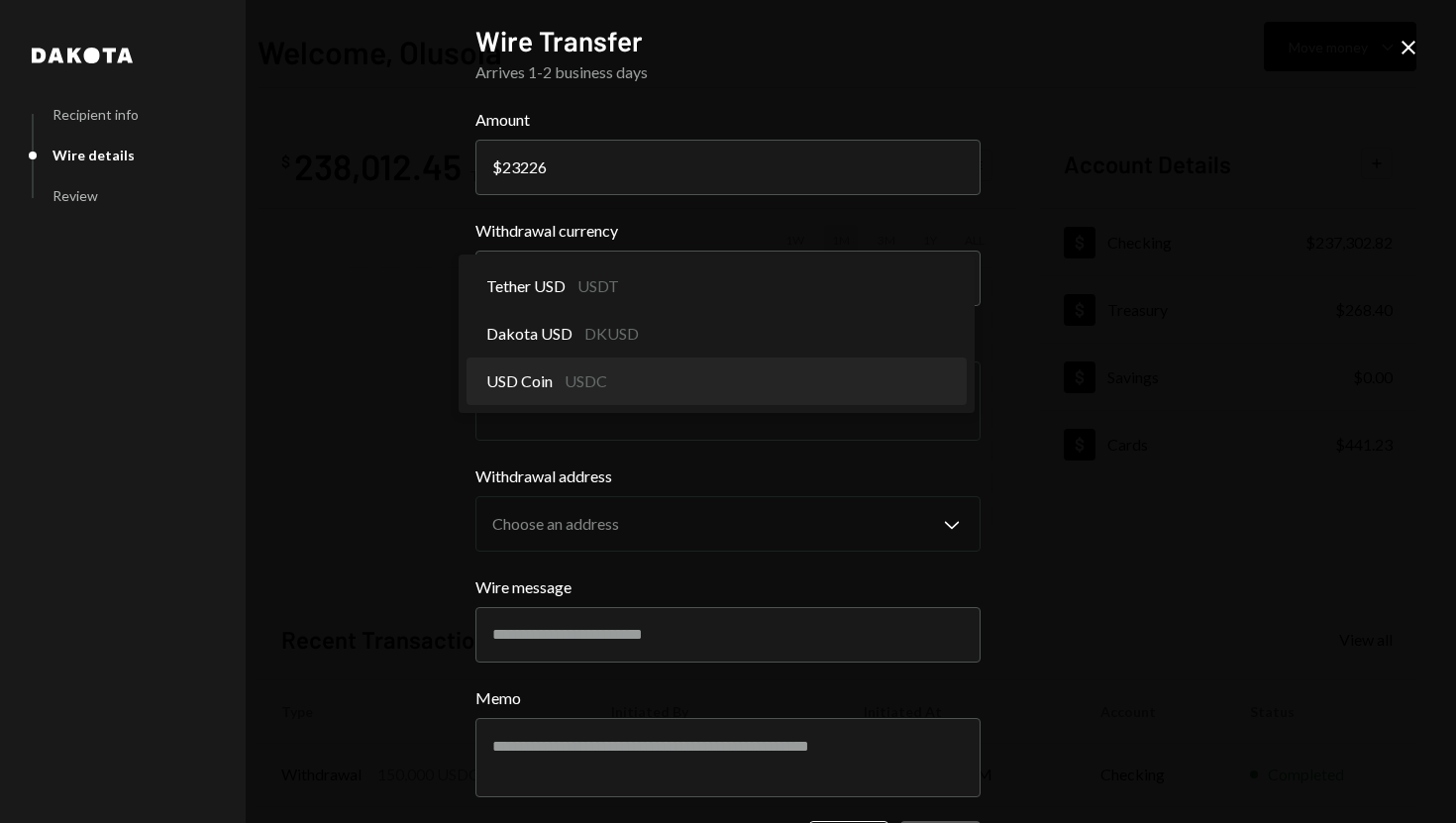 select on "****" 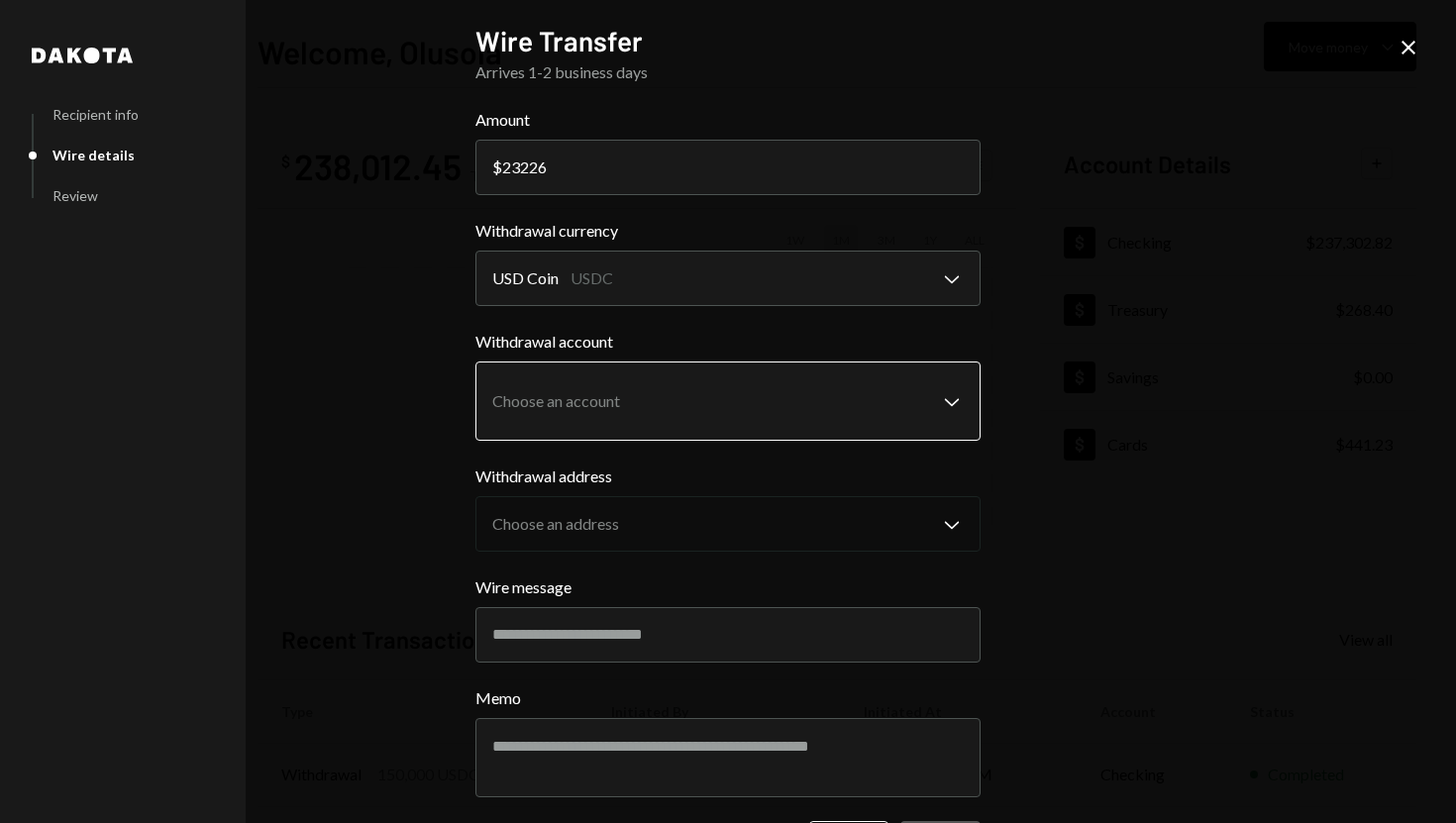 click on "S SPARK TECH HUB Caret Down Home Home Inbox Inbox Activities Transactions Accounts Accounts Caret Down Checking $237,302.82 Treasury $268.40 Savings $0.00 Cards $441.23 Dollar Rewards User Recipients Team Team Welcome, Olusola Move money Caret Down $ 238,012.45 Total Graph Accounts 1W 1M 3M 1Y ALL Account Details Plus Dollar Checking $237,302.82 Dollar Treasury $268.40 Dollar Savings $0.00 Dollar Cards $441.23 Recent Transactions View all Type Initiated By Initiated At Account Status Withdrawal 150,000  USDC Olusola Kolawole 07/11/25 9:42 AM Checking Completed Deposit 235,459  USDC 0x260B...C54cEa Copy 07/11/25 9:36 AM Checking Completed Bank Payment $4,321.31 Olusola Kolawole 07/11/25 9:34 AM Checking Completed Bank Payment $4,542.53 Olusola Kolawole 07/11/25 9:33 AM Checking Completed Withdrawal 10,000  USDC Olusola Kolawole 07/11/25 6:36 AM Checking Completed Welcome, Olusola - Dakota   Dakota Recipient info Wire details Review Wire Transfer Arrives 1-2 business days Amount $ 23226 Withdrawal currency USDC" at bounding box center (728, 411) 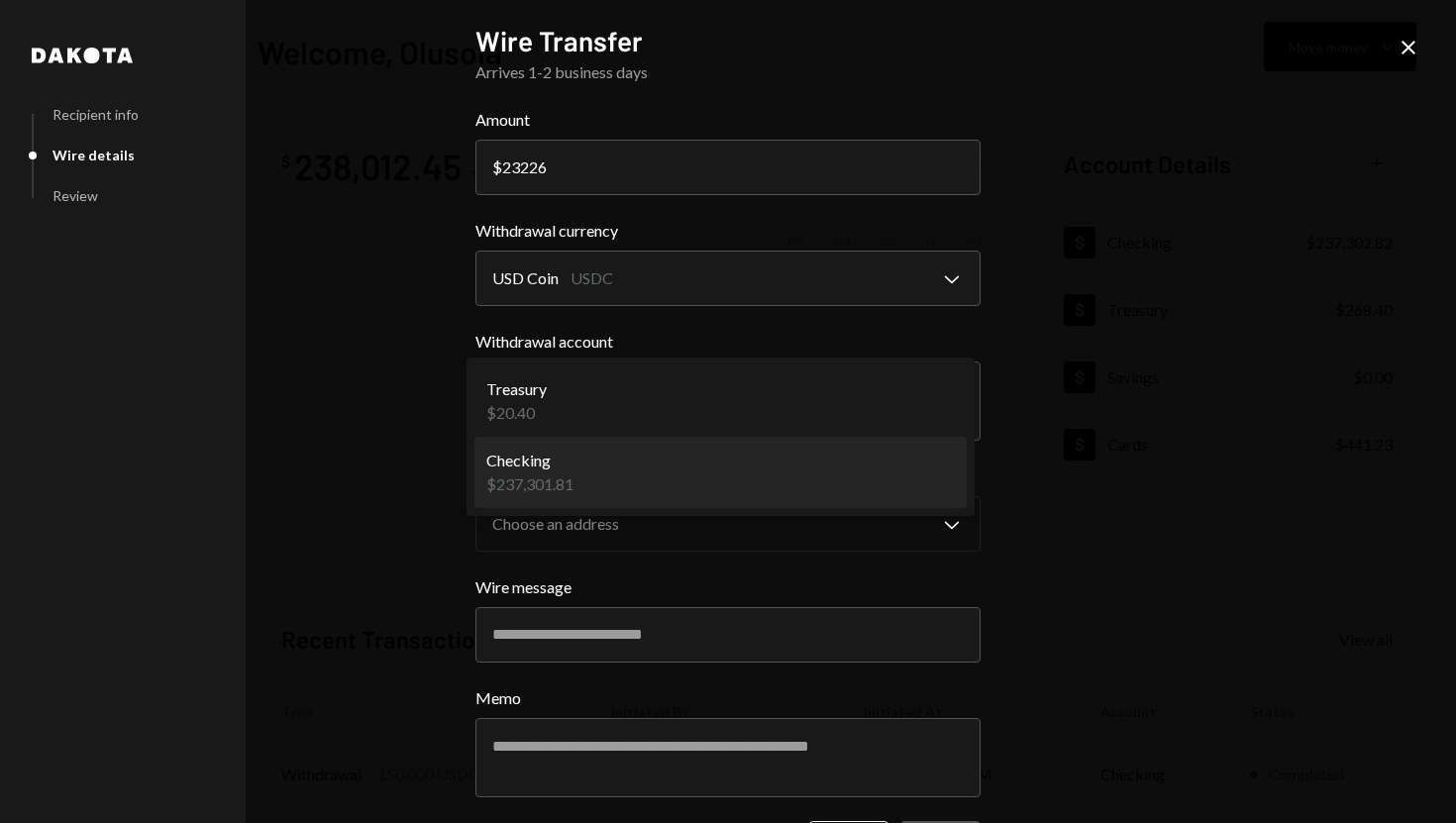 select on "**********" 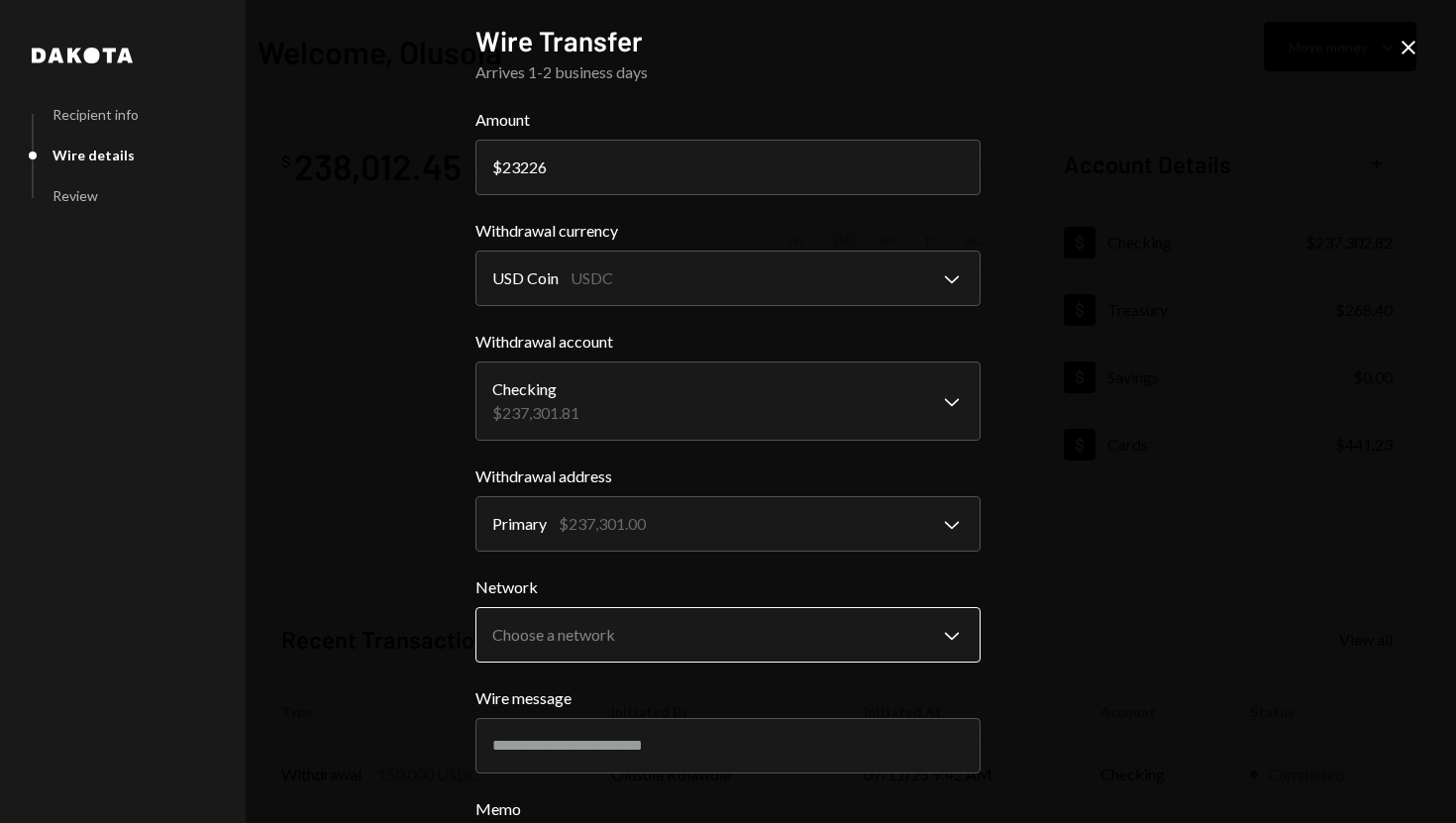 click on "S SPARK TECH HUB Caret Down Home Home Inbox Inbox Activities Transactions Accounts Accounts Caret Down Checking $237,302.82 Treasury $268.40 Savings $0.00 Cards $441.23 Dollar Rewards User Recipients Team Team Welcome, Olusola Move money Caret Down $ 238,012.45 Total Graph Accounts 1W 1M 3M 1Y ALL Account Details Plus Dollar Checking $237,302.82 Dollar Treasury $268.40 Dollar Savings $0.00 Dollar Cards $441.23 Recent Transactions View all Type Initiated By Initiated At Account Status Withdrawal 150,000  USDC Olusola Kolawole 07/11/25 9:42 AM Checking Completed Deposit 235,459  USDC 0x260B...C54cEa Copy 07/11/25 9:36 AM Checking Completed Bank Payment $4,321.31 Olusola Kolawole 07/11/25 9:34 AM Checking Completed Bank Payment $4,542.53 Olusola Kolawole 07/11/25 9:33 AM Checking Completed Withdrawal 10,000  USDC Olusola Kolawole 07/11/25 6:36 AM Checking Completed Welcome, Olusola - Dakota   Dakota Recipient info Wire details Review Wire Transfer Arrives 1-2 business days Amount $ 23226 Withdrawal currency USDC" at bounding box center (728, 411) 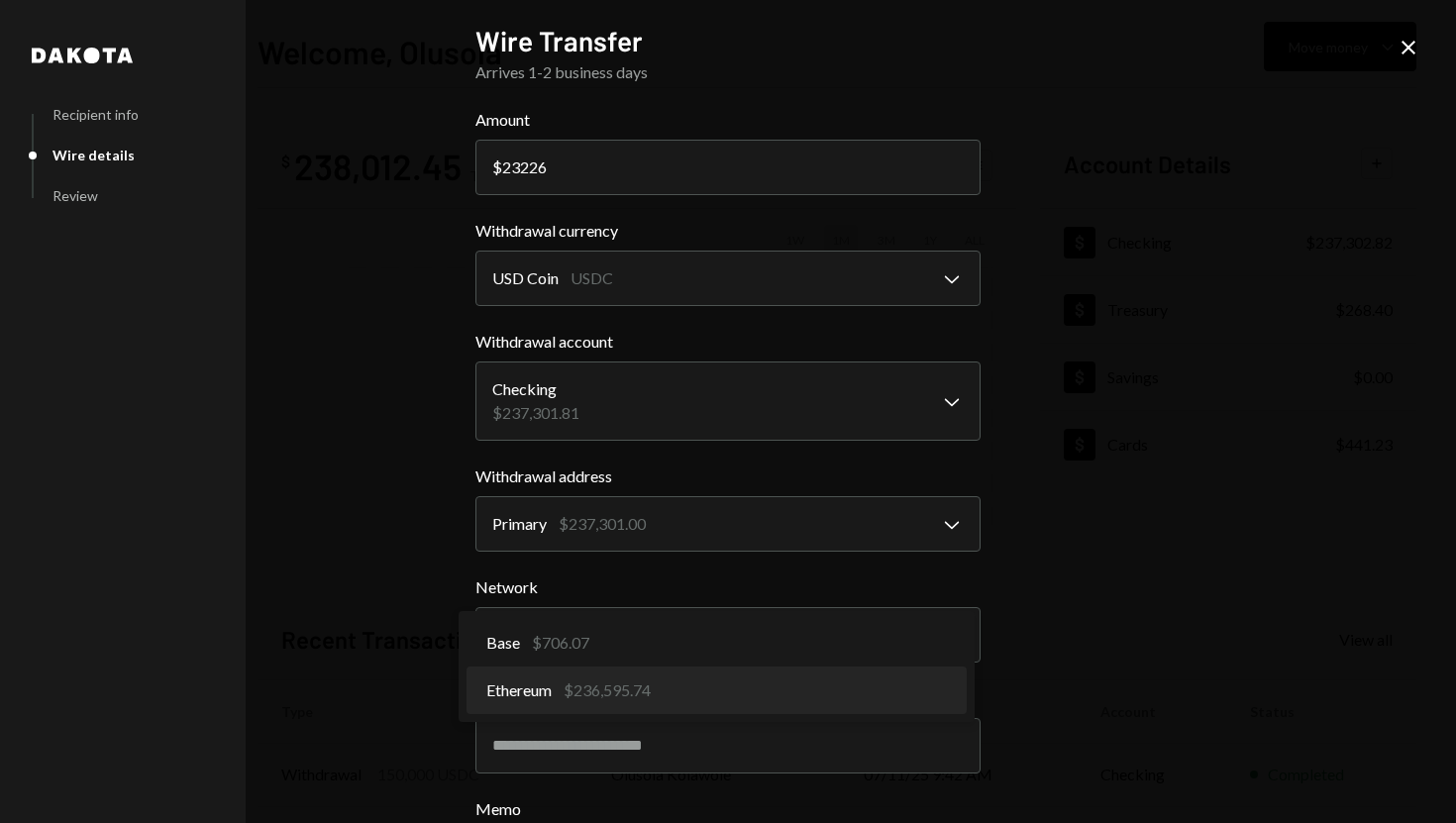 select on "**********" 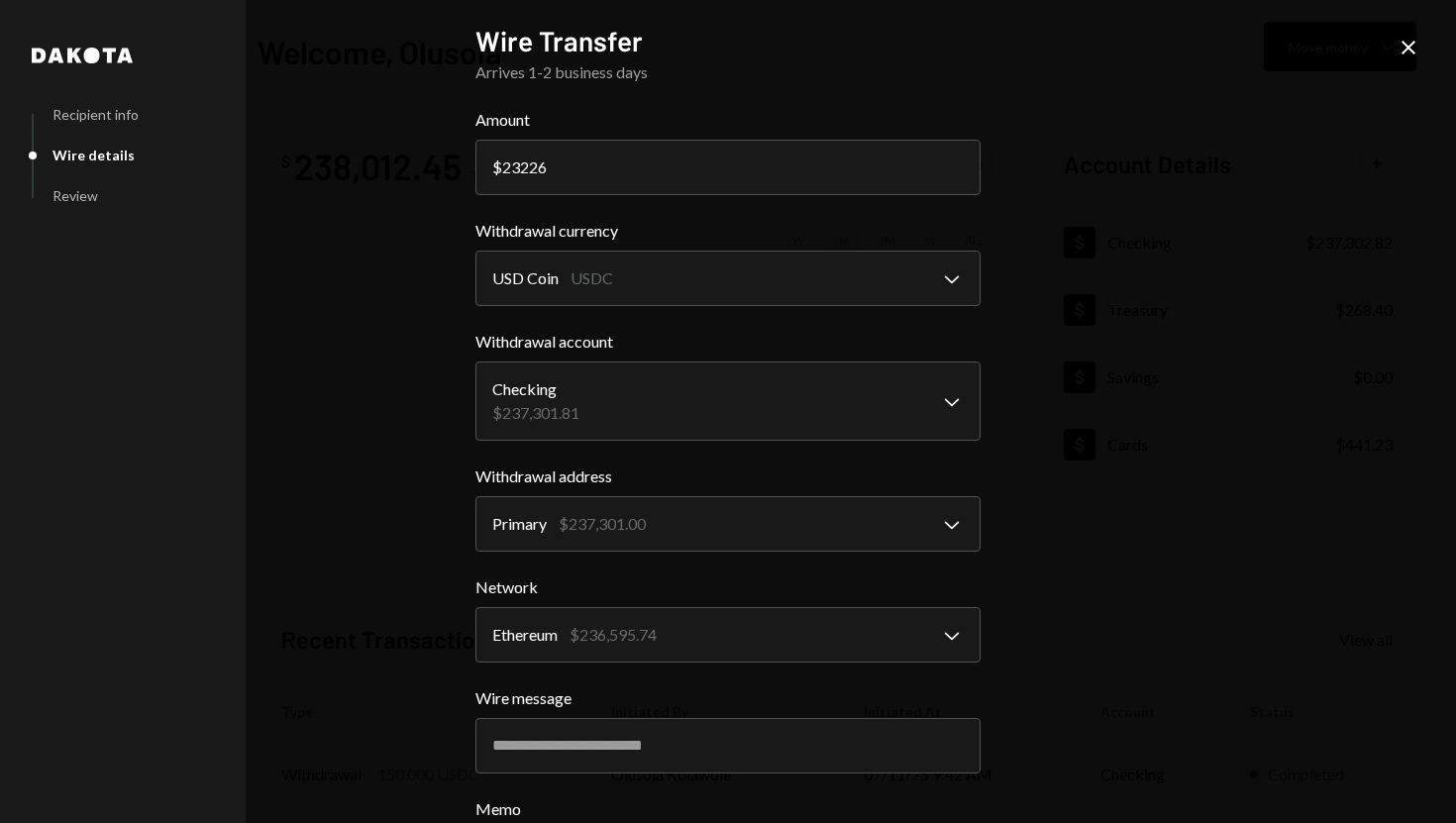 scroll, scrollTop: 186, scrollLeft: 0, axis: vertical 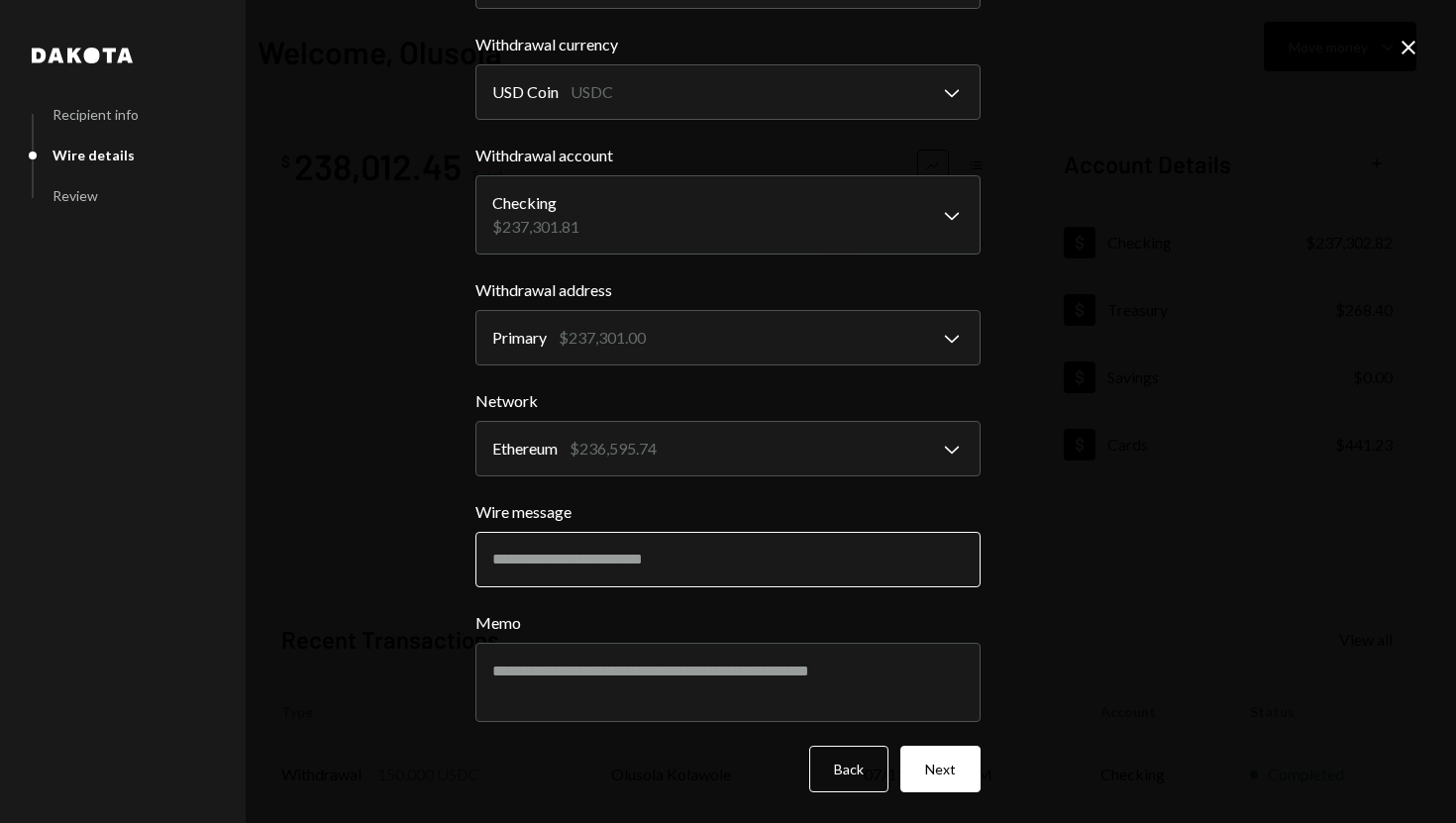 click on "Wire message" at bounding box center (728, 560) 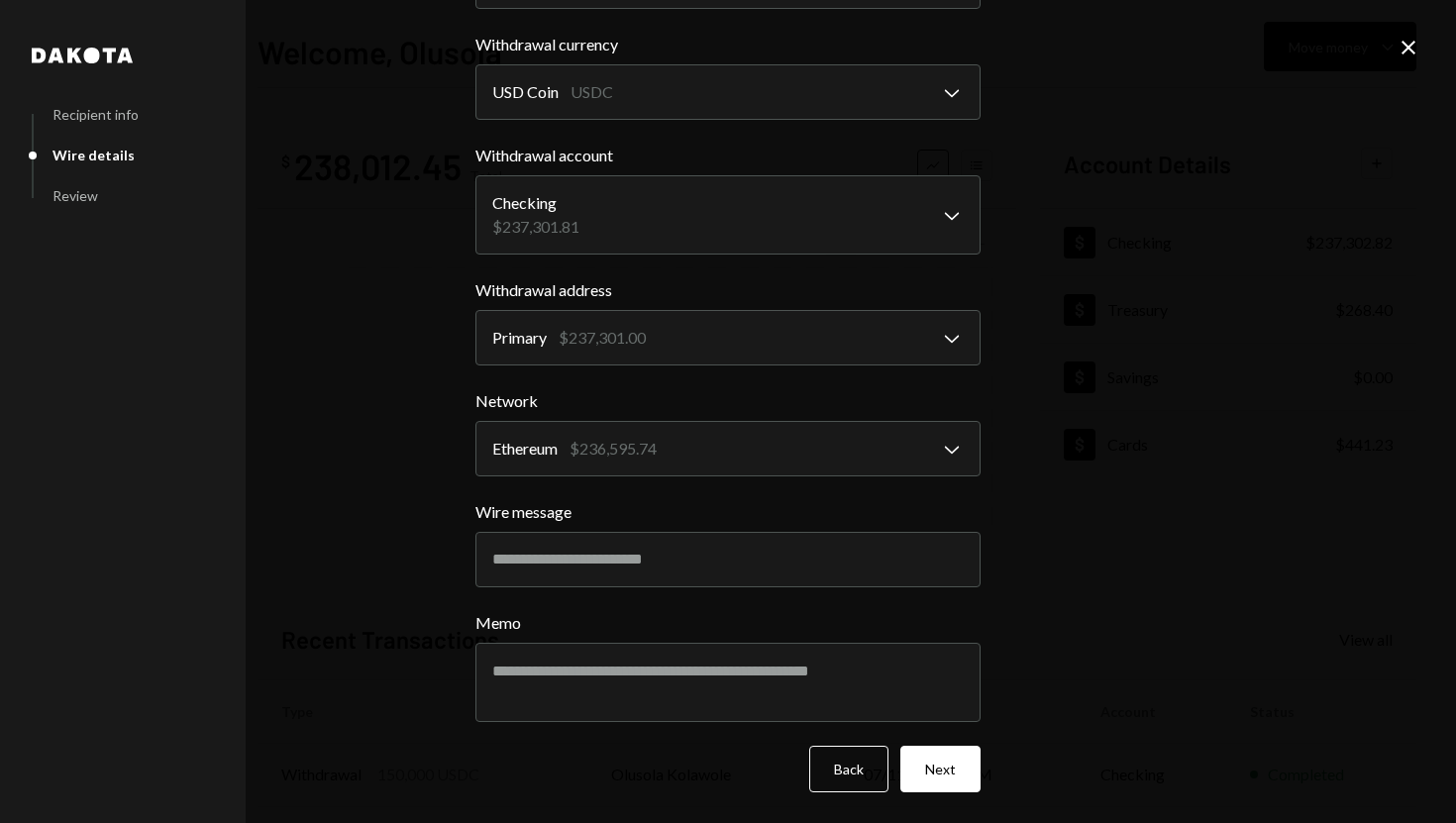 click on "**********" at bounding box center (728, 411) 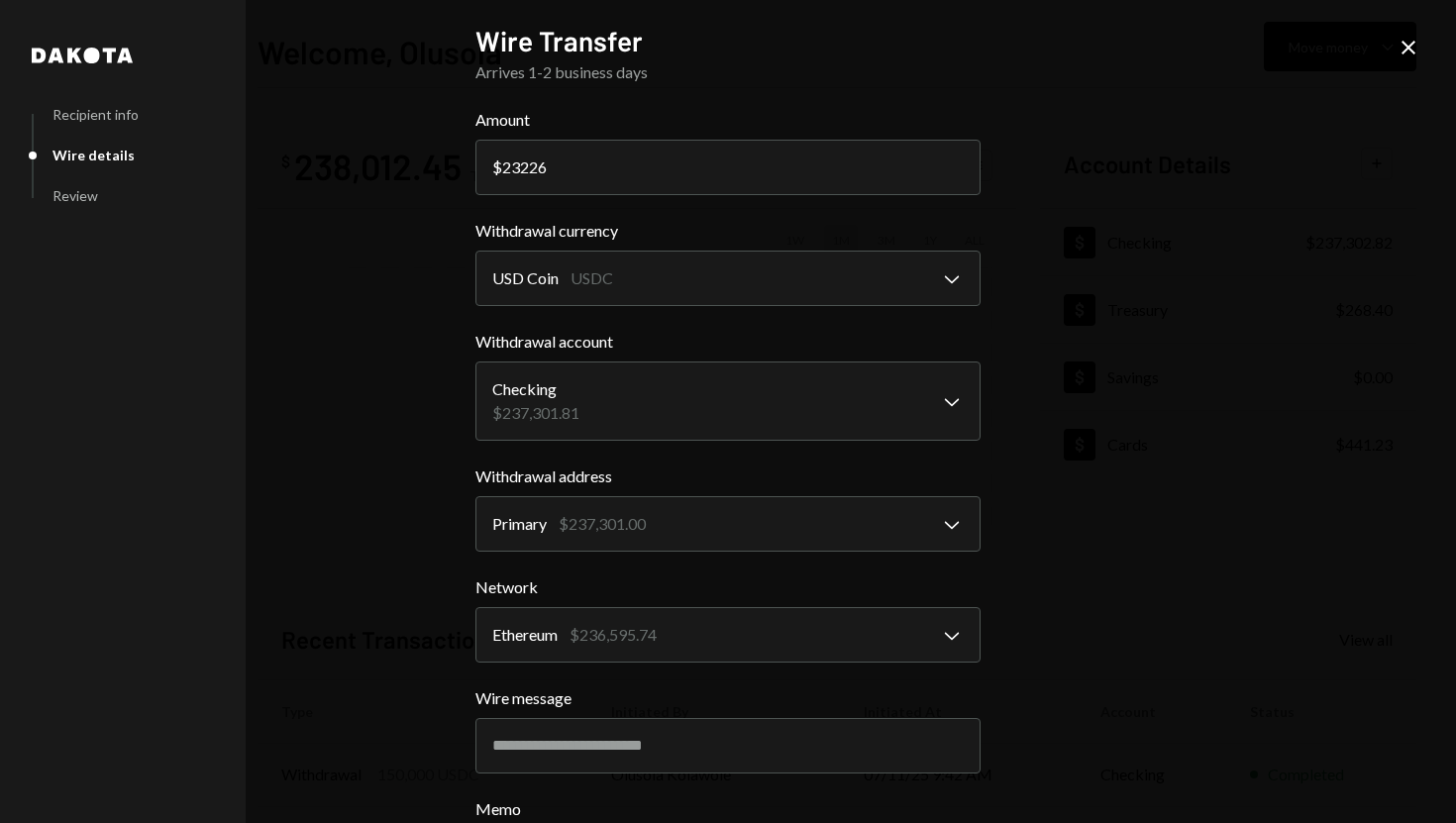 scroll, scrollTop: 186, scrollLeft: 0, axis: vertical 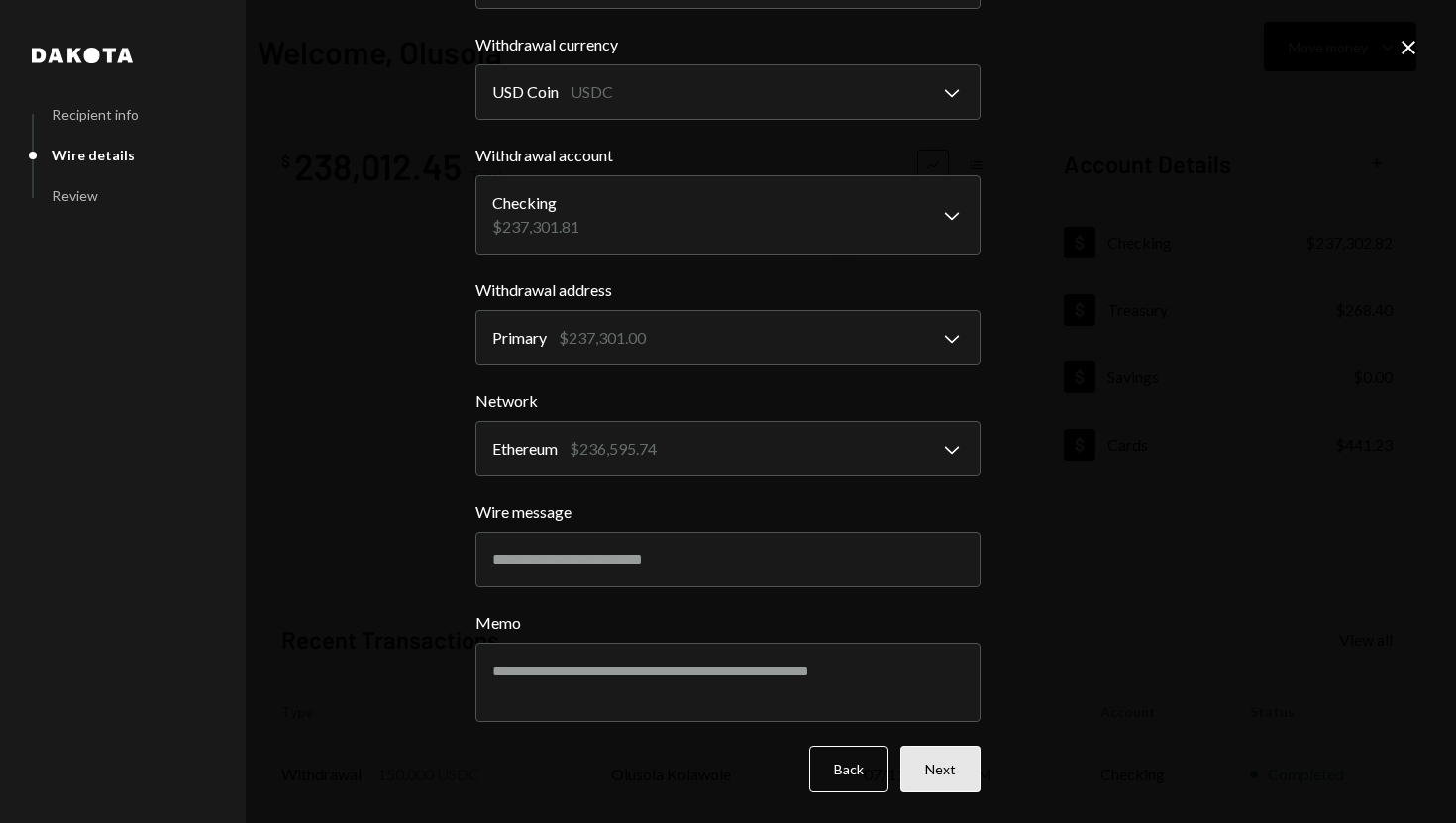 click on "Next" at bounding box center [940, 769] 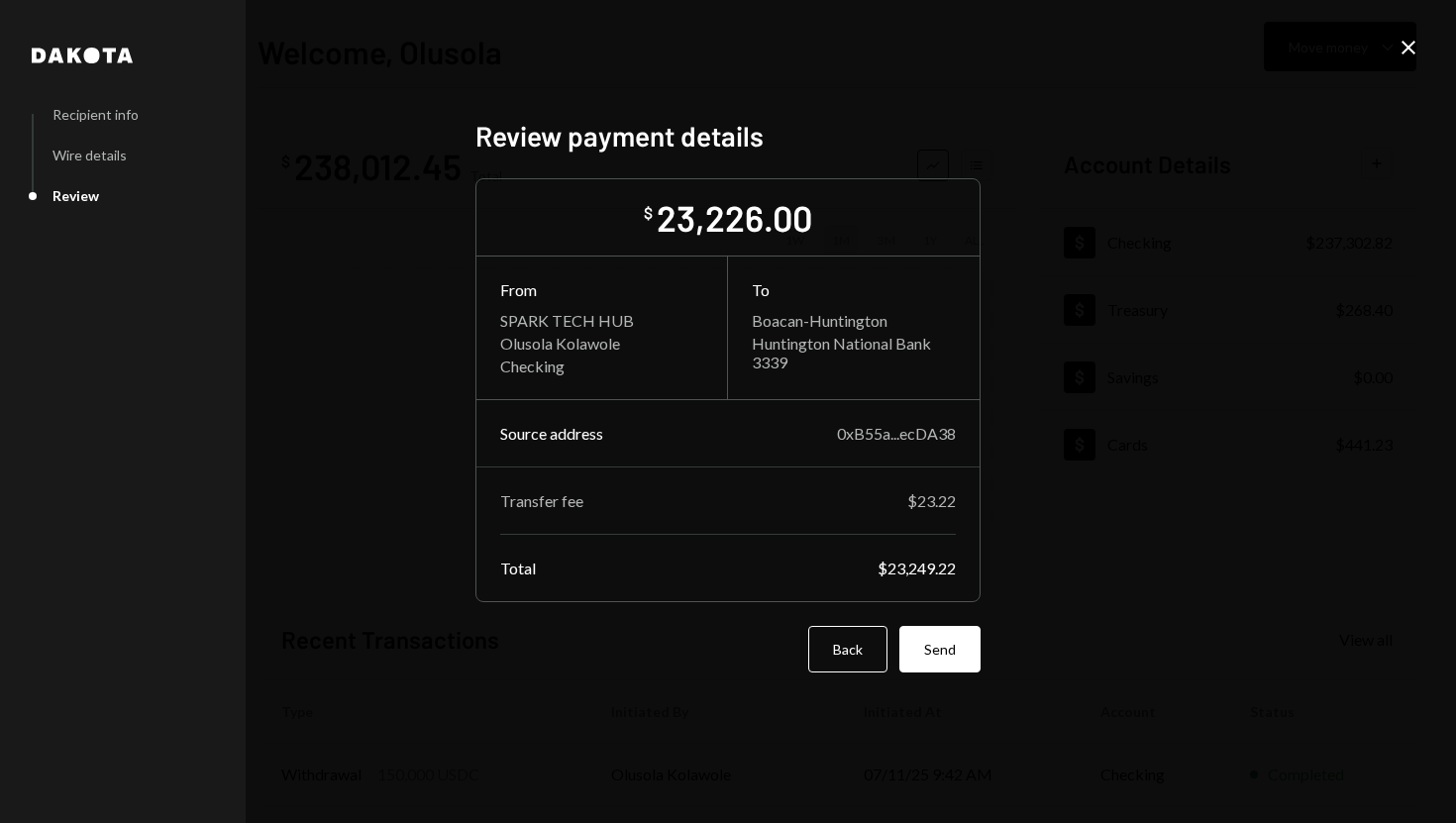 scroll, scrollTop: 0, scrollLeft: 0, axis: both 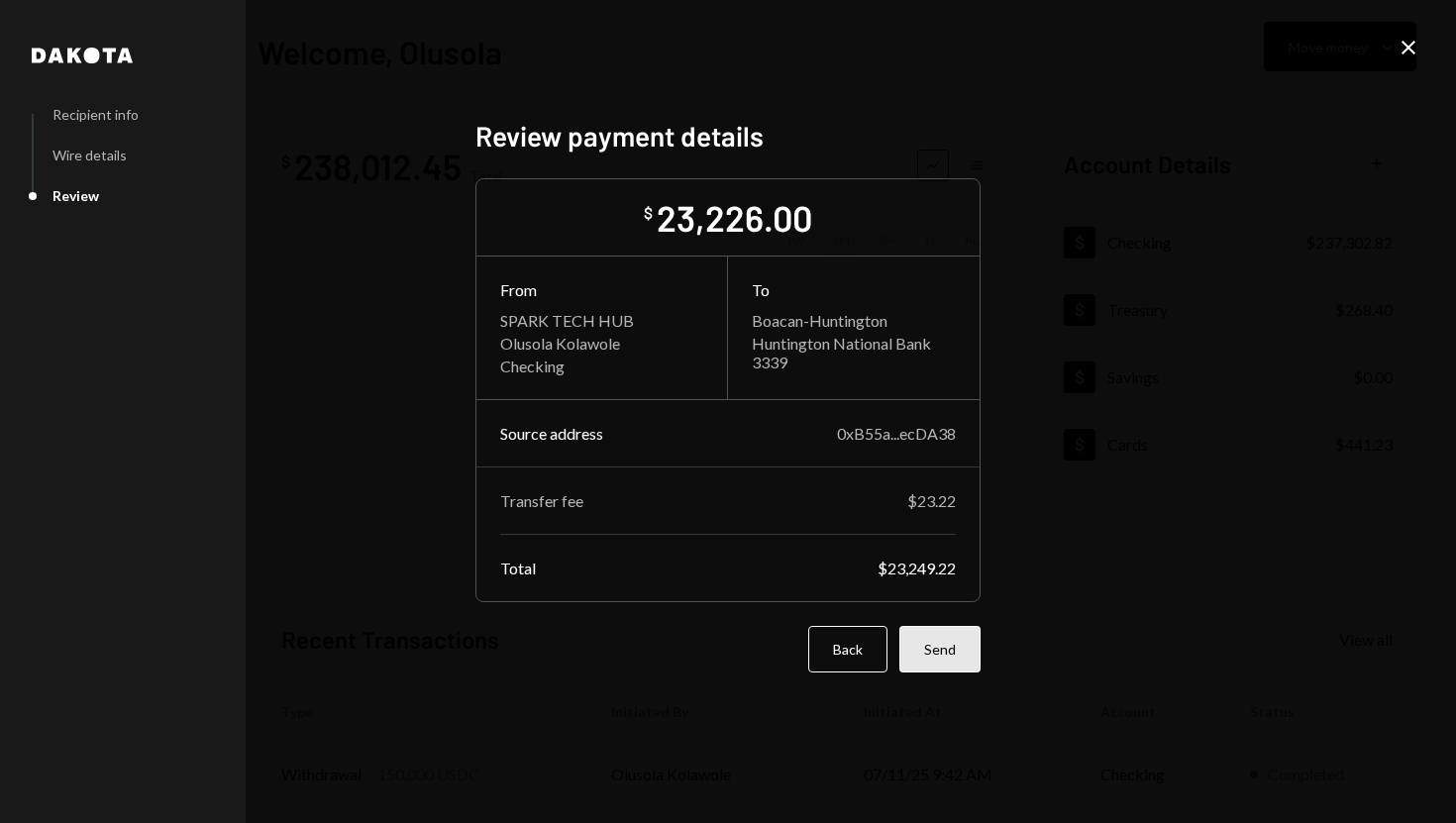 click on "Send" at bounding box center [940, 649] 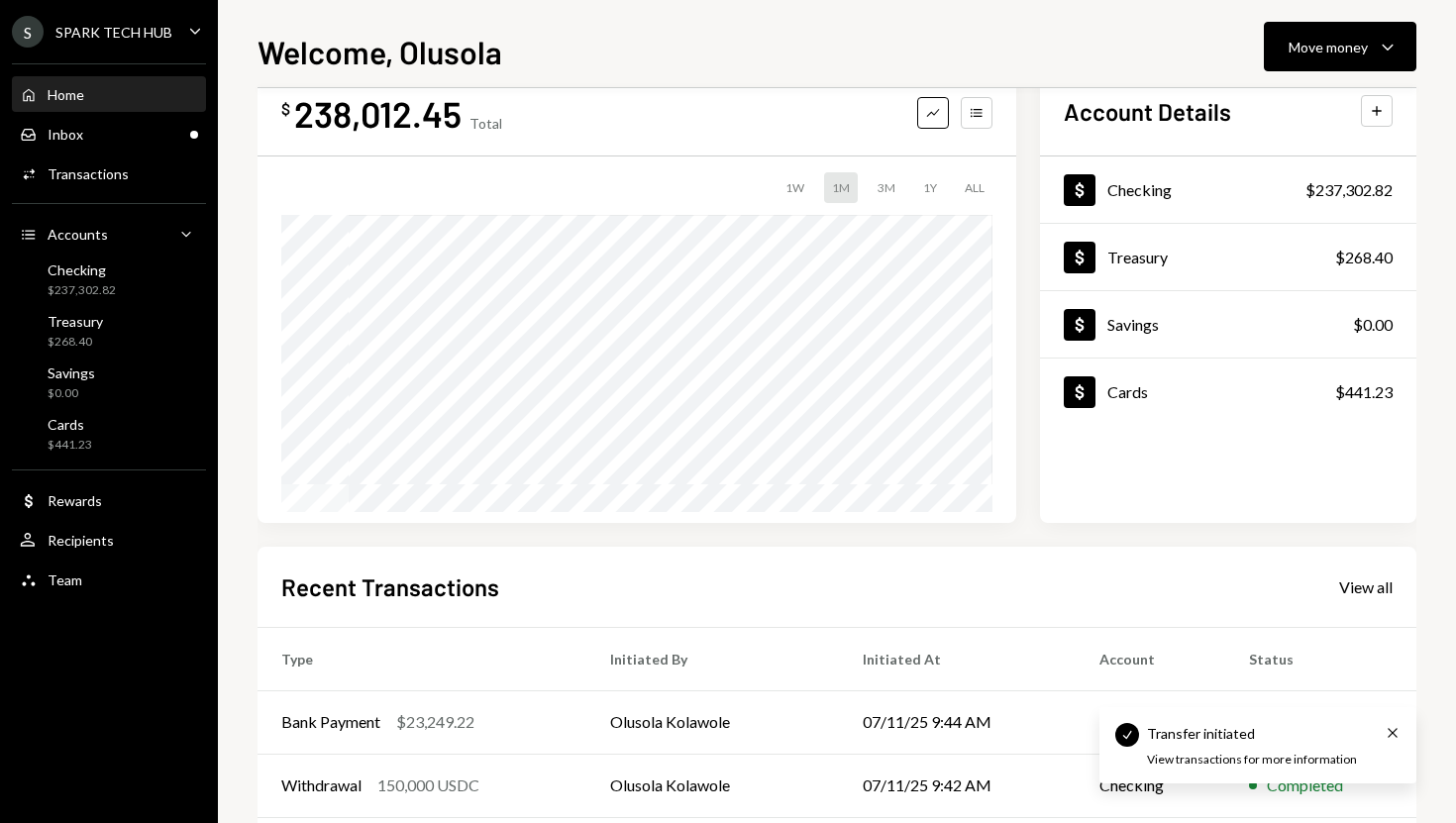 scroll, scrollTop: 78, scrollLeft: 0, axis: vertical 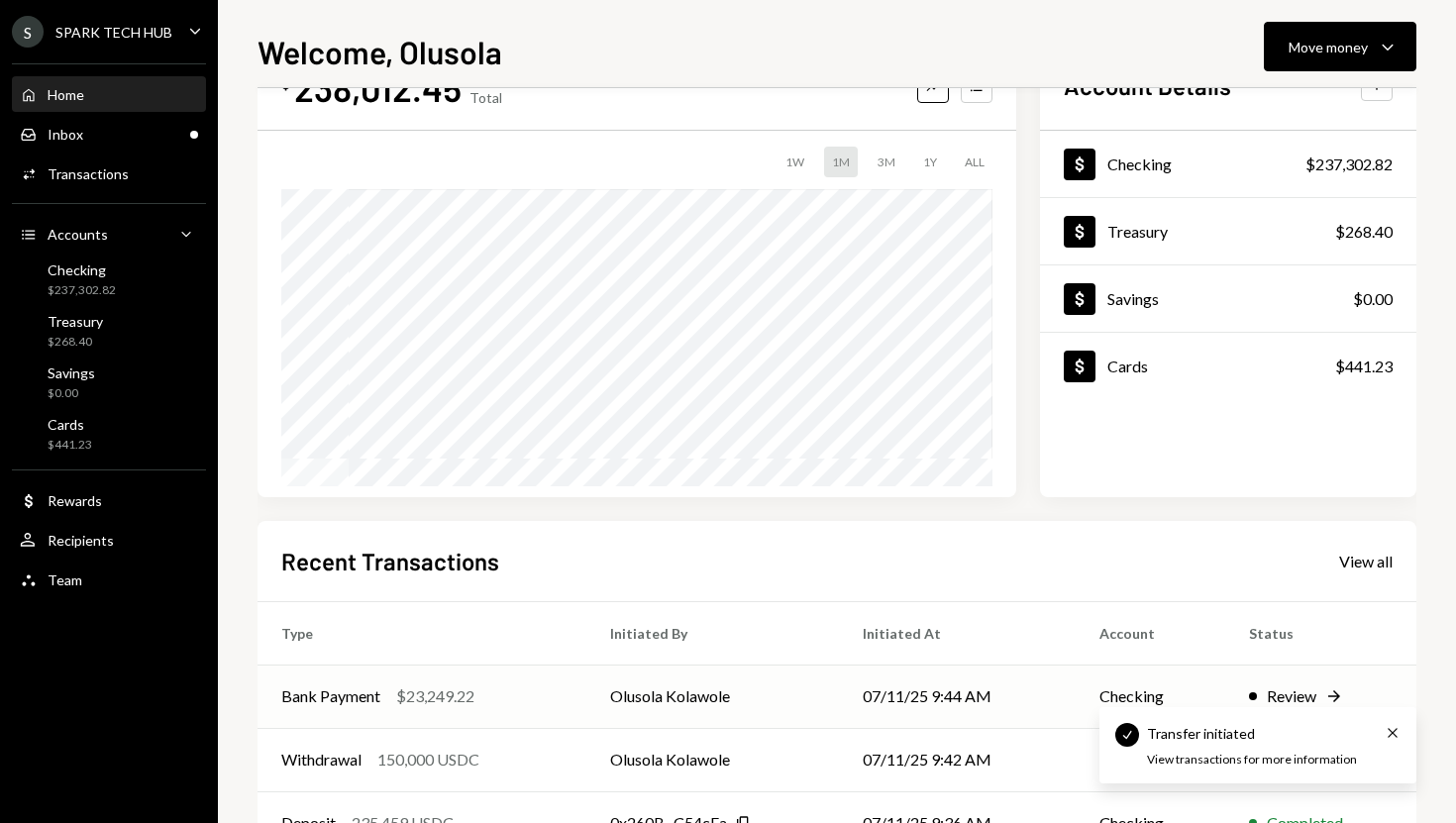 click on "Olusola Kolawole" at bounding box center (712, 696) 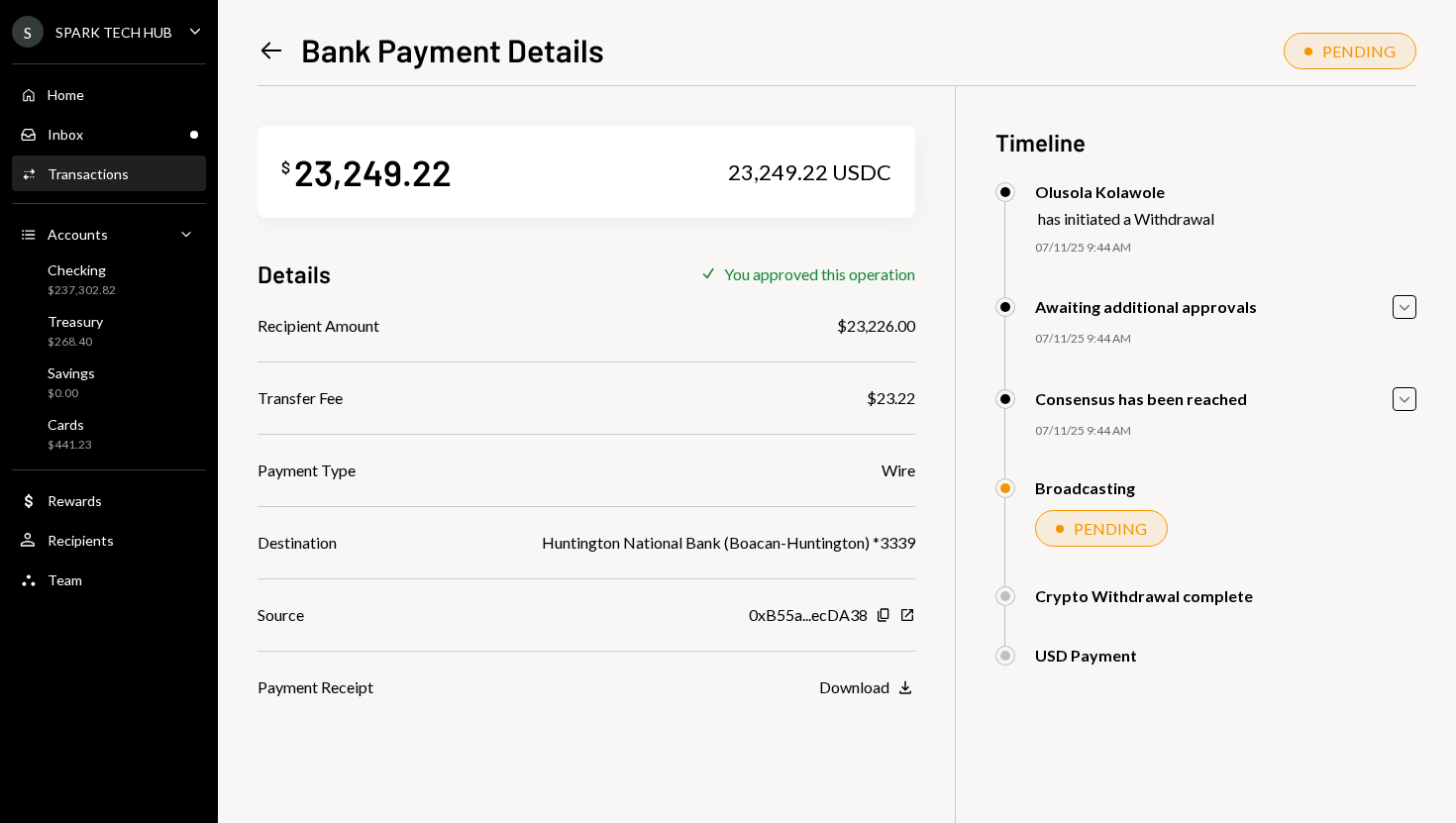 click on "23,249.22" at bounding box center [372, 171] 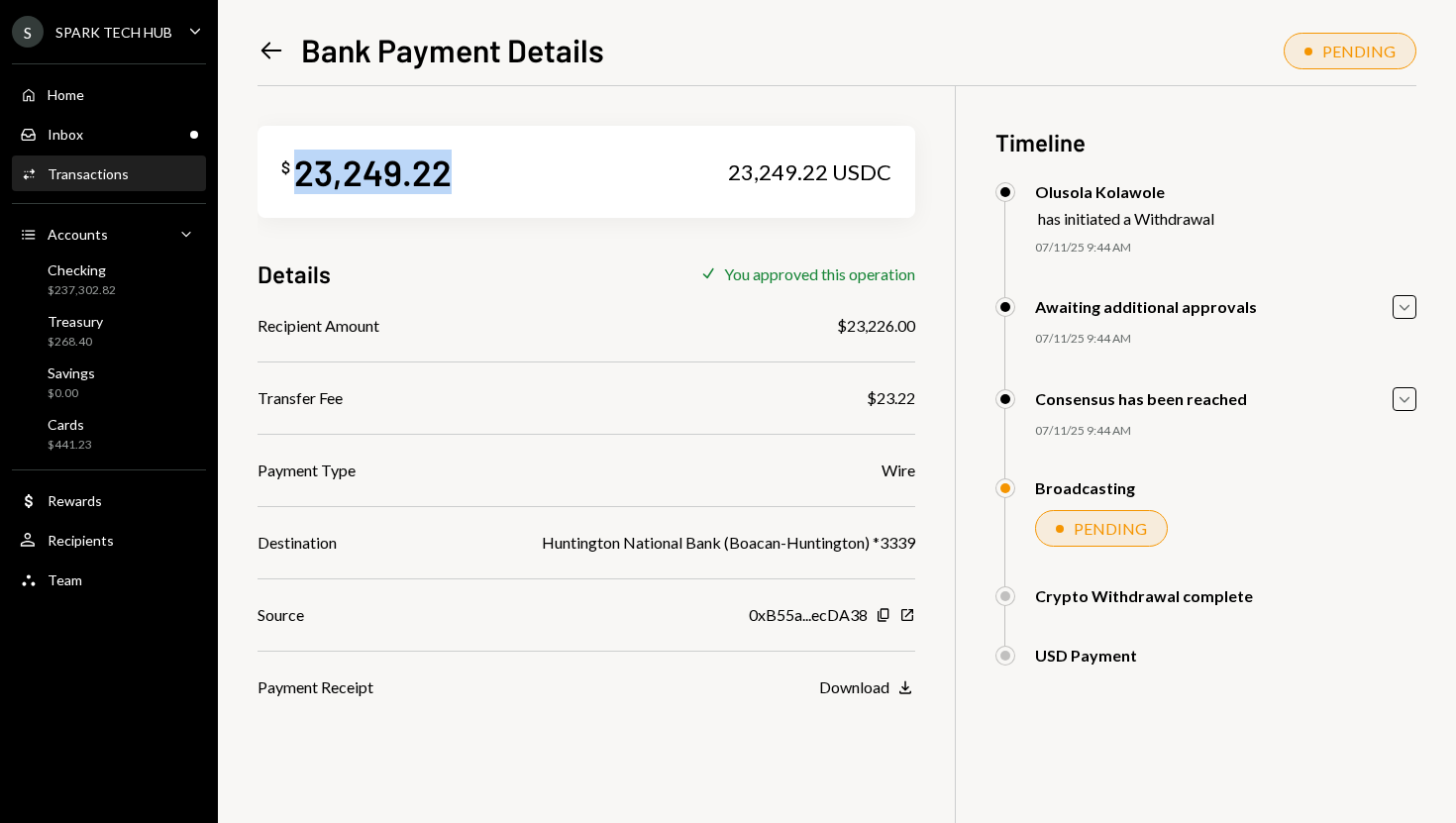 copy on "23,249.22" 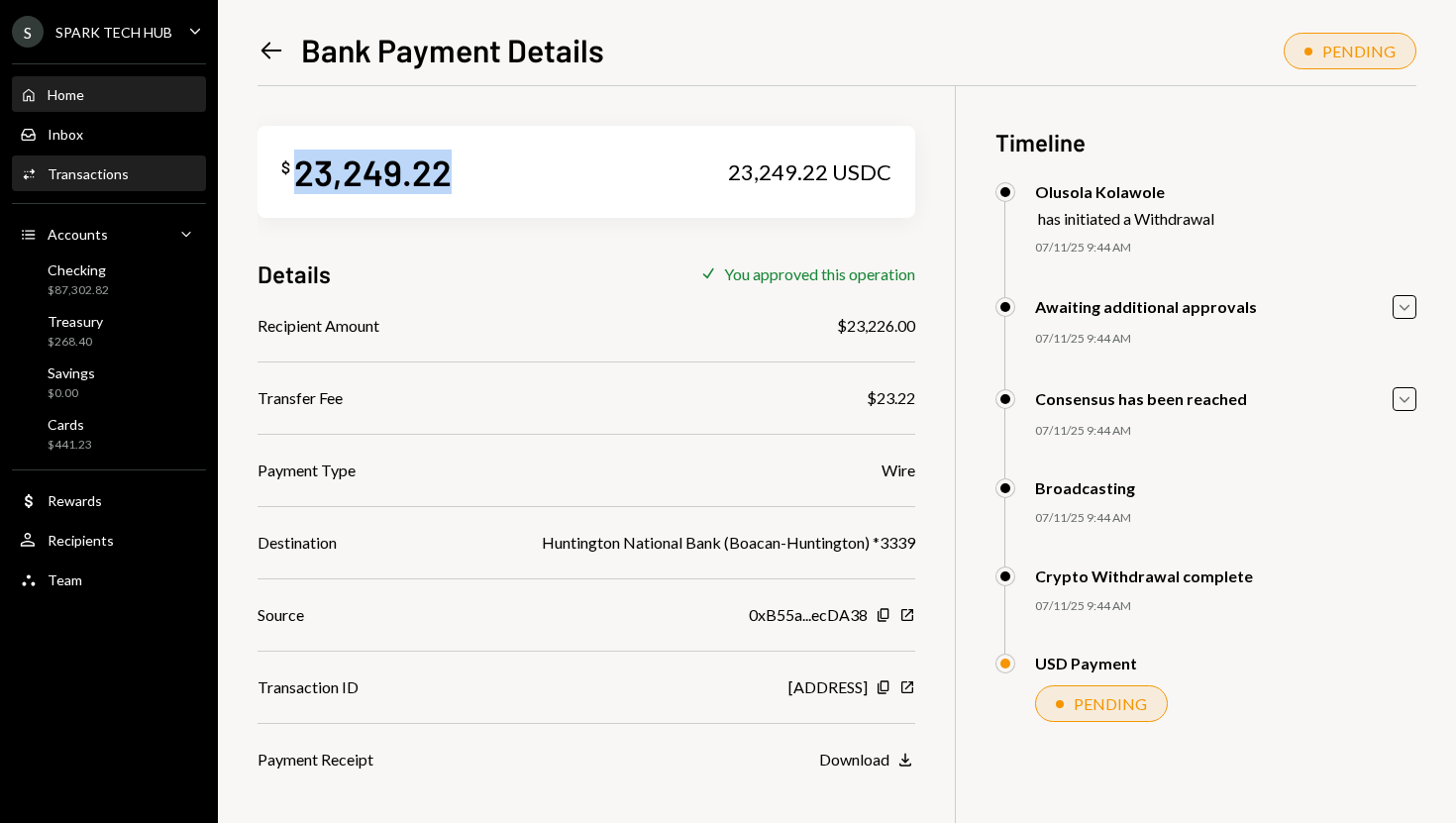 click on "Home Home" at bounding box center [109, 95] 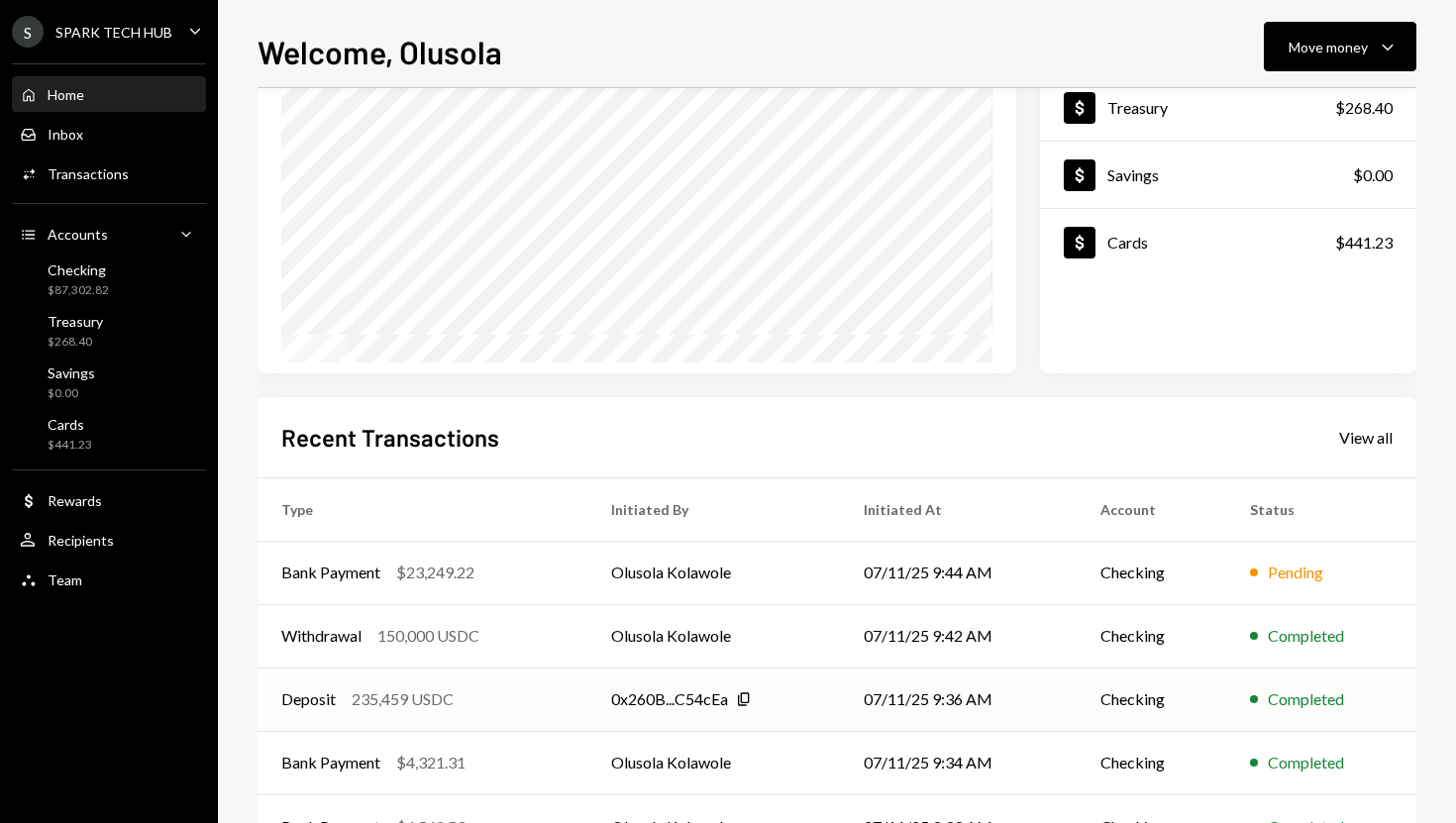 scroll, scrollTop: 200, scrollLeft: 0, axis: vertical 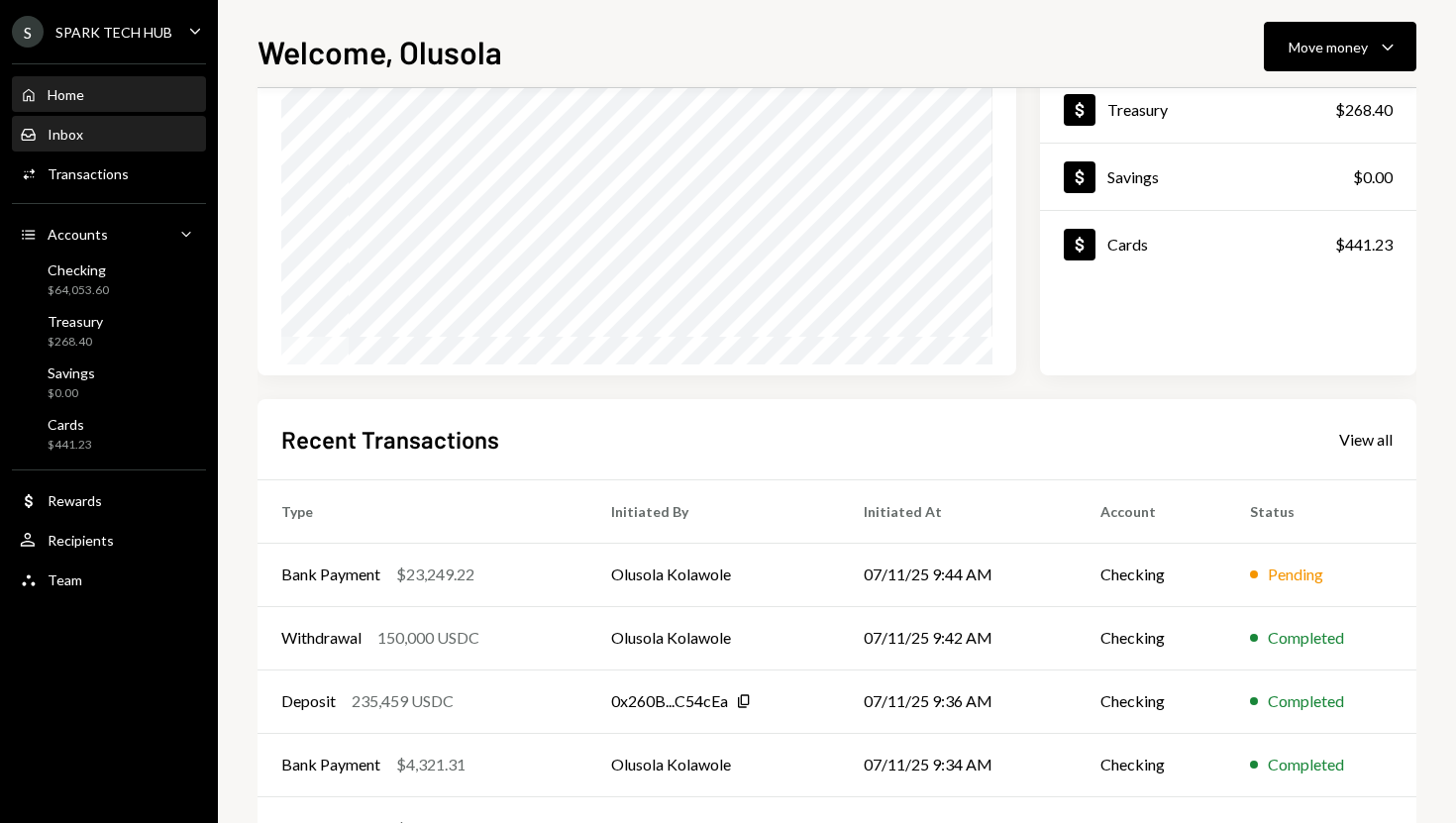 click on "Inbox Inbox" at bounding box center [109, 135] 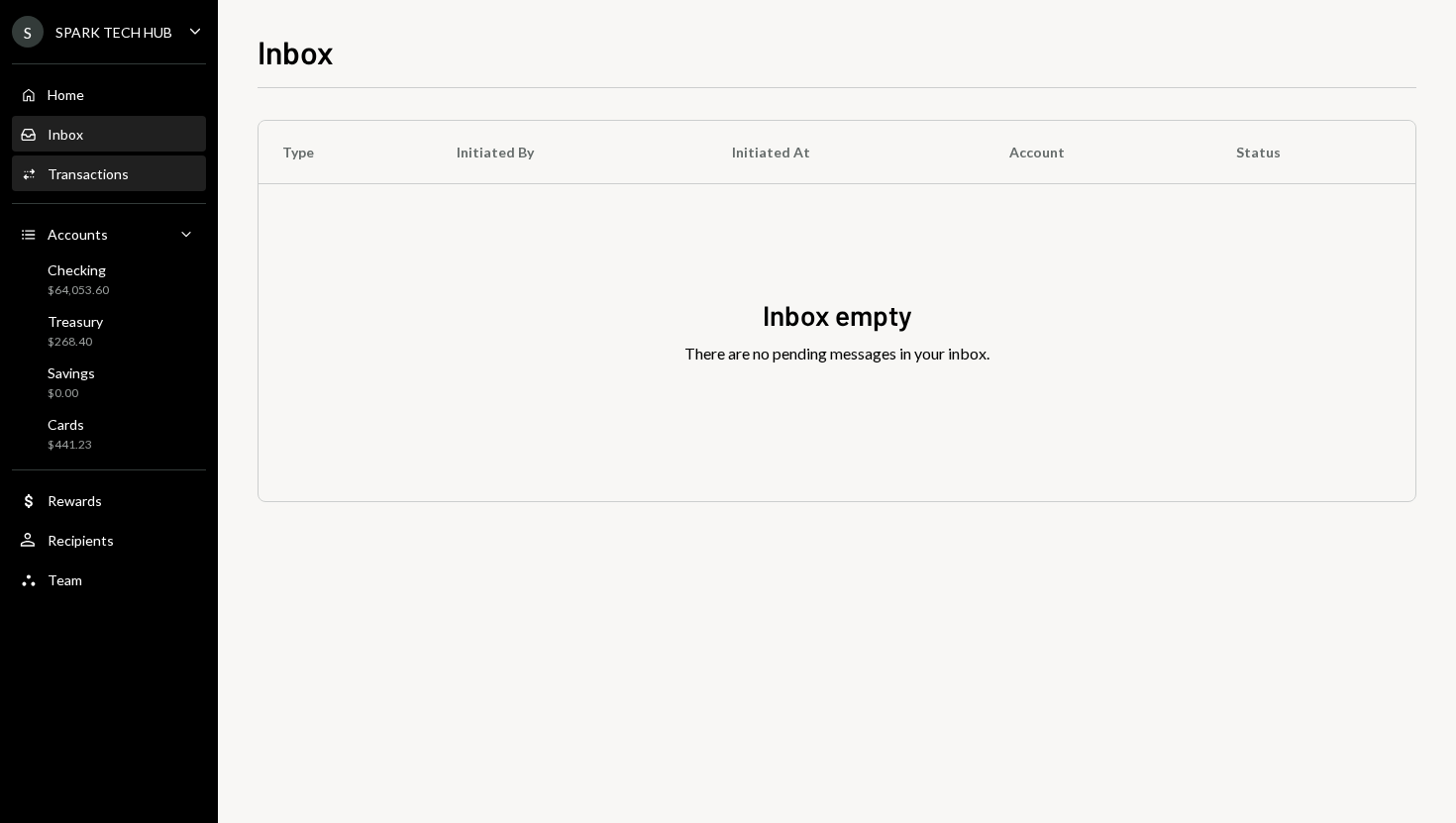 click on "Activities Transactions" at bounding box center [109, 174] 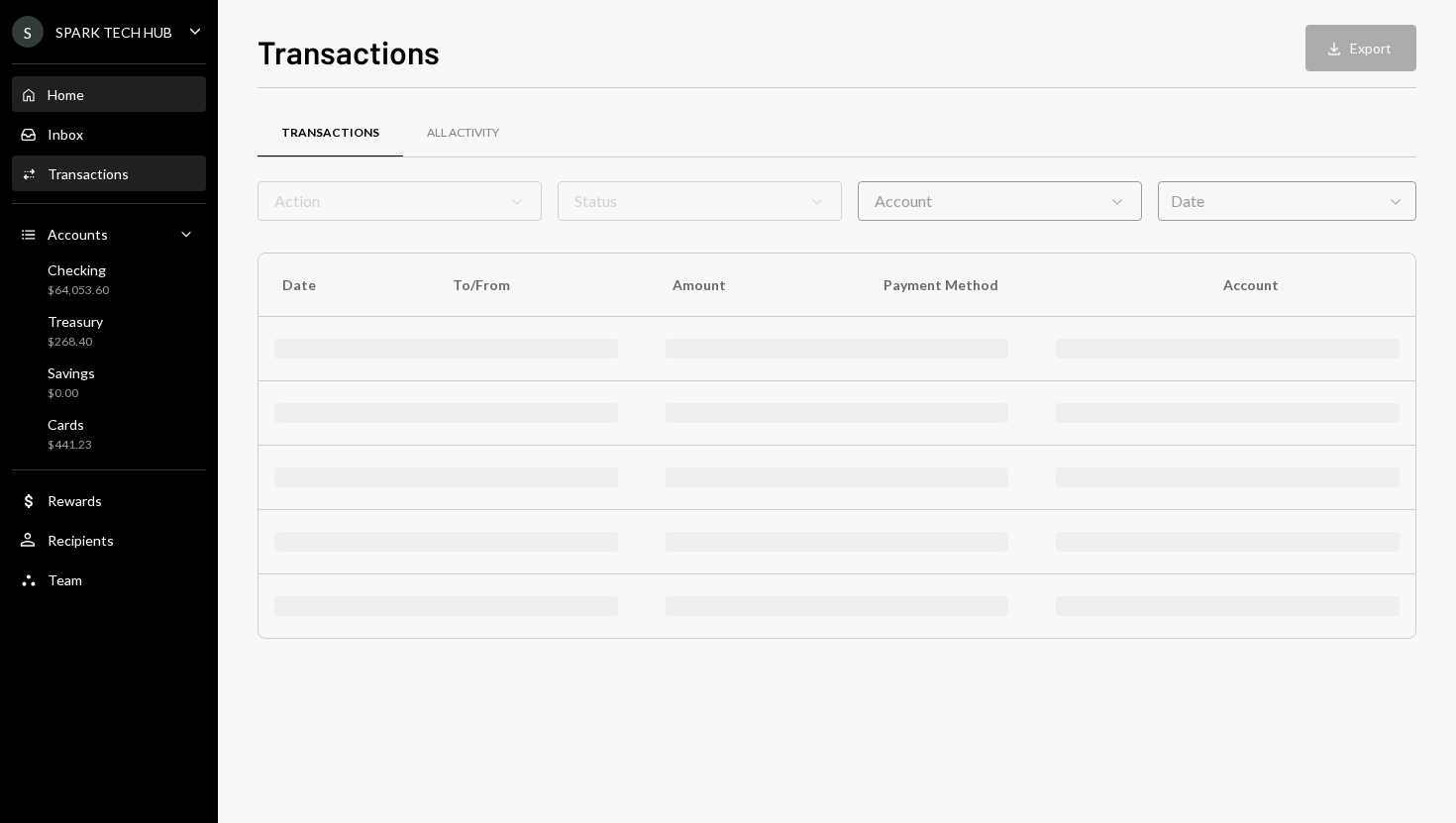 click on "Home Home" at bounding box center (109, 95) 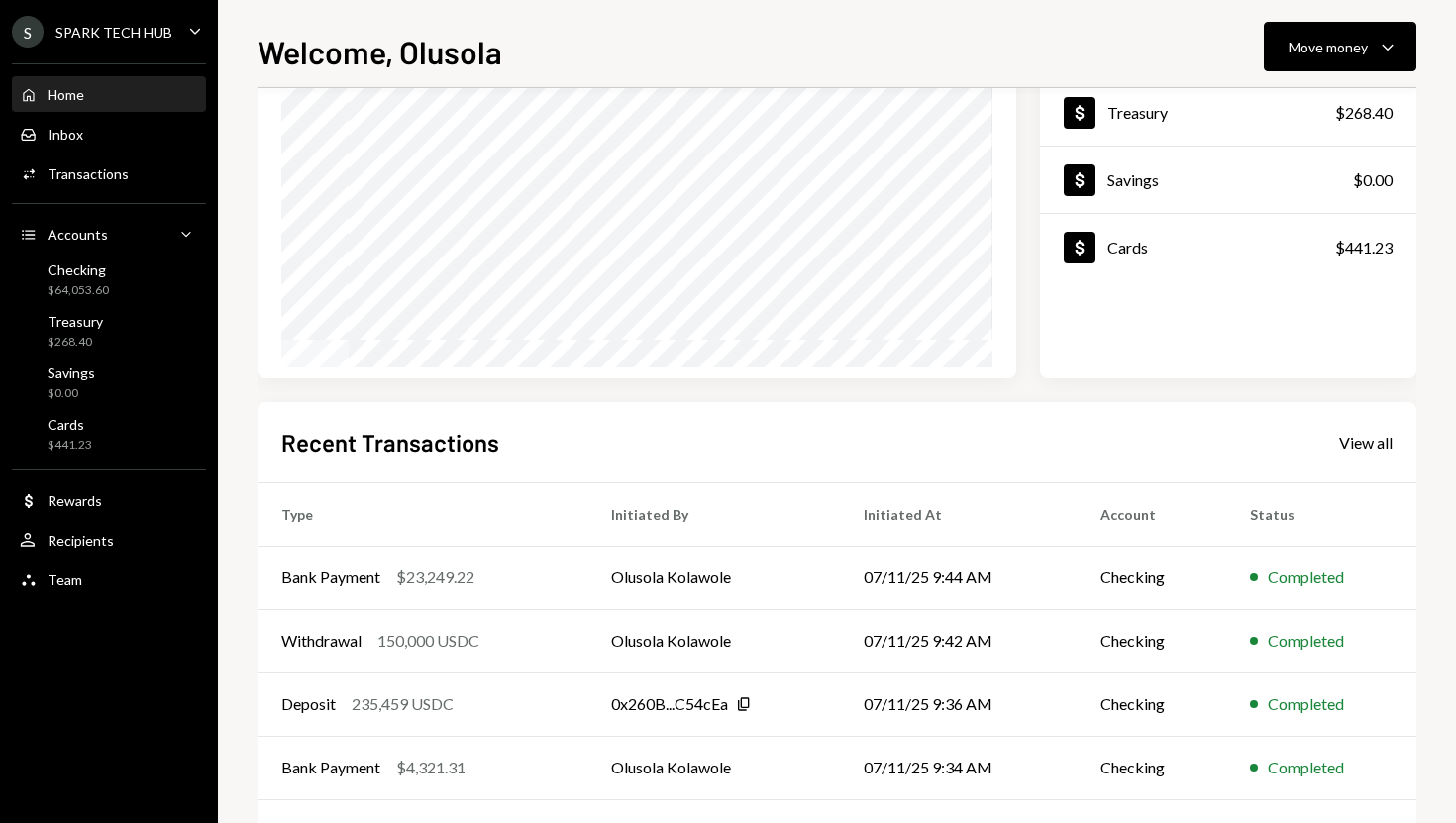 scroll, scrollTop: 228, scrollLeft: 0, axis: vertical 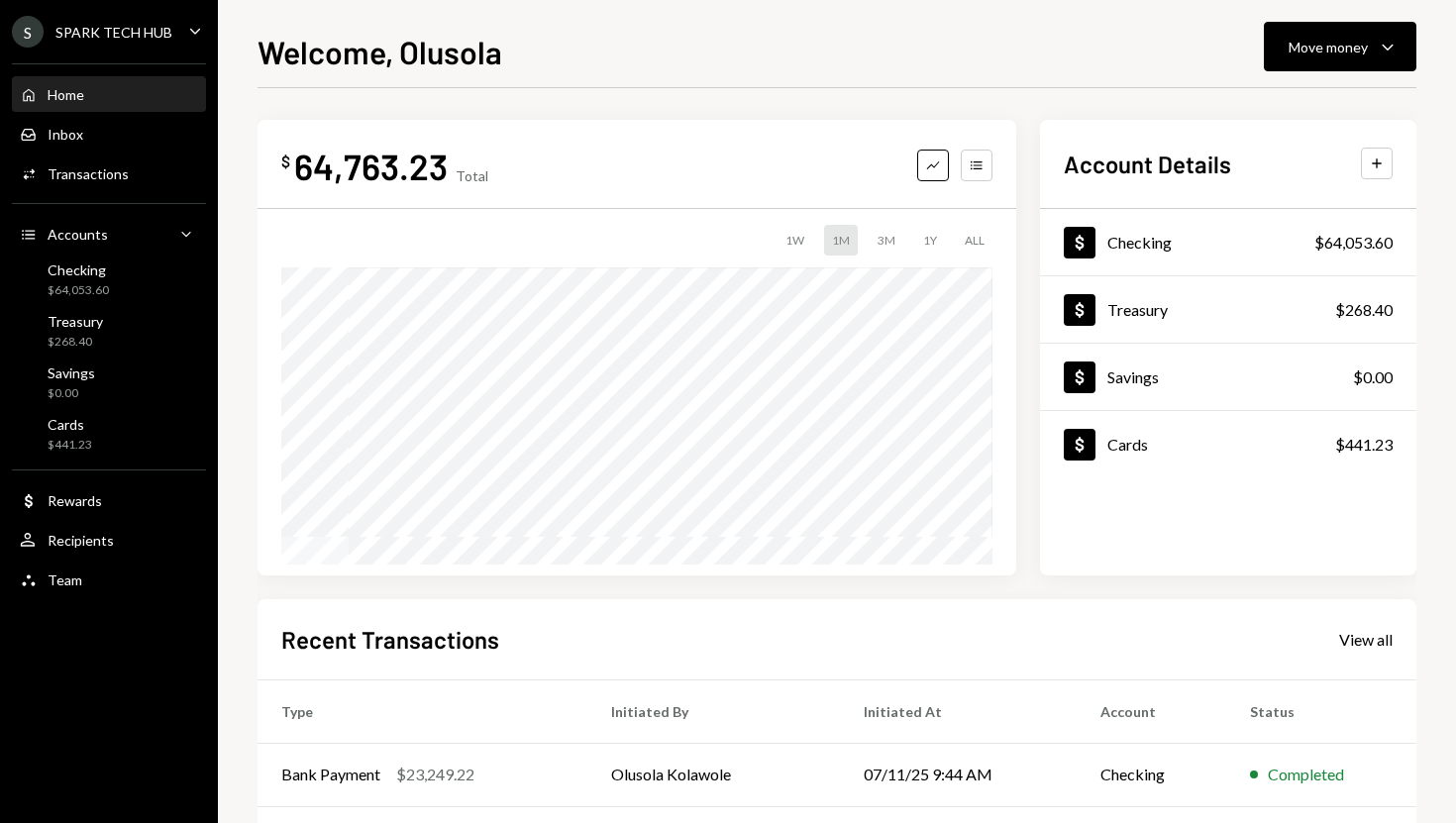click on "$ 64,763.23 Total Graph Accounts 1W 1M 3M 1Y ALL" at bounding box center (637, 348) 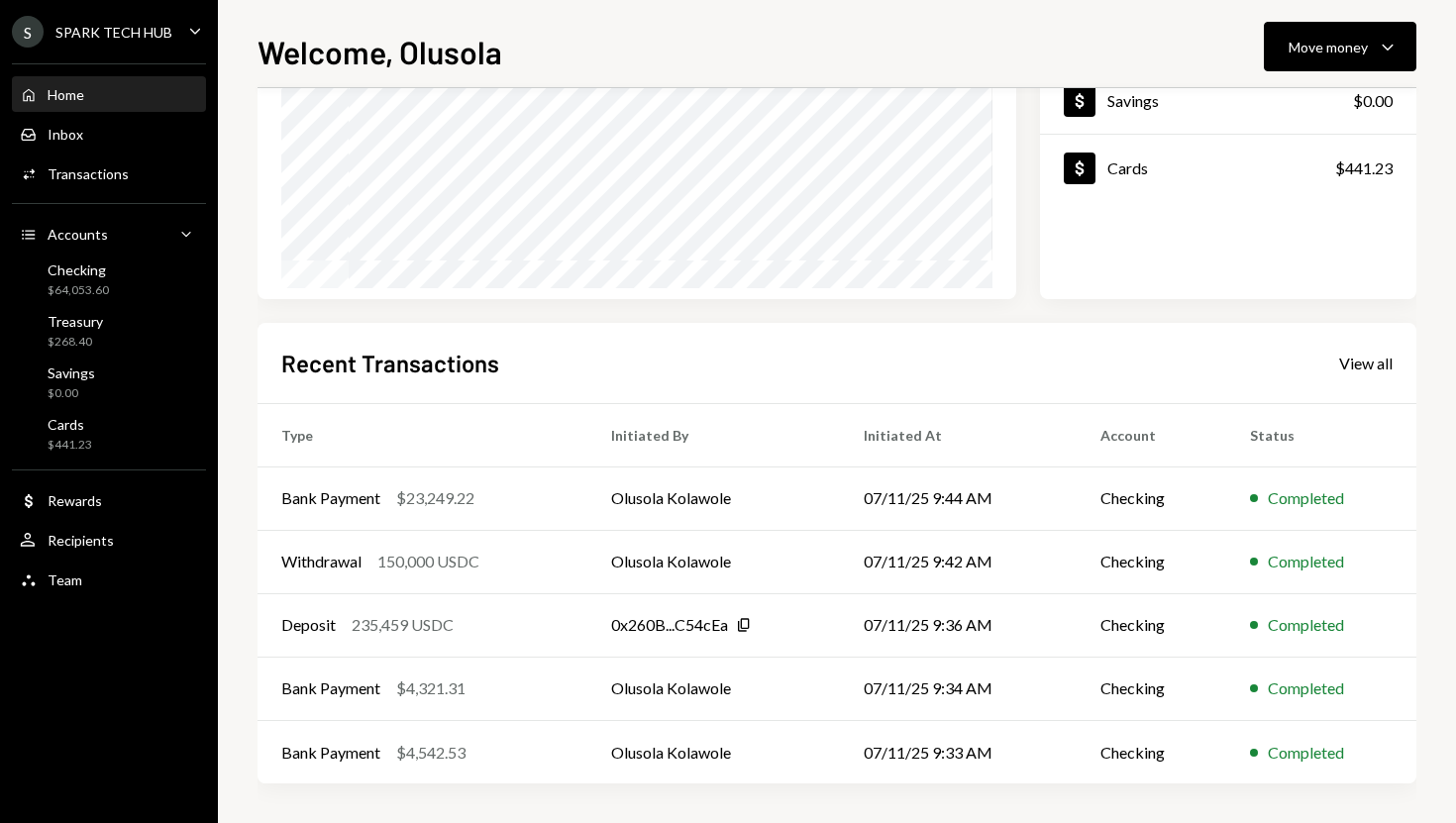 scroll, scrollTop: 0, scrollLeft: 0, axis: both 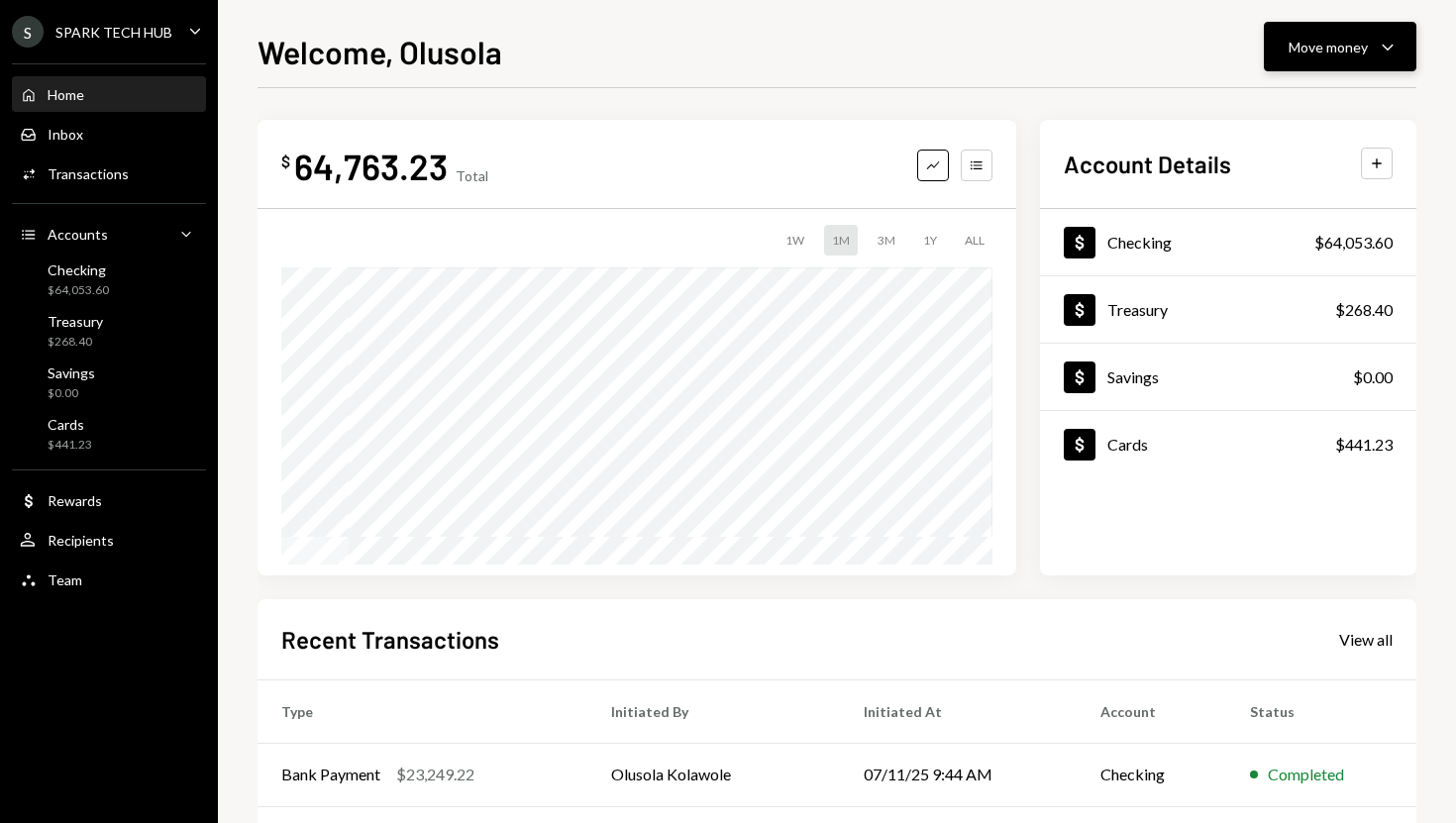 click on "Move money Caret Down" at bounding box center [1340, 47] 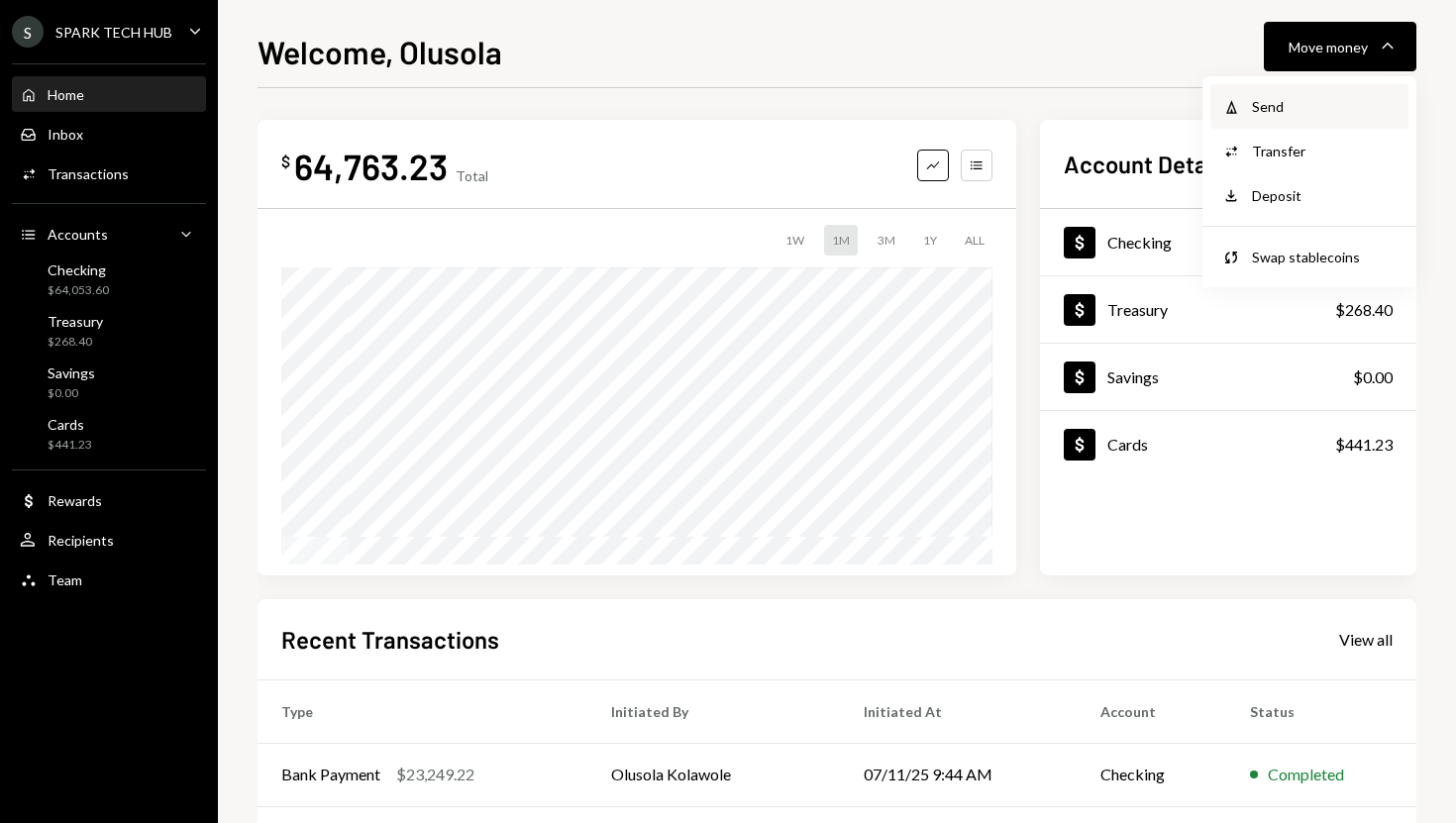 click on "Send" at bounding box center [1324, 106] 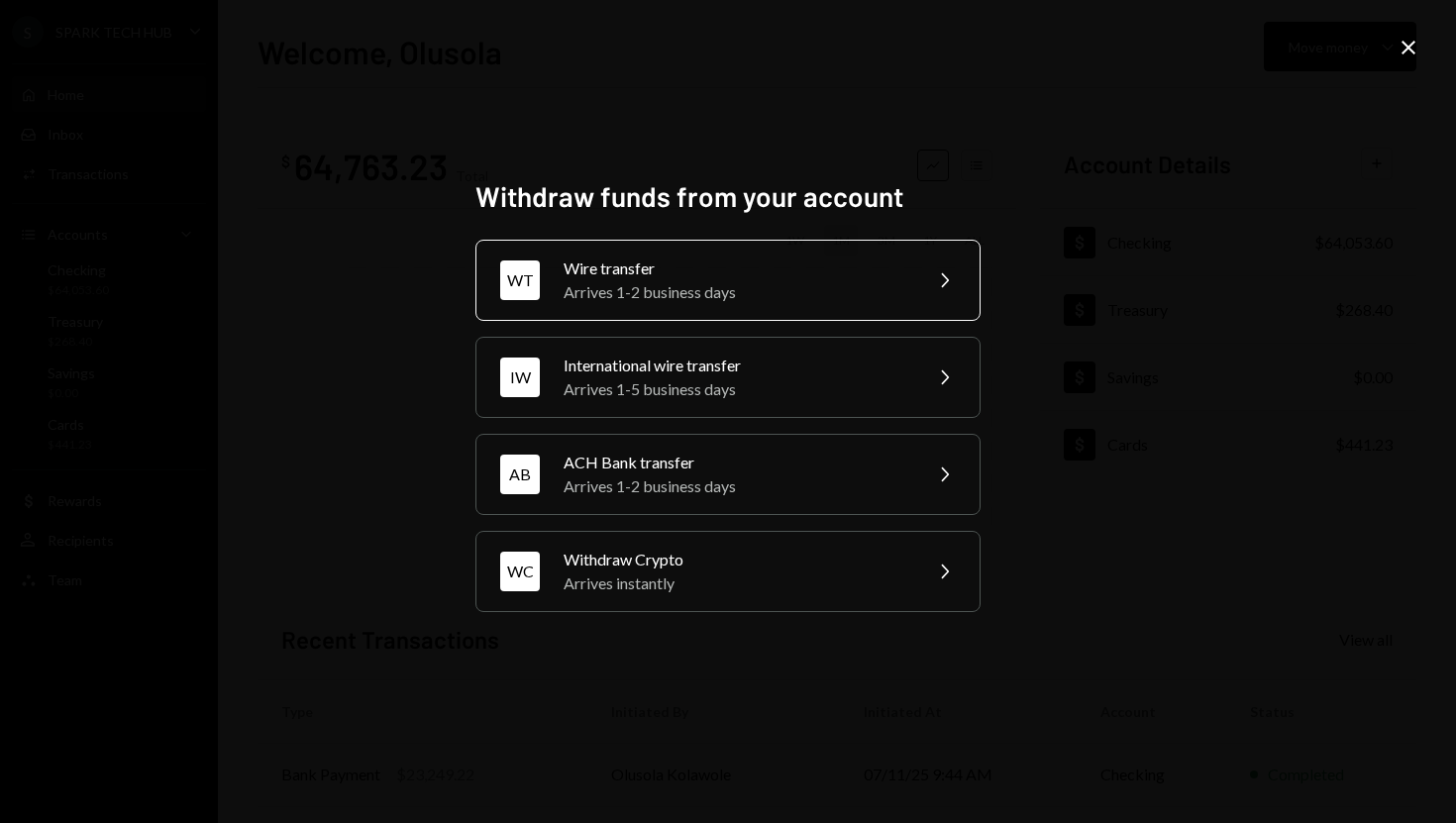 click on "Wire transfer" at bounding box center (736, 268) 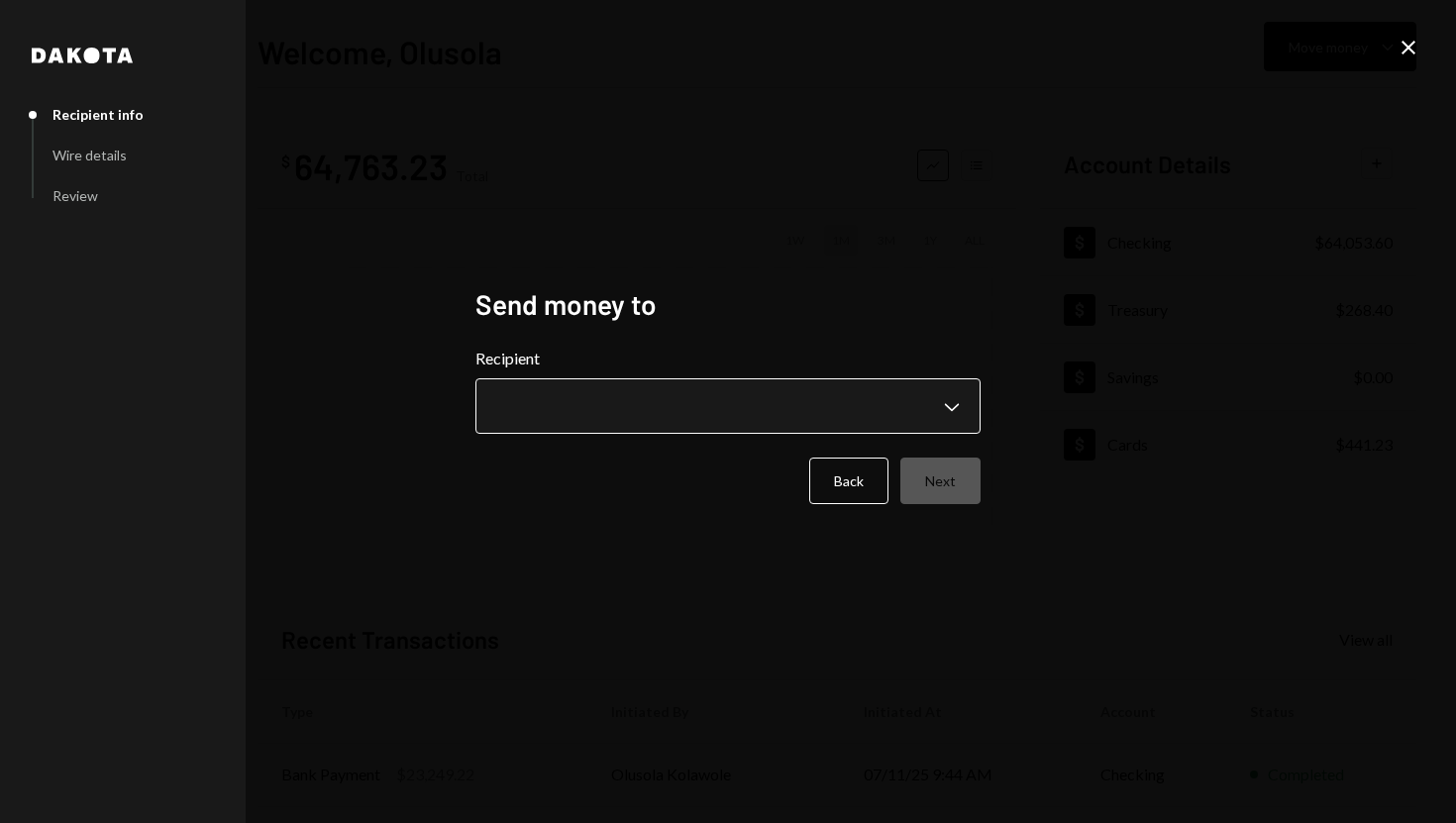 click on "**********" at bounding box center [728, 411] 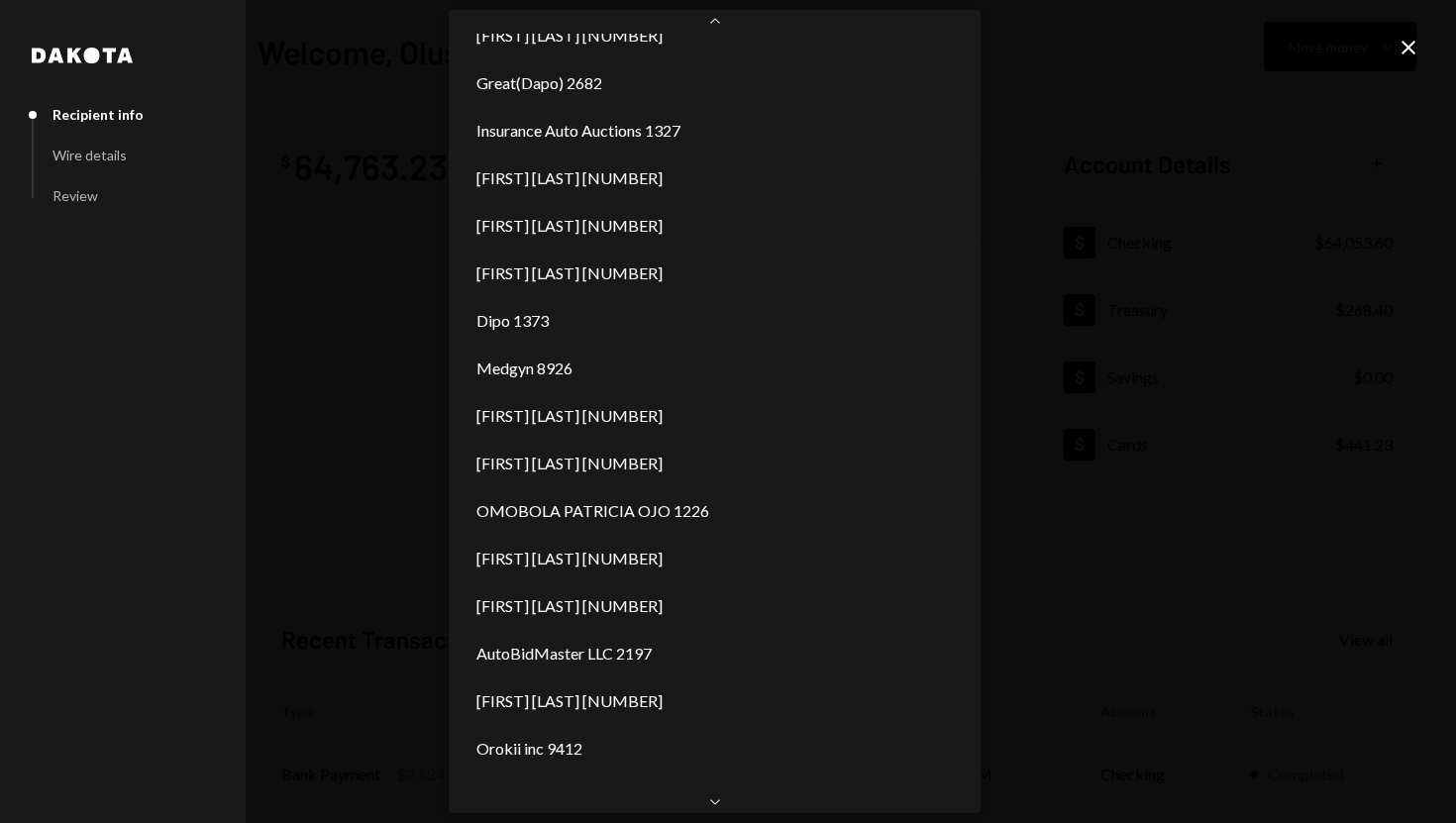 scroll, scrollTop: 271, scrollLeft: 0, axis: vertical 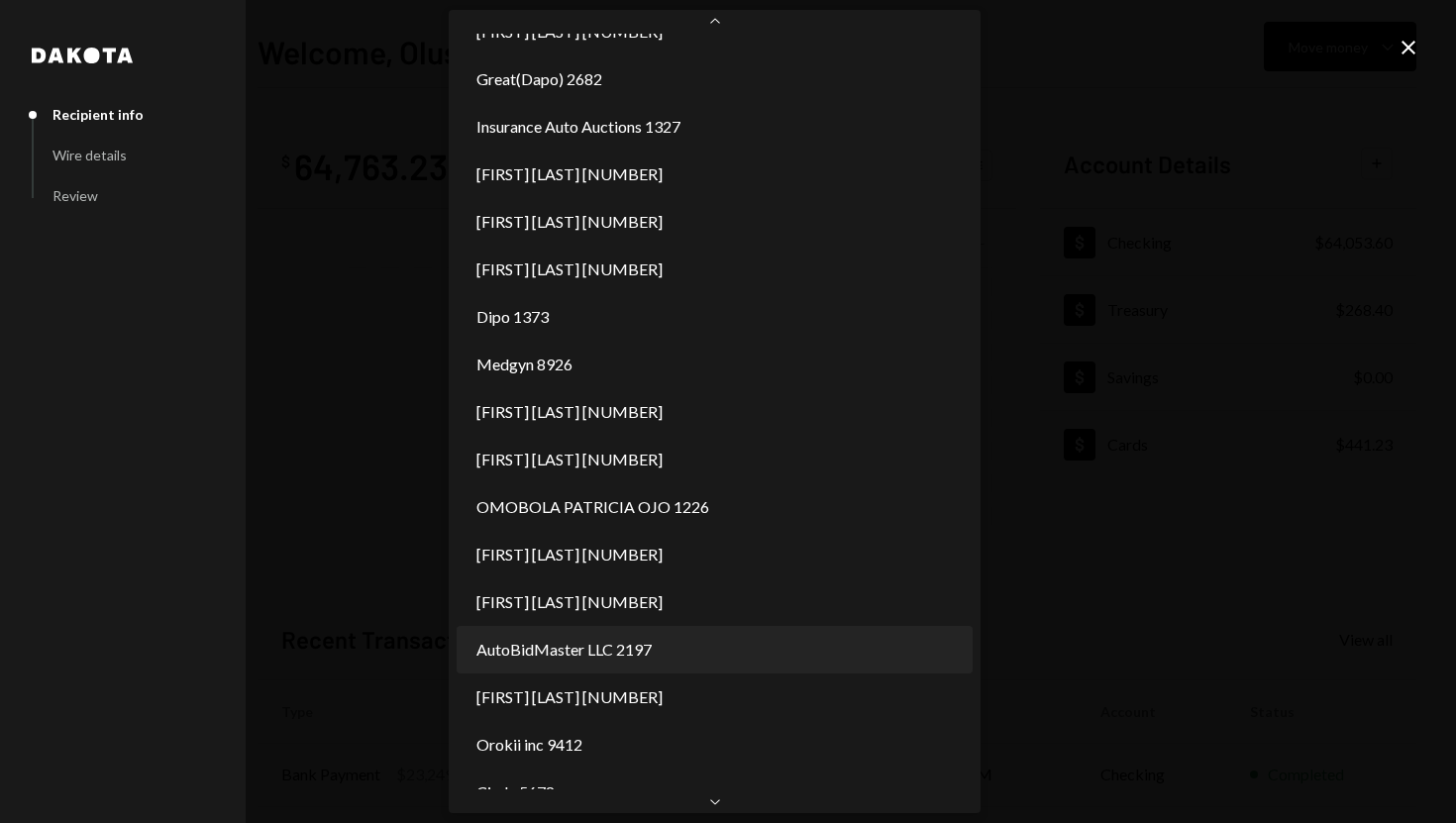 select on "**********" 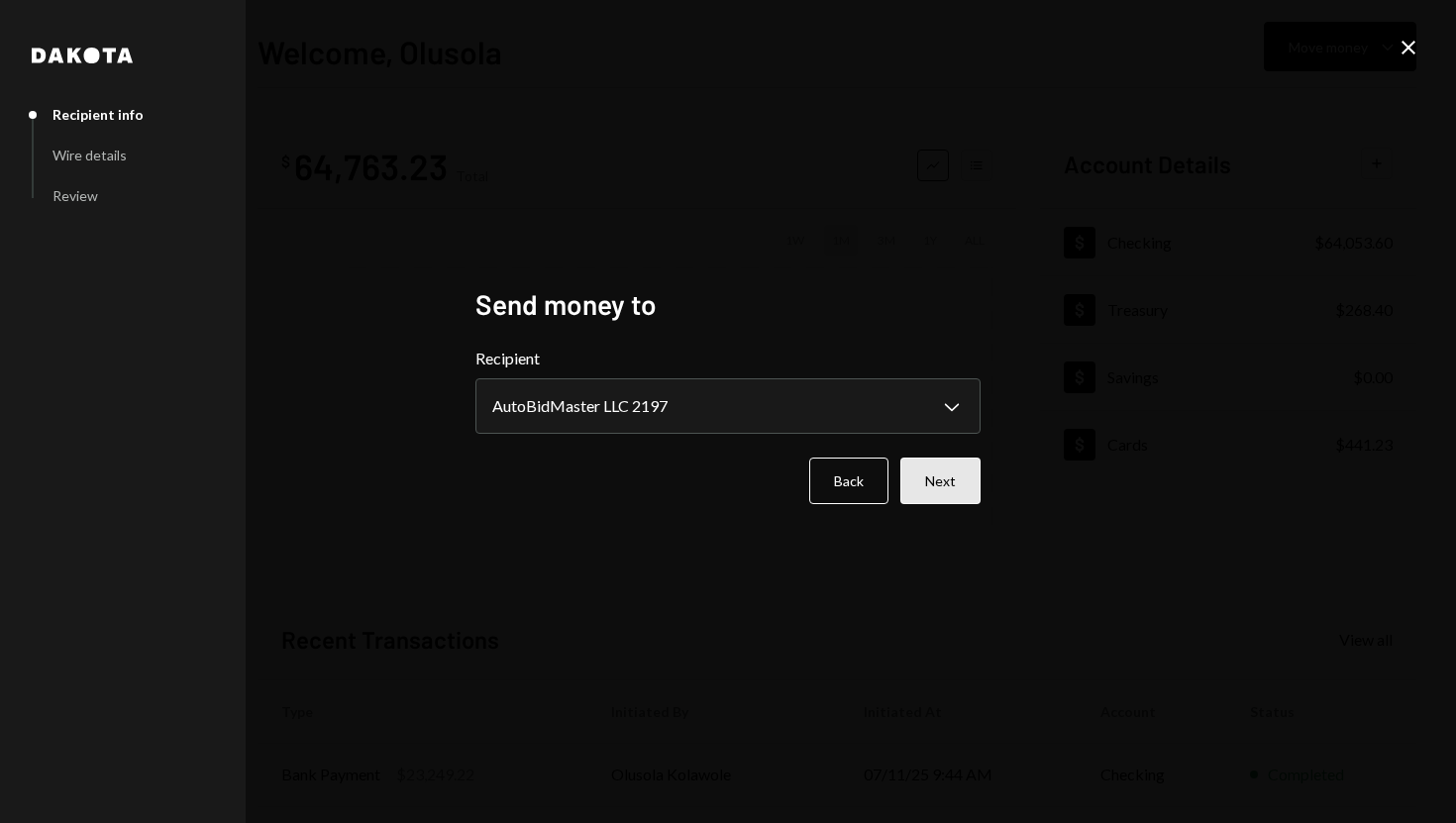 click on "Next" at bounding box center [940, 480] 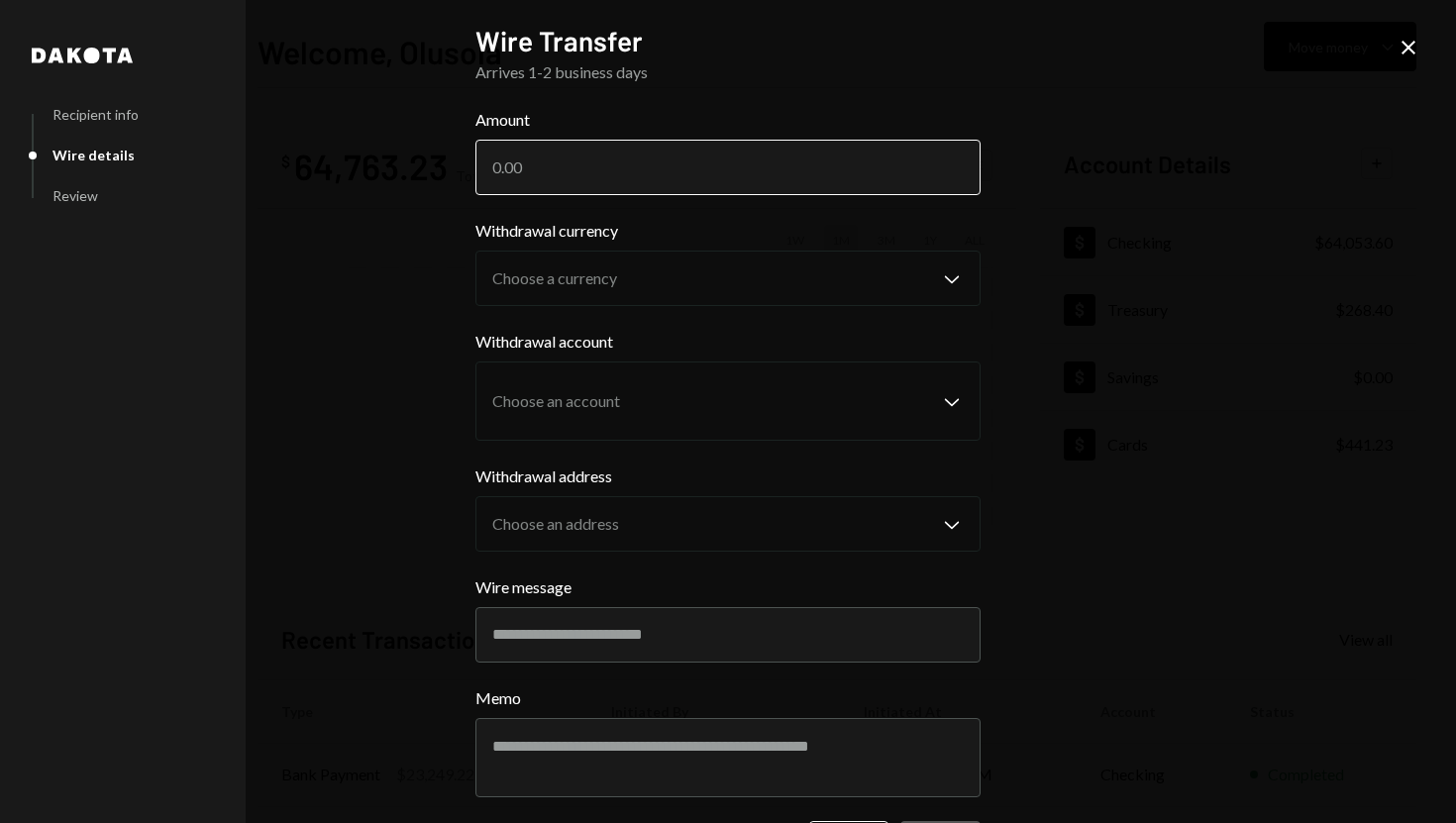 click on "Amount" at bounding box center (728, 167) 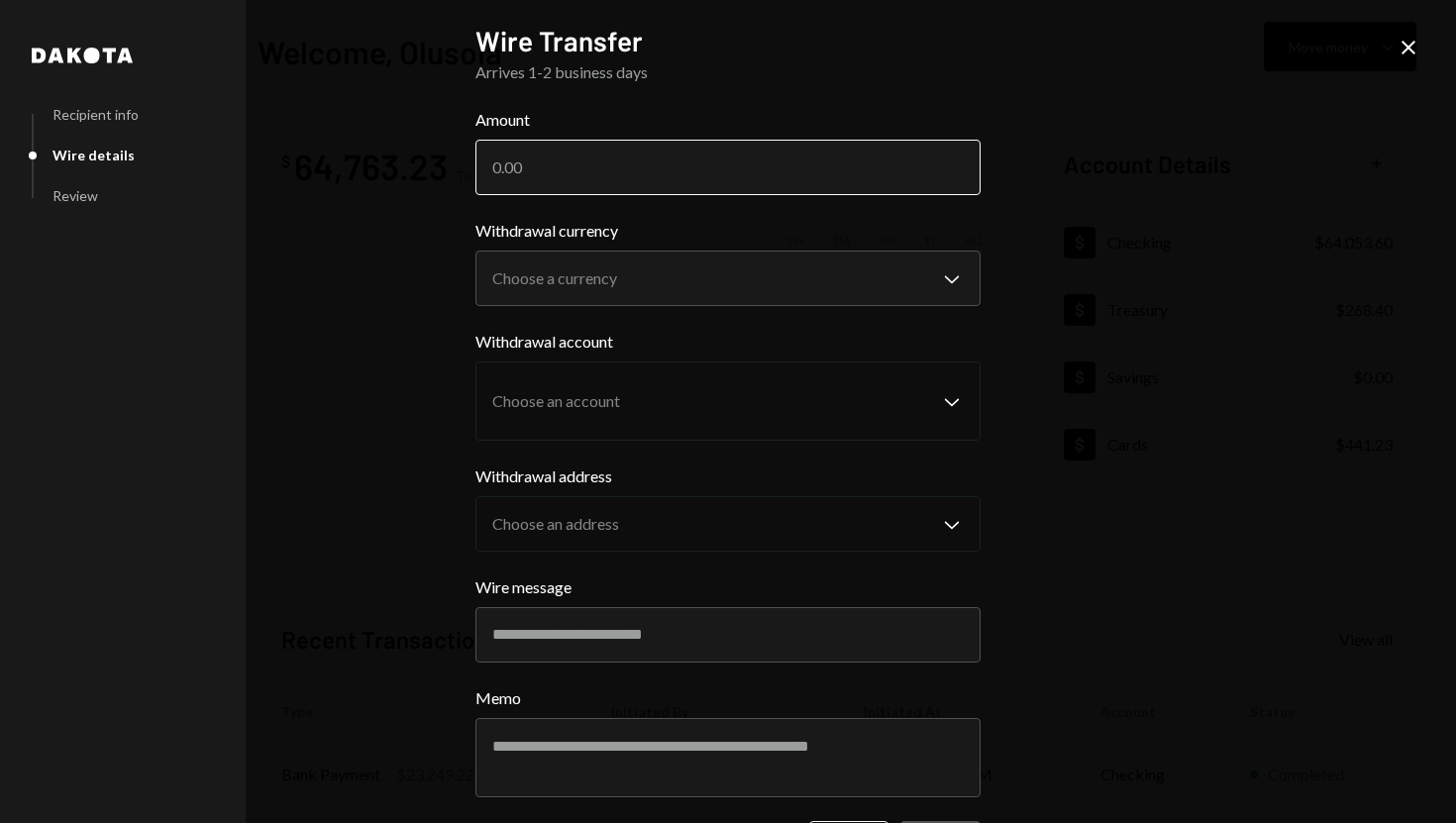 paste on "6563" 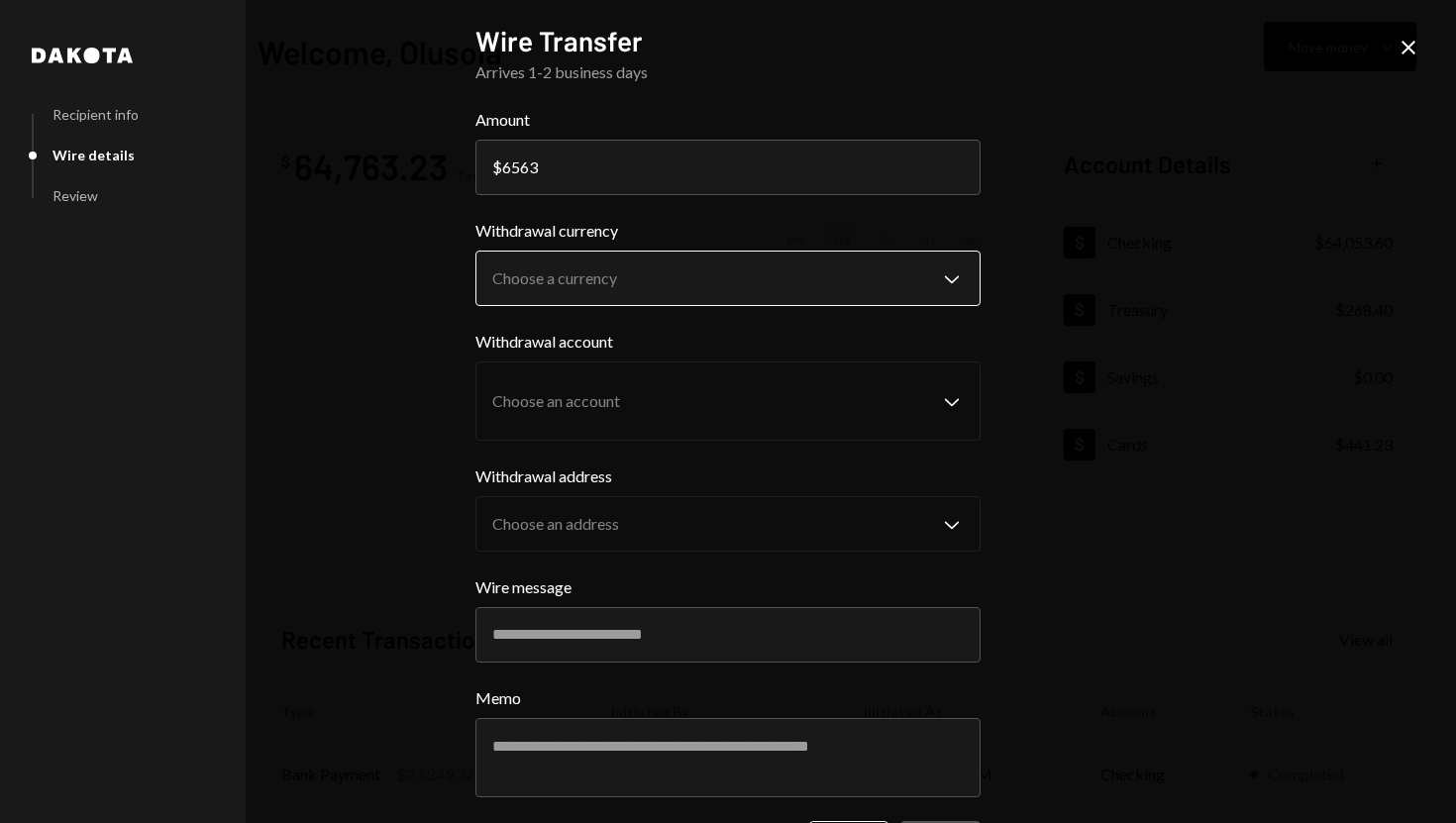type on "6563" 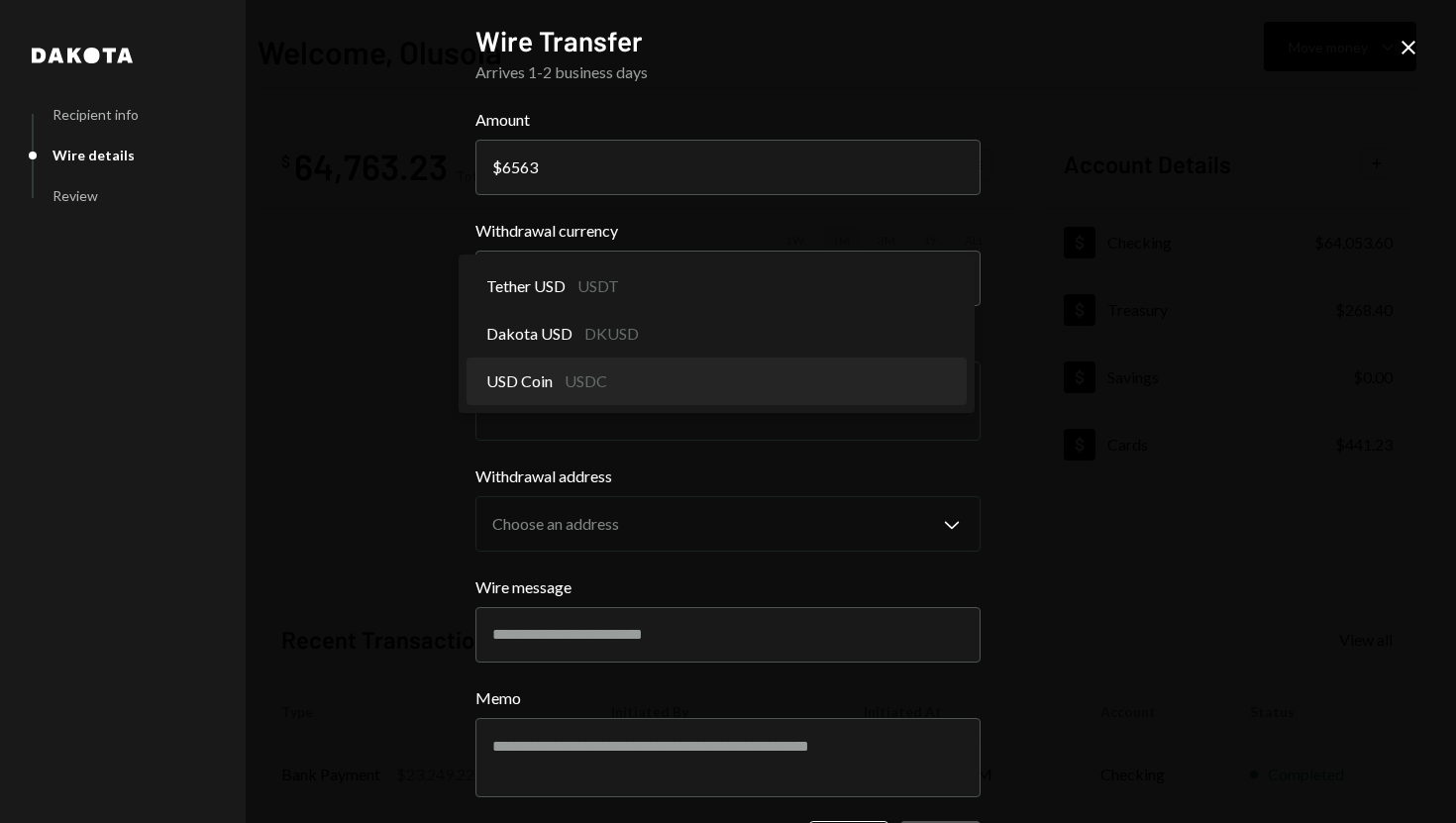 select on "****" 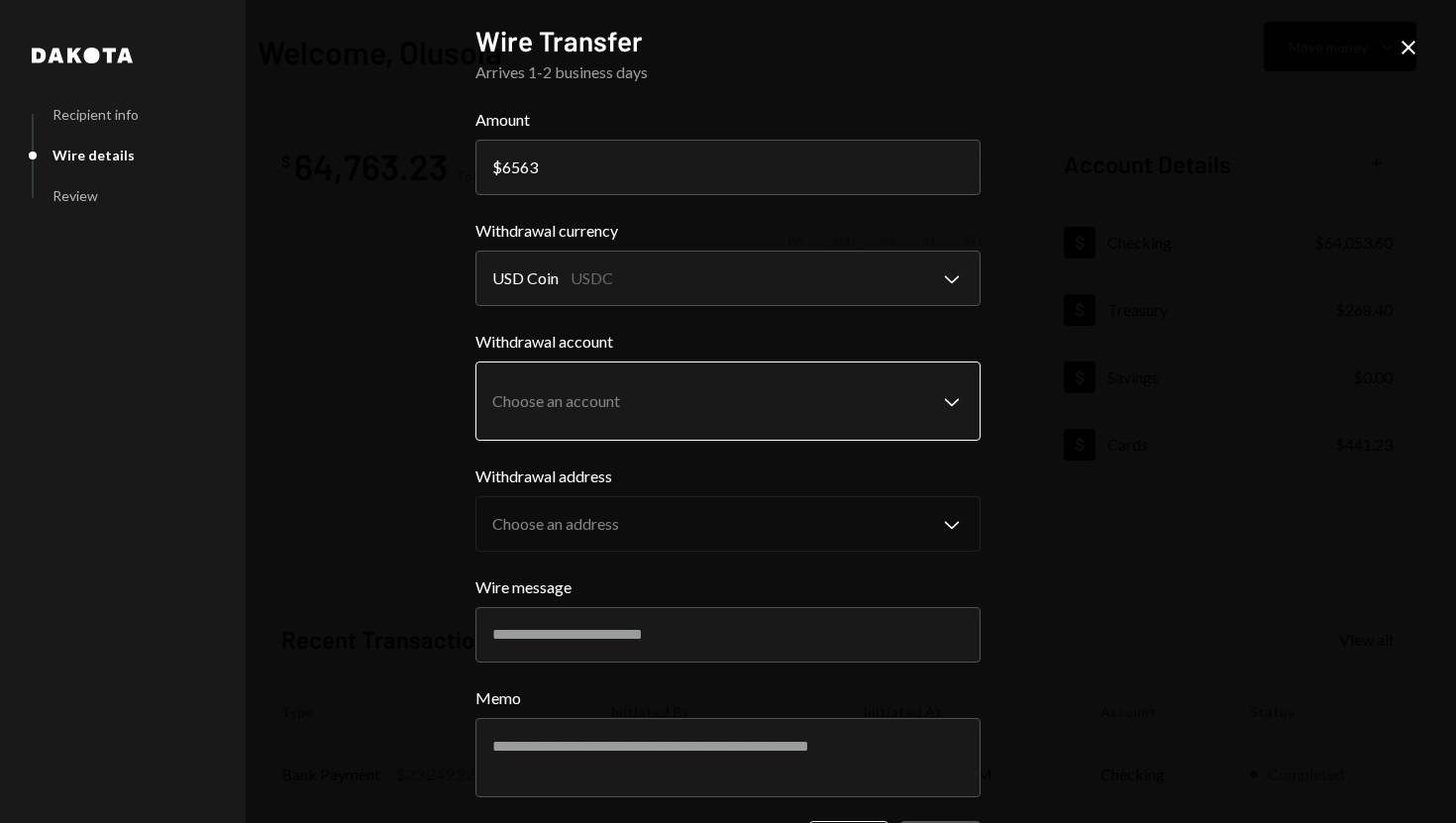 click on "S SPARK TECH HUB Caret Down Home Home Inbox Inbox Activities Transactions Accounts Accounts Caret Down Checking $[AMOUNT] Treasury $[AMOUNT] Savings $[AMOUNT] Cards $[AMOUNT] Dollar Rewards User Recipients Team Team Welcome, [FIRST] Move money Caret Down $ [AMOUNT] Total Graph Accounts 1W 1M 3M 1Y ALL Account Details Plus Dollar Checking $[AMOUNT] Dollar Treasury $[AMOUNT] Dollar Savings $[AMOUNT] Dollar Cards $[AMOUNT] Recent Transactions View all Type Initiated By Initiated At Account Status Bank Payment $[AMOUNT] [FIRST] [LAST] [DATE] [TIME] Checking Completed Withdrawal [AMOUNT]  USDC [FIRST] [LAST] [DATE] [TIME] Checking Completed Deposit [AMOUNT]  USDC 0x260B...C54cEa Copy [DATE] [TIME] Checking Completed Bank Payment $[AMOUNT] [FIRST] [LAST] [DATE] [TIME] Checking Completed Bank Payment $[AMOUNT] [FIRST] [LAST] [DATE] [TIME] Checking Completed Welcome, [FIRST] - Dakota   Dakota Recipient info Wire details Review Wire Transfer Arrives 1-2 business days Amount $ [AMOUNT] Withdrawal currency USD Coin" at bounding box center [728, 411] 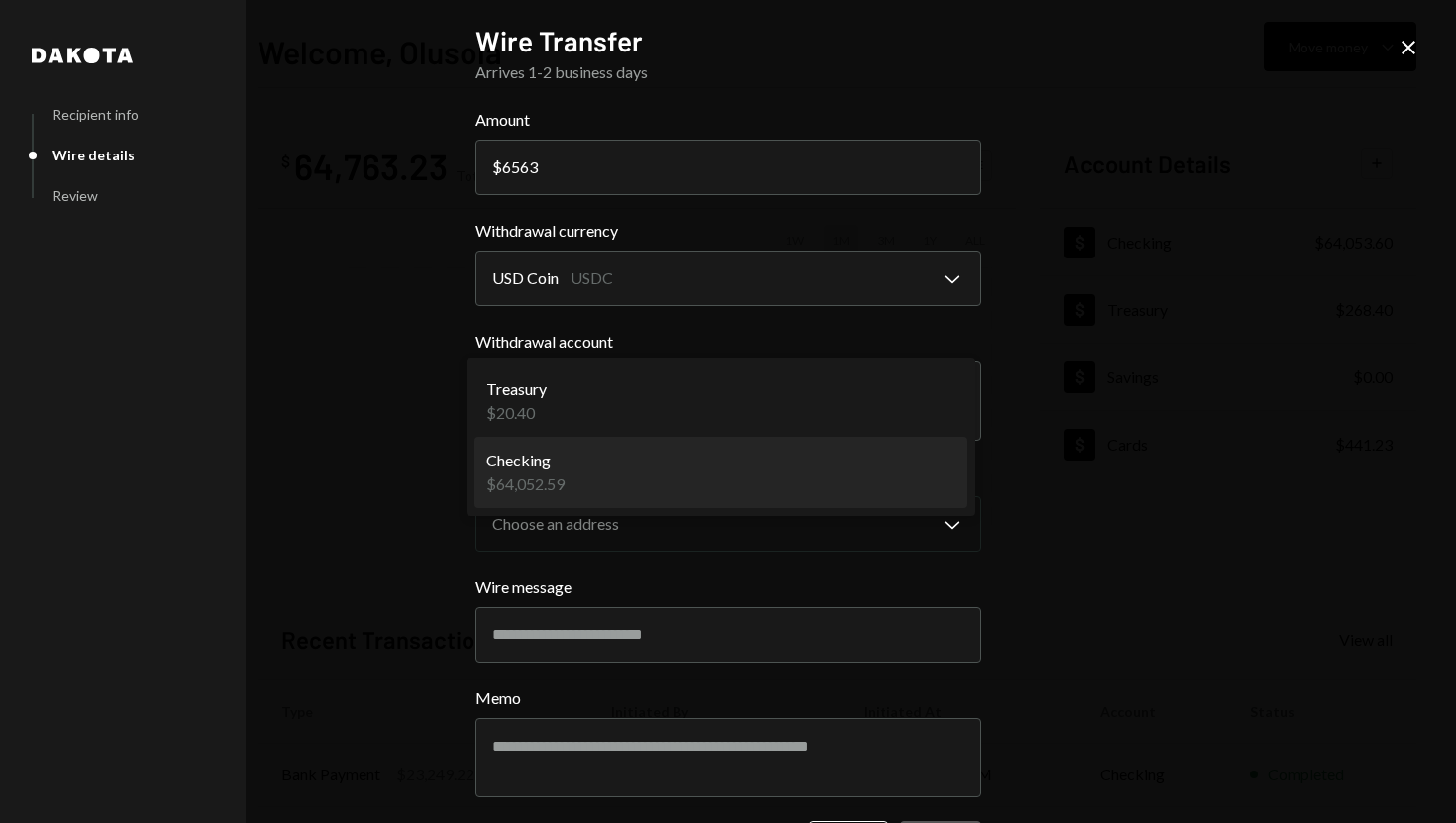 select on "**********" 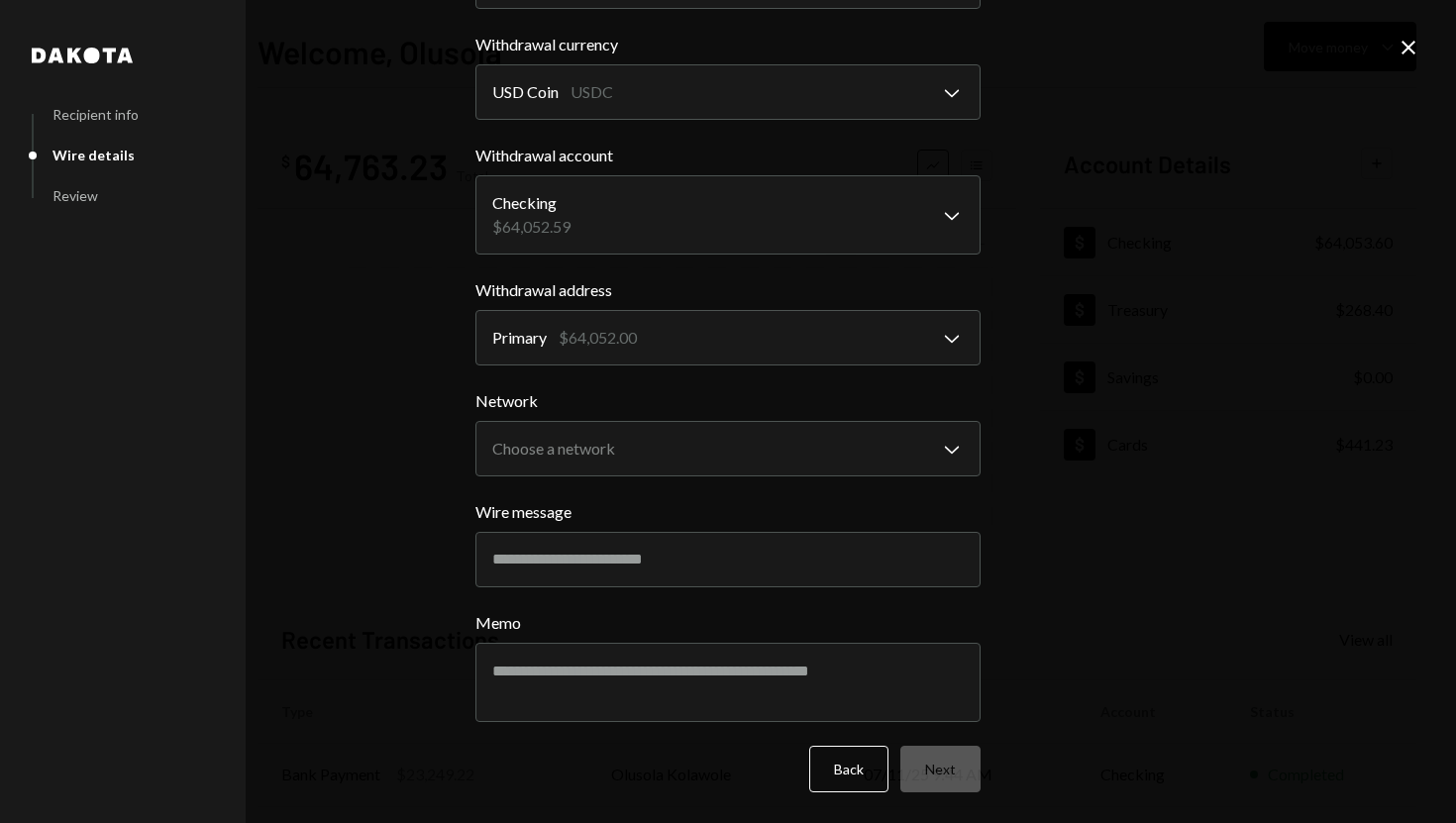 scroll, scrollTop: 186, scrollLeft: 0, axis: vertical 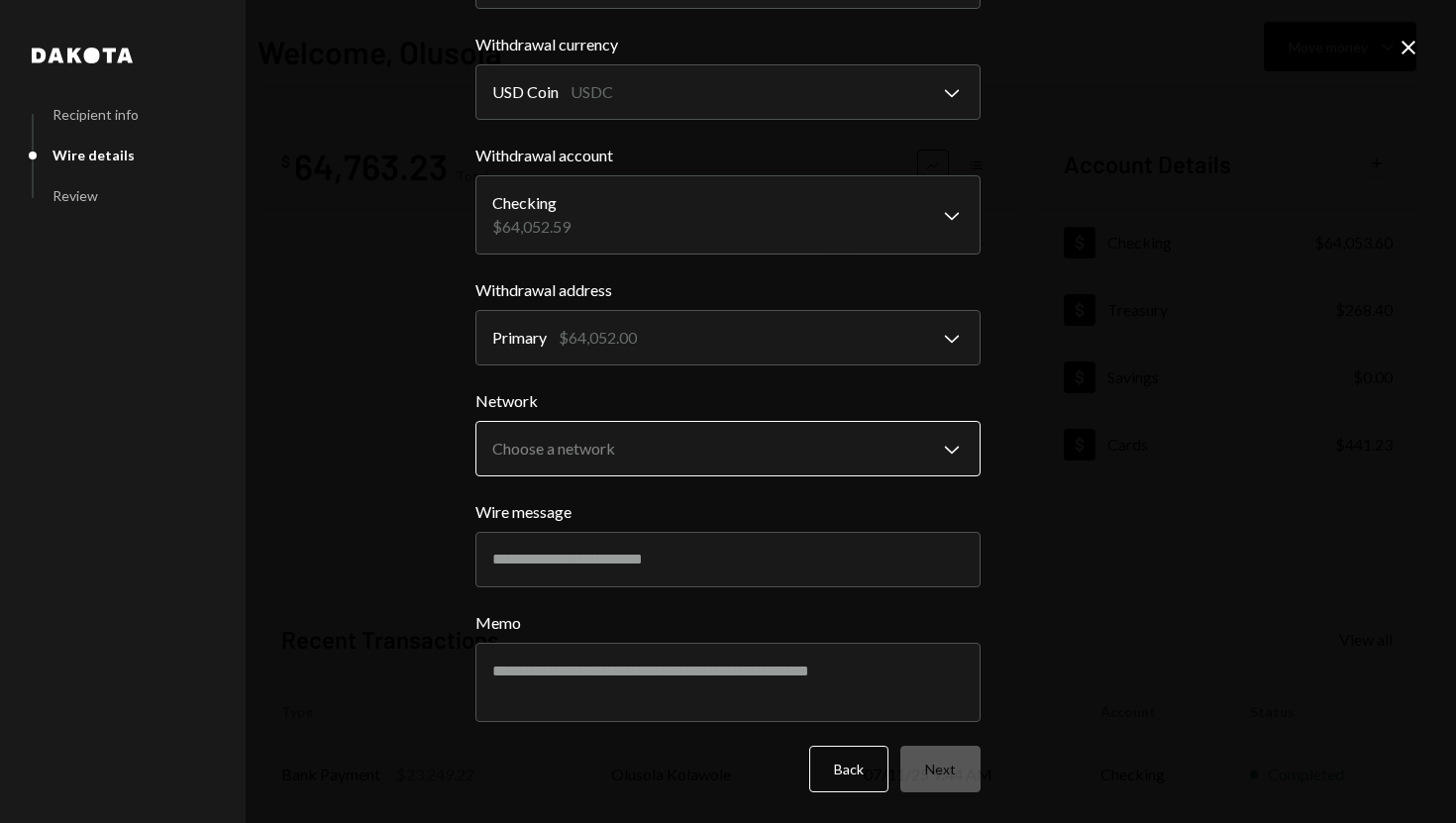 click on "S SPARK TECH HUB Caret Down Home Home Inbox Inbox Activities Transactions Accounts Accounts Caret Down Checking $[AMOUNT] Treasury $[AMOUNT] Savings $[AMOUNT] Cards $[AMOUNT] Dollar Rewards User Recipients Team Team Welcome, [FIRST] Move money Caret Down $ [AMOUNT] Total Graph Accounts 1W 1M 3M 1Y ALL Account Details Plus Dollar Checking $[AMOUNT] Dollar Treasury $[AMOUNT] Dollar Savings $[AMOUNT] Dollar Cards $[AMOUNT] Recent Transactions View all Type Initiated By Initiated At Account Status Bank Payment $[AMOUNT] [FIRST] [LAST] [DATE] [TIME] Checking Completed Withdrawal [AMOUNT]  USDC [FIRST] [LAST] [DATE] [TIME] Checking Completed Deposit [AMOUNT]  USDC 0x260B...C54cEa Copy [DATE] [TIME] Checking Completed Bank Payment $[AMOUNT] [FIRST] [LAST] [DATE] [TIME] Checking Completed Bank Payment $[AMOUNT] [FIRST] [LAST] [DATE] [TIME] Checking Completed Welcome, [FIRST] - Dakota   Dakota Recipient info Wire details Review Wire Transfer Arrives 1-2 business days Amount $ [AMOUNT] Withdrawal currency USD Coin" at bounding box center [728, 411] 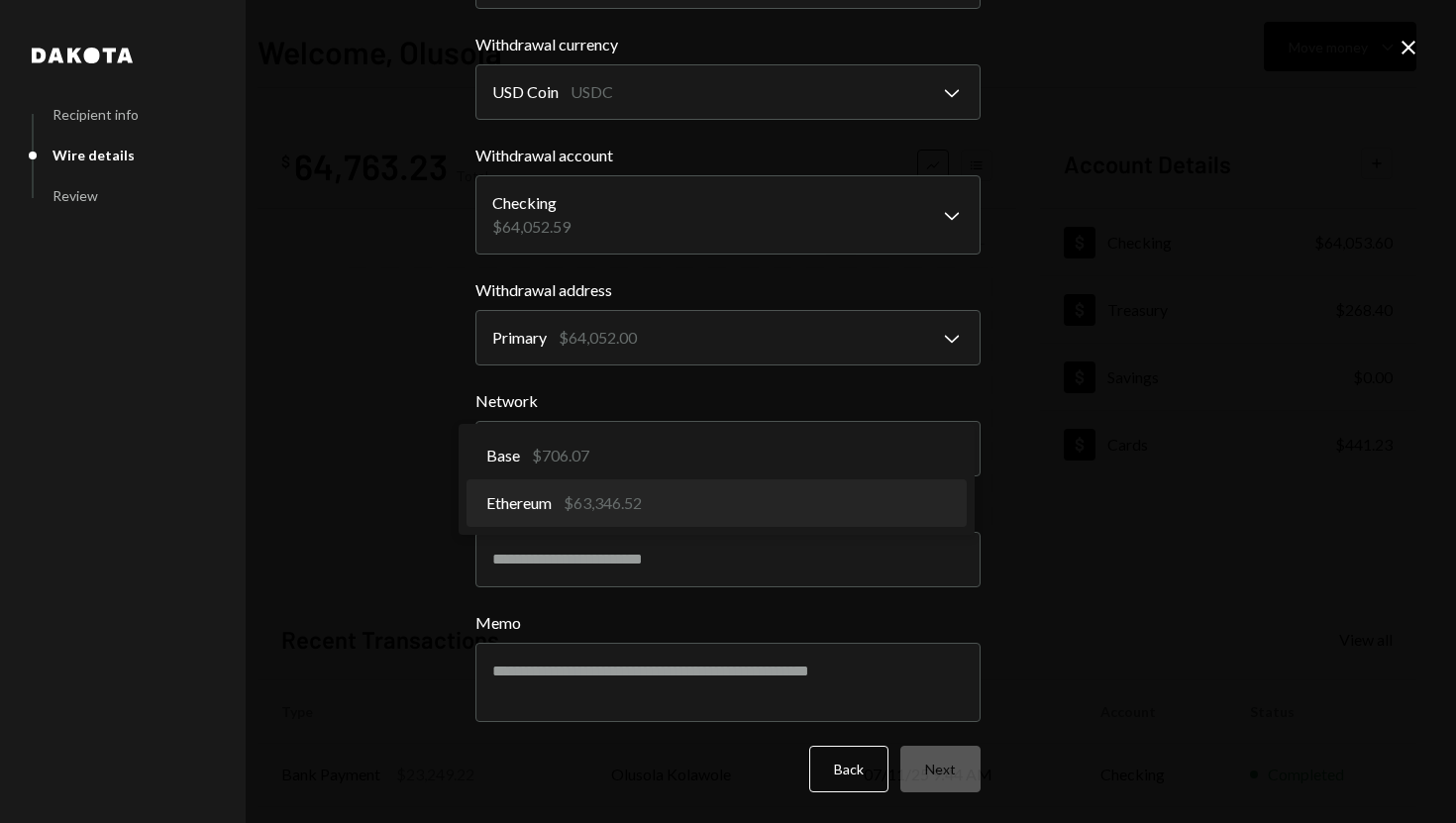 select on "**********" 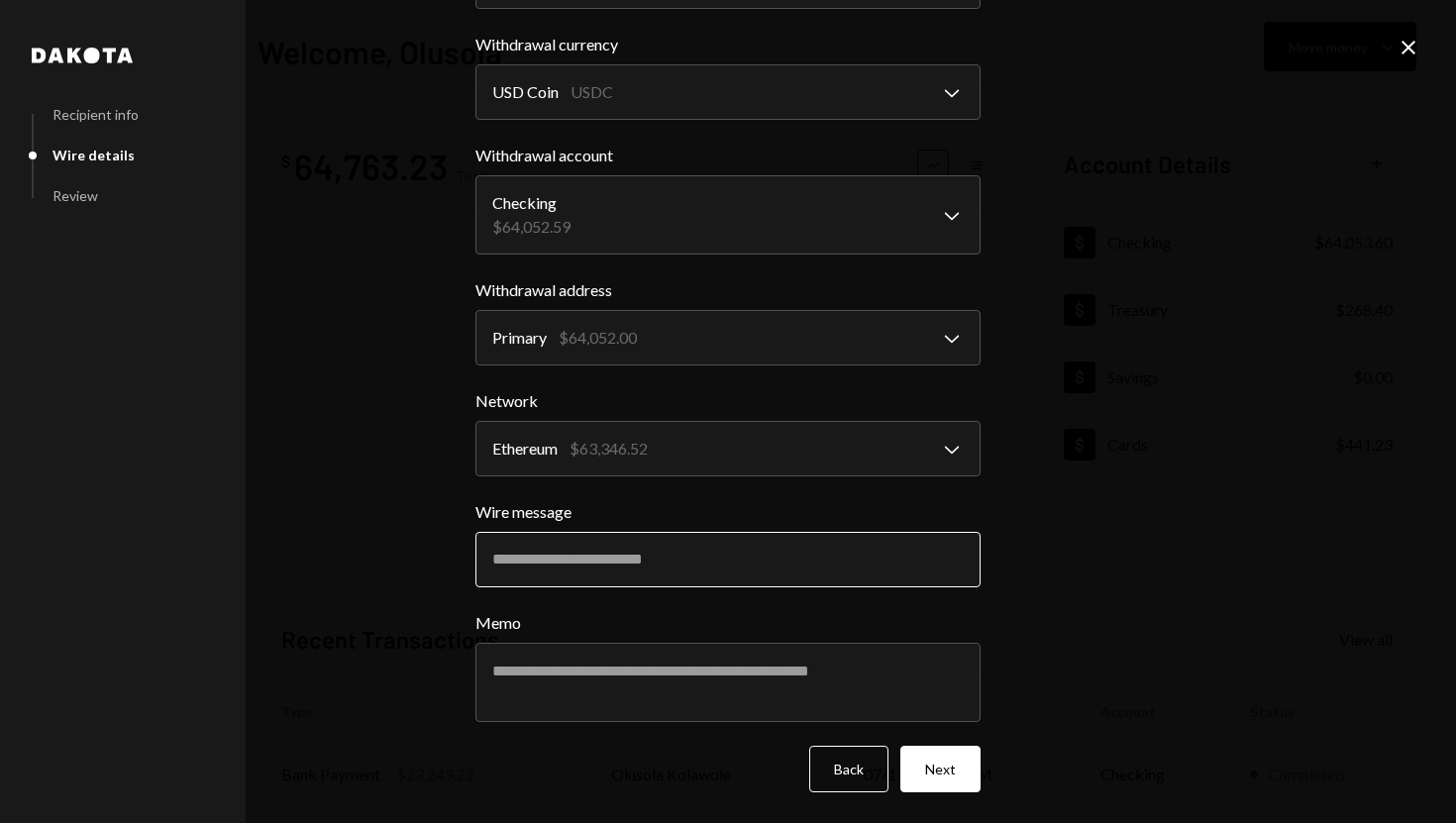 click on "Wire message" at bounding box center (728, 560) 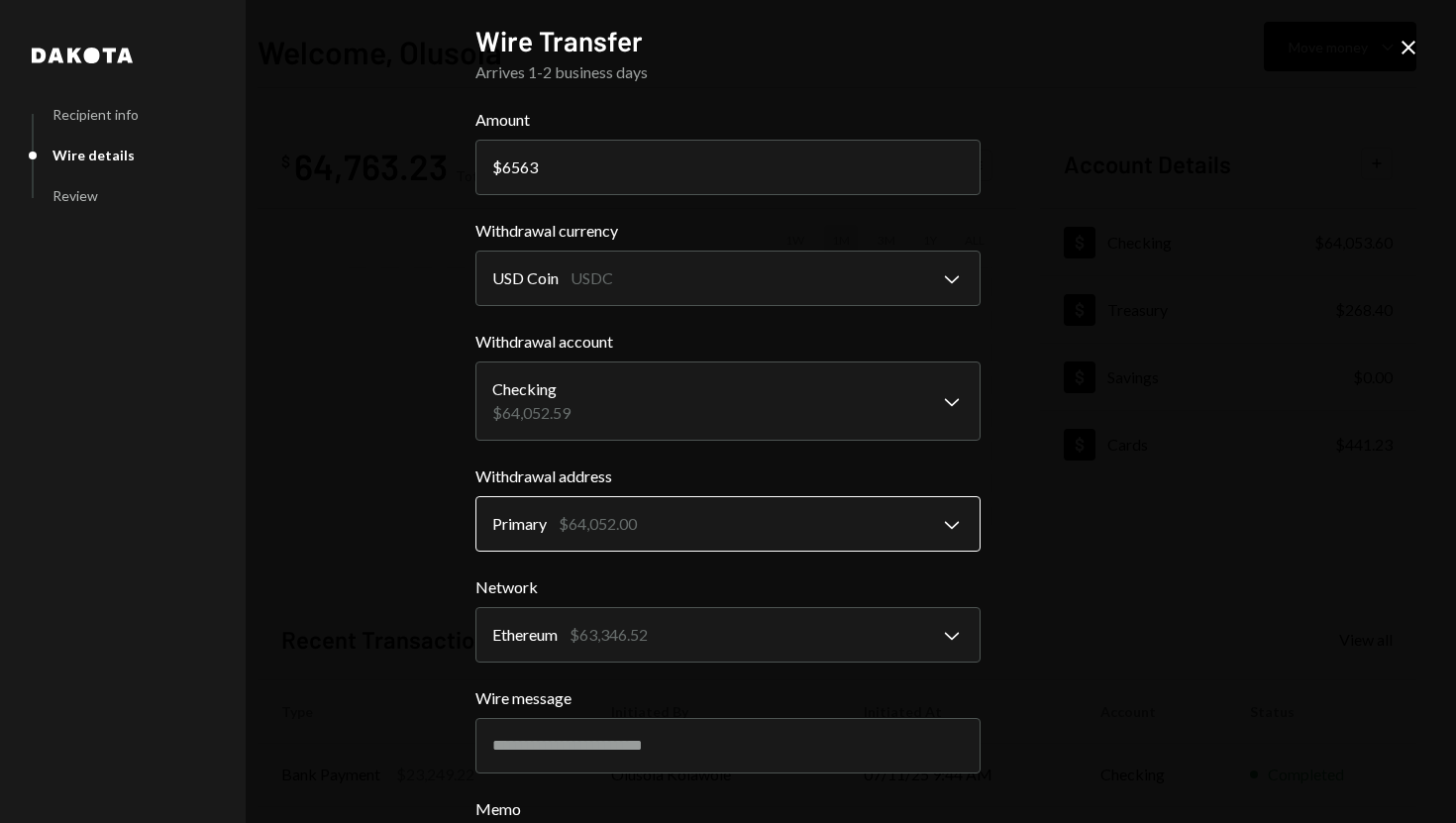 scroll, scrollTop: 186, scrollLeft: 0, axis: vertical 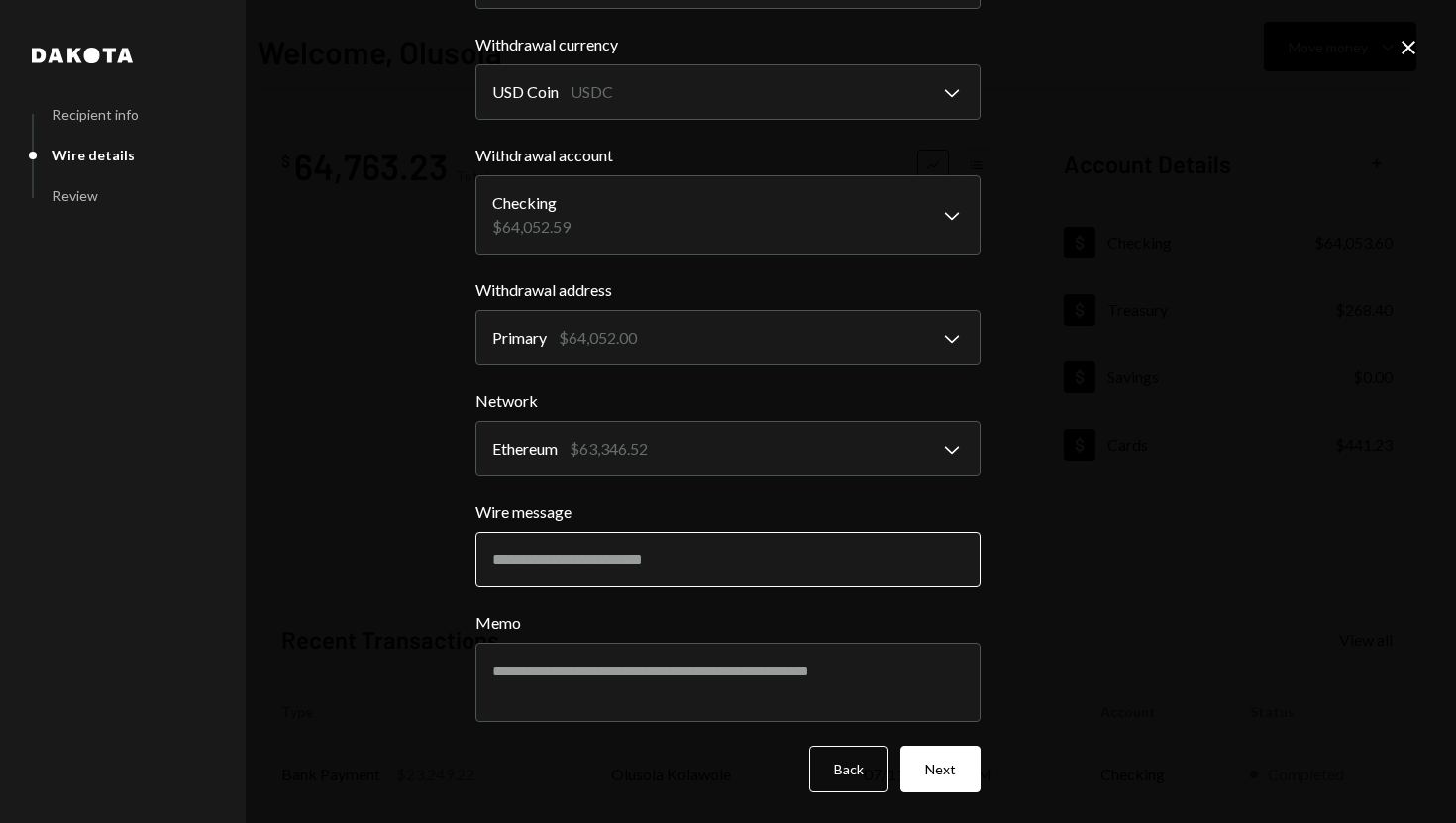 click on "Wire message" at bounding box center [728, 560] 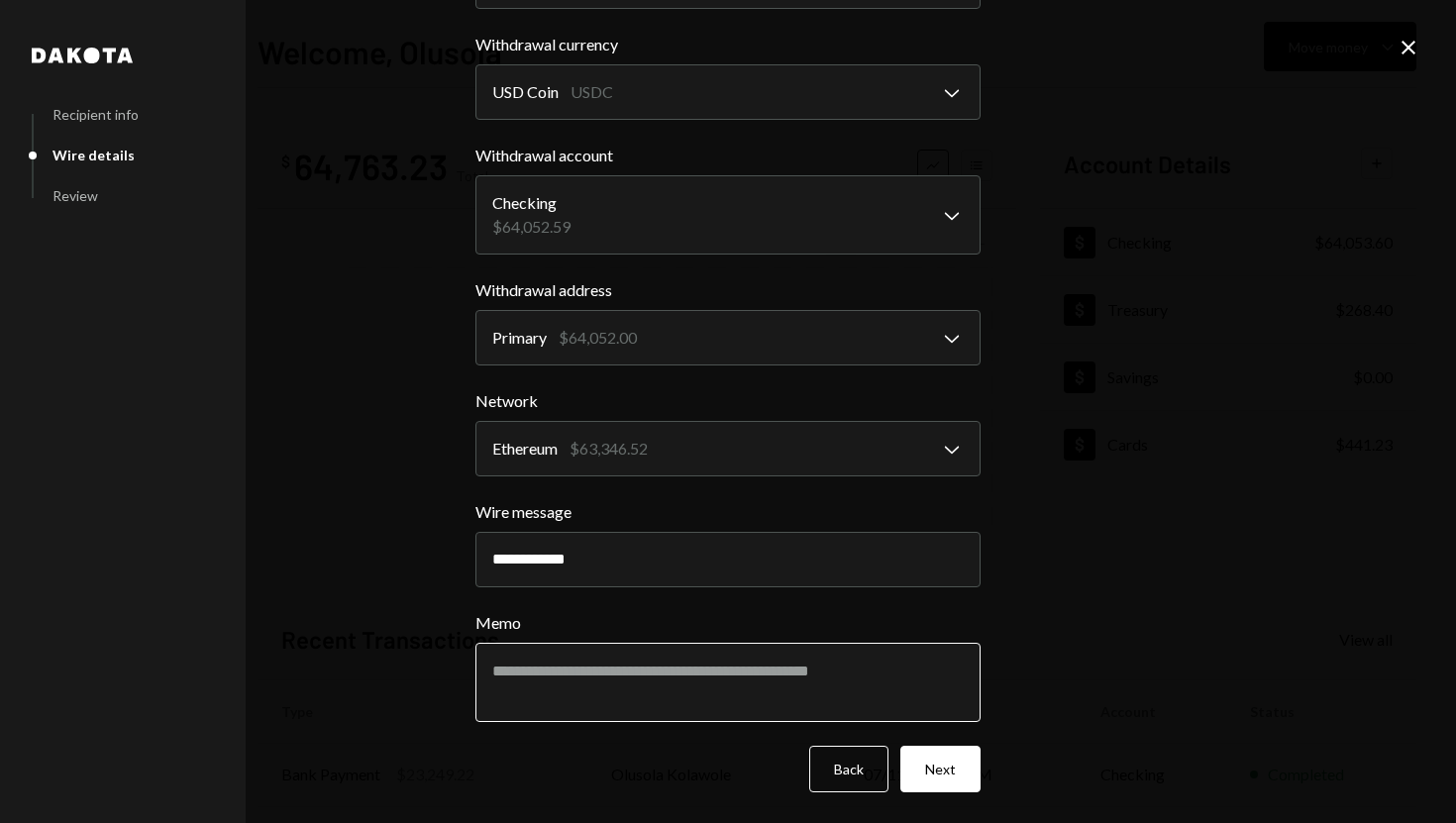 type on "**********" 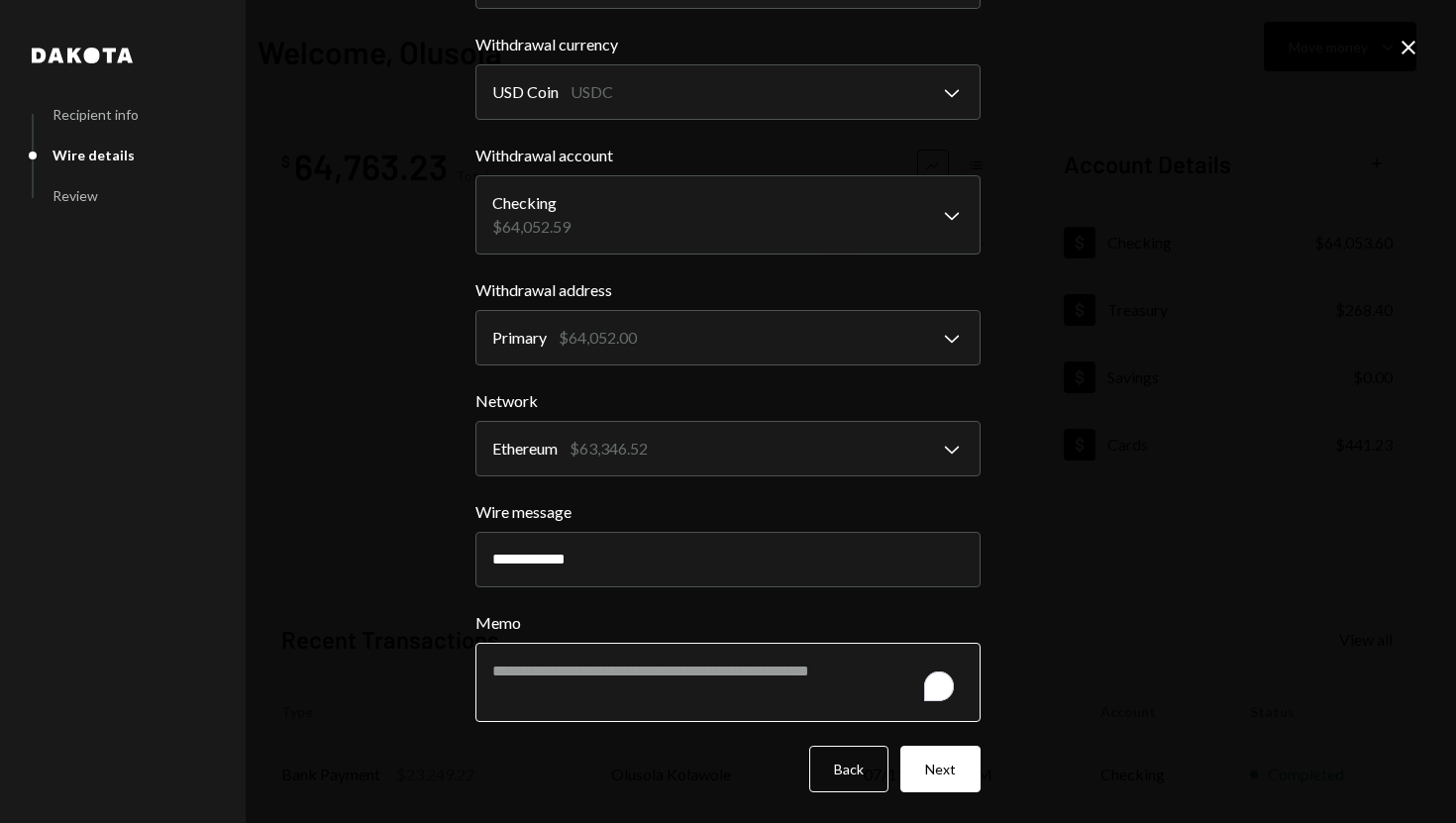 paste on "**********" 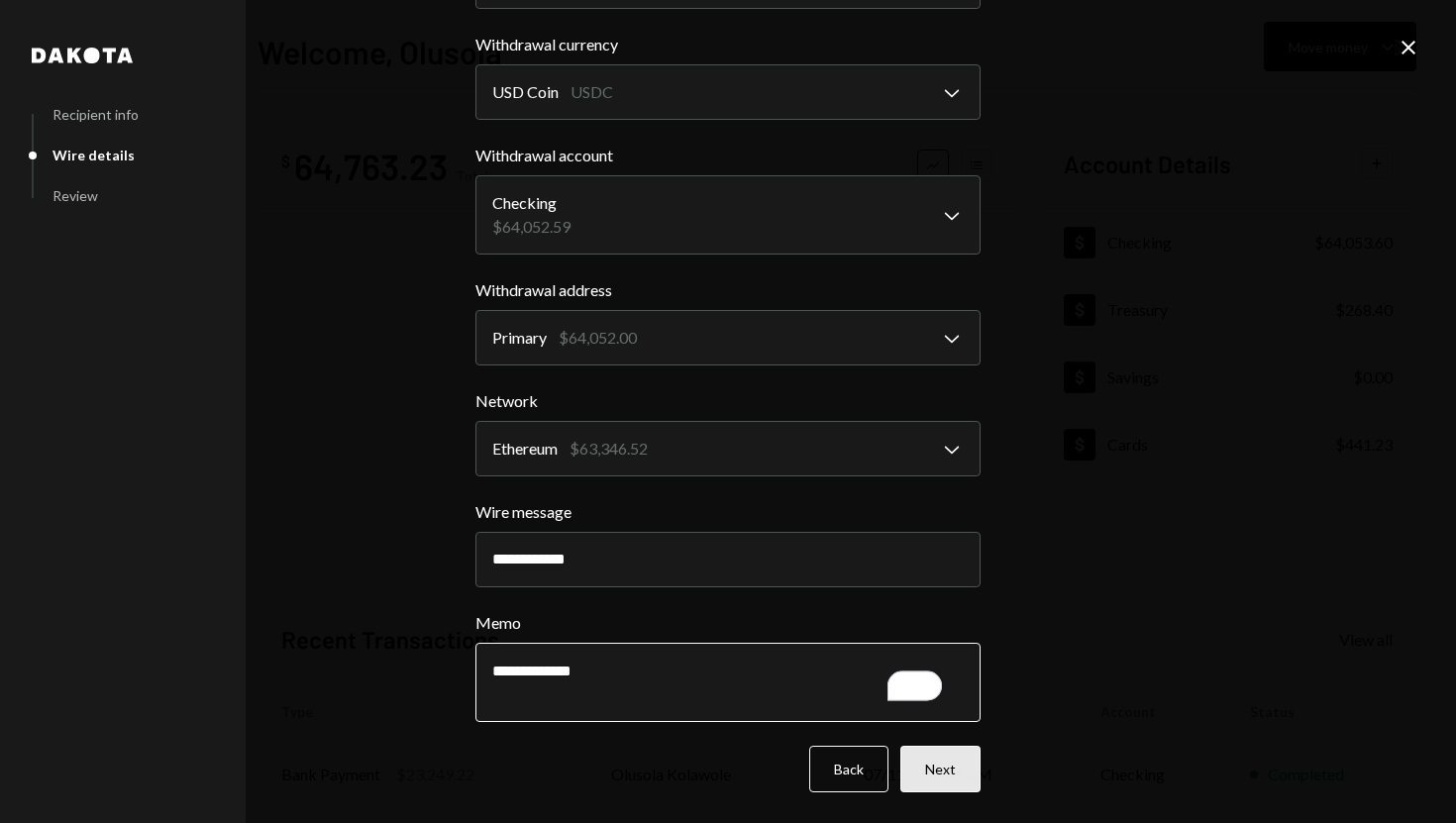 type on "**********" 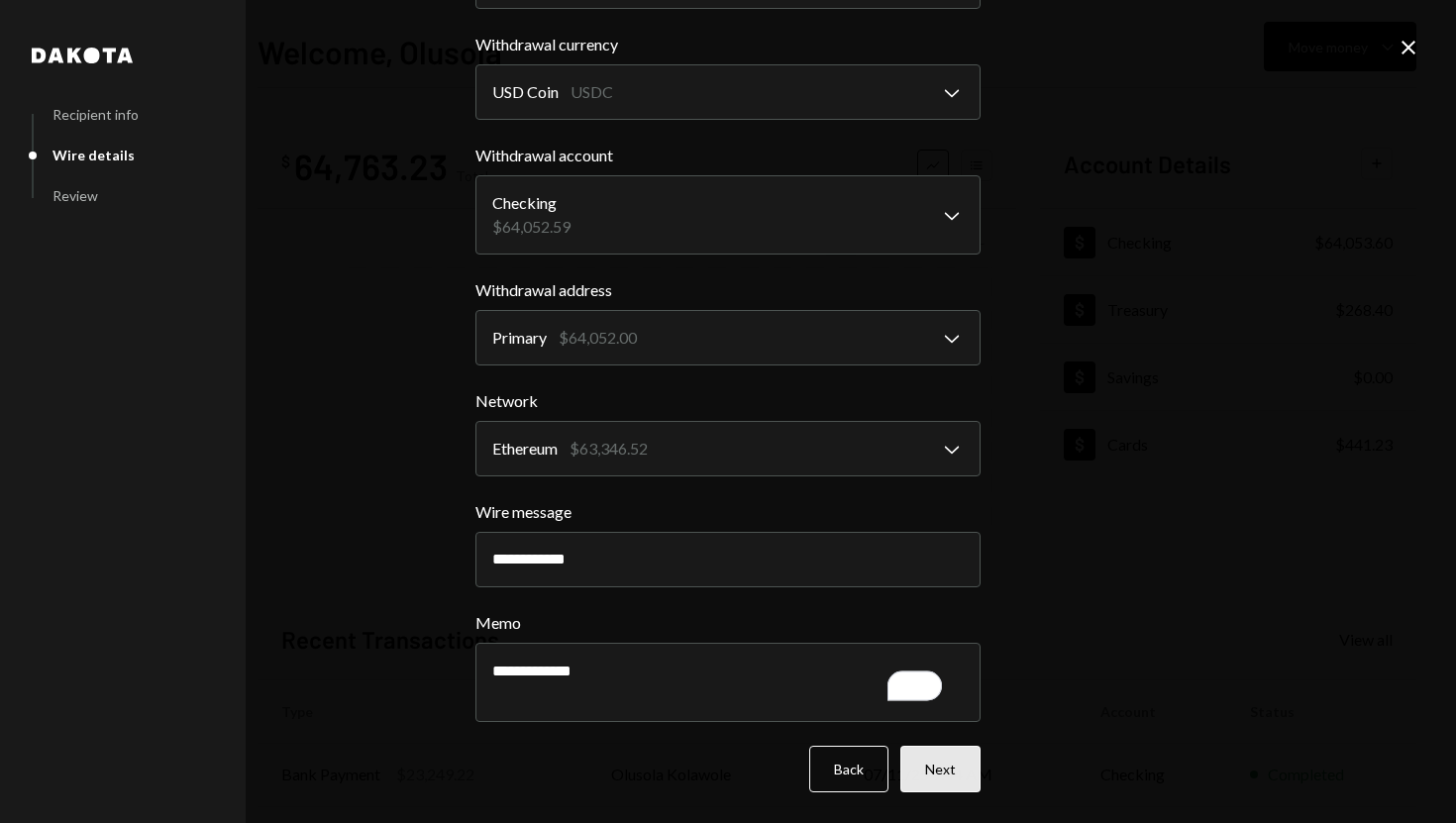 click on "Next" at bounding box center [940, 769] 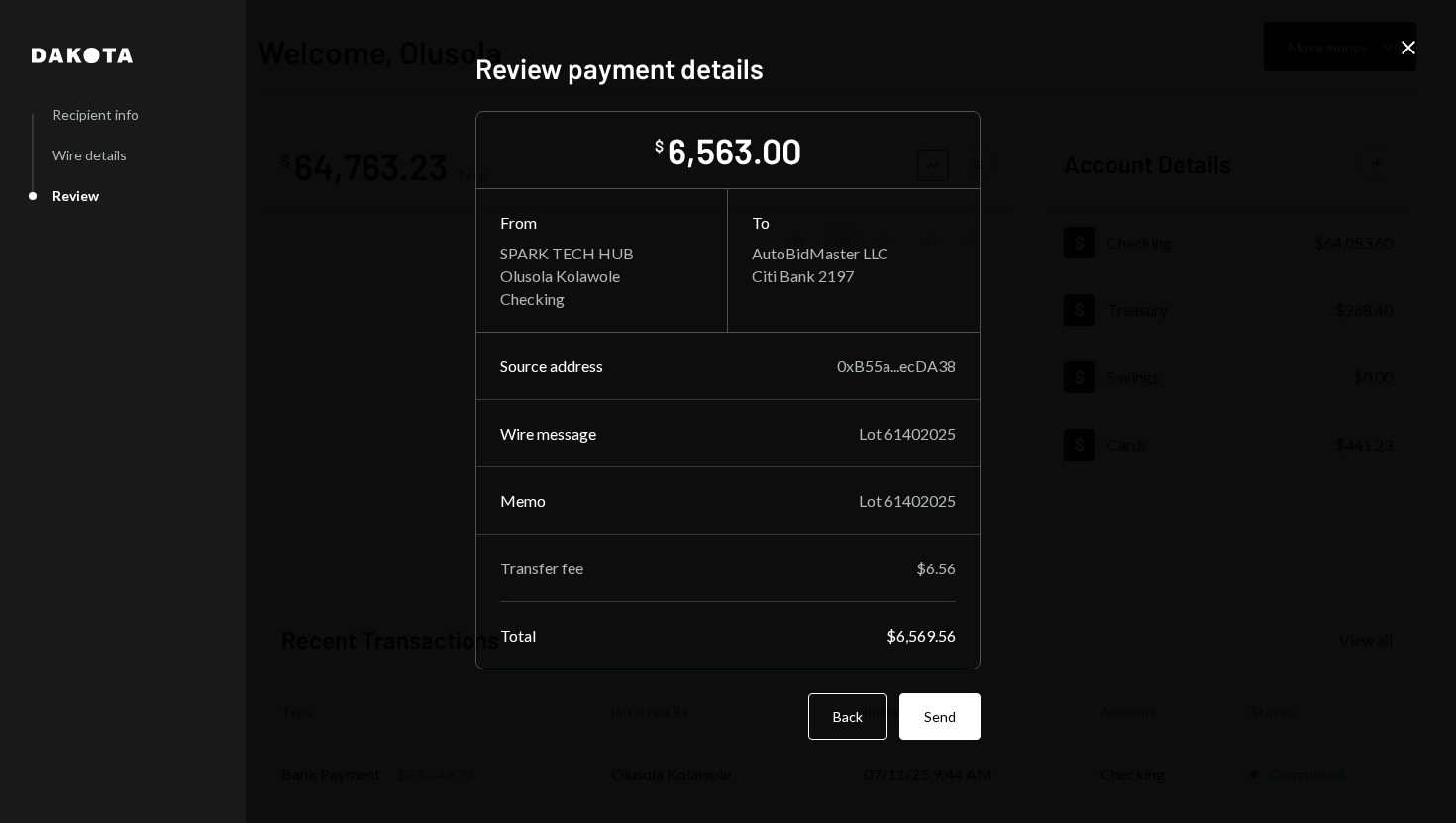 scroll, scrollTop: 0, scrollLeft: 0, axis: both 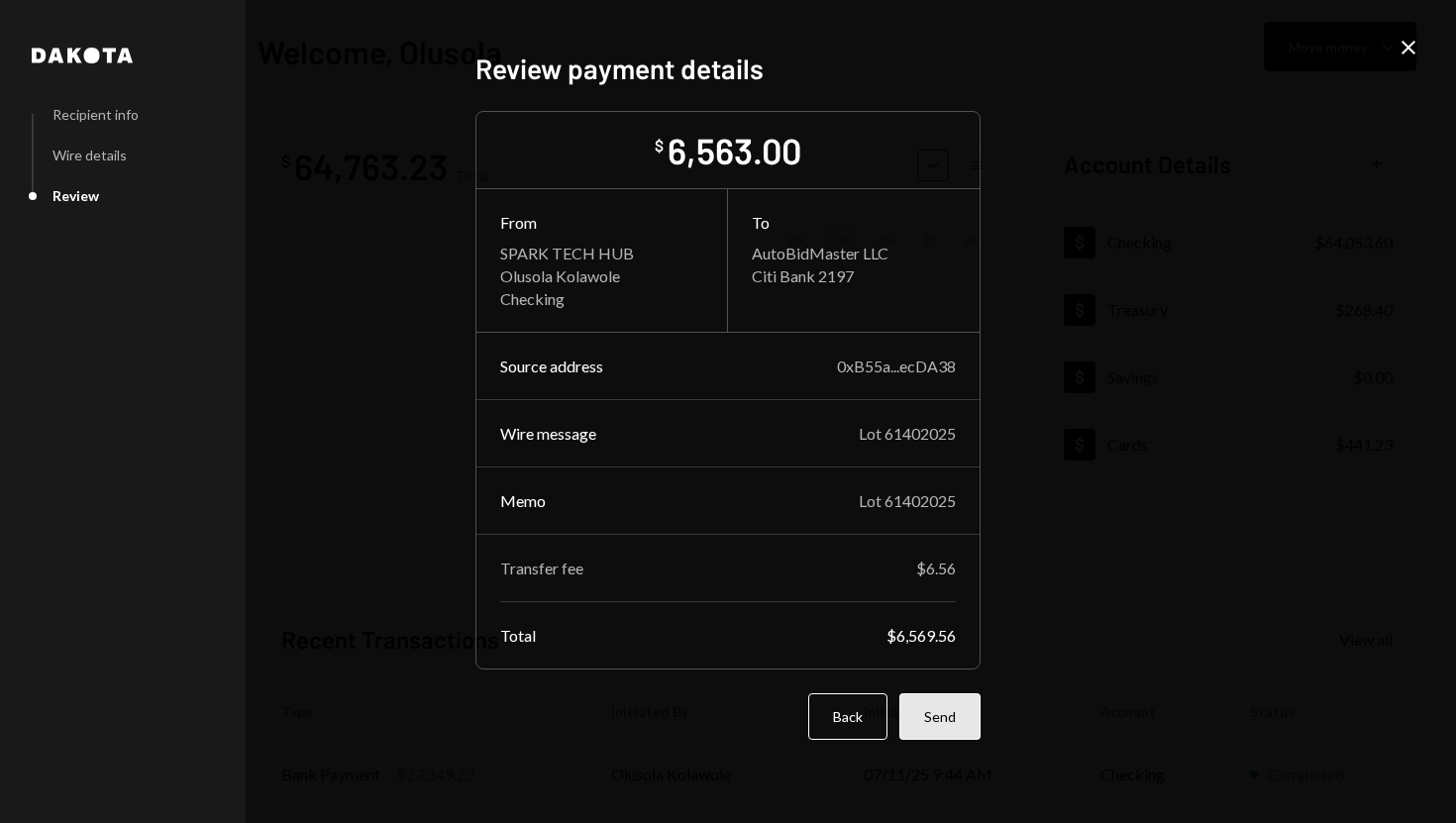 click on "Send" at bounding box center [940, 716] 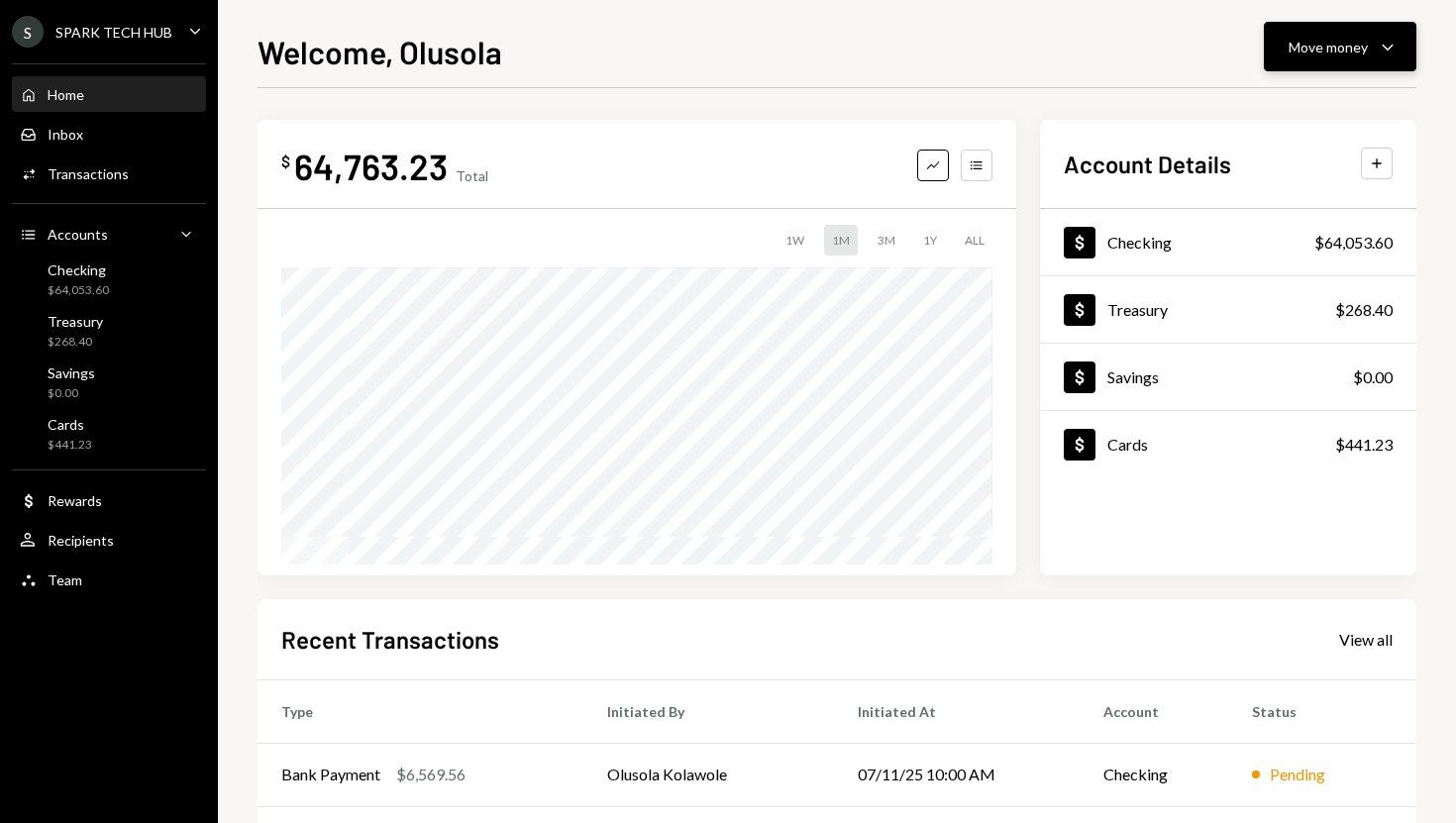 click on "Move money" at bounding box center (1328, 47) 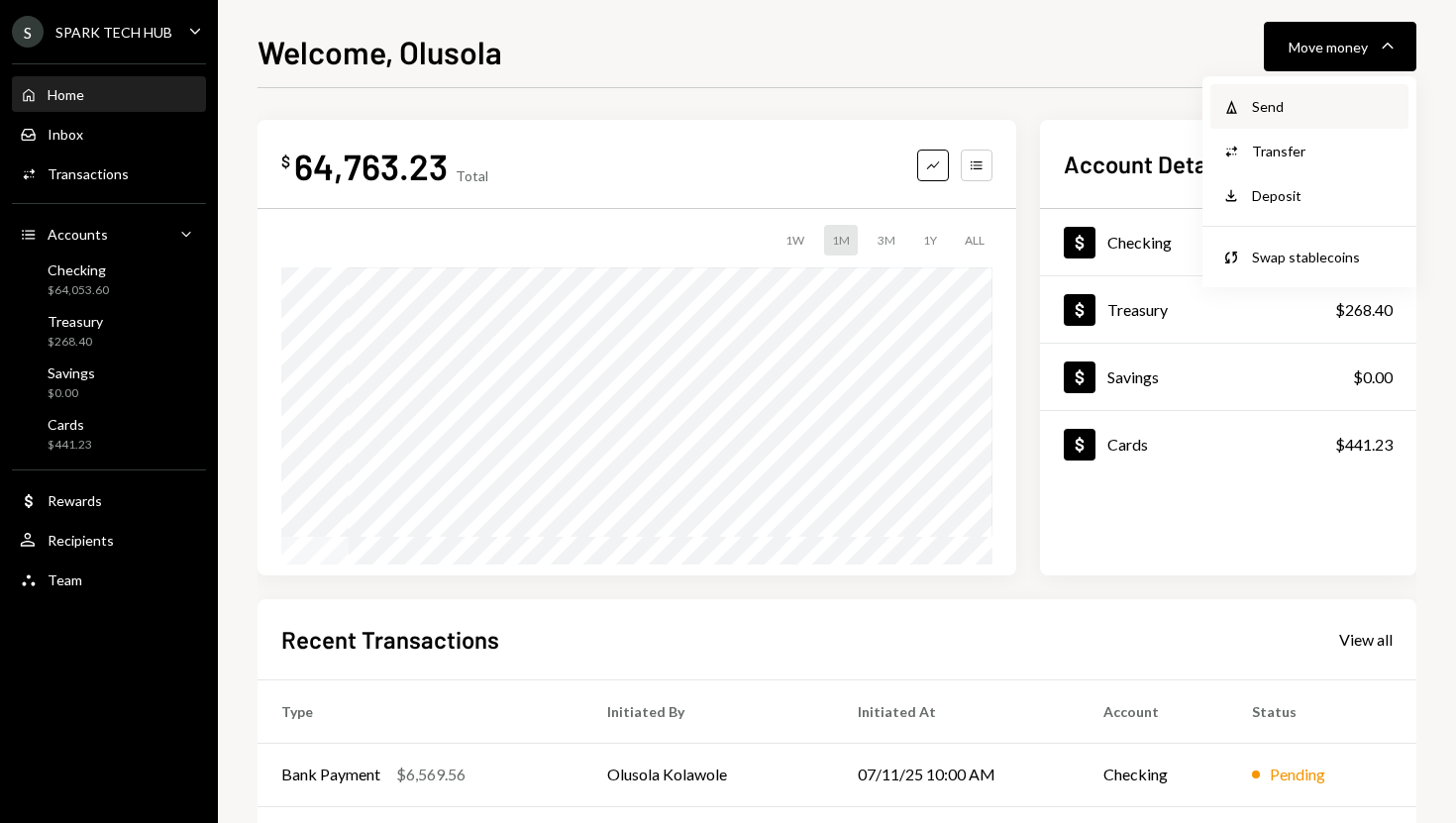 click on "Send" at bounding box center [1324, 106] 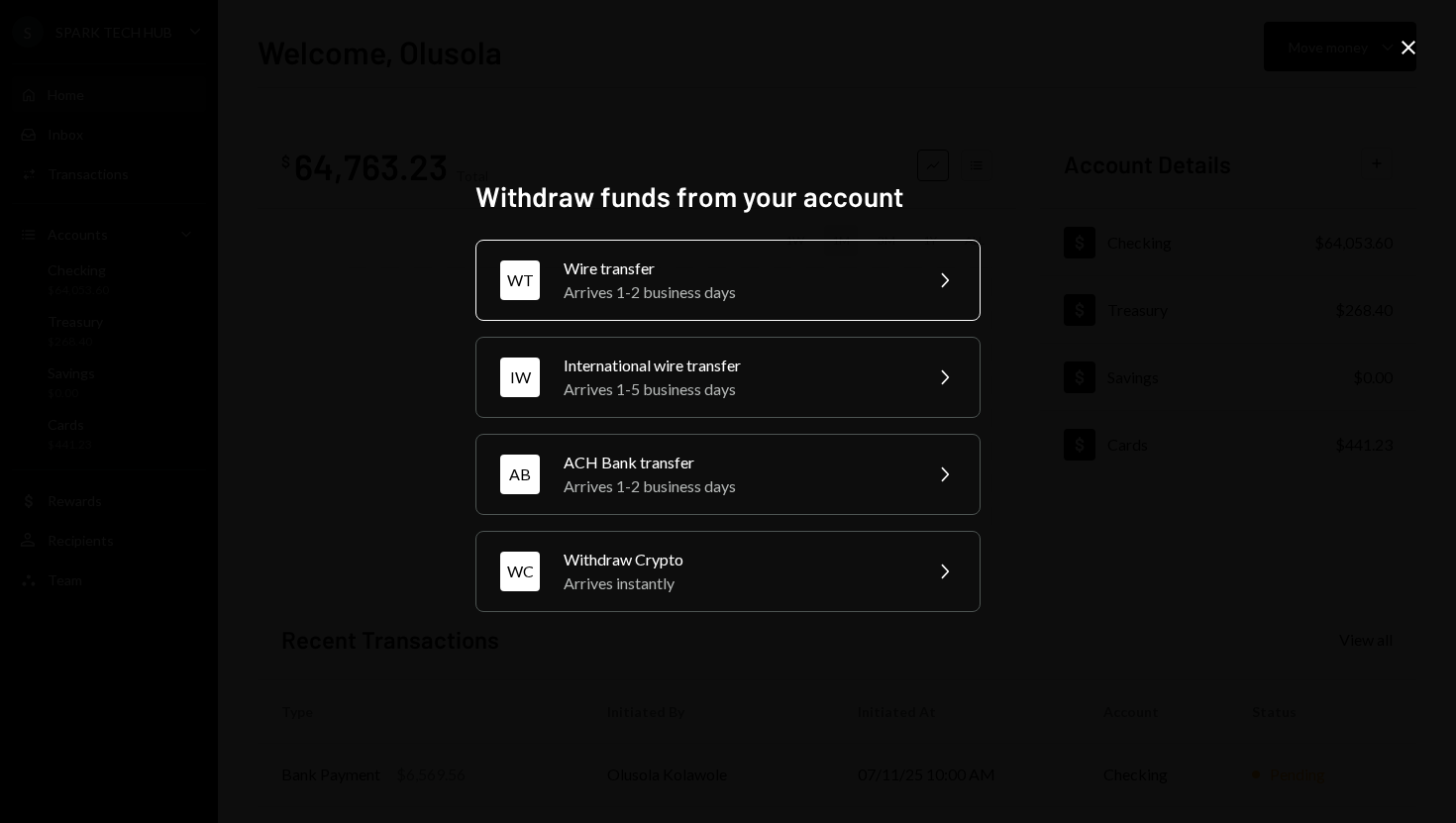 click on "WT Wire transfer Arrives 1-2 business days Chevron Right" at bounding box center (728, 280) 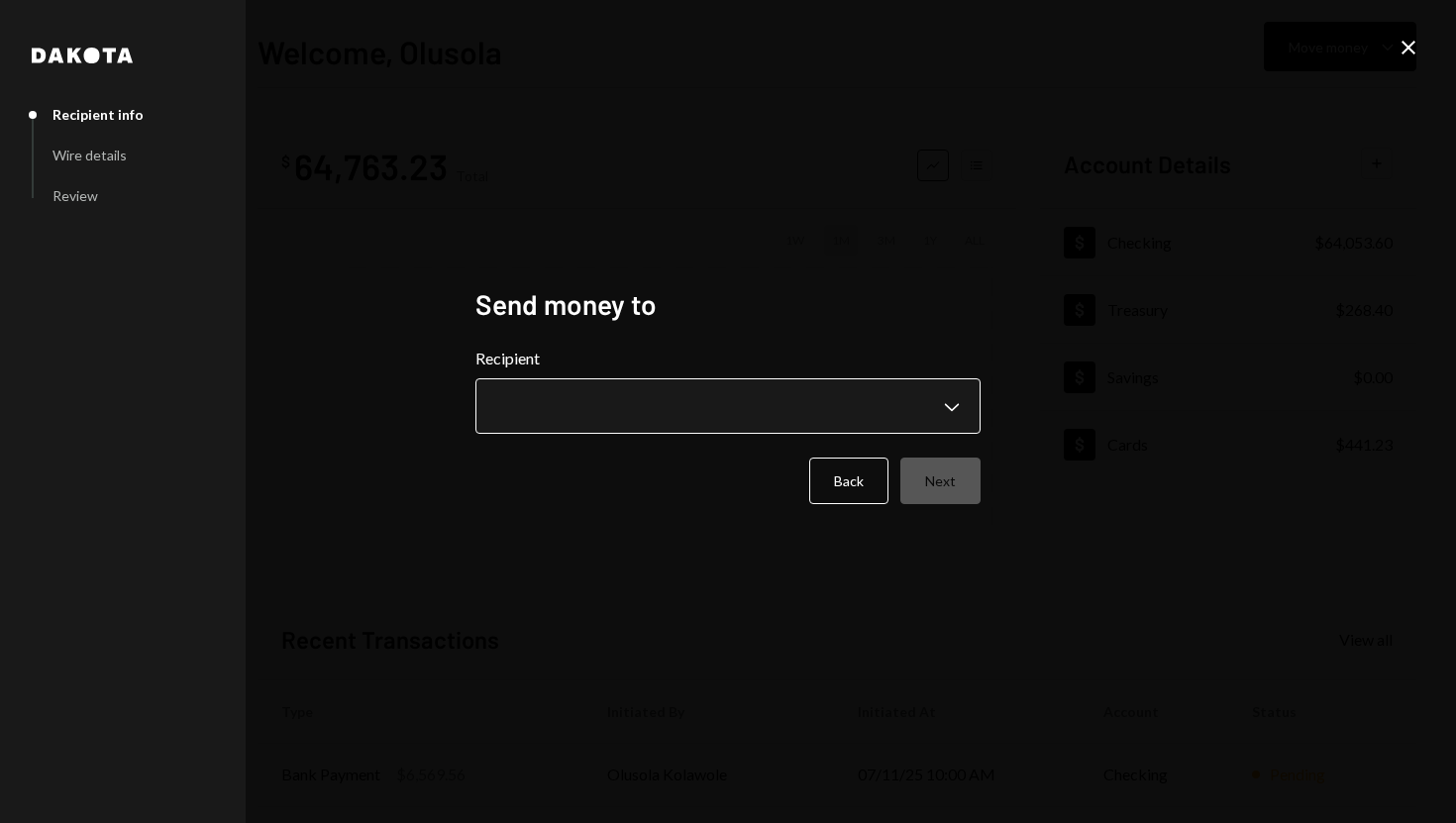 click on "**********" at bounding box center (728, 411) 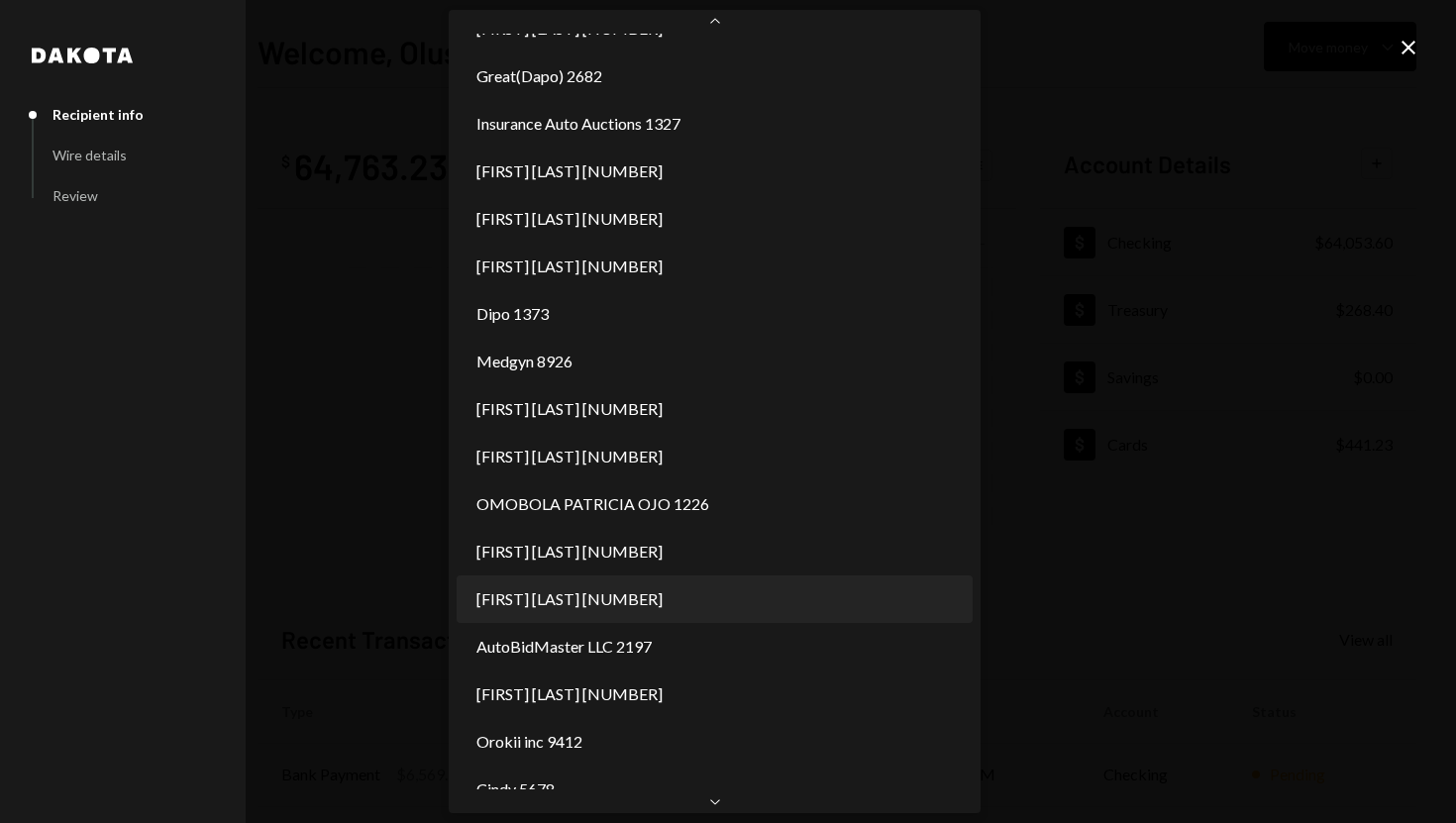 scroll, scrollTop: 287, scrollLeft: 0, axis: vertical 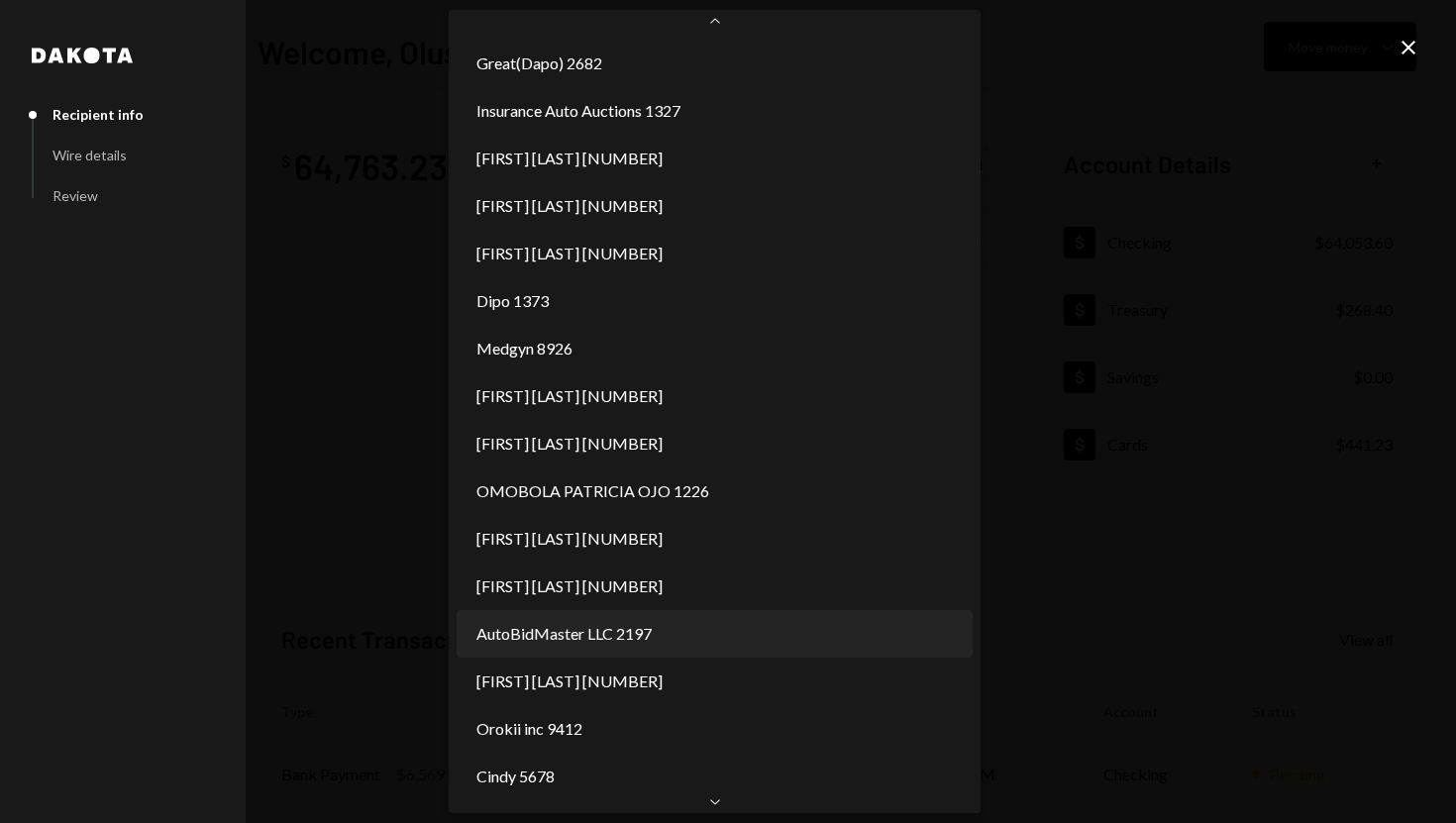 select on "**********" 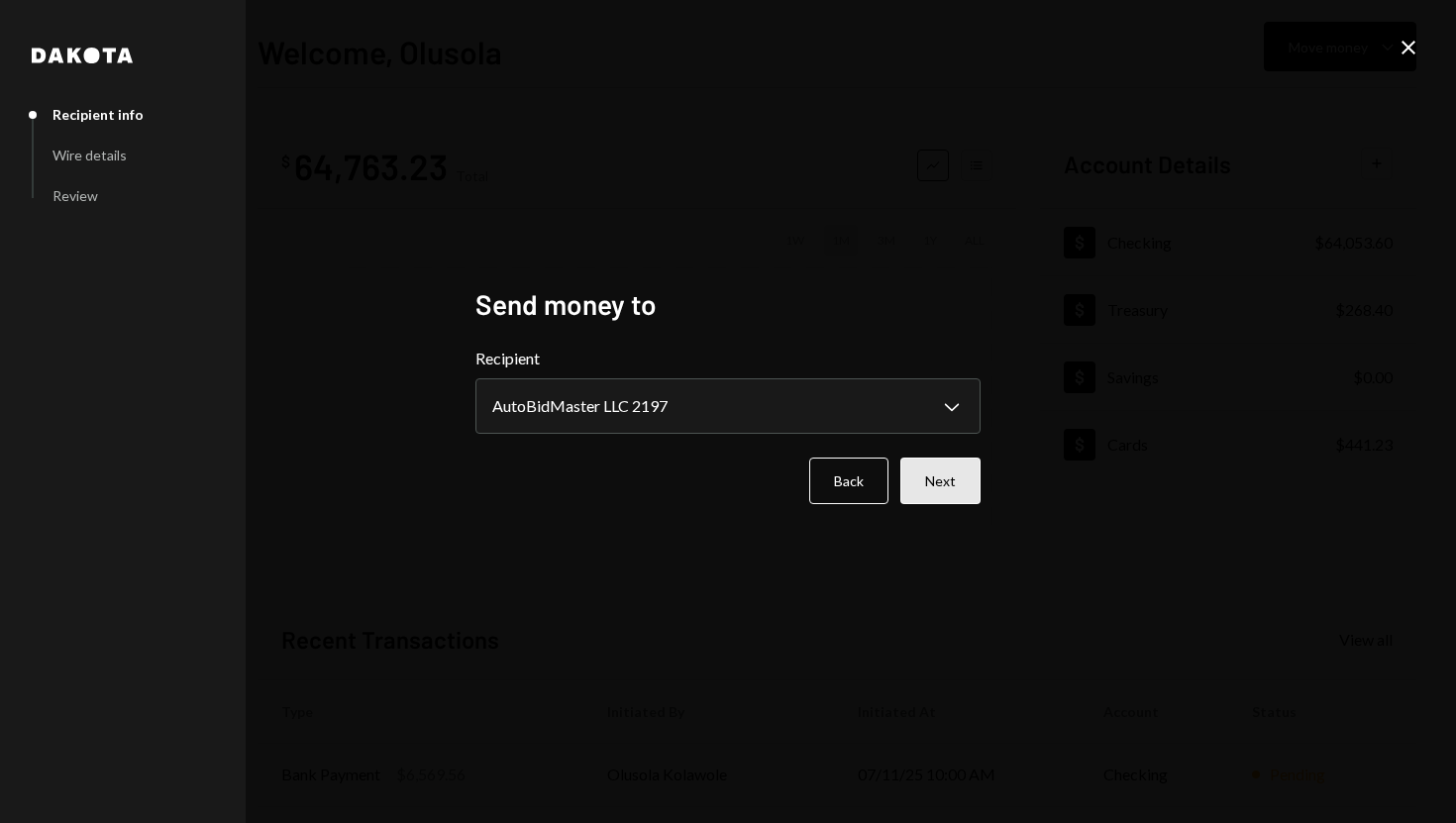 click on "Next" at bounding box center (940, 480) 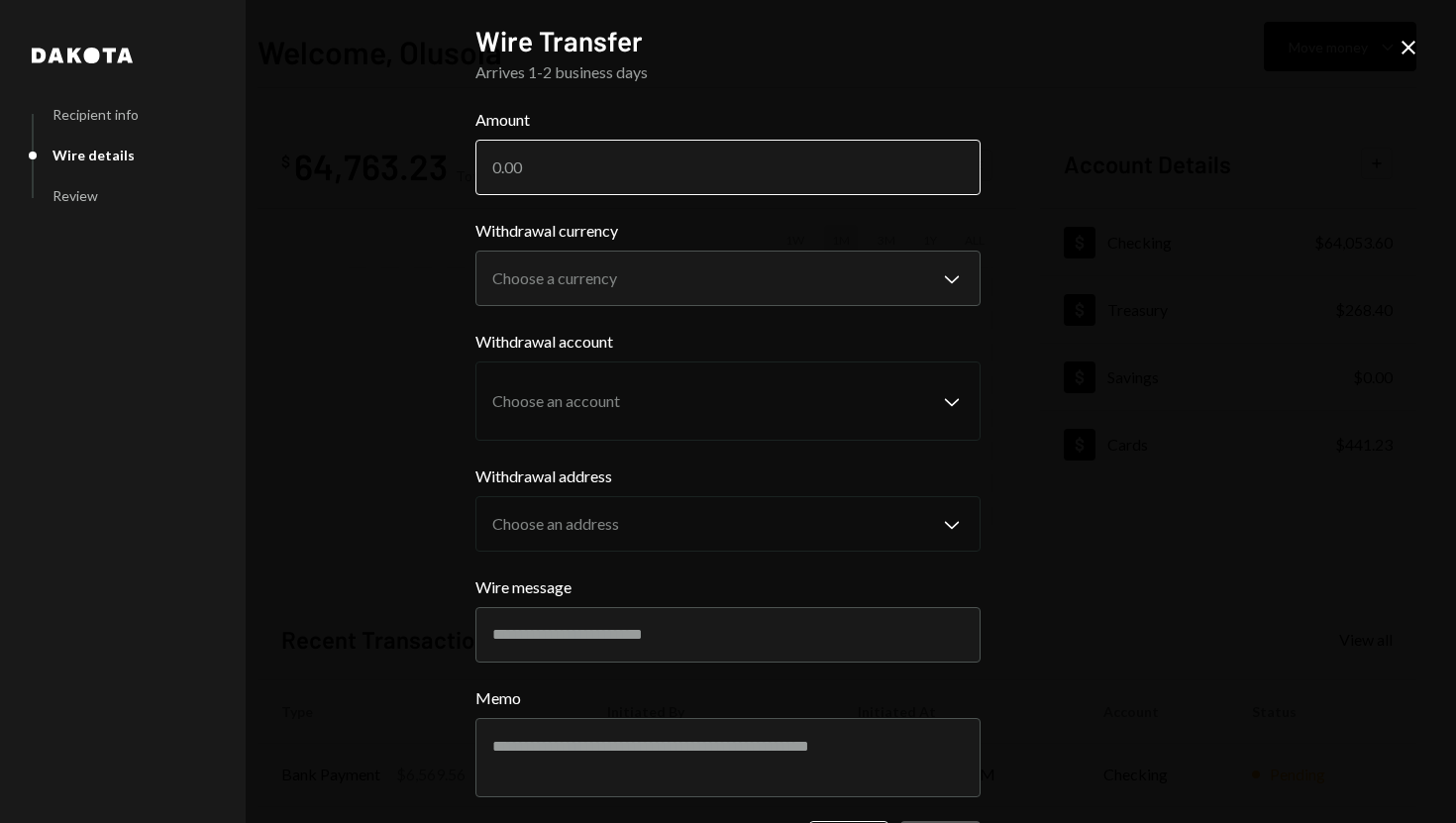 click on "Amount" at bounding box center [728, 167] 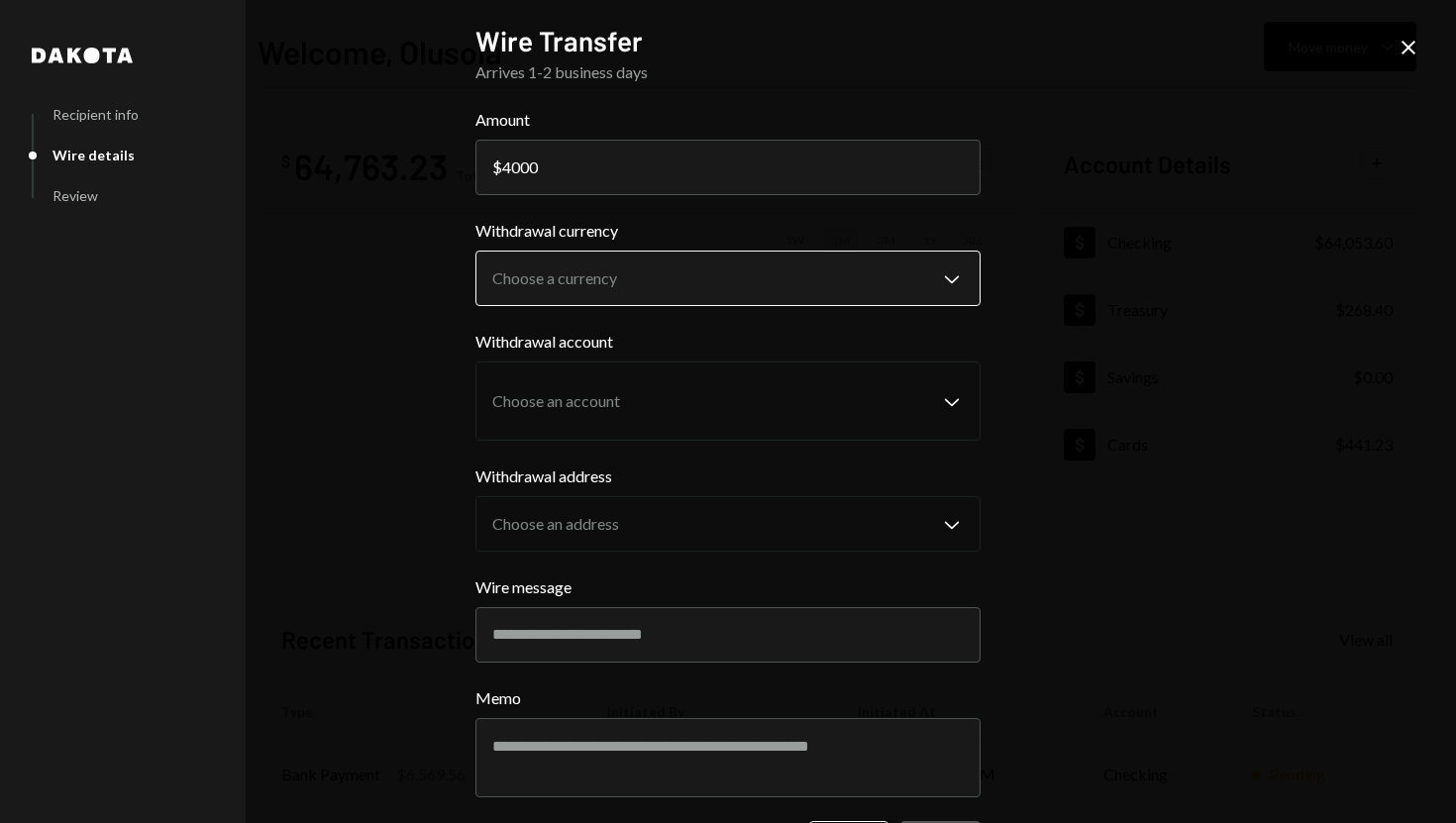 type on "4000" 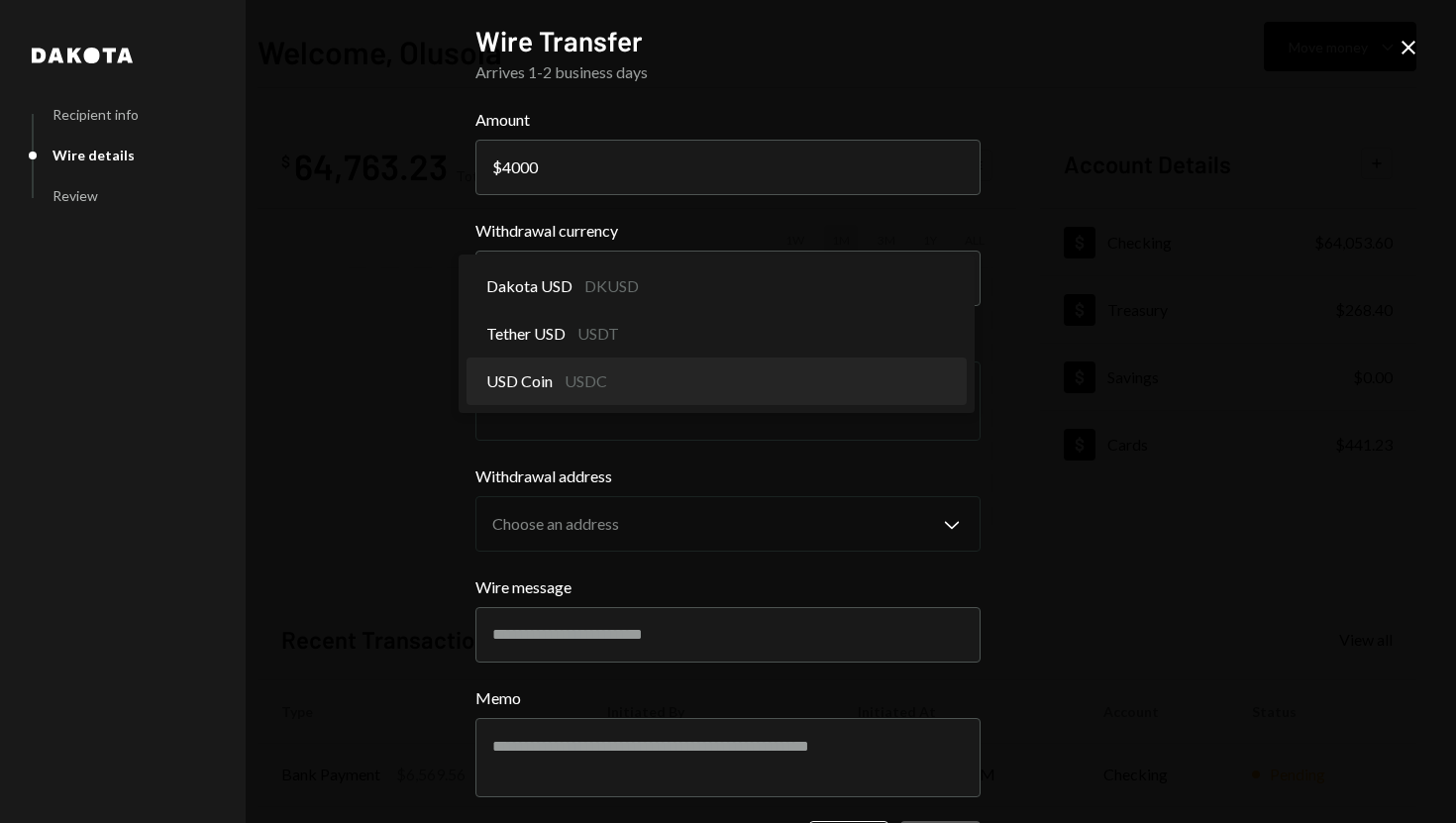 select on "****" 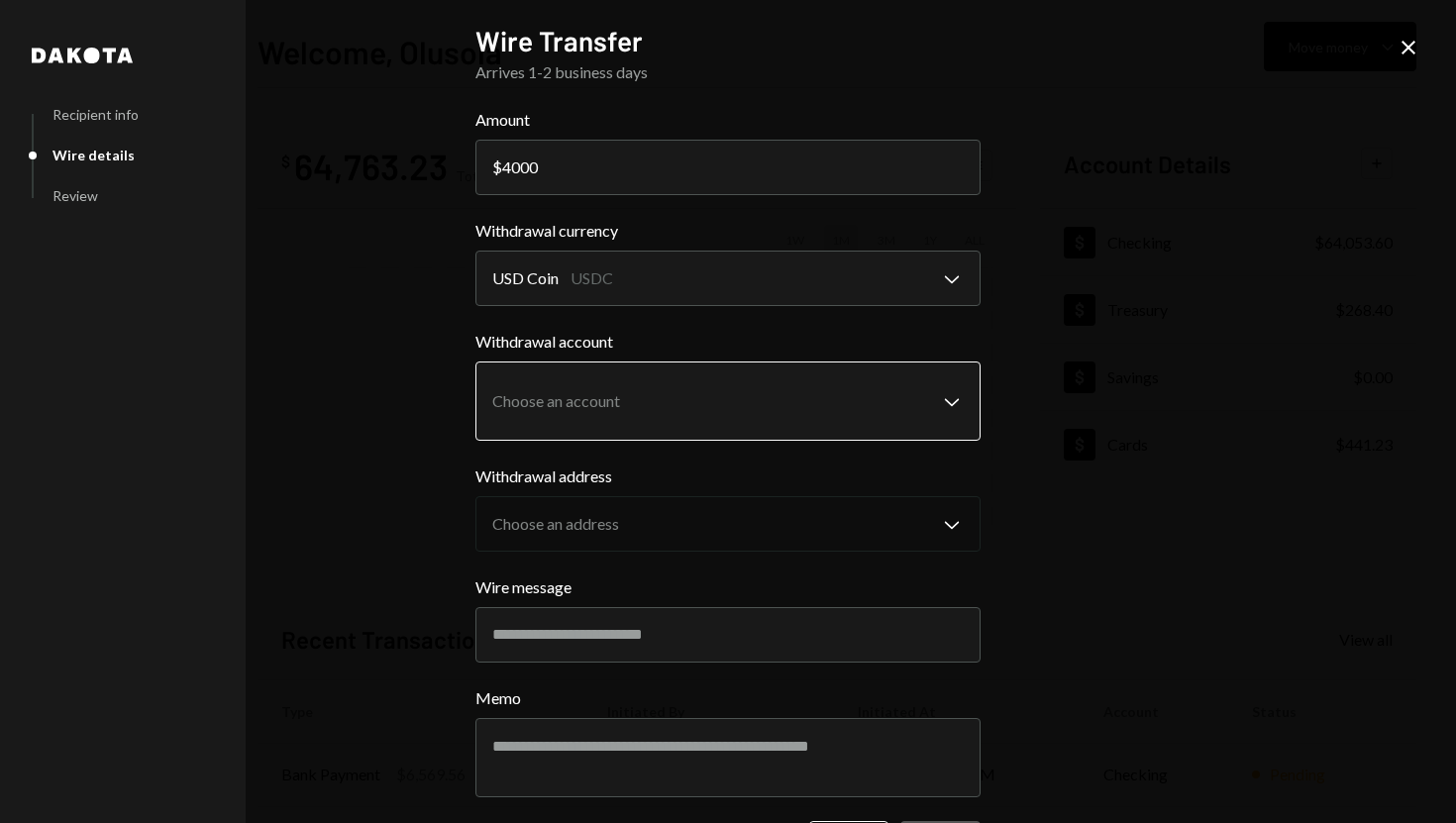 click on "S SPARK TECH HUB Caret Down Home Home Inbox Inbox Activities Transactions Accounts Accounts Caret Down Checking $64,053.60 Treasury $268.40 Savings $0.00 Cards $441.23 Dollar Rewards User Recipients Team Team Welcome, Olusola Move money Caret Down $ 64,763.23 Total Graph Accounts 1W 1M 3M 1Y ALL Account Details Plus Dollar Checking $64,053.60 Dollar Treasury $268.40 Dollar Savings $0.00 Dollar Cards $441.23 Recent Transactions View all Type Initiated By Initiated At Account Status Bank Payment $6,569.56 Olusola Kolawole 07/11/25 10:00 AM Checking Pending Bank Payment $23,249.22 Olusola Kolawole 07/11/25 9:44 AM Checking Completed Withdrawal 150,000  USDC Olusola Kolawole 07/11/25 9:42 AM Checking Completed Deposit 235,459  USDC 0x260B...C54cEa Copy 07/11/25 9:36 AM Checking Completed Bank Payment $4,321.31 Olusola Kolawole 07/11/25 9:34 AM Checking Completed Welcome, Olusola - Dakota   Dakota Recipient info Wire details Review Wire Transfer Arrives 1-2 business days Amount $ 4000 Withdrawal currency USD Coin" at bounding box center (728, 411) 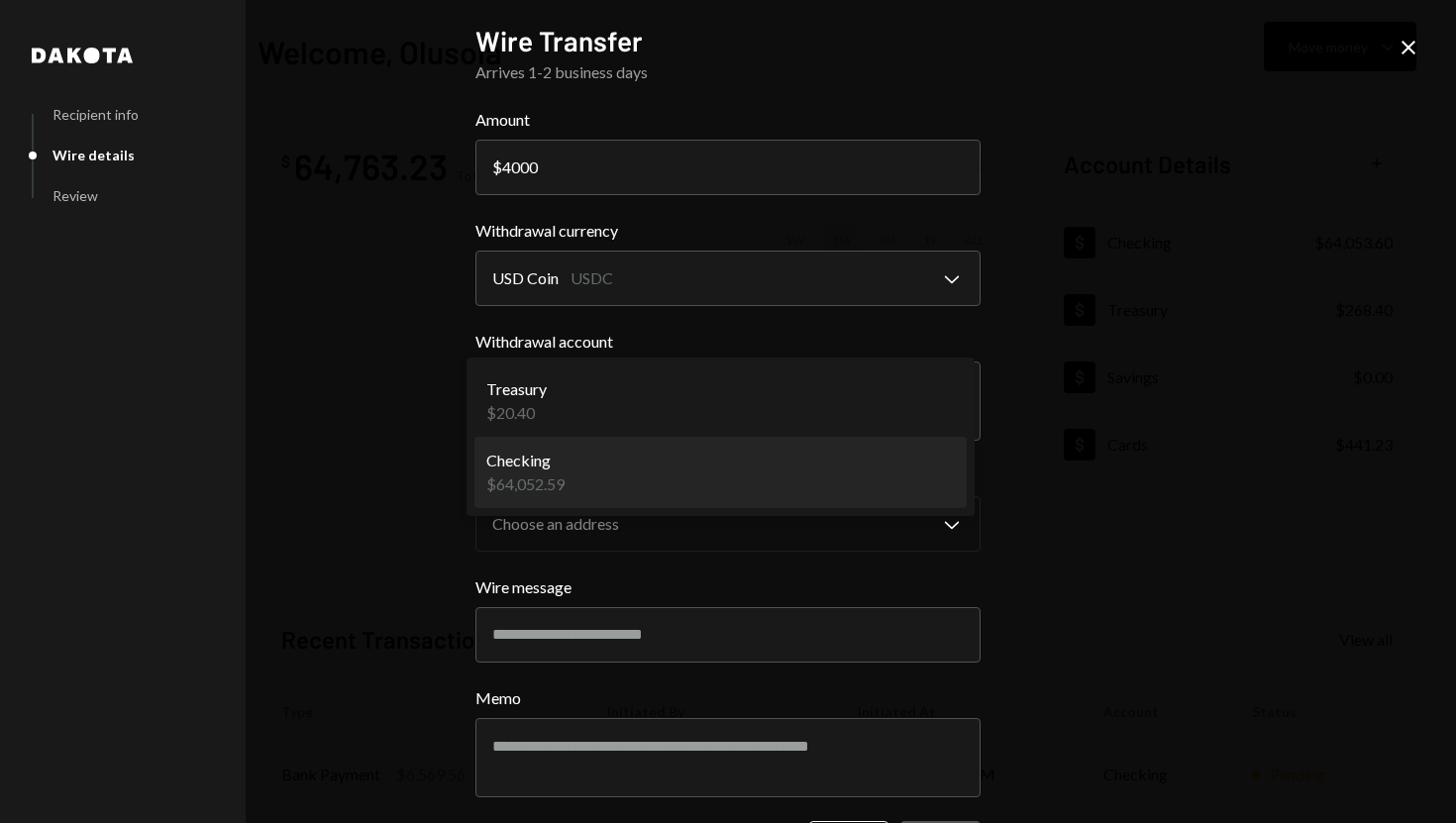 select on "**********" 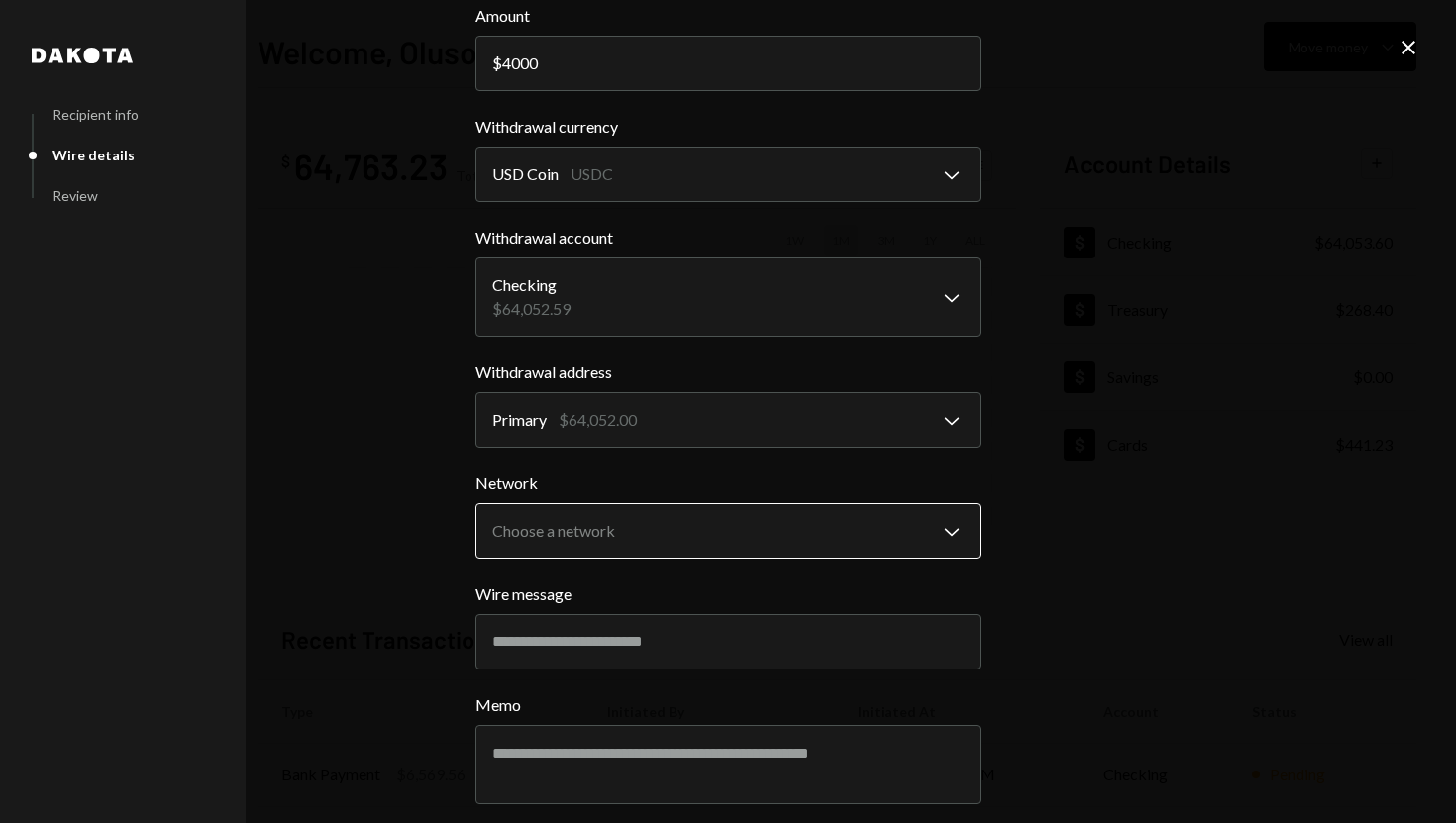 scroll, scrollTop: 114, scrollLeft: 0, axis: vertical 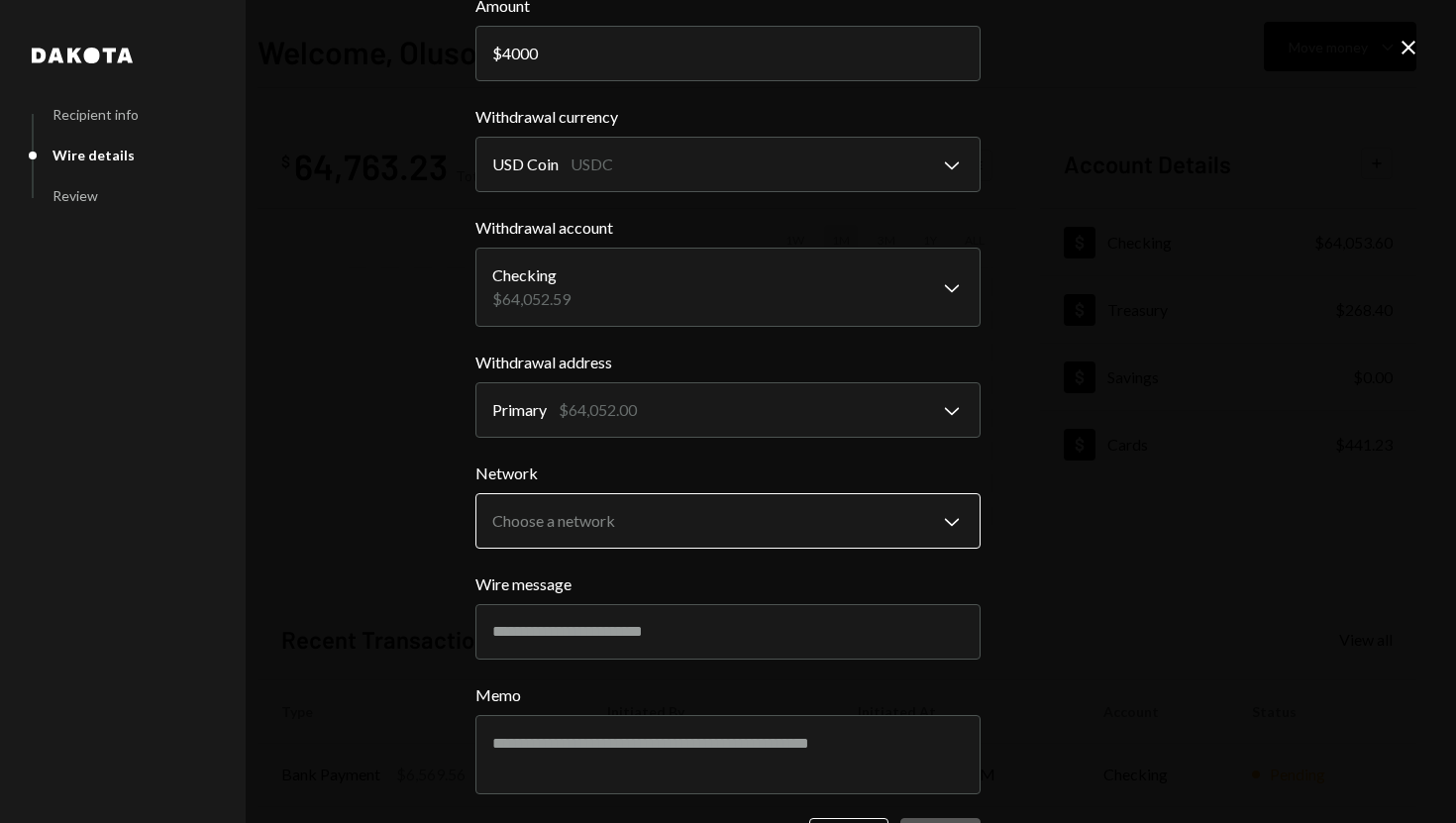 click on "S SPARK TECH HUB Caret Down Home Home Inbox Inbox Activities Transactions Accounts Accounts Caret Down Checking $64,053.60 Treasury $268.40 Savings $0.00 Cards $441.23 Dollar Rewards User Recipients Team Team Welcome, Olusola Move money Caret Down $ 64,763.23 Total Graph Accounts 1W 1M 3M 1Y ALL Account Details Plus Dollar Checking $64,053.60 Dollar Treasury $268.40 Dollar Savings $0.00 Dollar Cards $441.23 Recent Transactions View all Type Initiated By Initiated At Account Status Bank Payment $6,569.56 Olusola Kolawole 07/11/25 10:00 AM Checking Pending Bank Payment $23,249.22 Olusola Kolawole 07/11/25 9:44 AM Checking Completed Withdrawal 150,000  USDC Olusola Kolawole 07/11/25 9:42 AM Checking Completed Deposit 235,459  USDC 0x260B...C54cEa Copy 07/11/25 9:36 AM Checking Completed Bank Payment $4,321.31 Olusola Kolawole 07/11/25 9:34 AM Checking Completed Welcome, Olusola - Dakota   Dakota Recipient info Wire details Review Wire Transfer Arrives 1-2 business days Amount $ 4000 Withdrawal currency USD Coin" at bounding box center (728, 411) 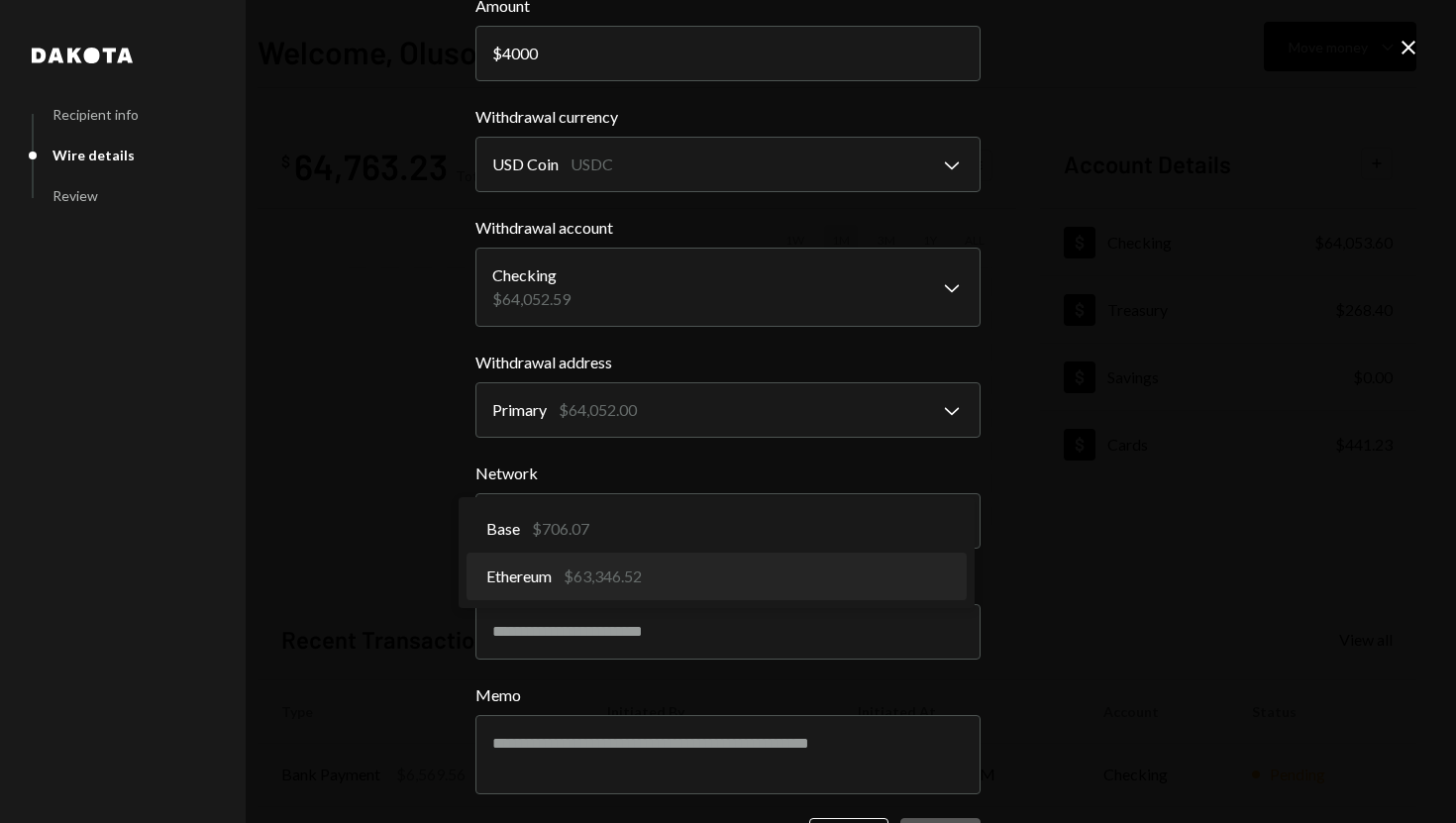 select on "**********" 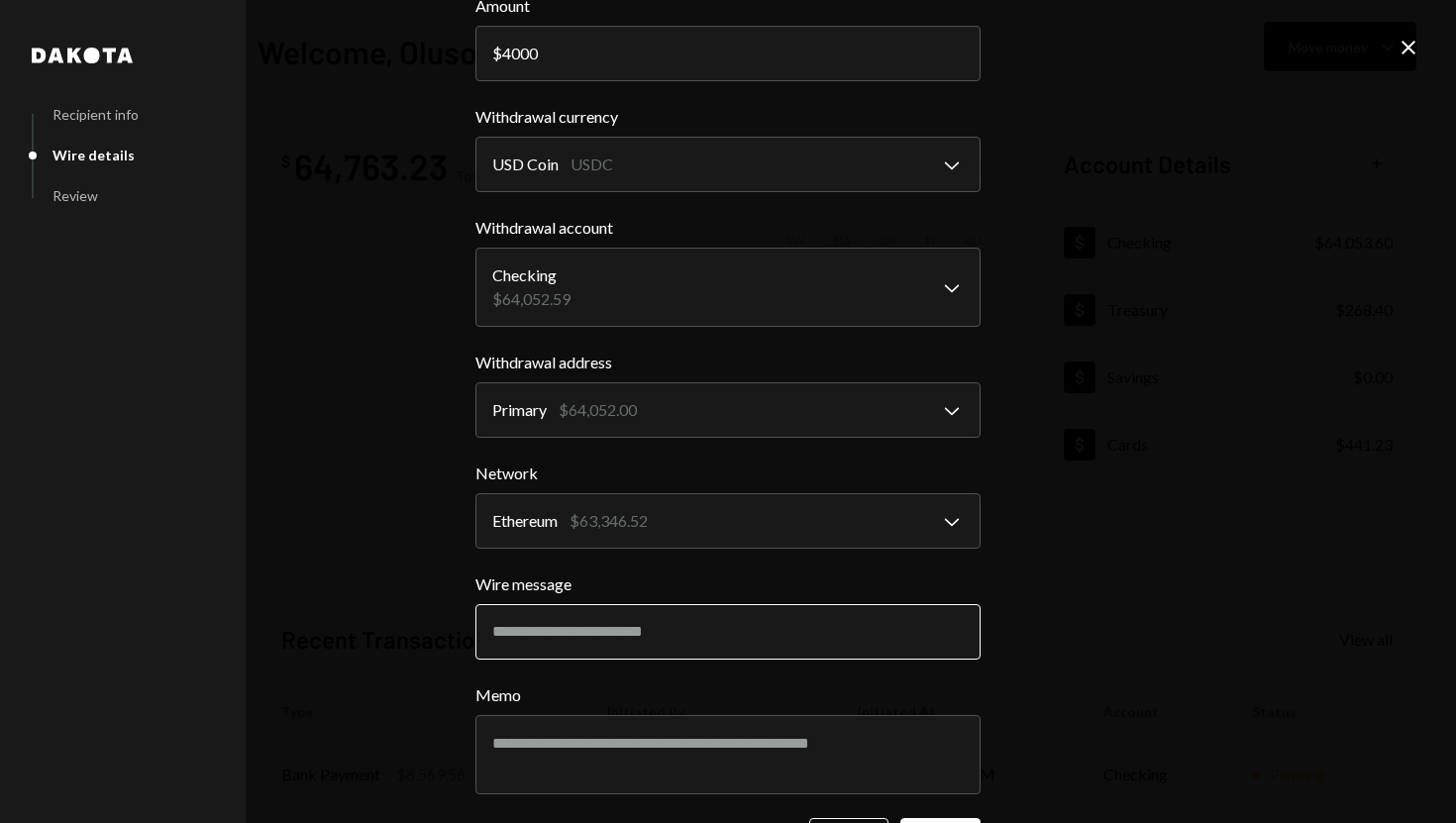 click on "Wire message" at bounding box center (728, 632) 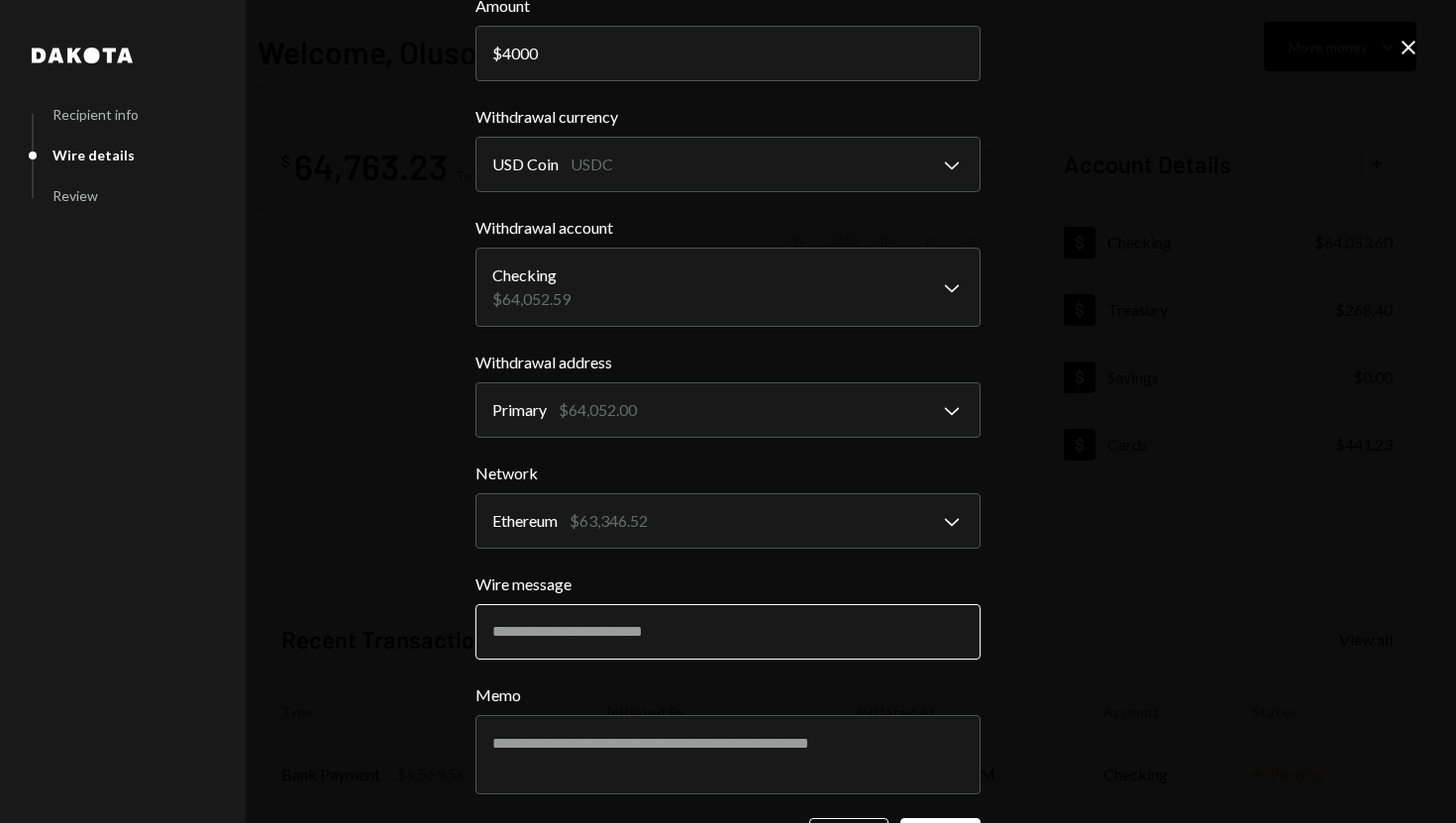 paste on "**********" 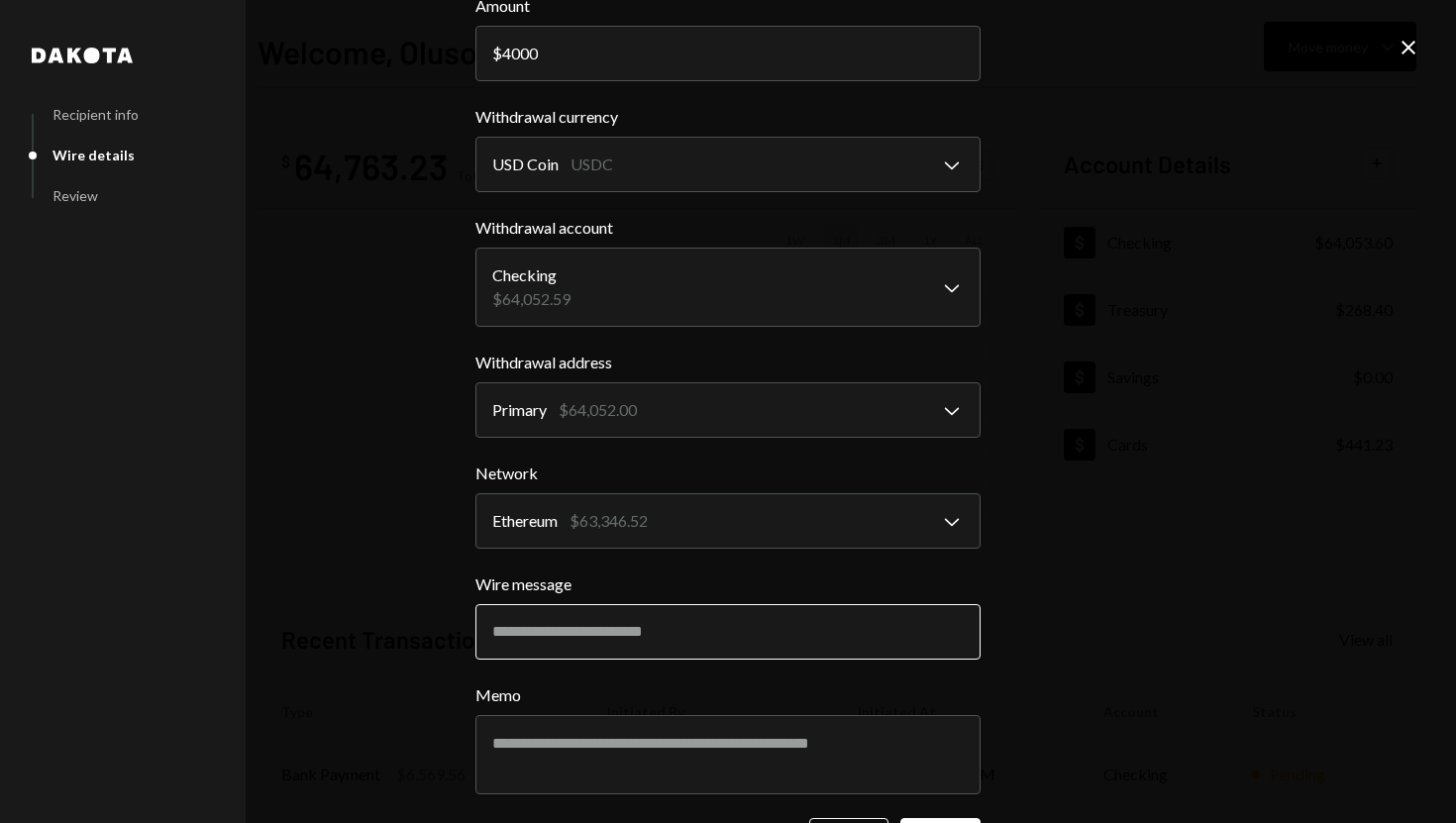paste on "**********" 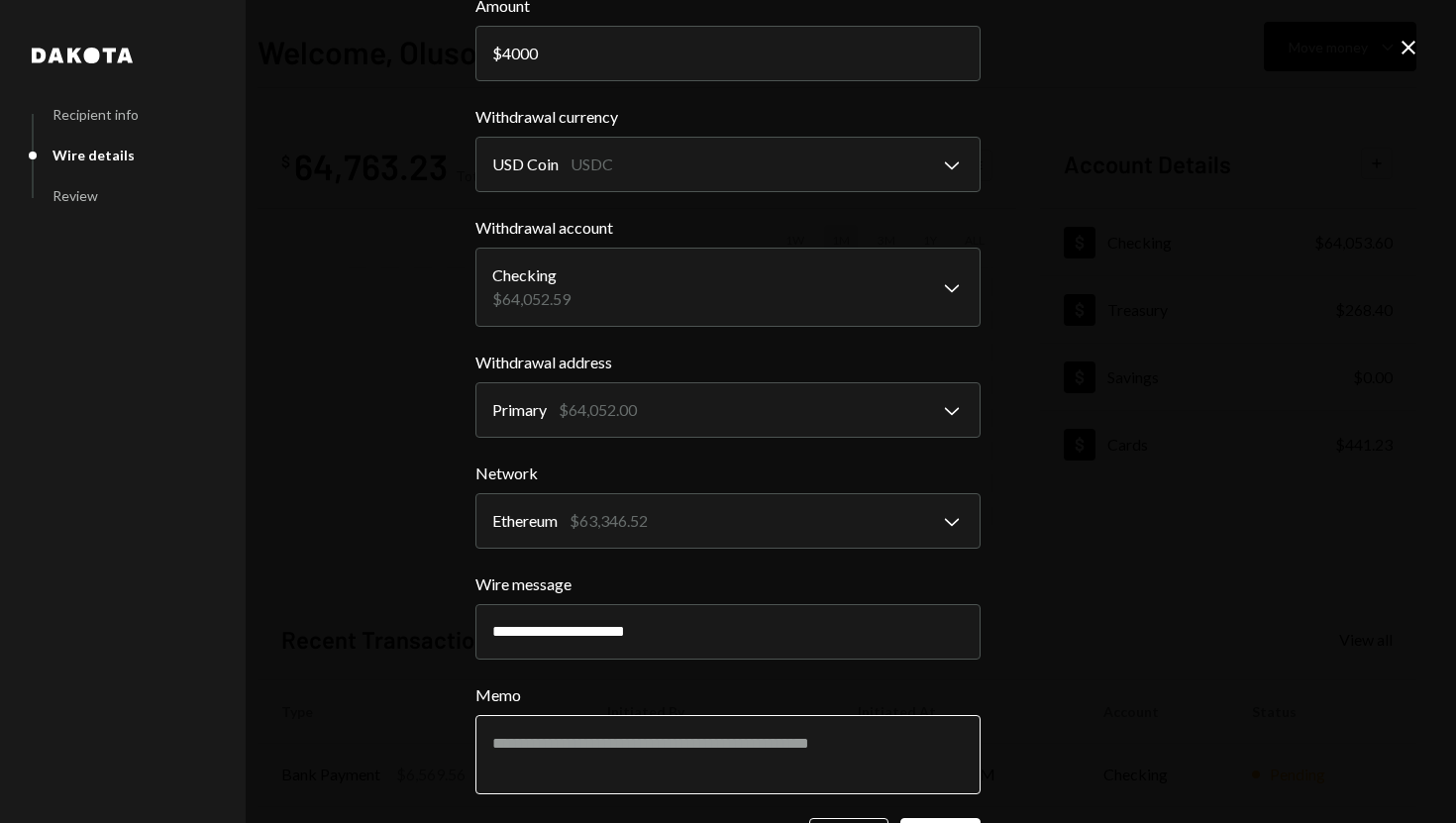 type on "**********" 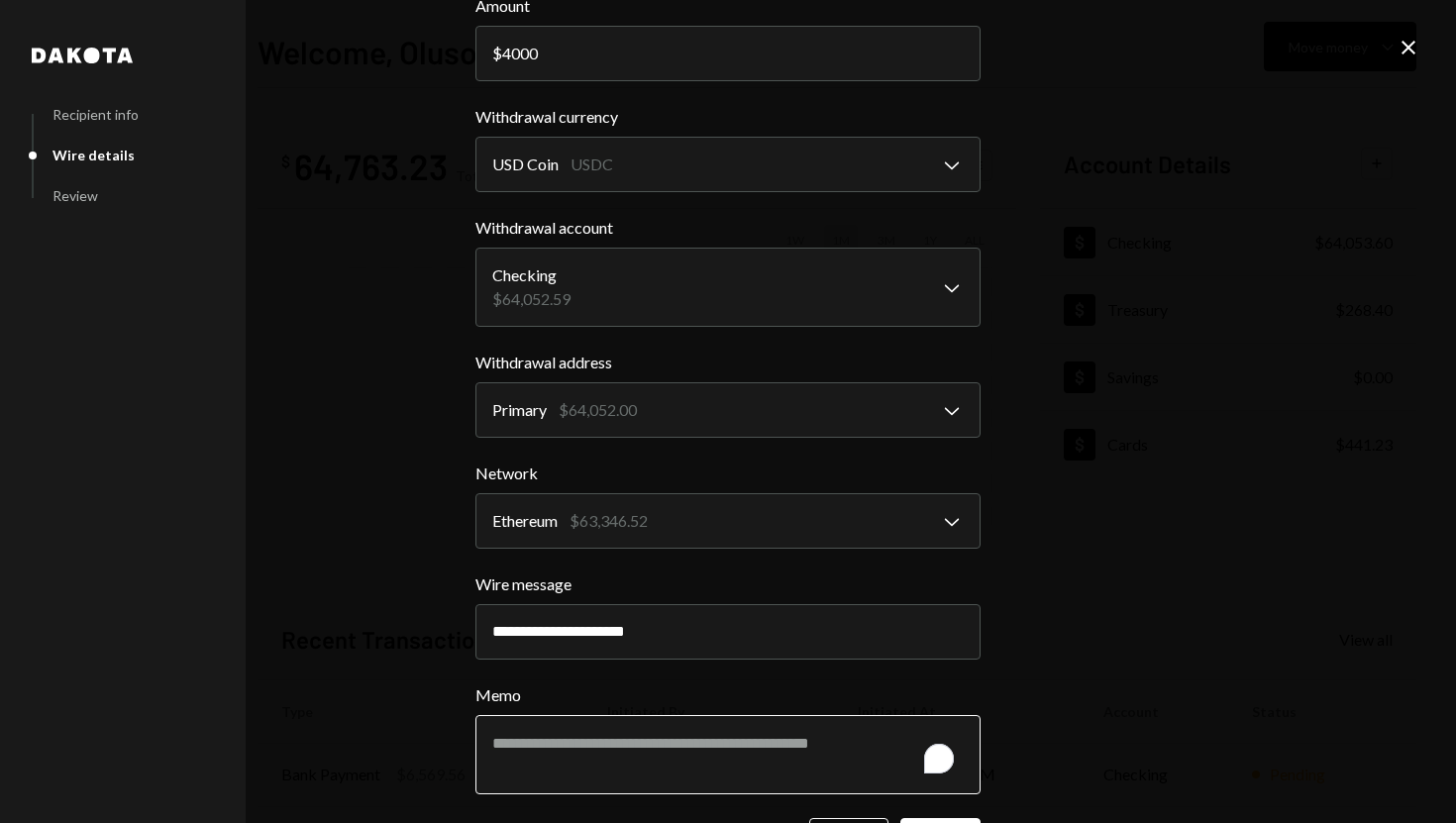 paste on "**********" 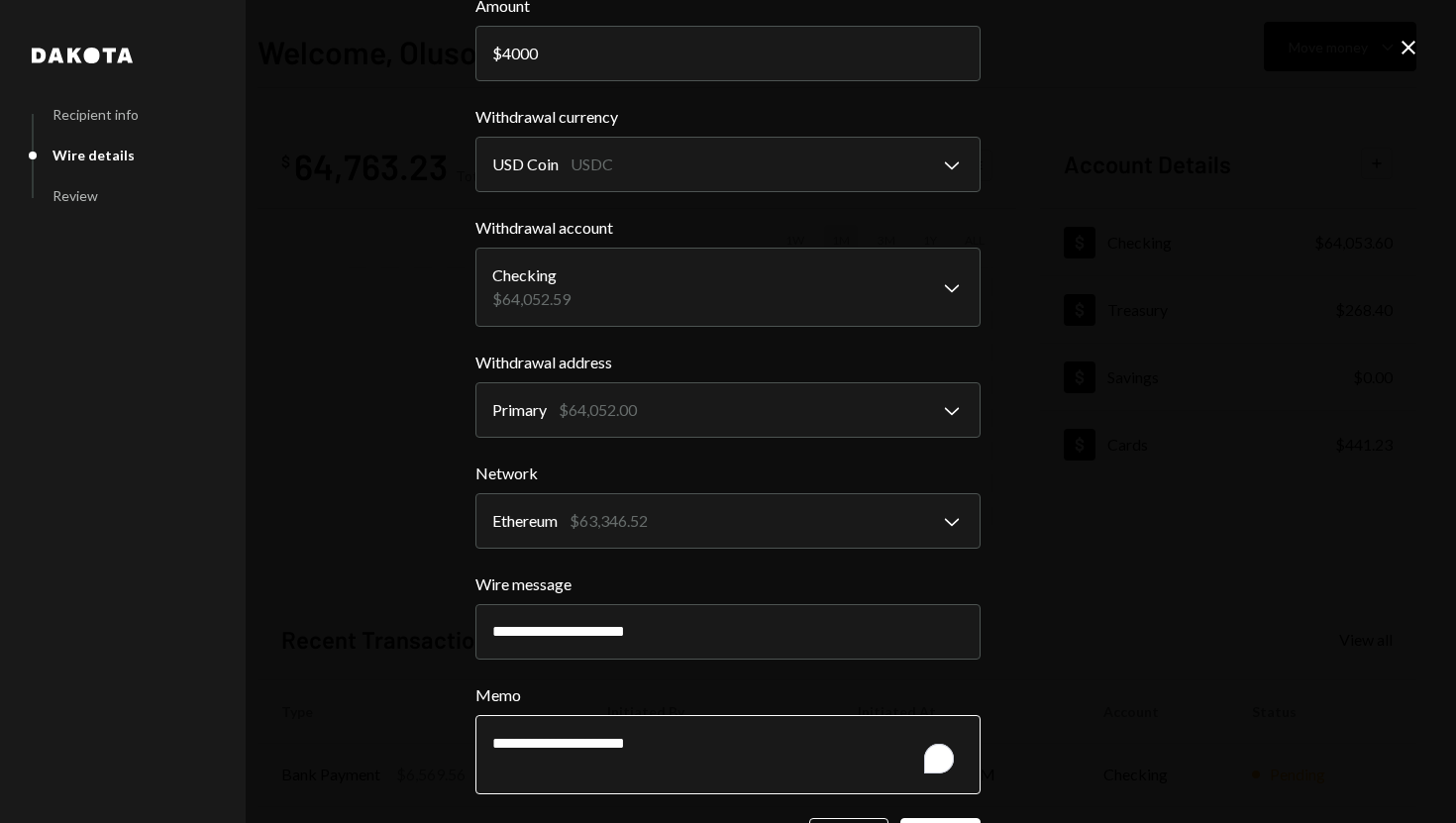 scroll, scrollTop: 186, scrollLeft: 0, axis: vertical 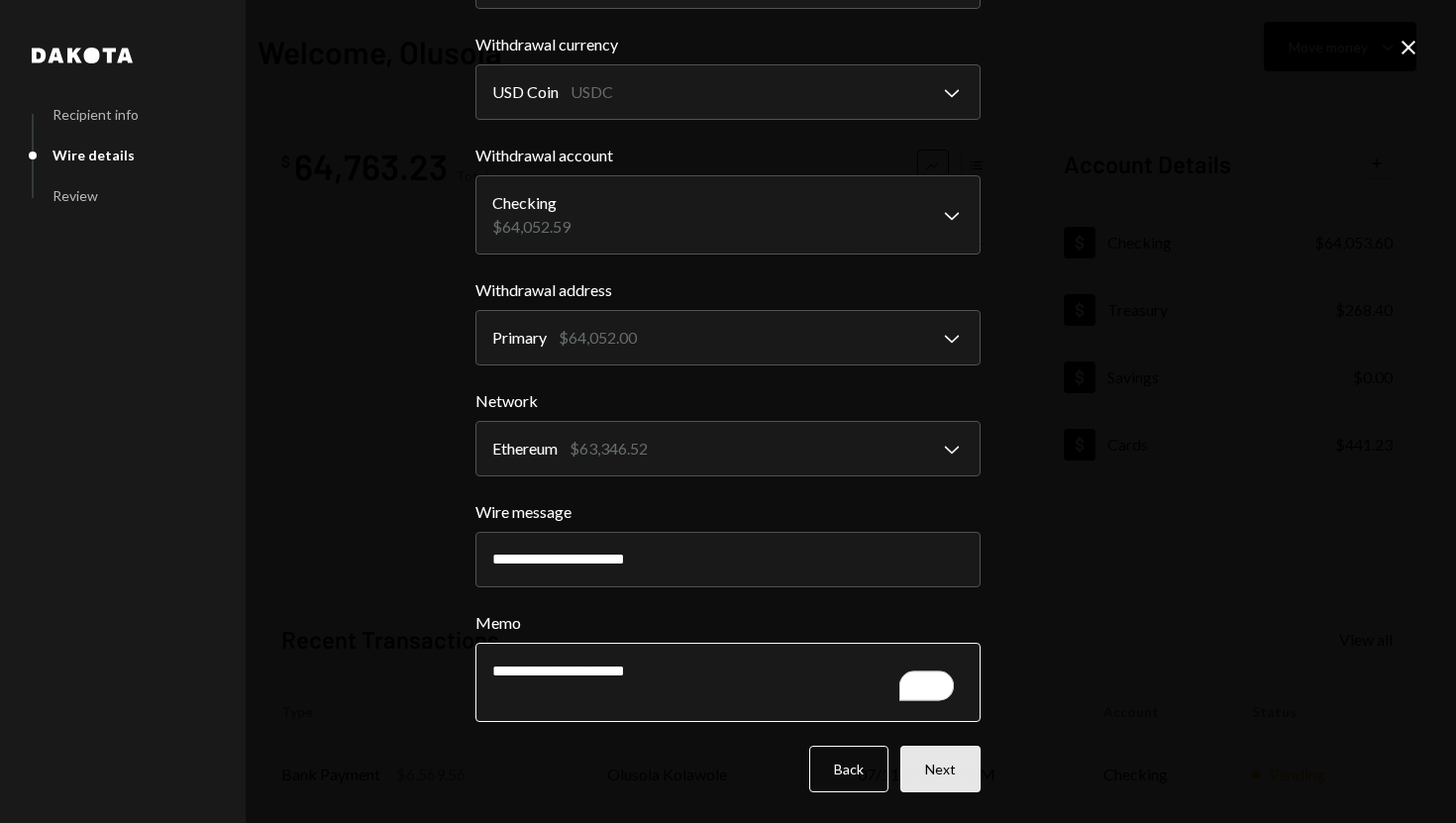 type on "**********" 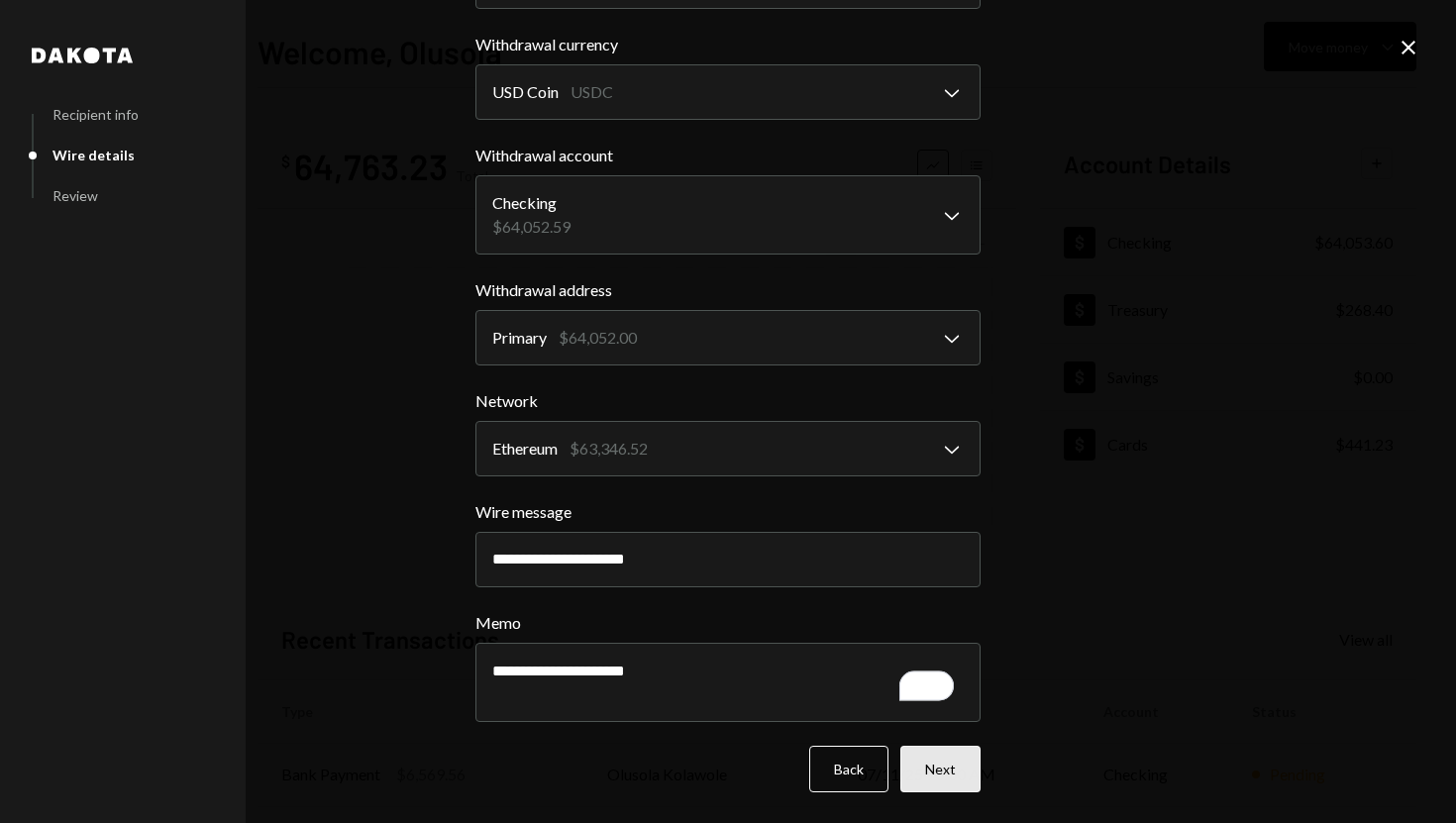 click on "Next" at bounding box center [940, 769] 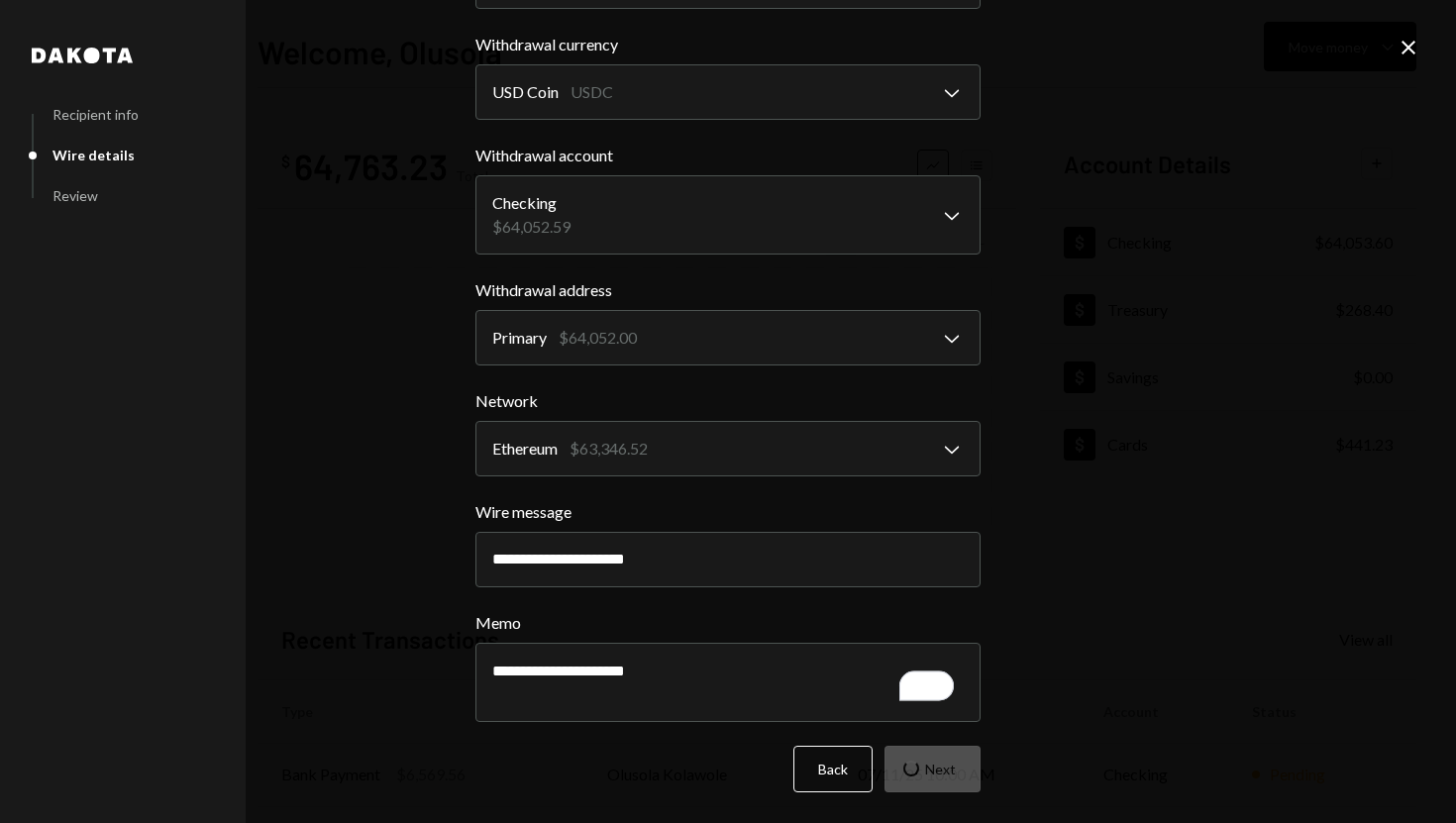 scroll, scrollTop: 0, scrollLeft: 0, axis: both 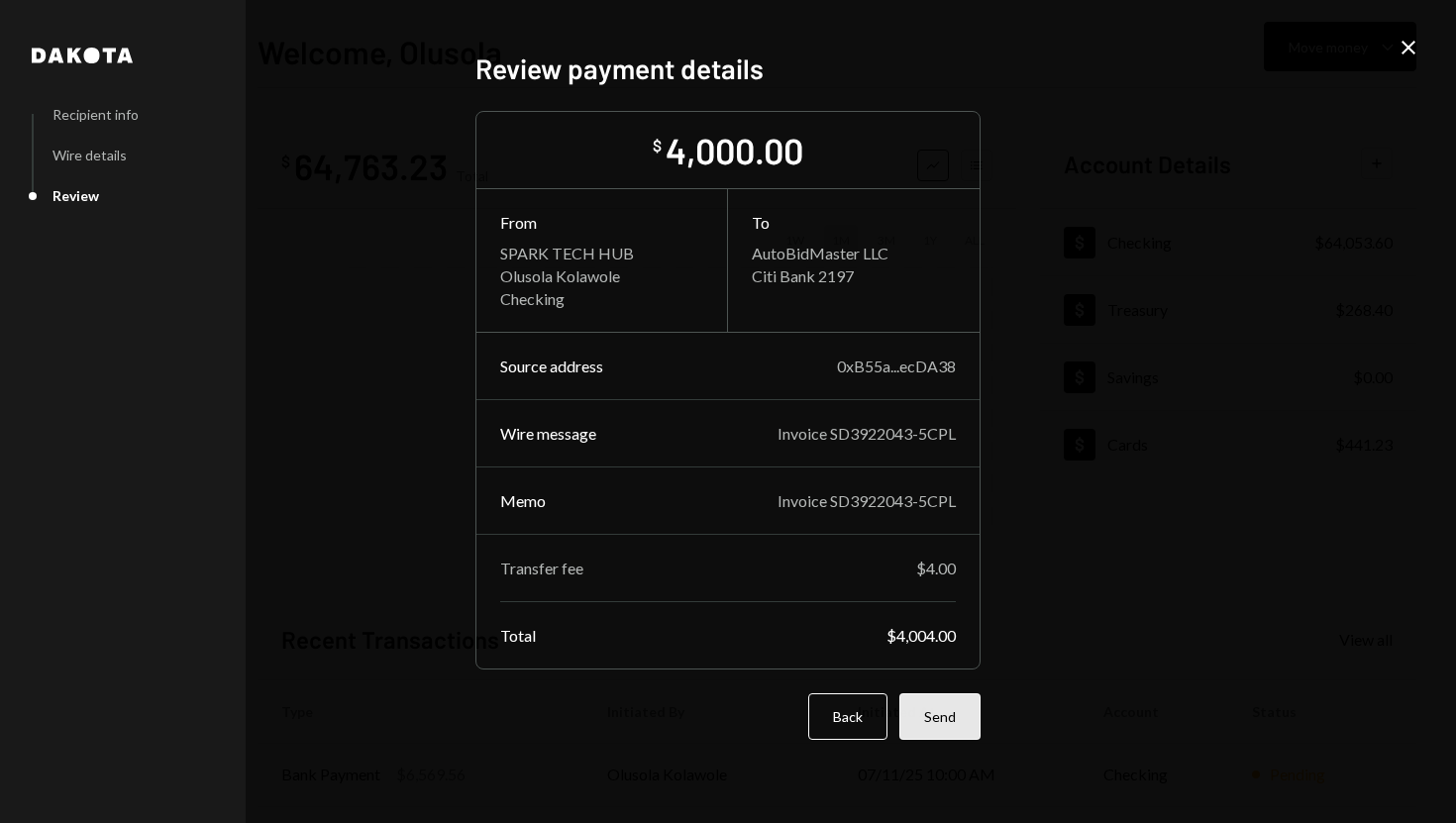 click on "Send" at bounding box center (940, 716) 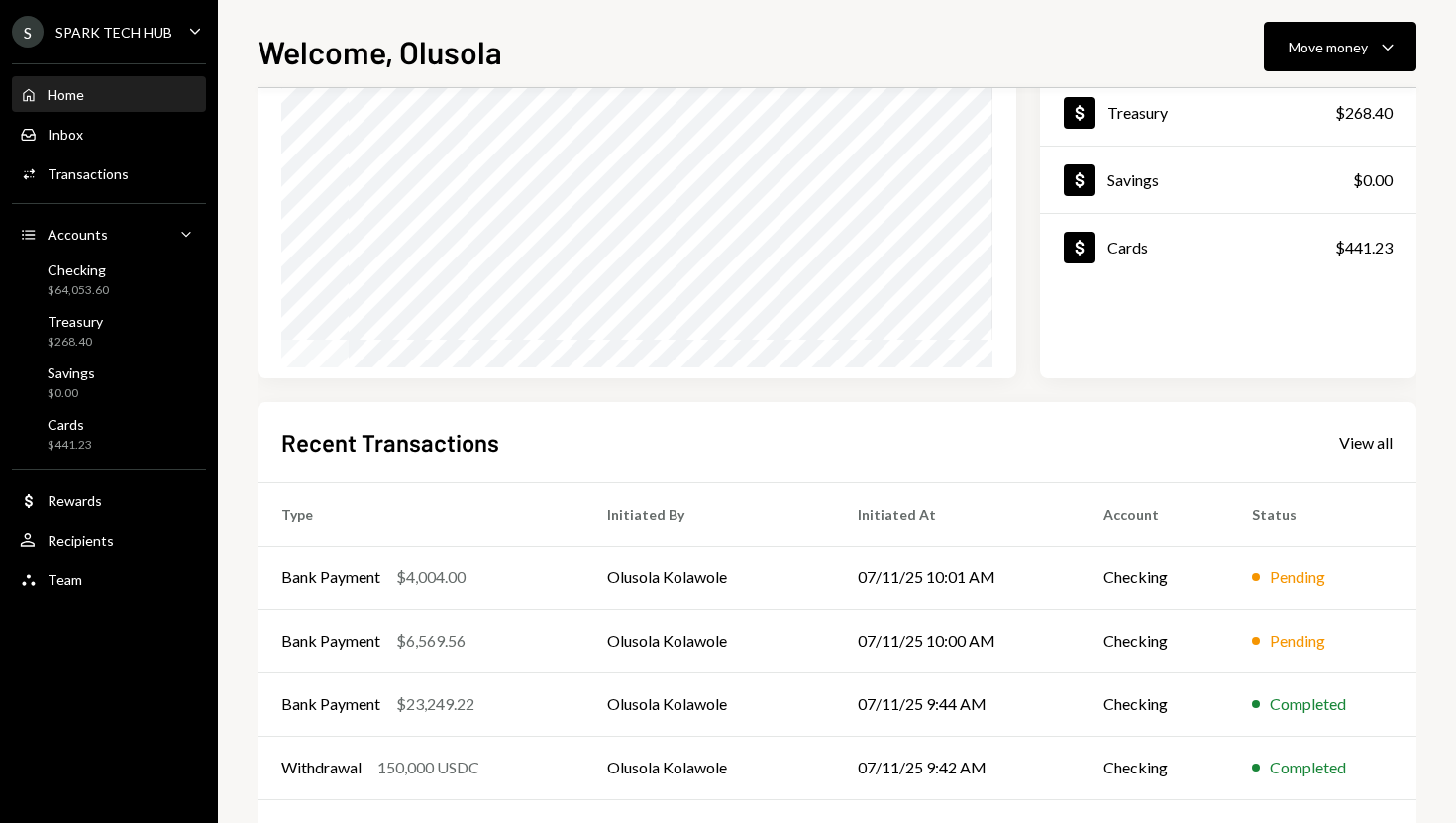 scroll, scrollTop: 276, scrollLeft: 0, axis: vertical 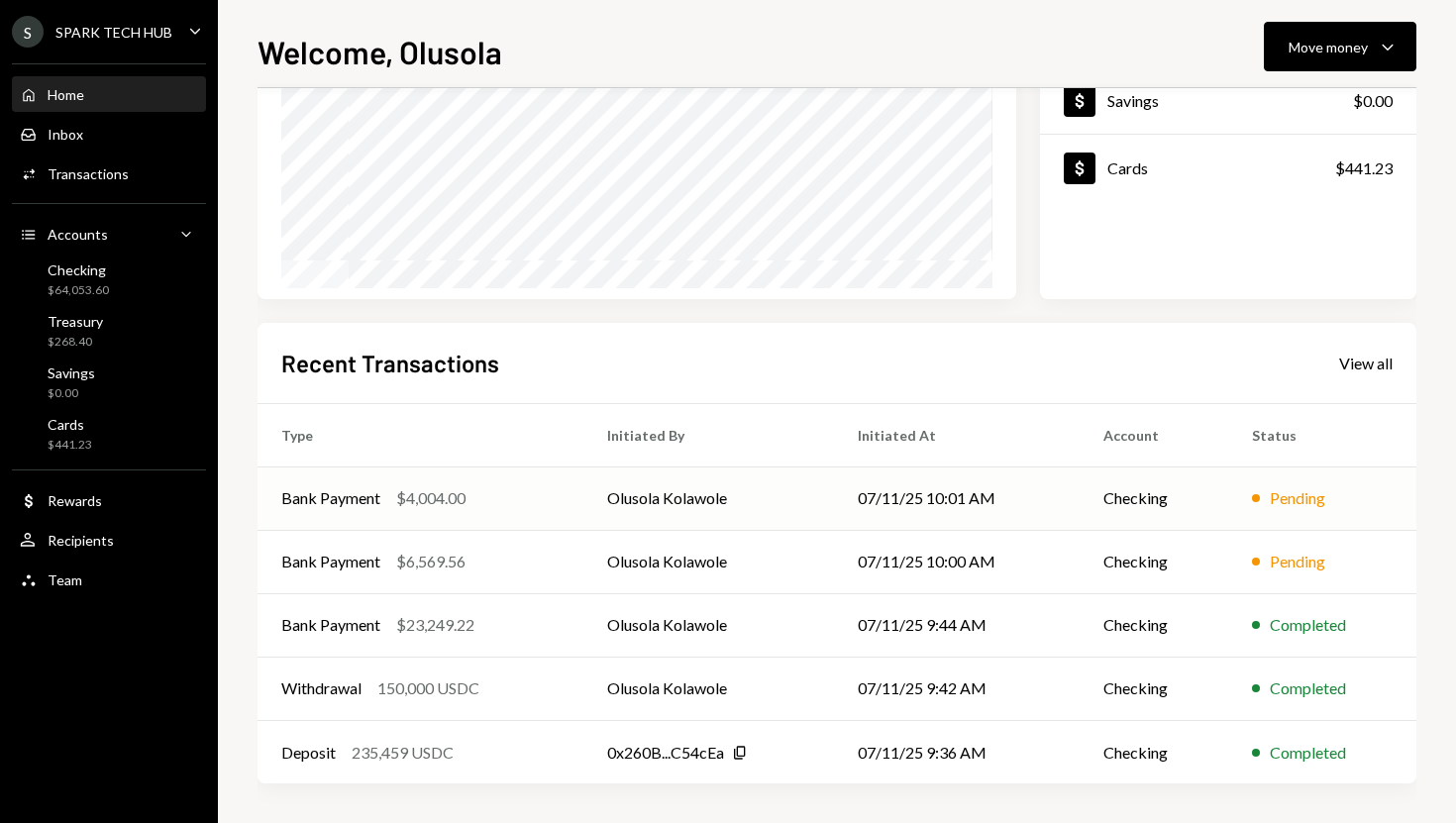 click on "$4,004.00" at bounding box center [431, 498] 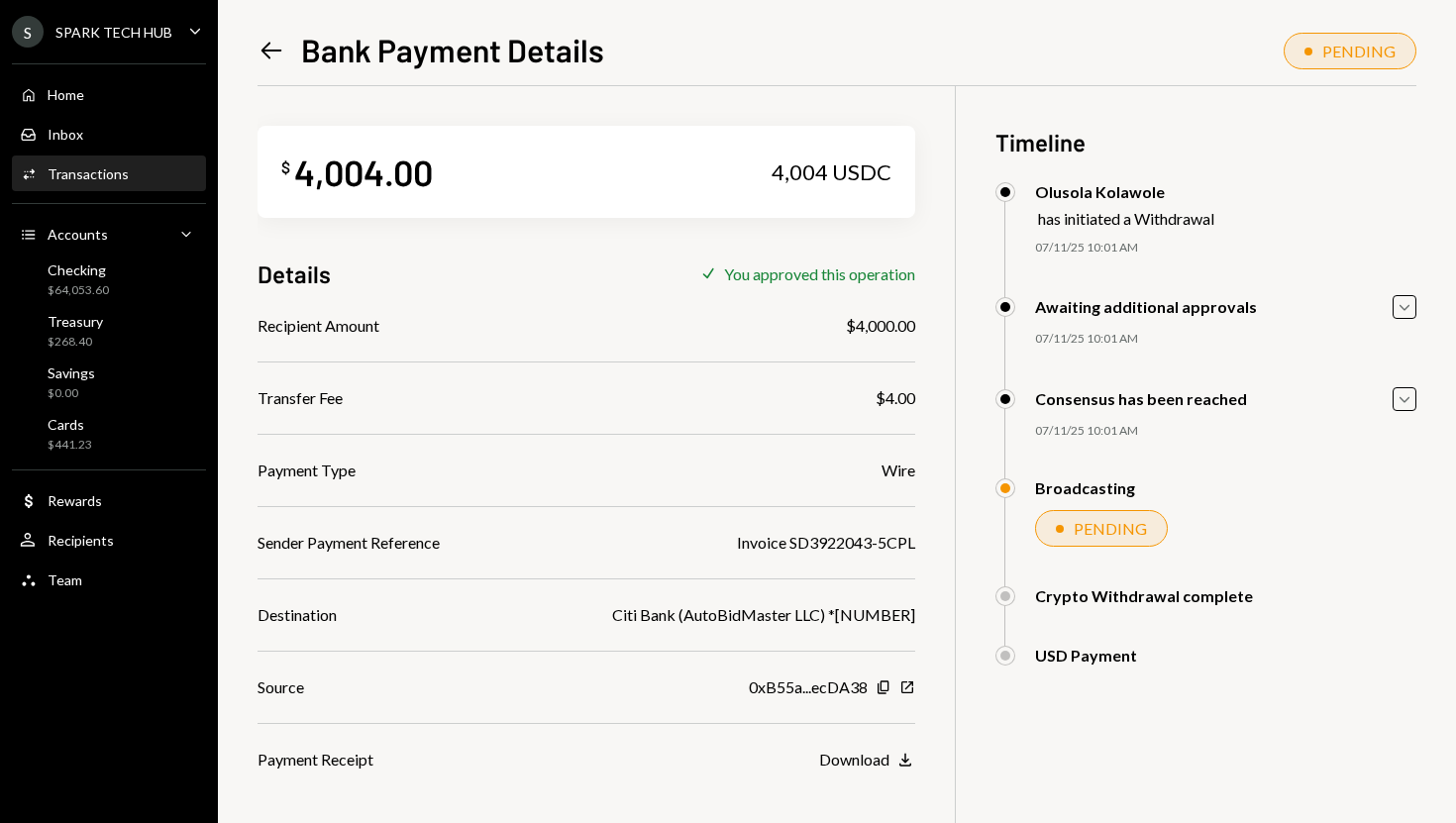 click on "4,004.00" at bounding box center (364, 171) 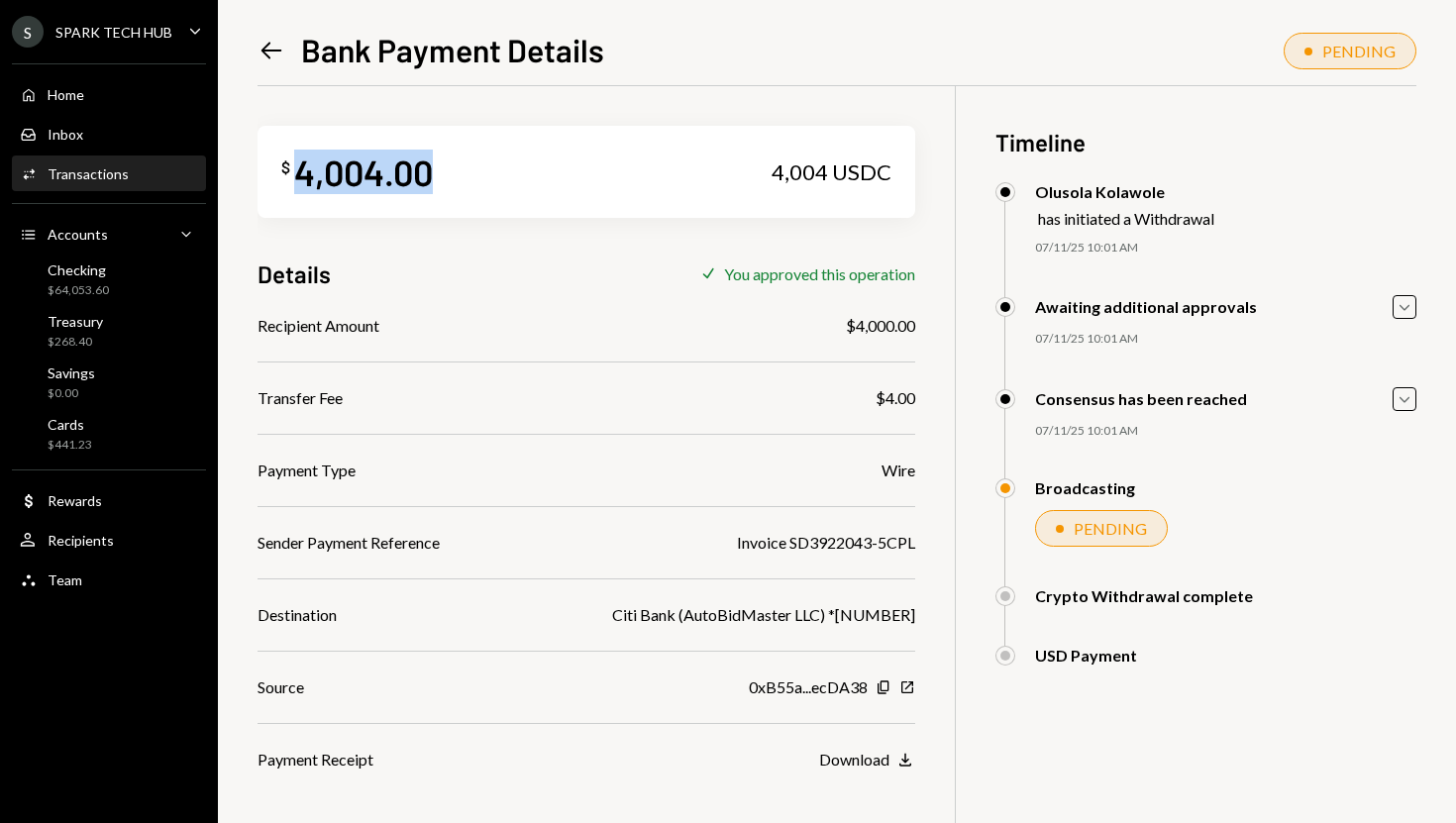 copy on "4,004.00" 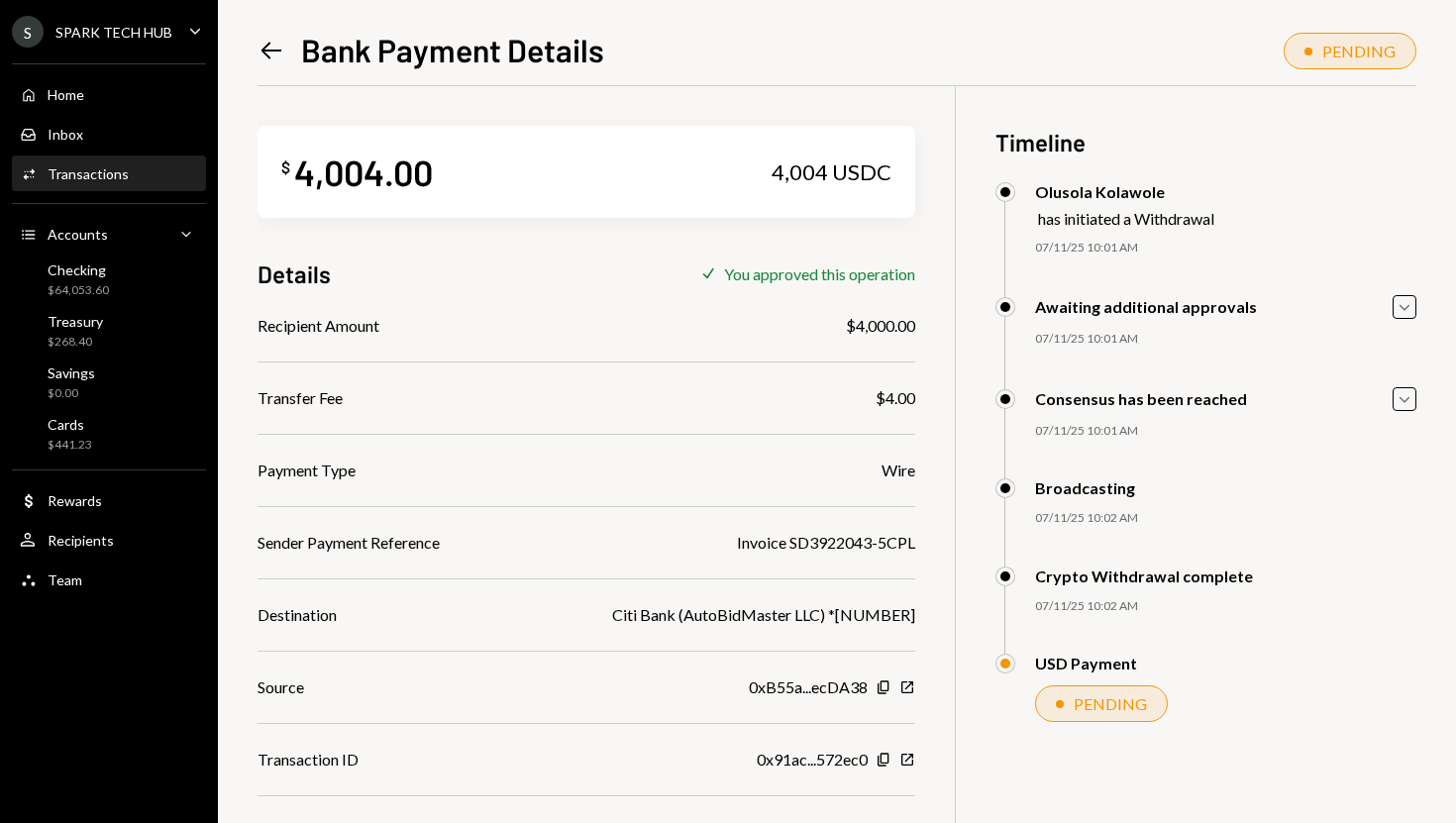 click on "Home Home Inbox Inbox Activities Transactions Accounts Accounts Caret Down Checking $64,053.60 Treasury $268.40 Savings $0.00 Cards $441.23 Dollar Rewards User Recipients Team Team" at bounding box center (109, 326) 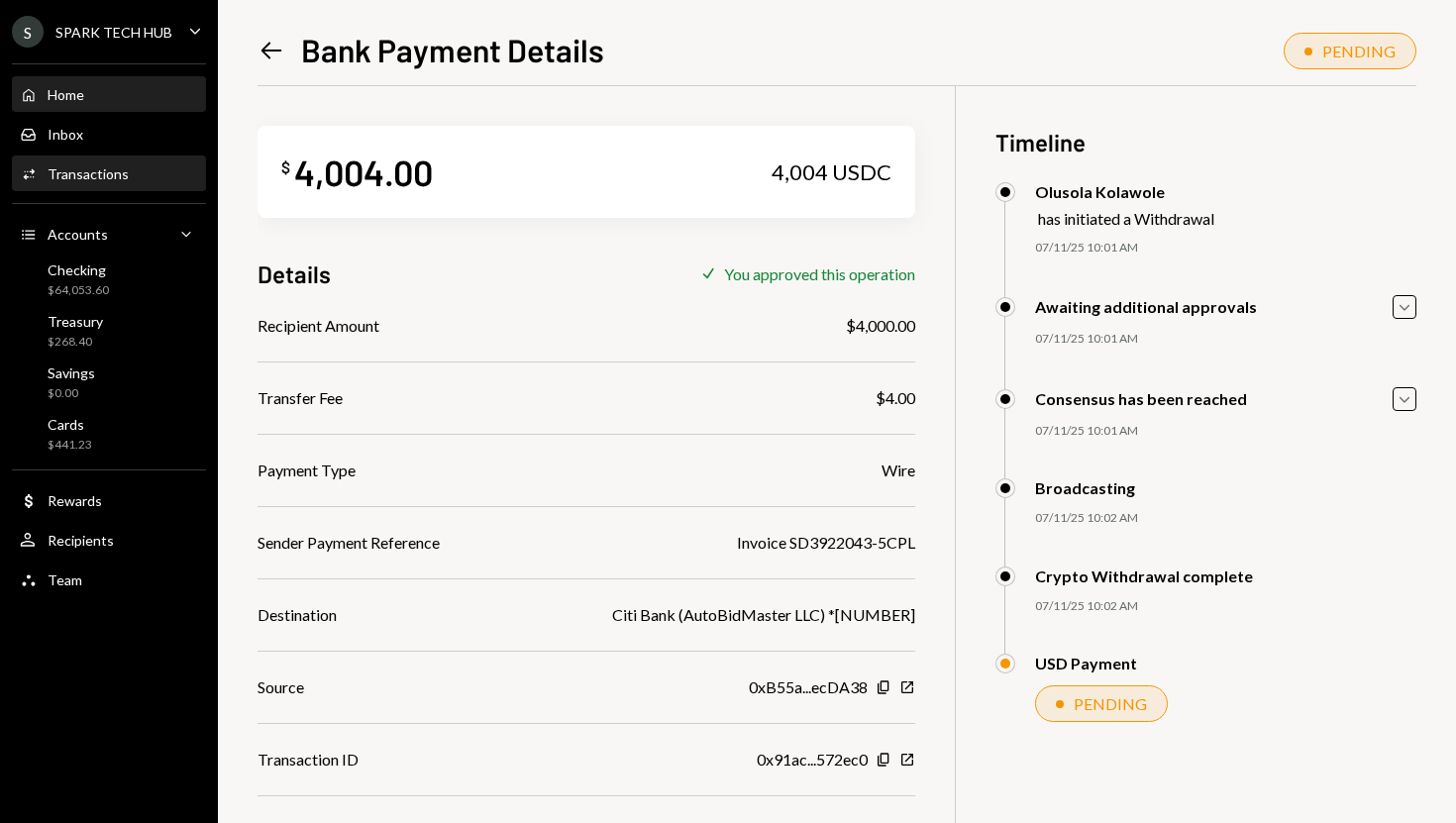 click on "Home Home" at bounding box center (109, 95) 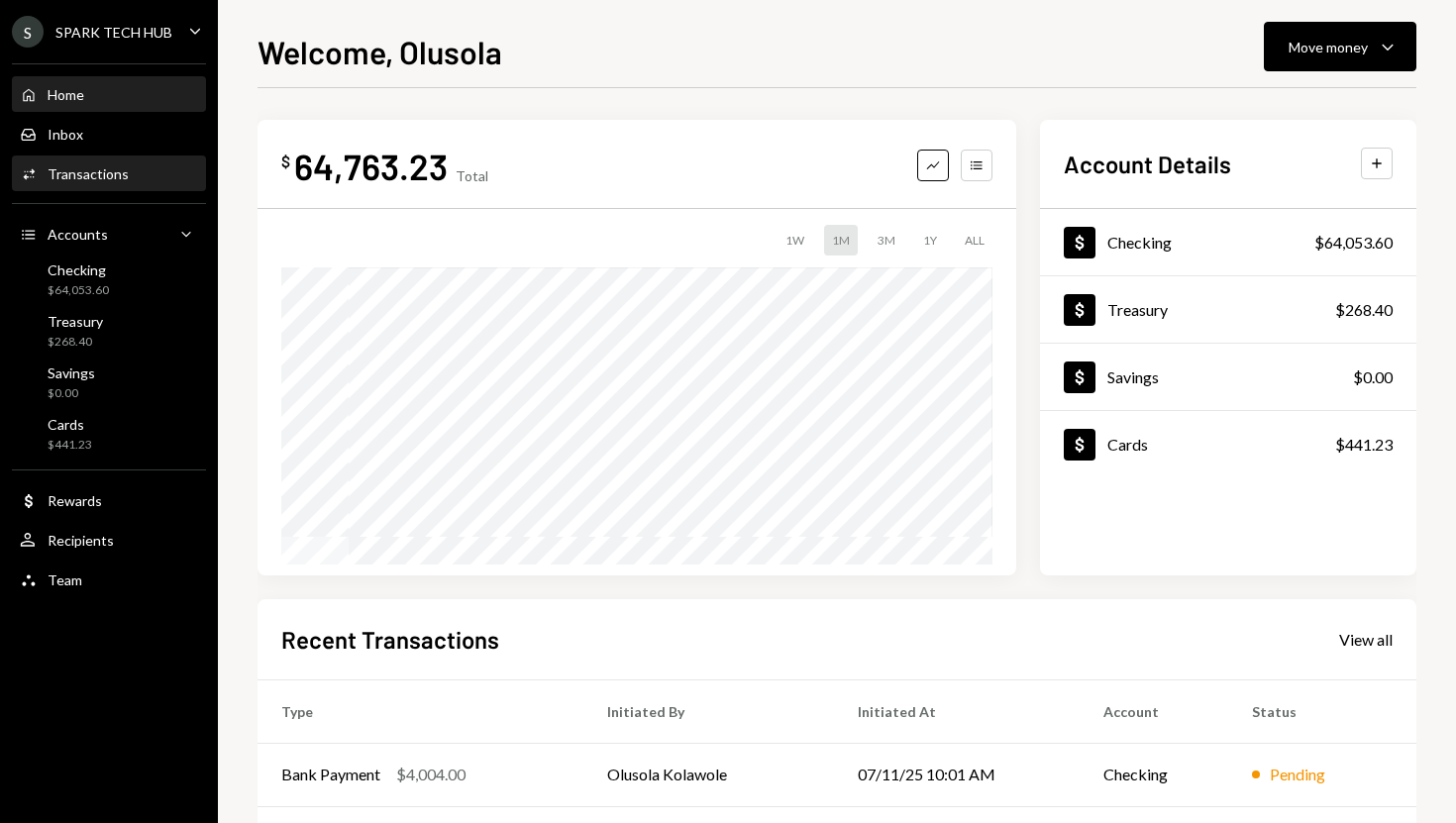 click on "Activities Transactions" at bounding box center (109, 174) 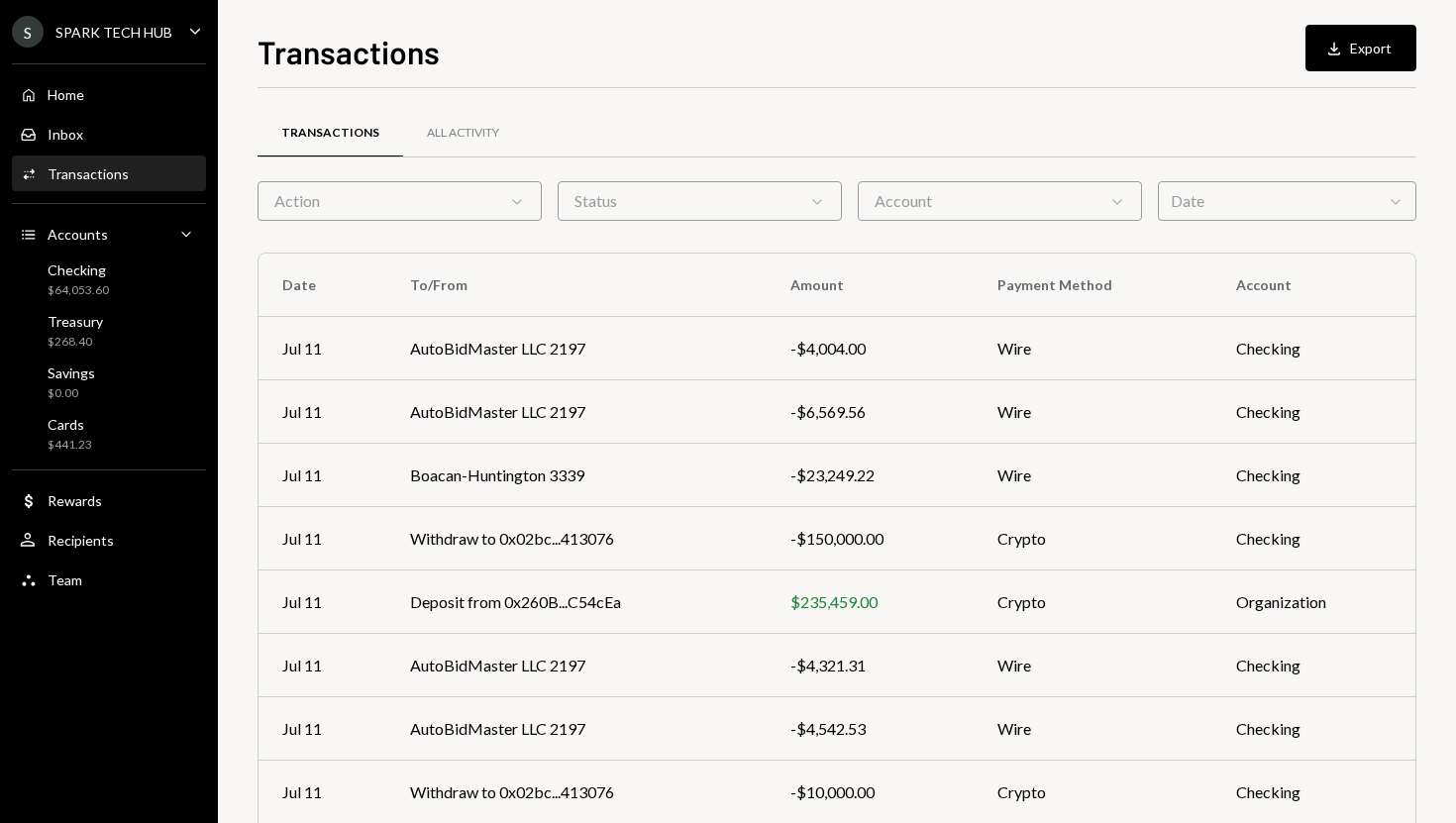 click on "Transactions Download Export Transactions All Activity Action Chevron Down Status Chevron Down Account Chevron Down Date Chevron Down Date To/From Amount Payment Method Account Jul 11 AutoBidMaster LLC [NUMBER] $[AMOUNT] Wire Checking Jul 11 AutoBidMaster LLC [NUMBER] $[AMOUNT] Wire Checking Jul 11 Boacan-Huntington [NUMBER] $[AMOUNT] Wire Checking Jul 11 Withdraw to 0x02bc...413076 $[AMOUNT] Crypto Checking Jul 11 Deposit from 0x260B...C54cEa $[AMOUNT] Crypto Organization Jul 11 AutoBidMaster LLC [NUMBER] $[AMOUNT] Wire Checking Jul 11 AutoBidMaster LLC [NUMBER] $[AMOUNT] Wire Checking Jul 11 Withdraw to 0x02bc...413076 $[AMOUNT] Crypto Checking Jul 11 Withdraw to 0x02bc...413076 $[AMOUNT] Crypto Checking Jul 10 Company Utilities $[AMOUNT] Card Cards Page 1 of 41 Double Arrow Left Chevron Left Chevron Right Double Arrow Right" at bounding box center (837, 411) 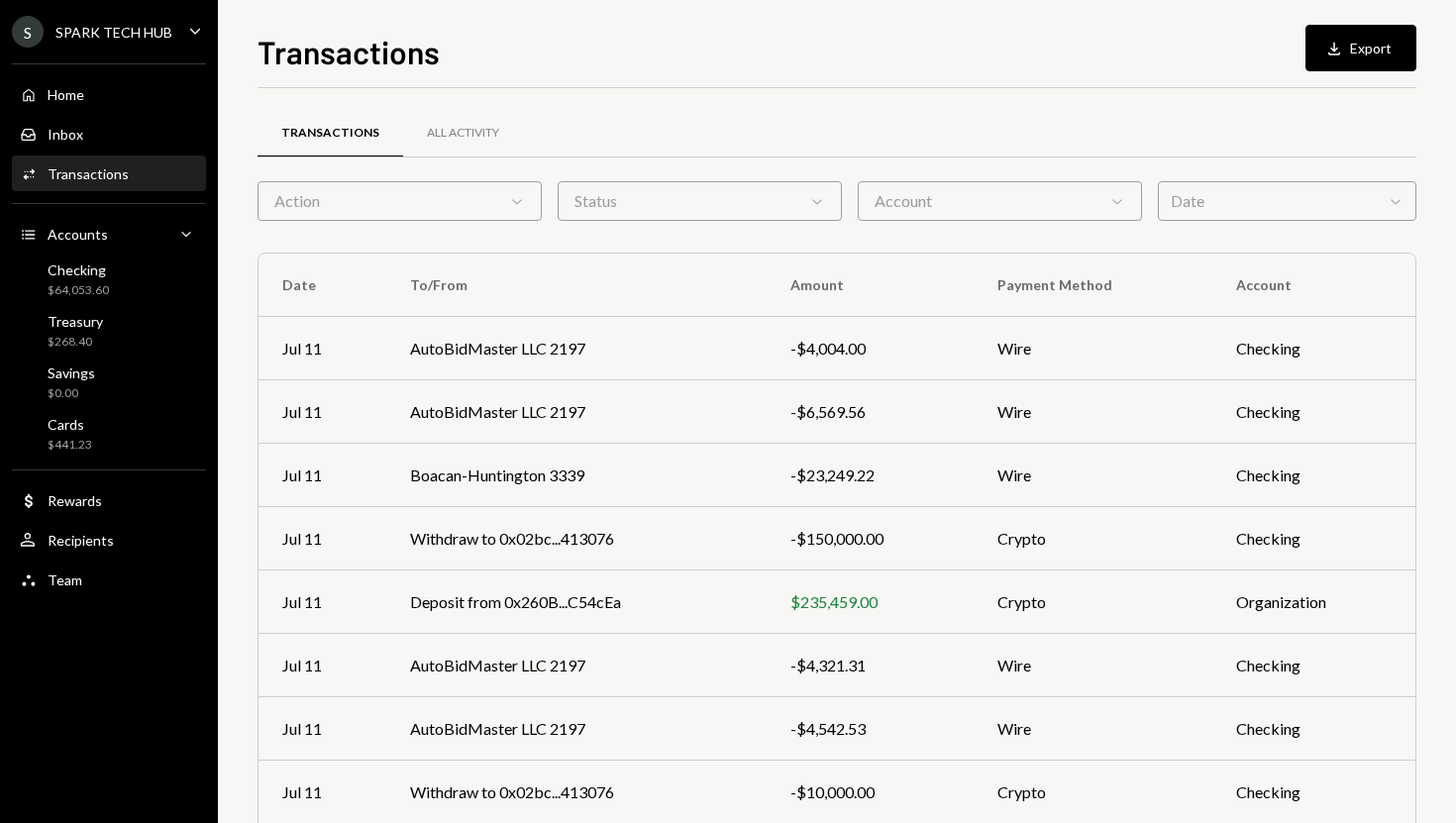 scroll, scrollTop: 0, scrollLeft: 0, axis: both 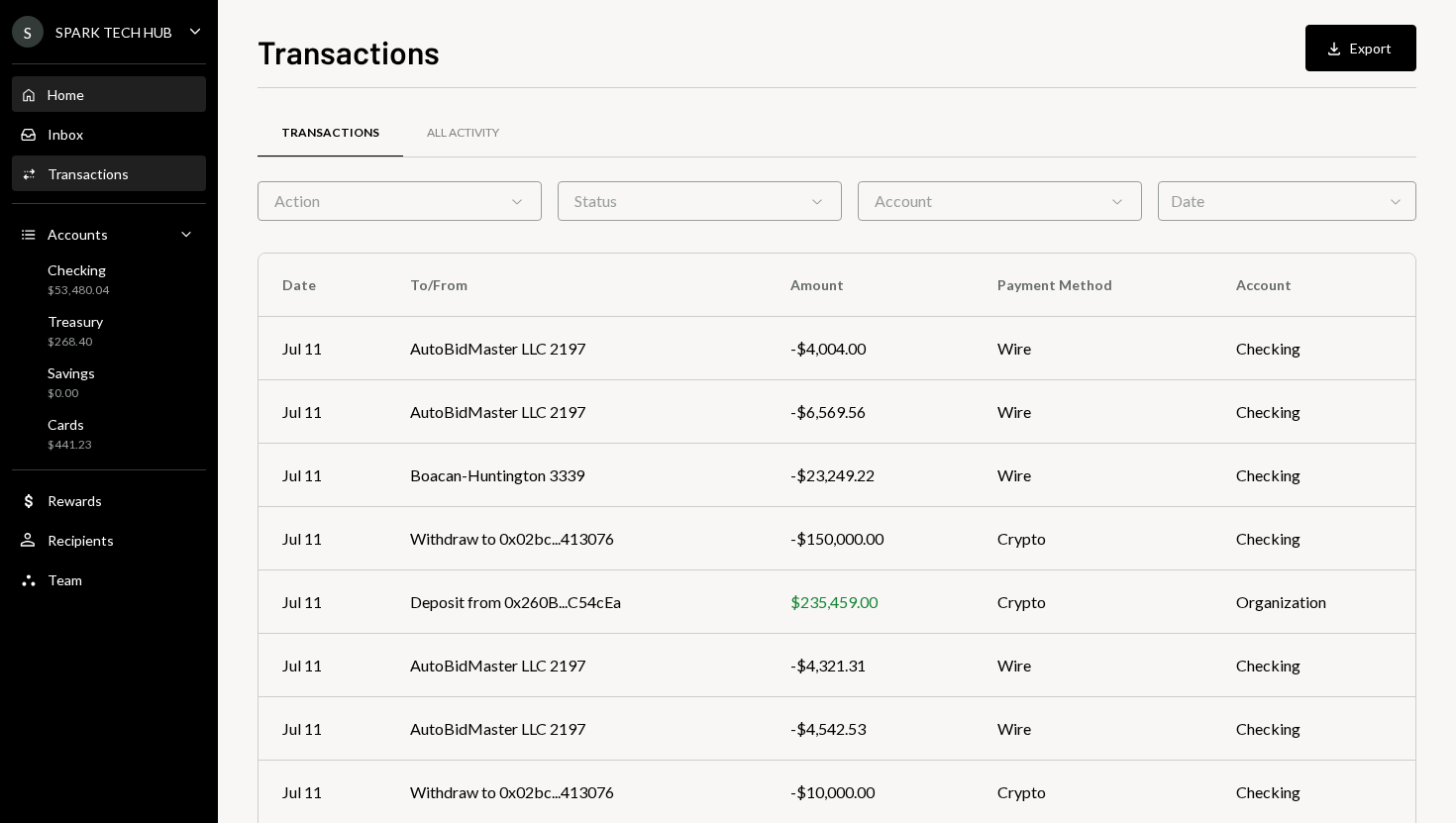 click on "Home Home" at bounding box center [109, 95] 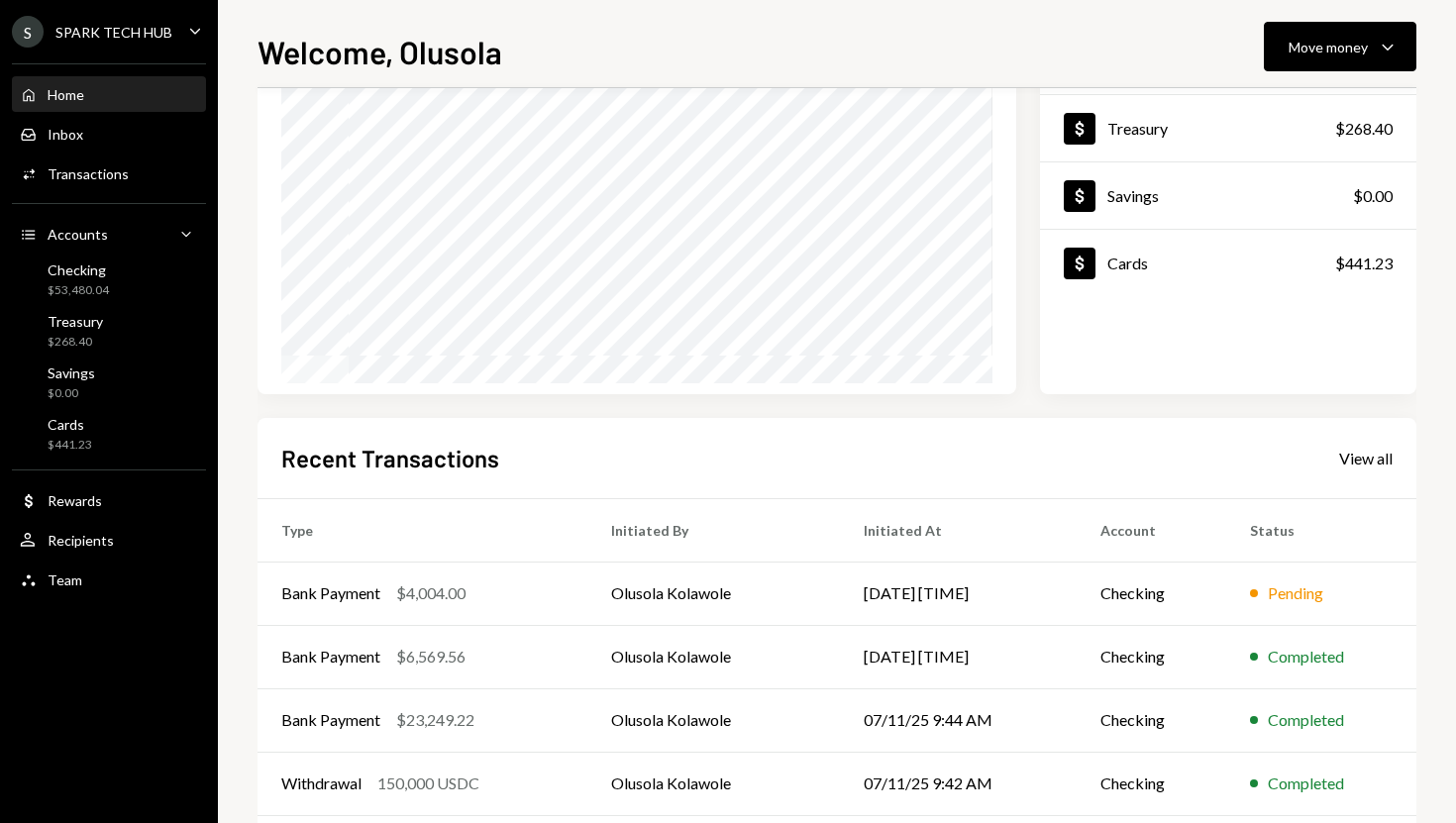 scroll, scrollTop: 0, scrollLeft: 0, axis: both 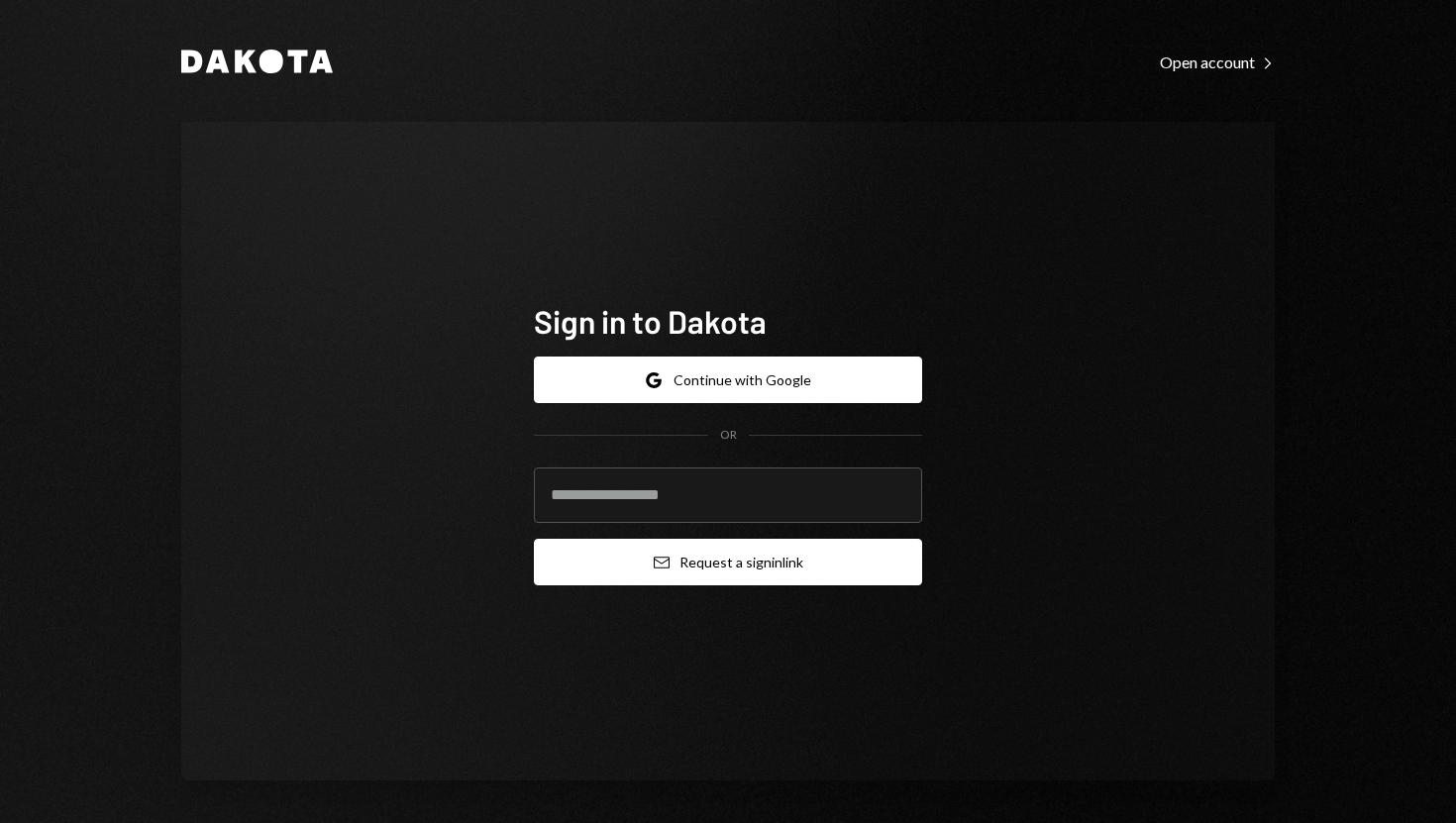 type on "**********" 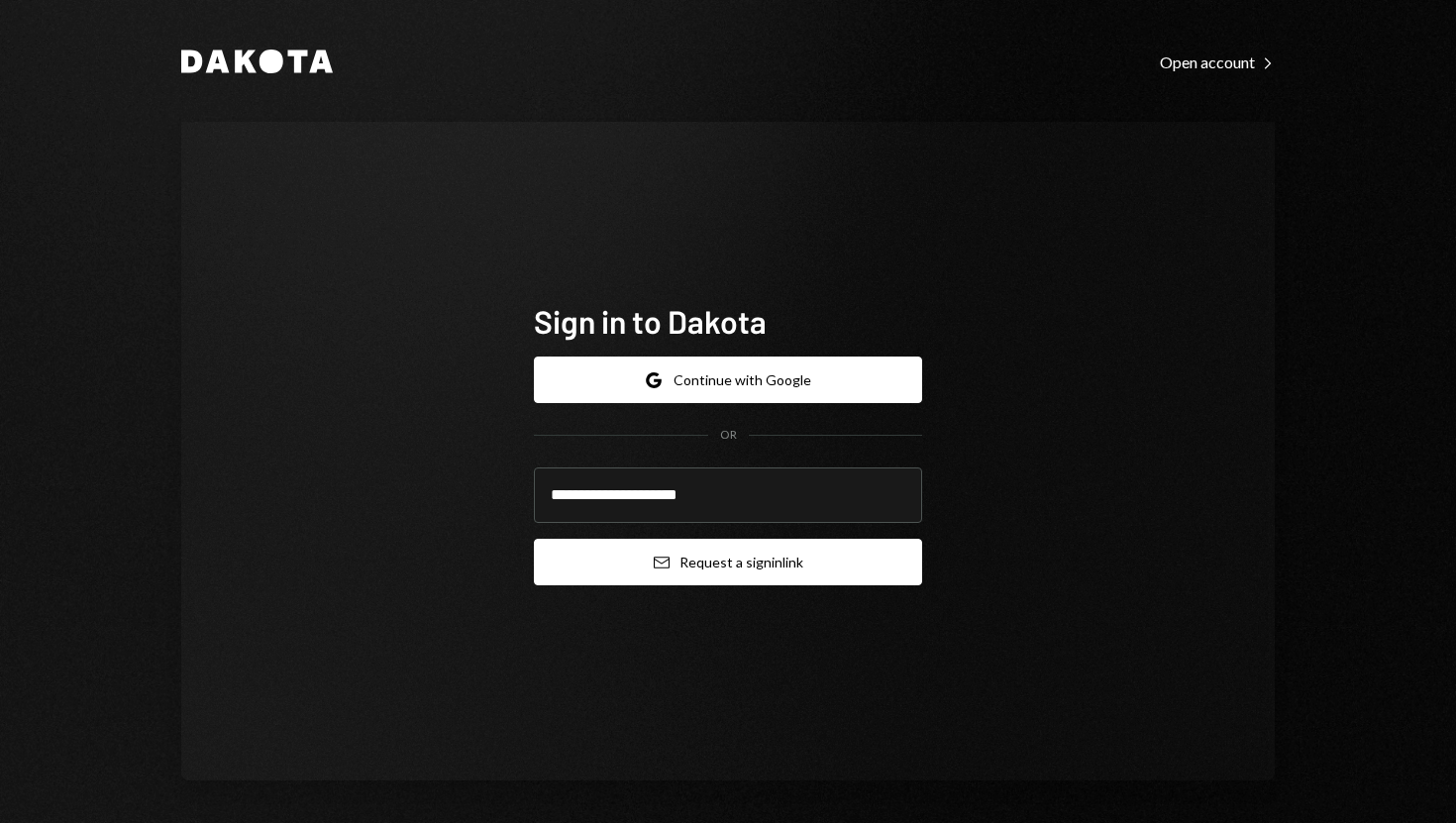 click on "Email" 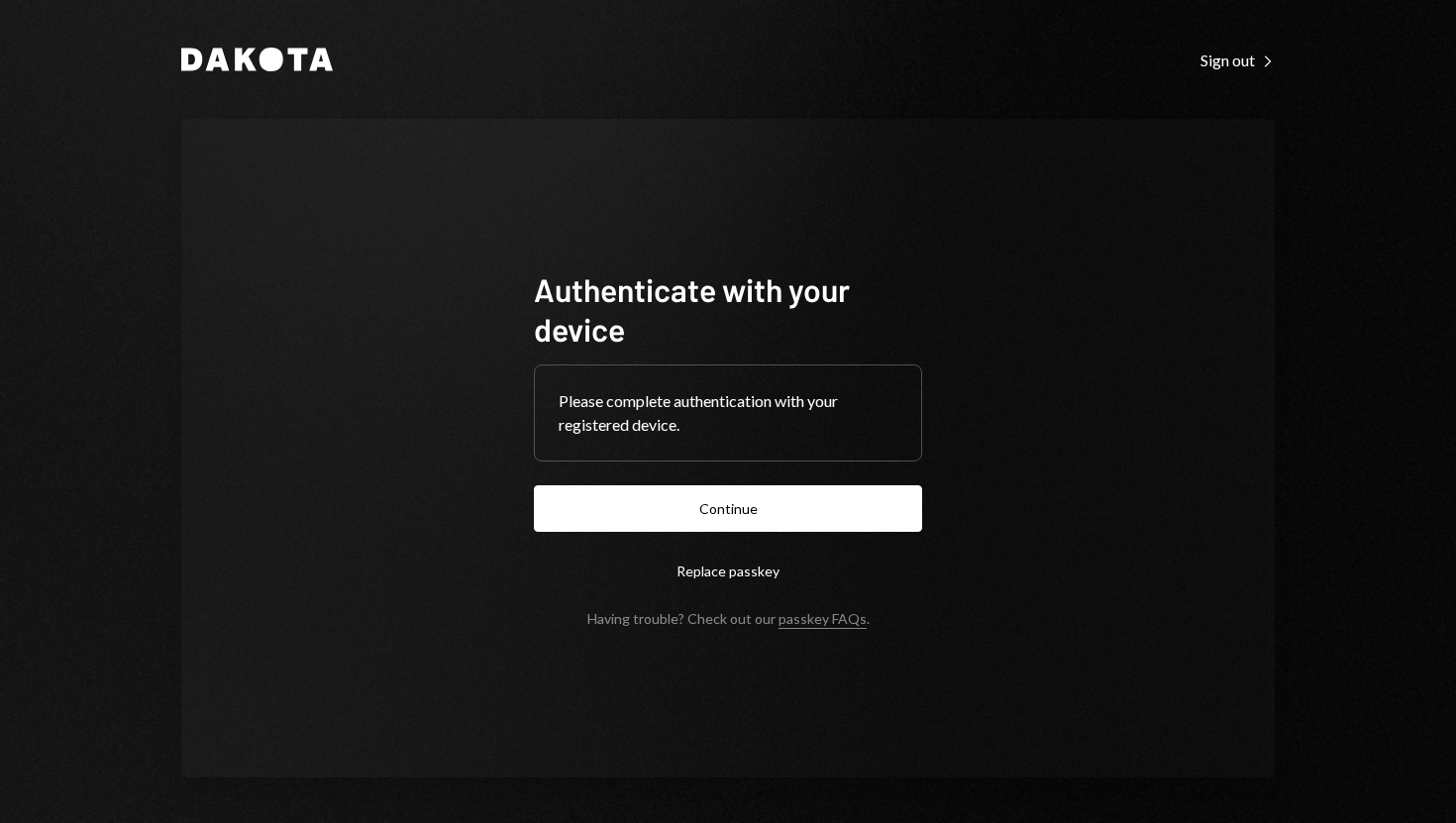 scroll, scrollTop: 0, scrollLeft: 0, axis: both 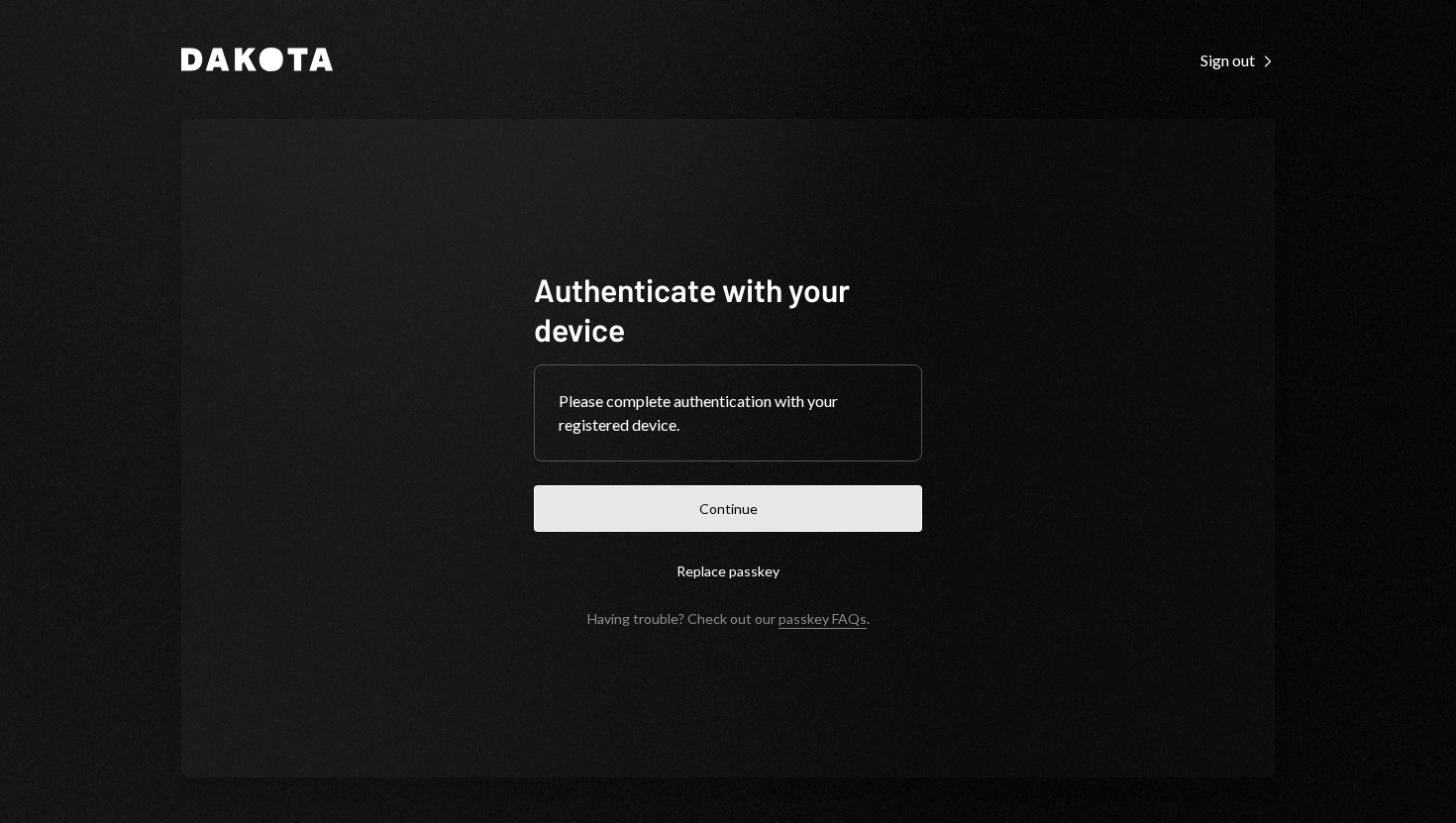 click on "Continue" at bounding box center [728, 508] 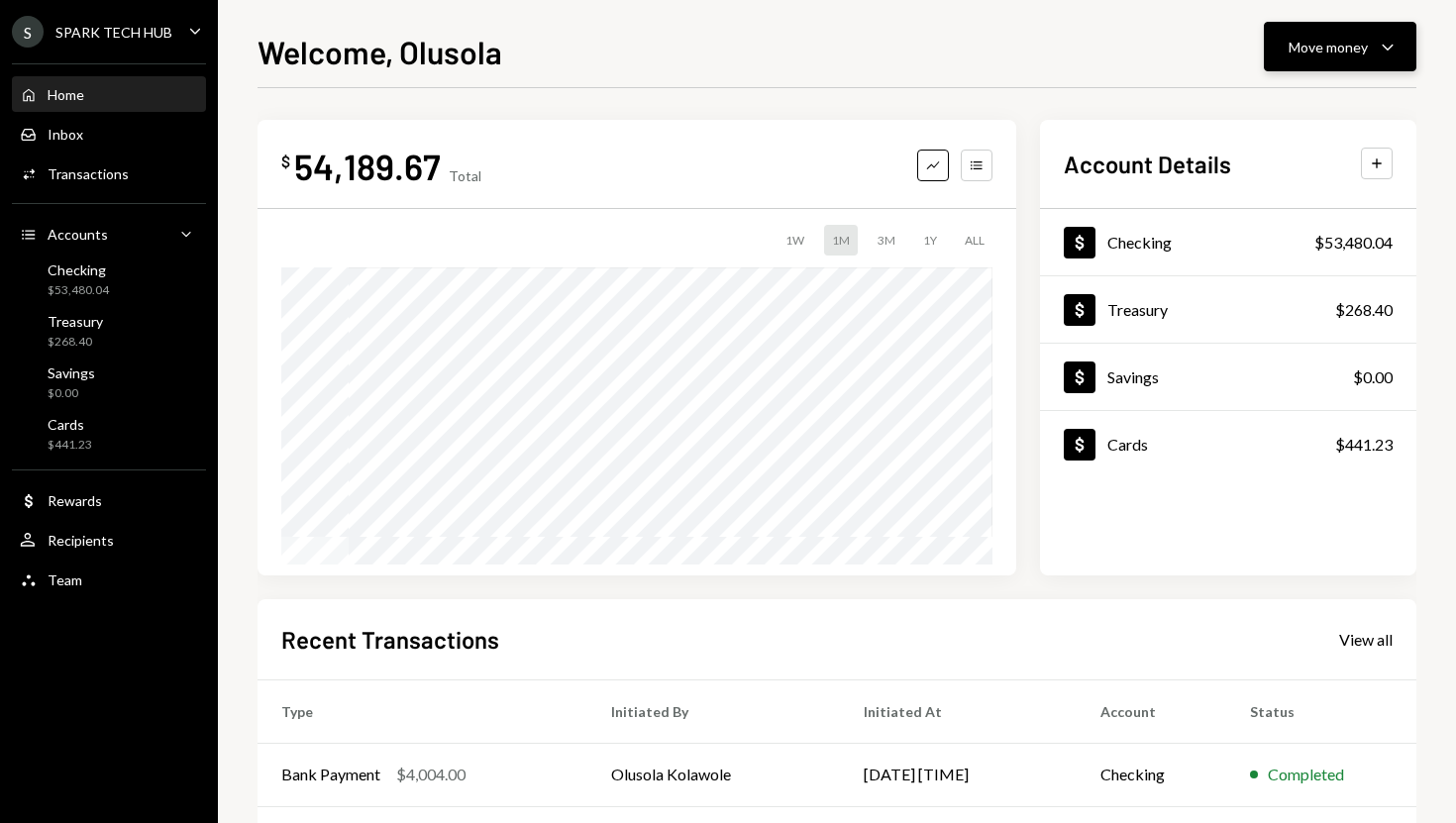 click on "Move money" at bounding box center (1328, 47) 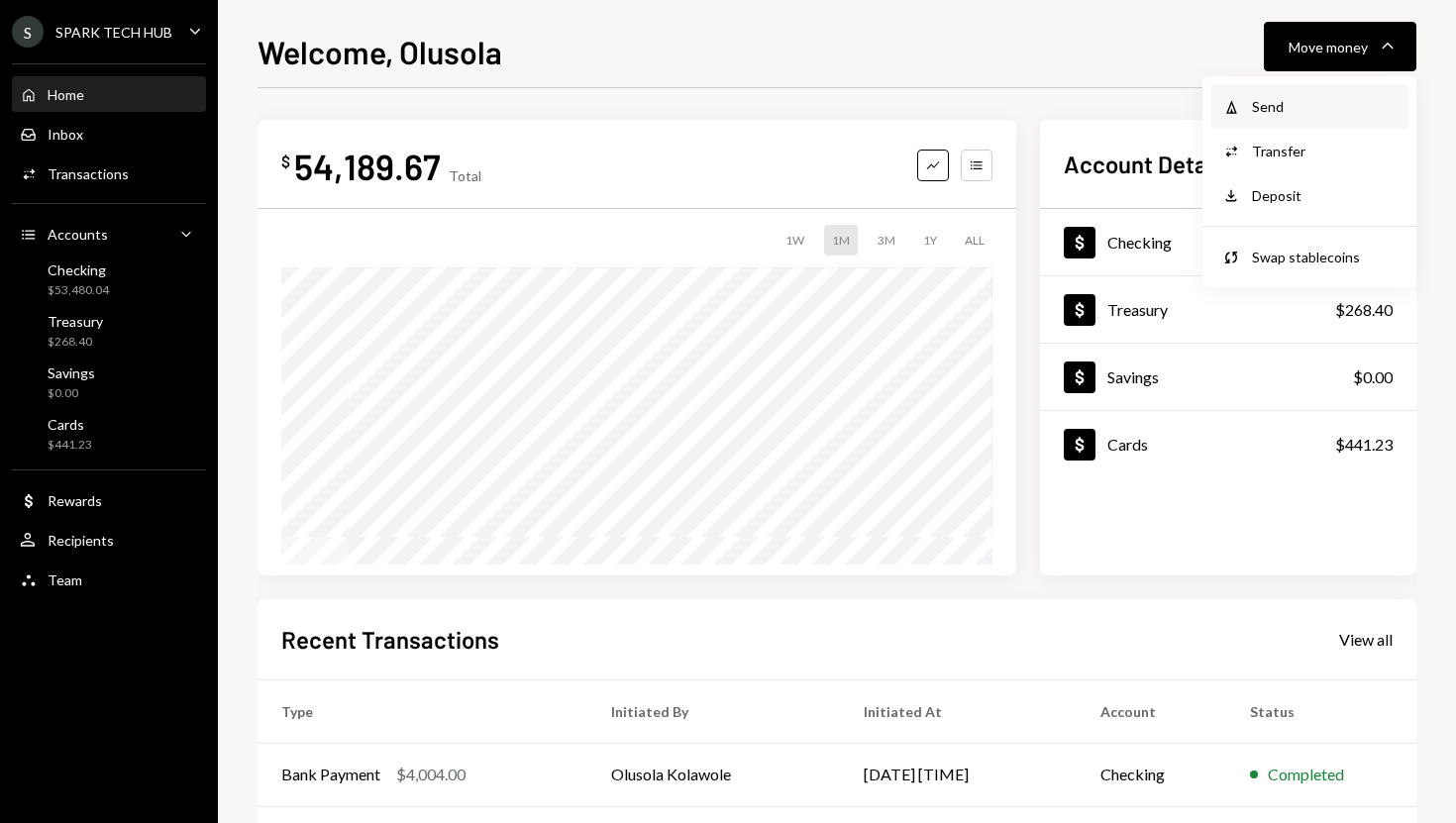 click on "Send" at bounding box center [1324, 106] 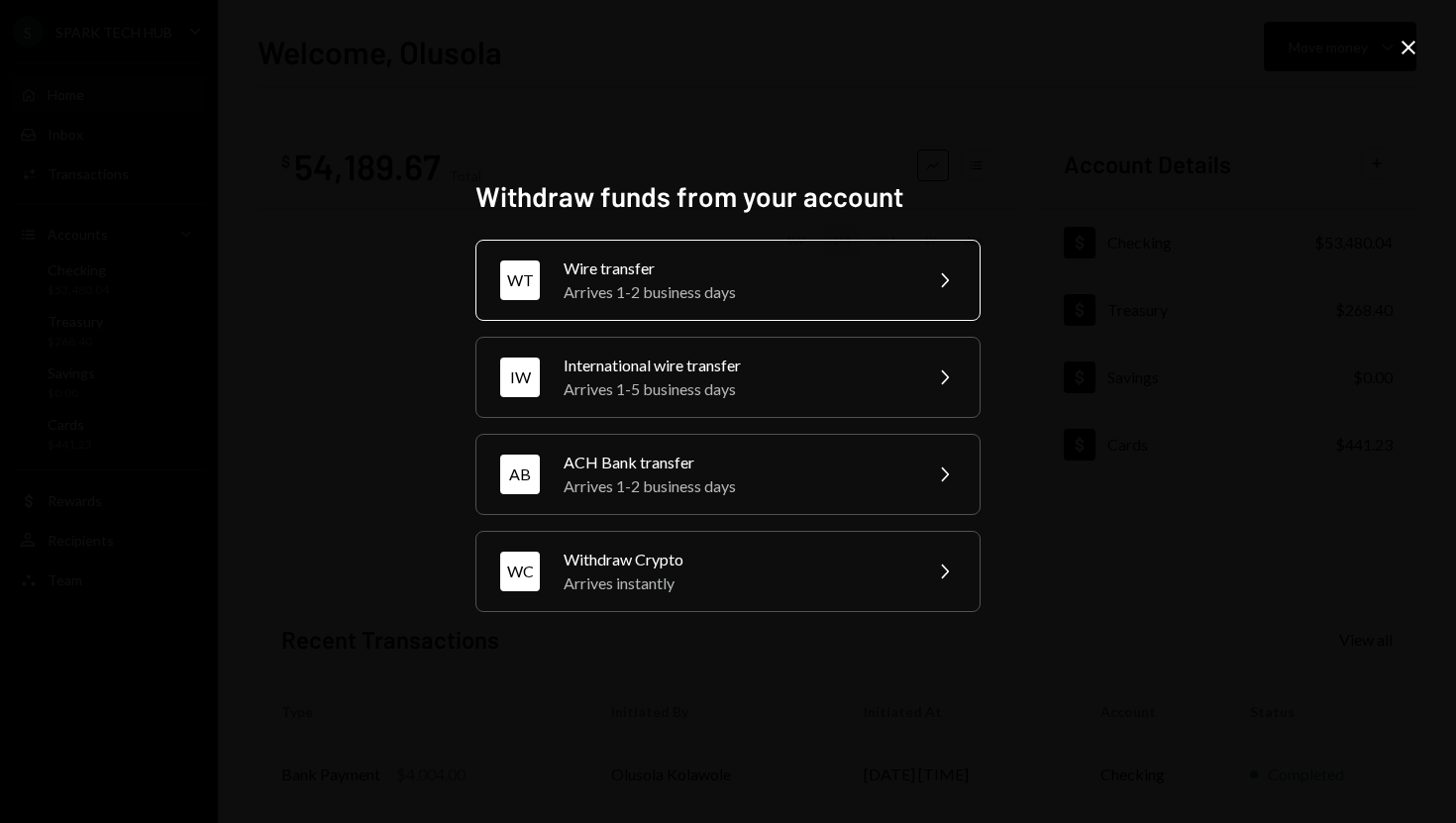 click on "Wire transfer" at bounding box center (736, 268) 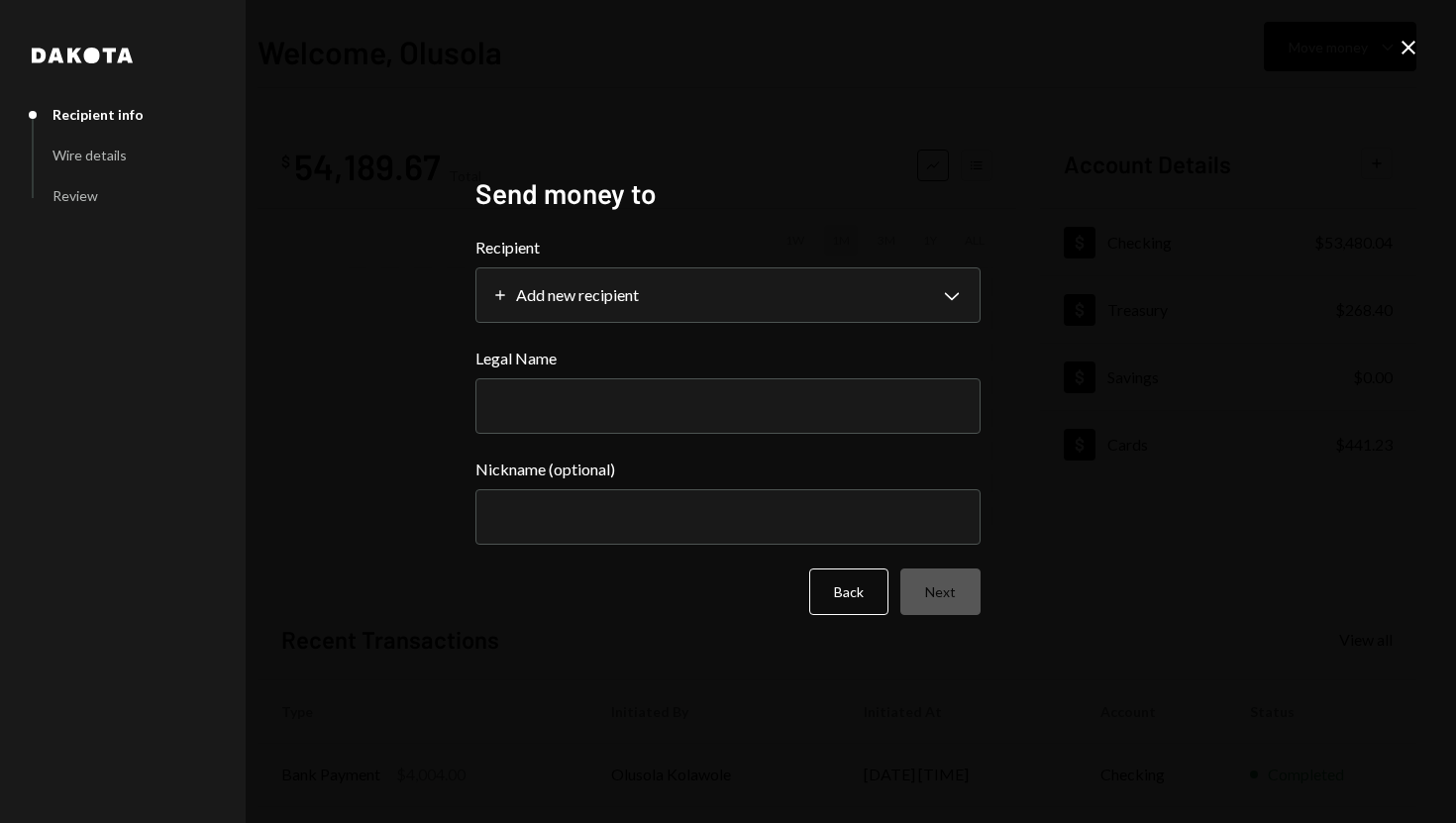 select 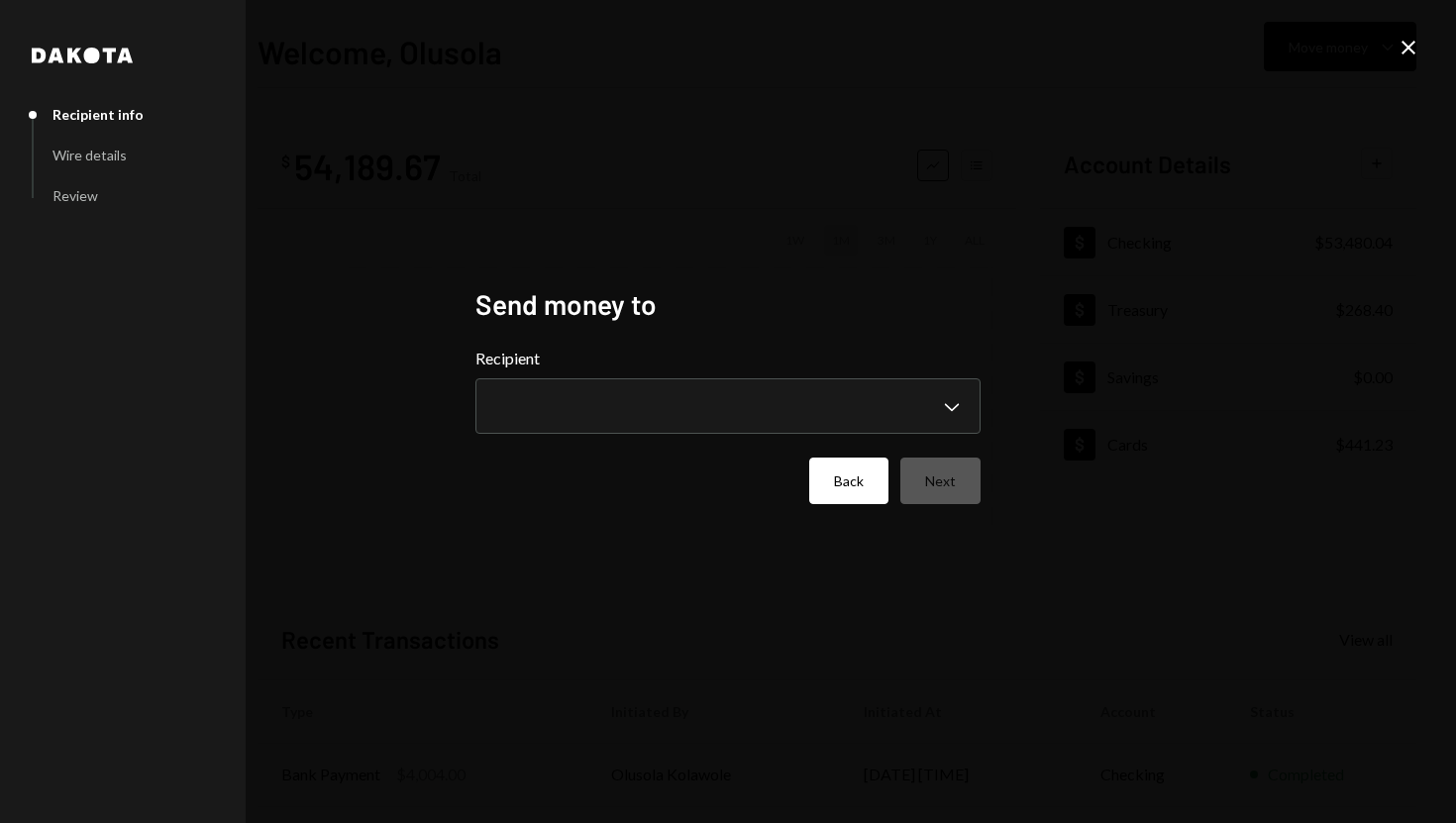 click on "Back" at bounding box center [849, 480] 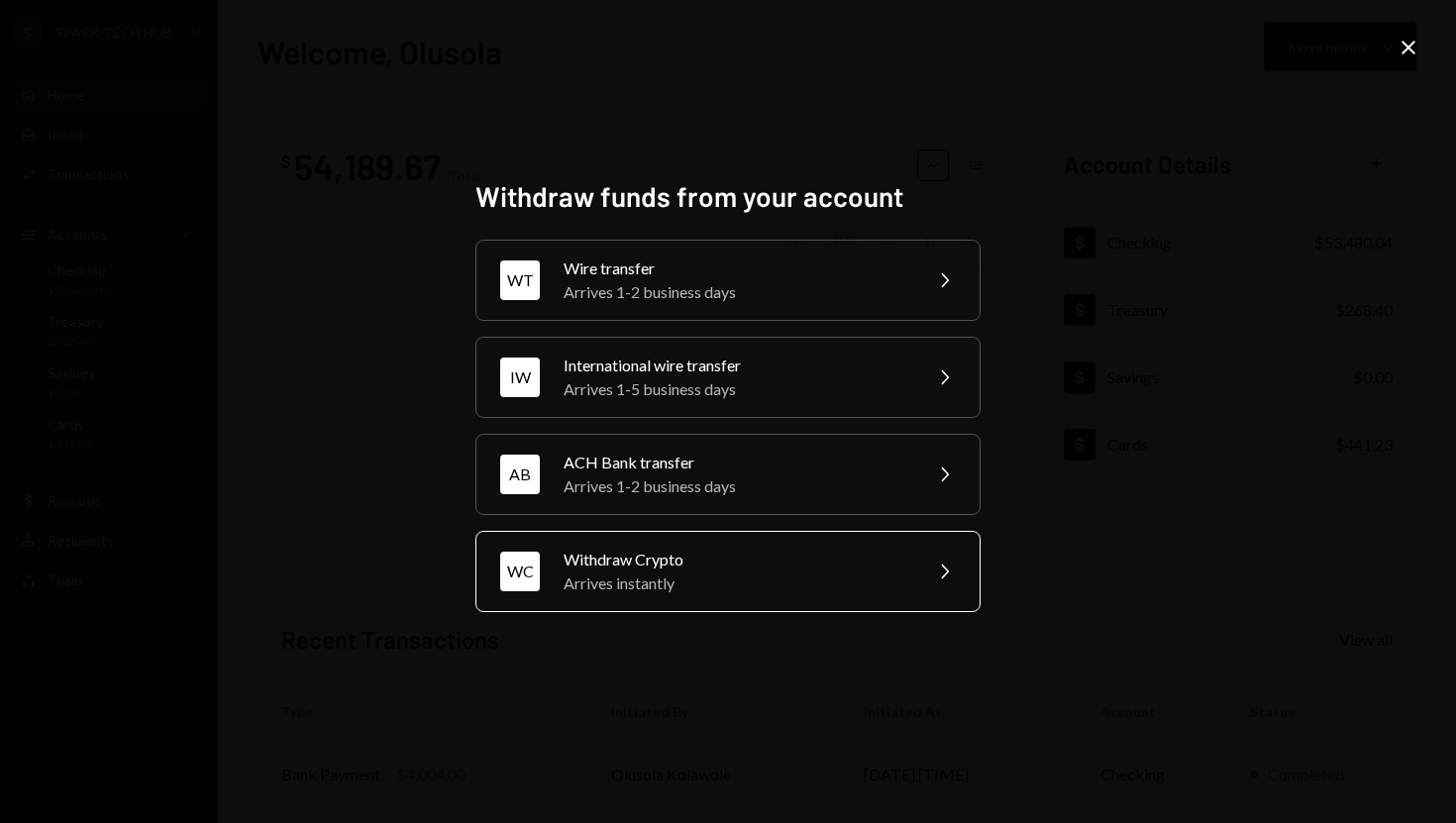click on "WC Withdraw Crypto Arrives instantly Chevron Right" at bounding box center (728, 571) 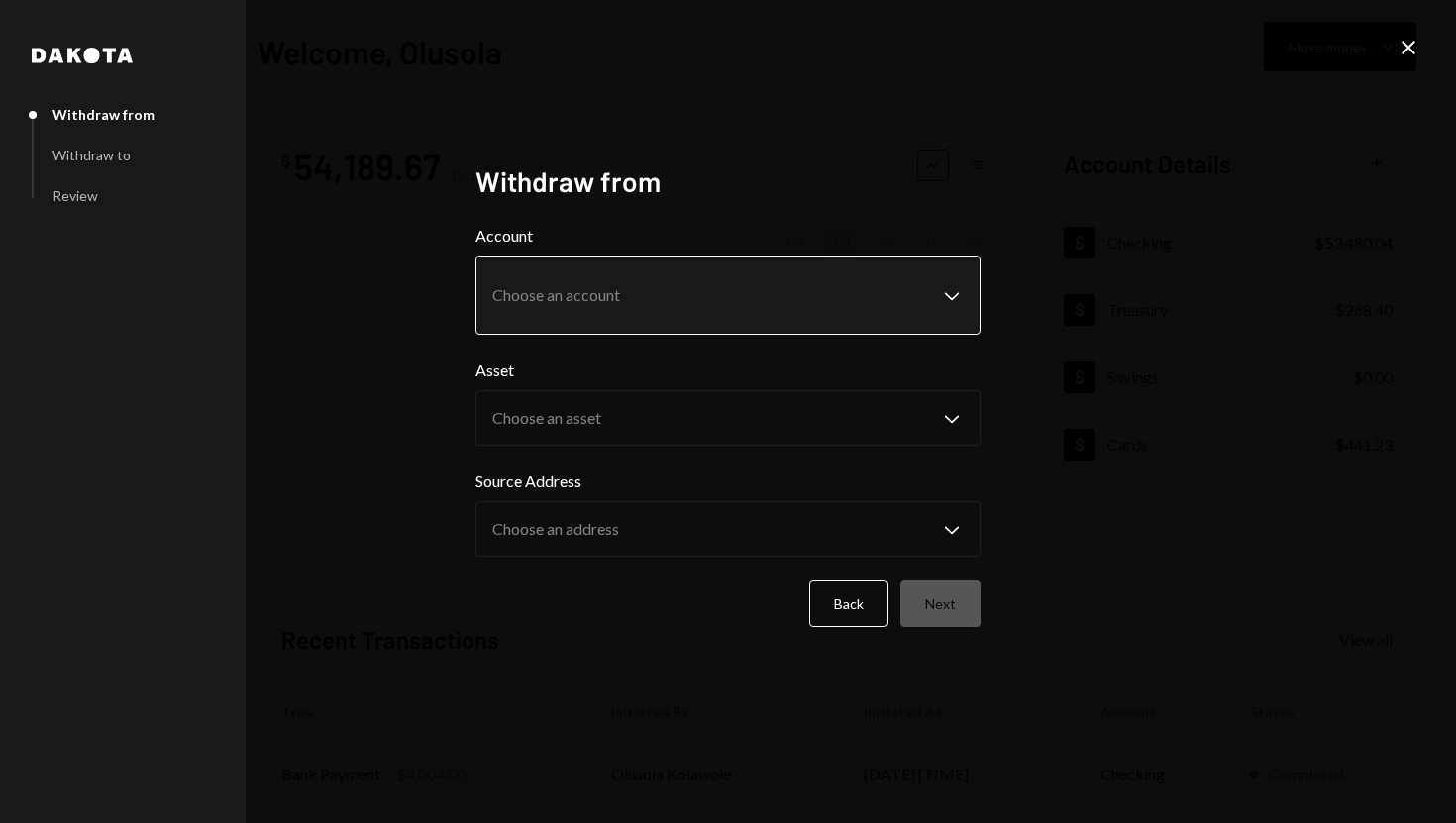 click on "S SPARK TECH HUB Caret Down Home Home Inbox Inbox Activities Transactions Accounts Accounts Caret Down Checking $53,480.04 Treasury $268.40 Savings $0.00 Cards $441.23 Dollar Rewards User Recipients Team Team Welcome, Olusola Move money Caret Down $ 54,189.67 Total Graph Accounts 1W 1M 3M 1Y ALL Account Details Plus Dollar Checking $53,480.04 Dollar Treasury $268.40 Dollar Savings $0.00 Dollar Cards $441.23 Recent Transactions View all Type Initiated By Initiated At Account Status Bank Payment $4,004.00 Olusola Kolawole 07/11/25 10:01 AM Checking Completed Bank Payment $6,569.56 Olusola Kolawole 07/11/25 10:00 AM Checking Completed Bank Payment $23,249.22 Olusola Kolawole 07/11/25 9:44 AM Checking Completed Withdrawal 150,000  USDC Olusola Kolawole 07/11/25 9:42 AM Checking Completed Deposit 235,459  USDC 0x260B...C54cEa Copy 07/11/25 9:36 AM Checking Completed /dashboard   Dakota Withdraw from Withdraw to Review Withdraw from Account Choose an account Chevron Down Asset Choose an asset Chevron Down Back Next" at bounding box center (728, 411) 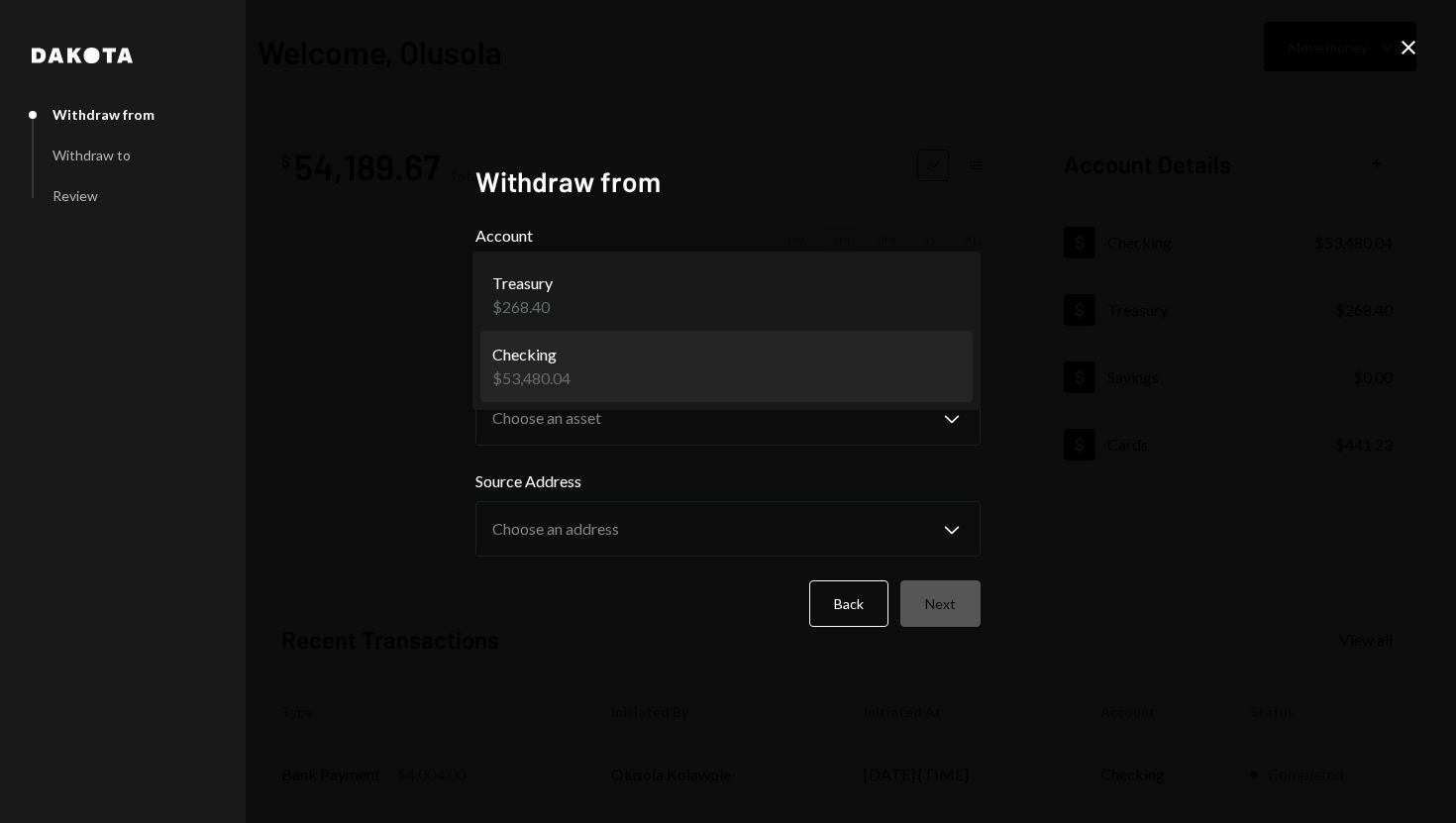 select on "**********" 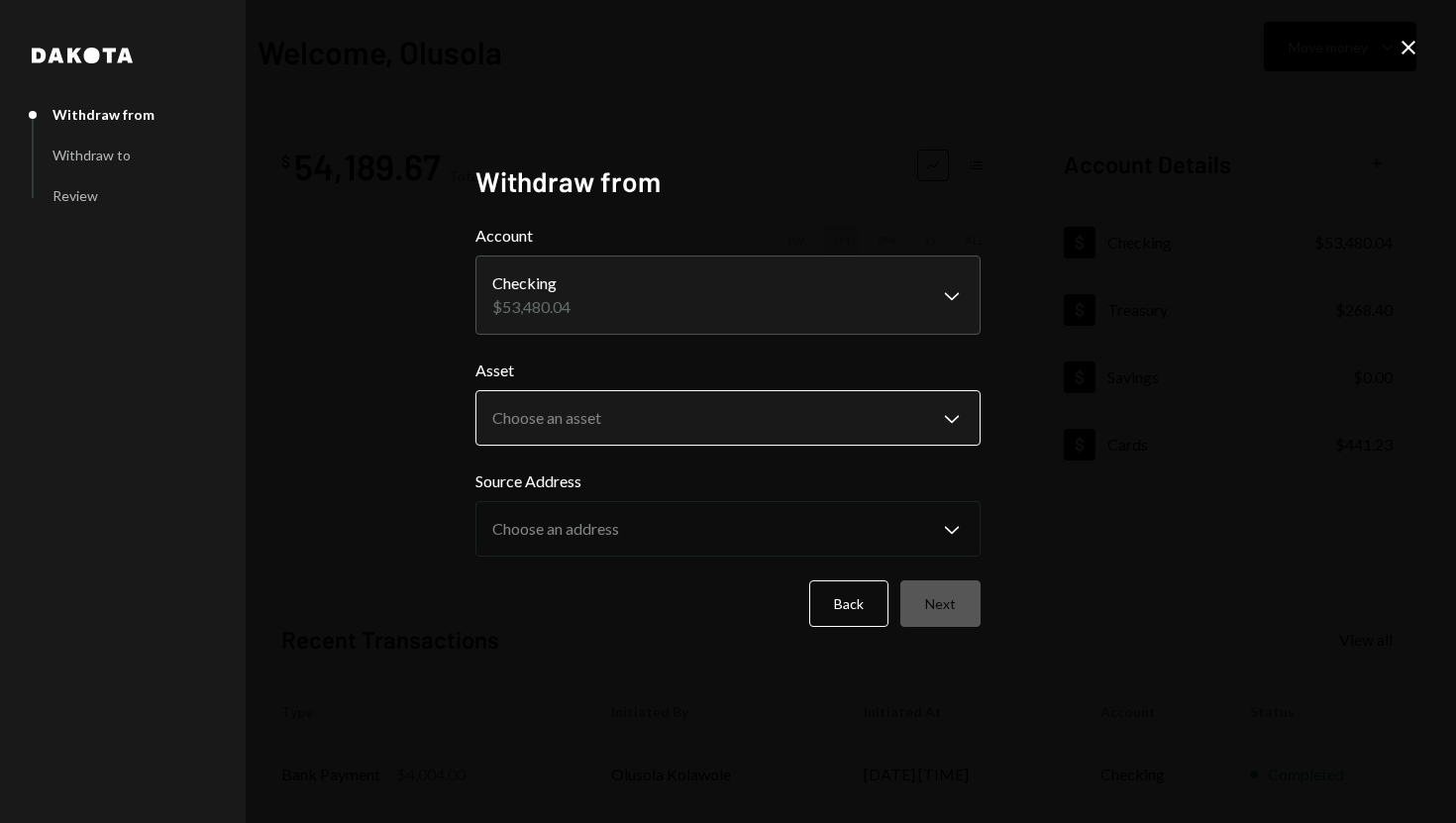 click on "**********" at bounding box center [728, 411] 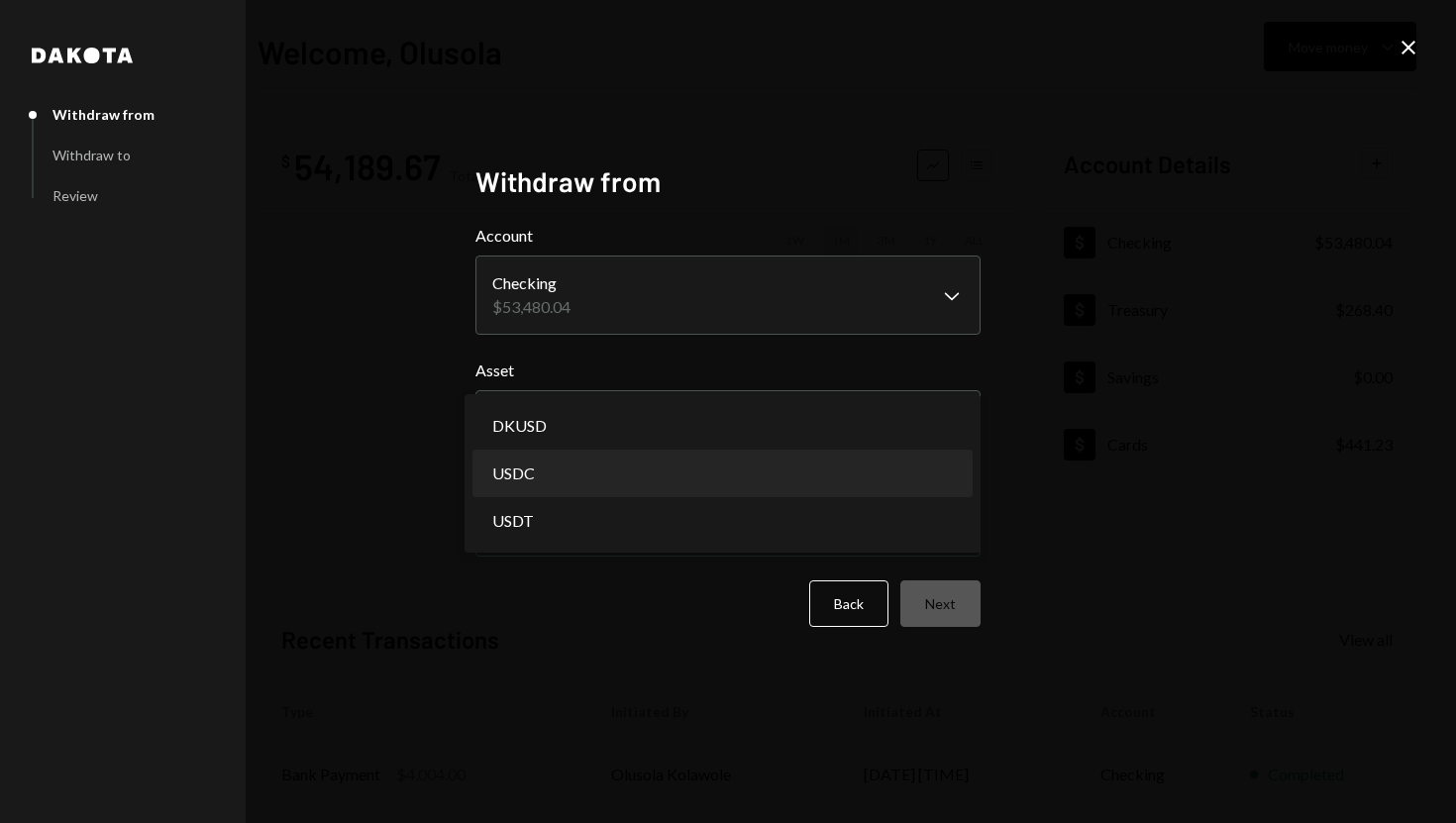 select on "****" 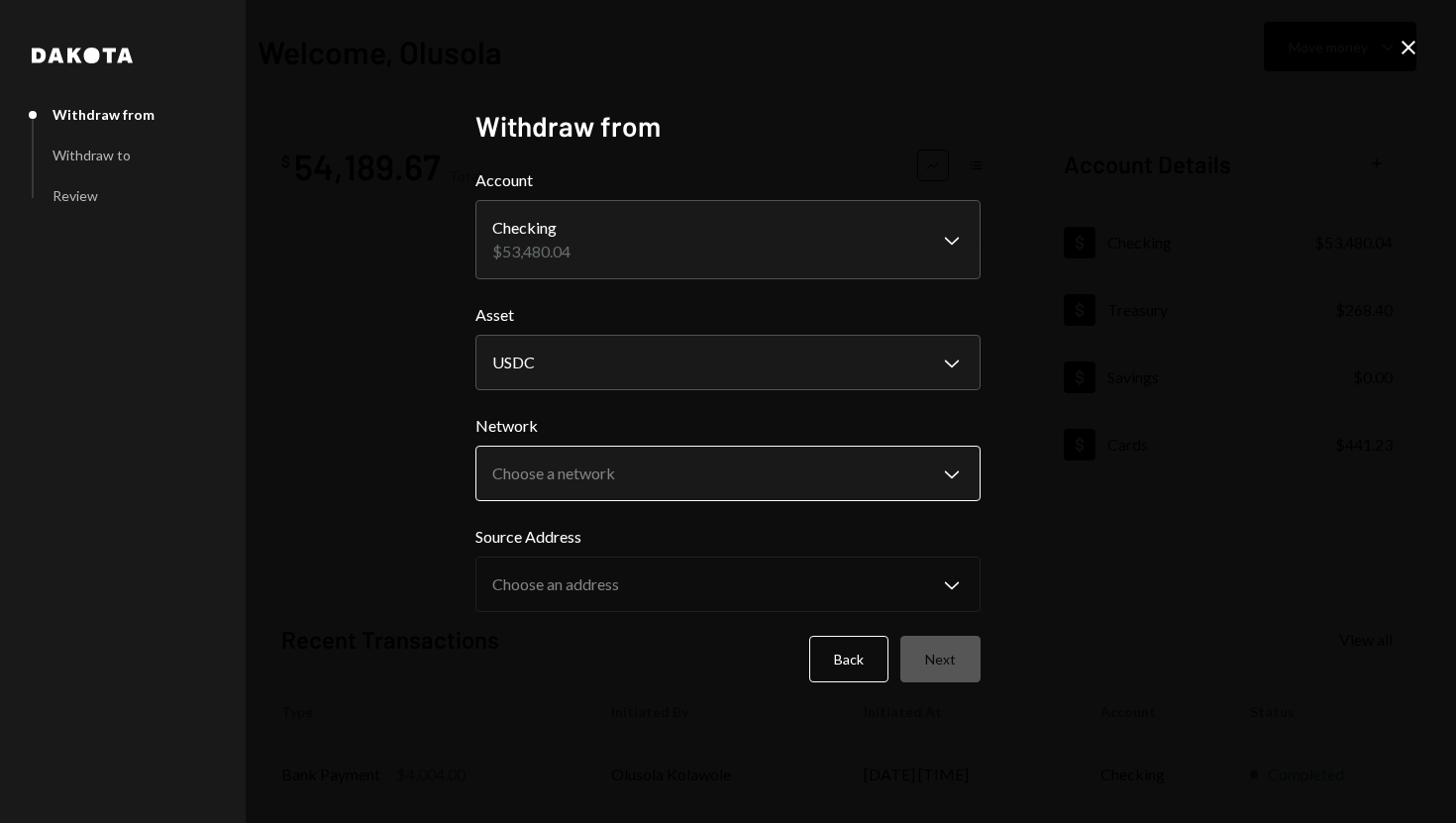 click on "**********" at bounding box center (728, 411) 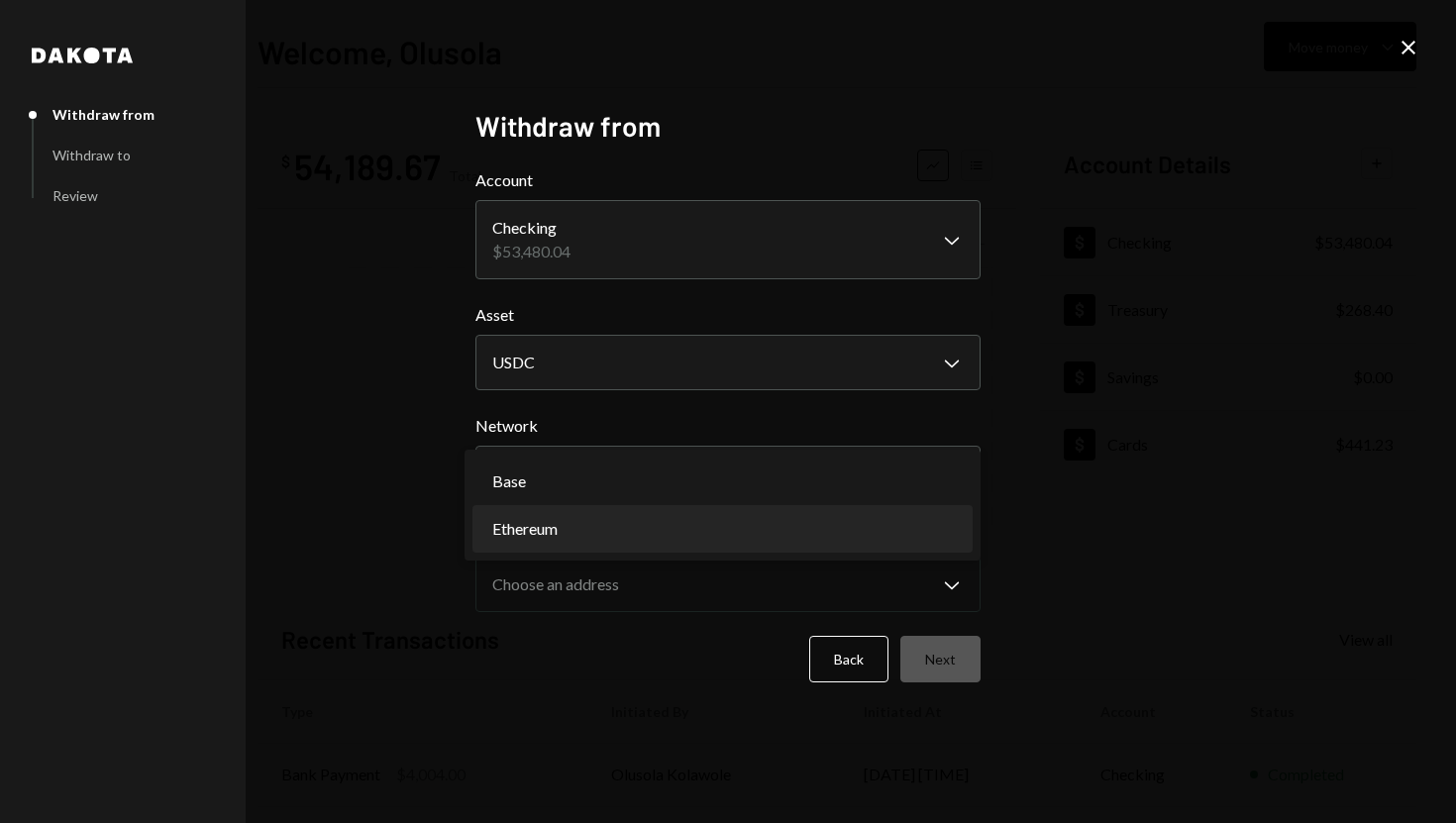 select on "**********" 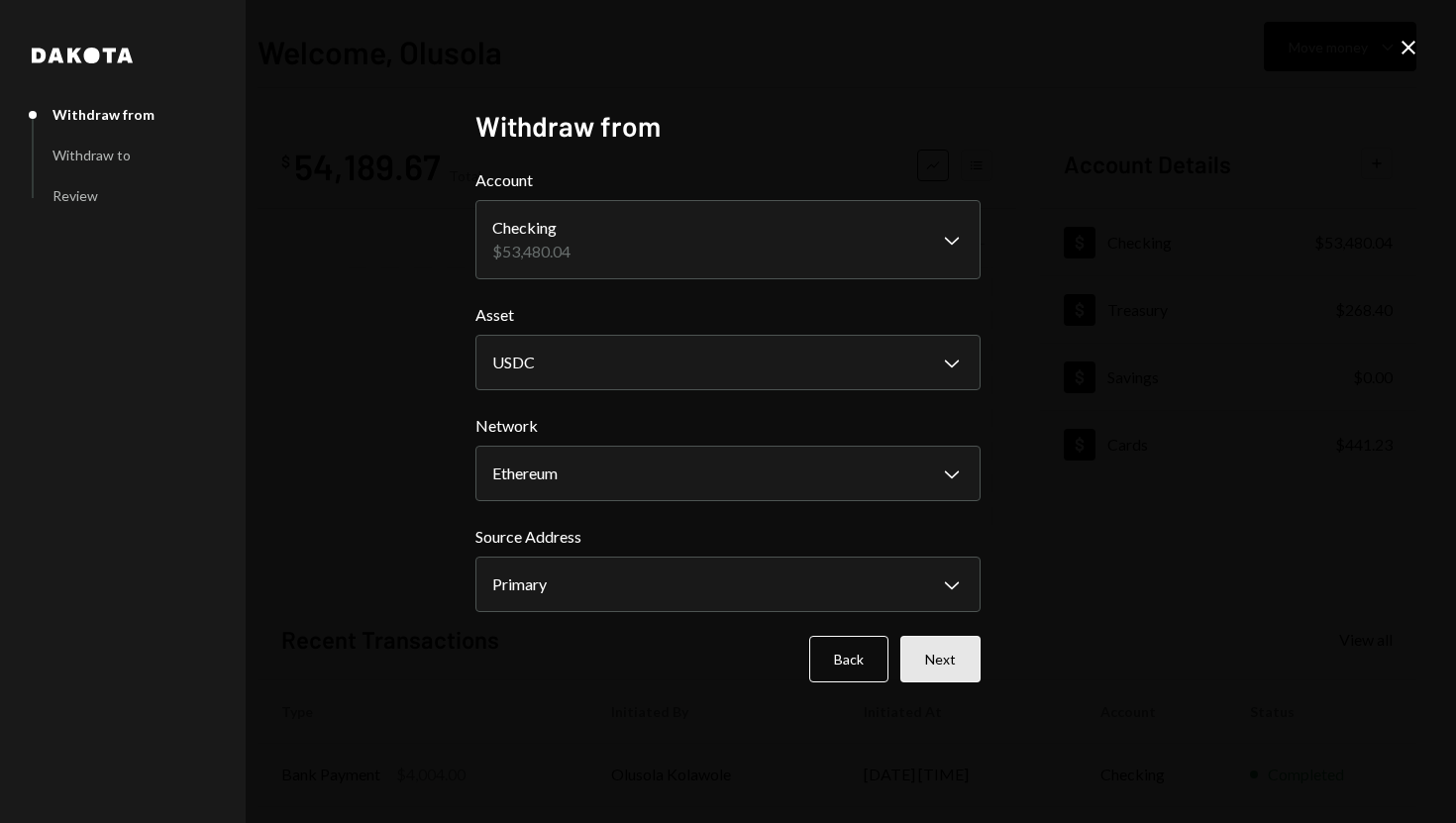 click on "Next" at bounding box center (940, 659) 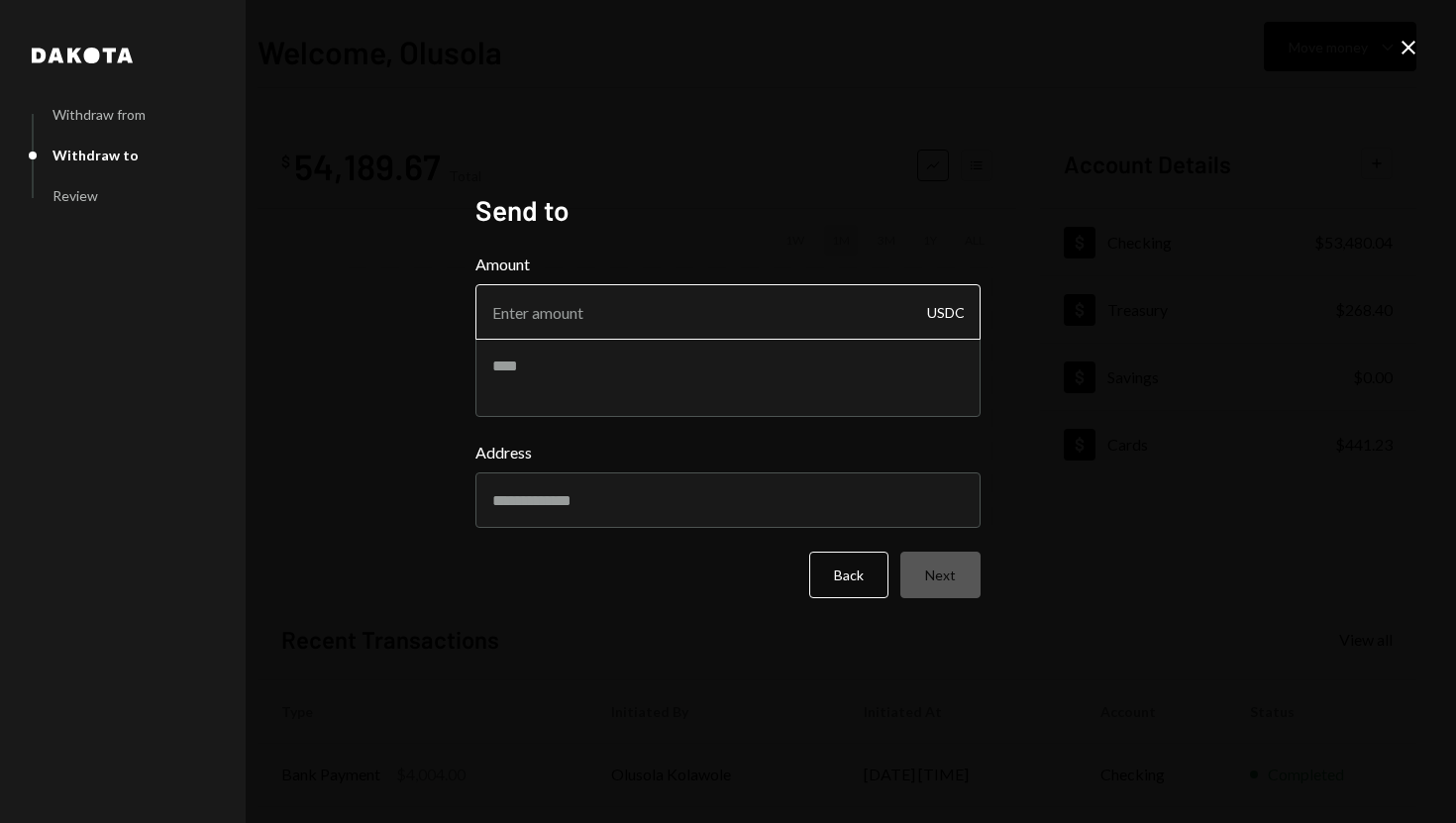 click on "Amount" at bounding box center [728, 312] 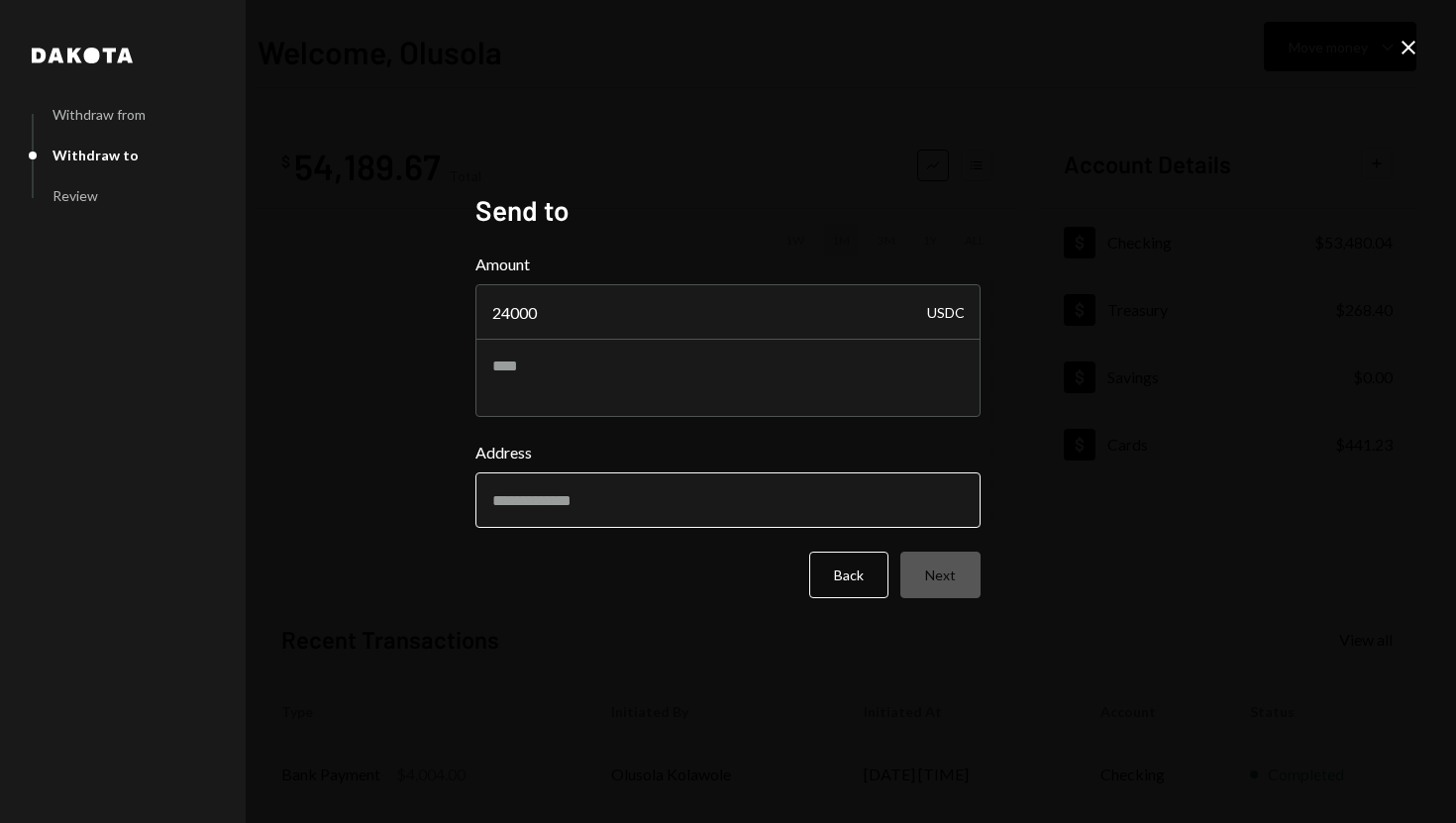 type on "24000" 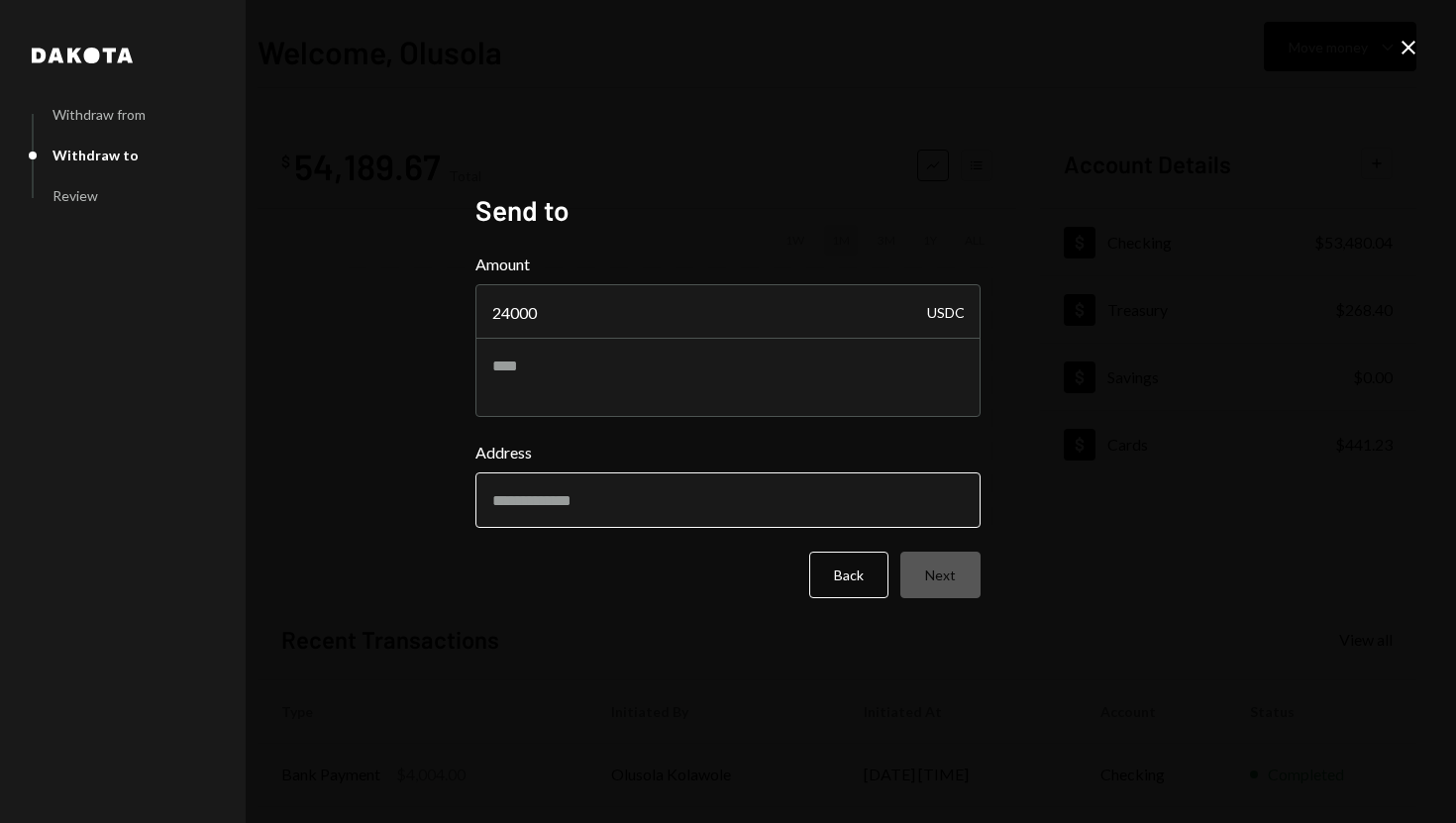 click on "Address" at bounding box center (728, 500) 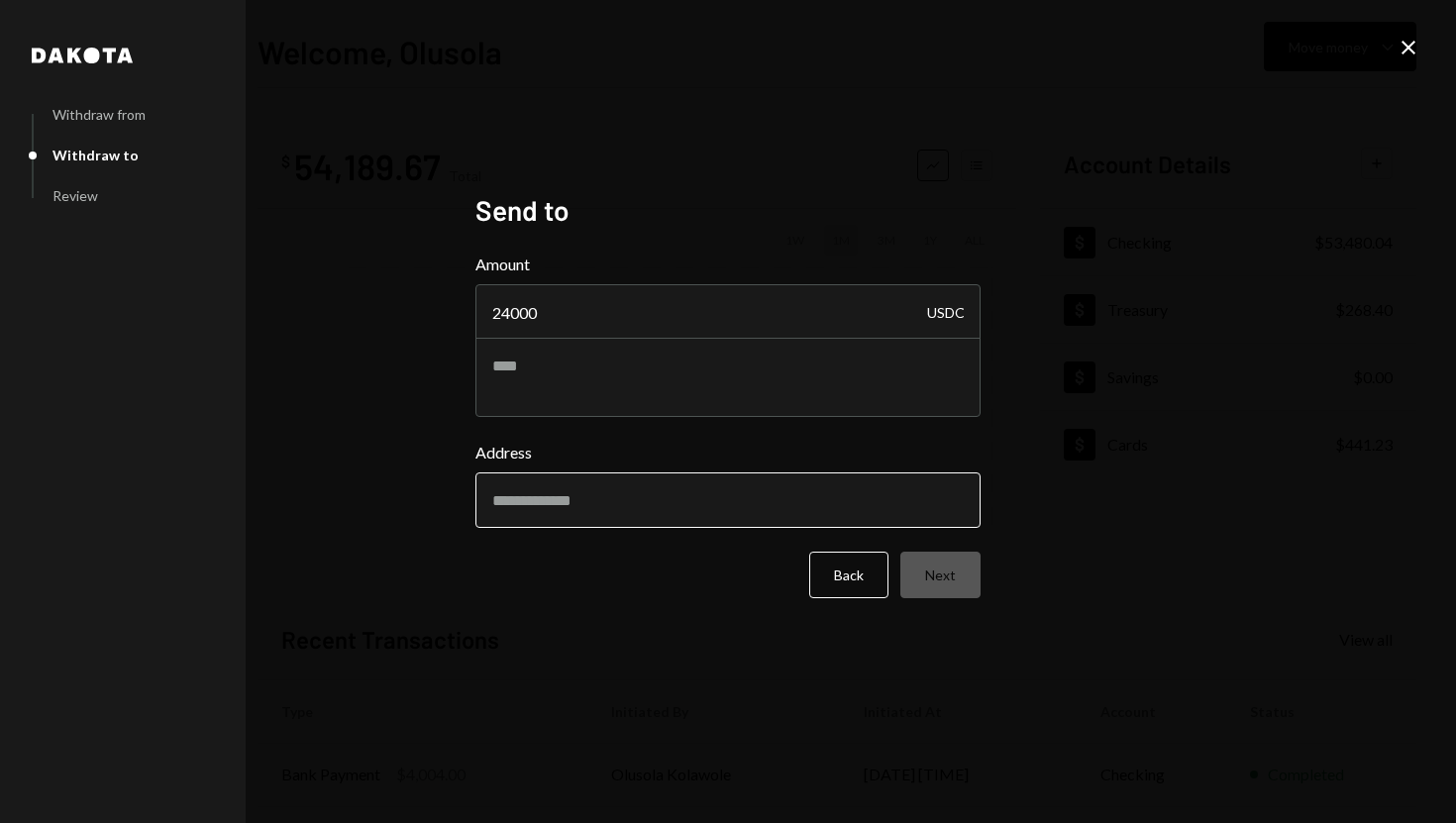 type on "**********" 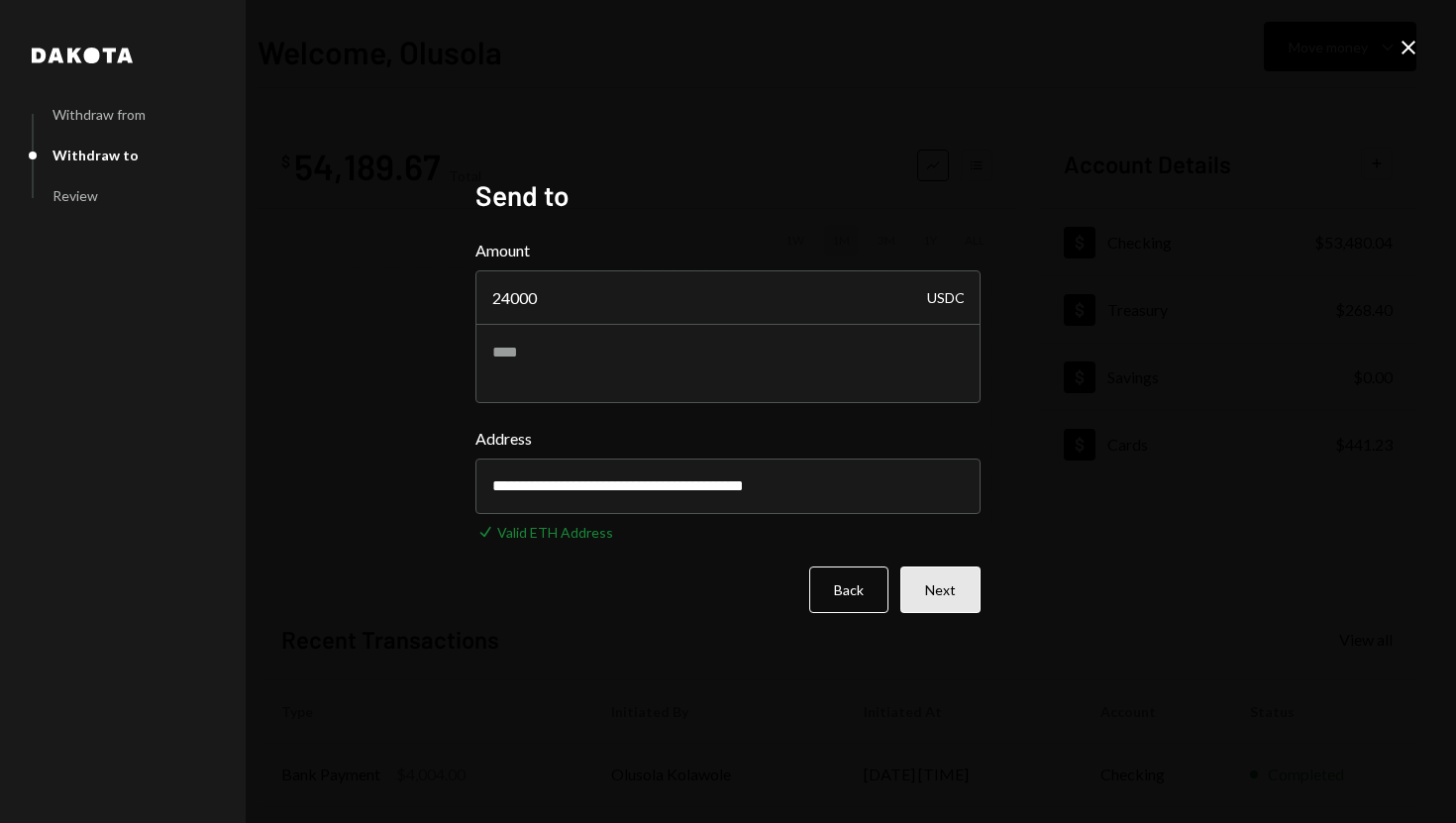 click on "Next" at bounding box center [940, 589] 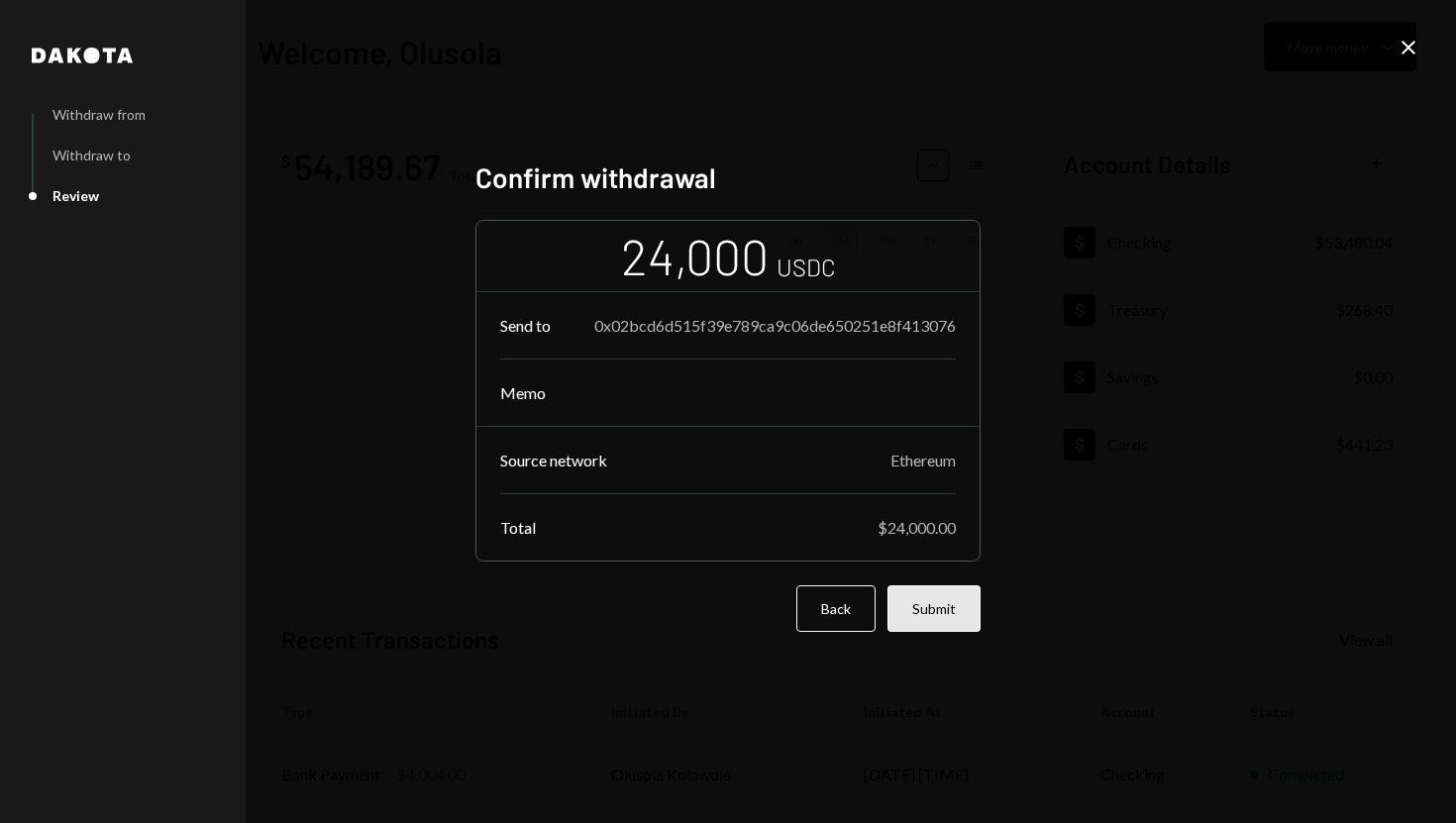 click on "Submit" at bounding box center (934, 608) 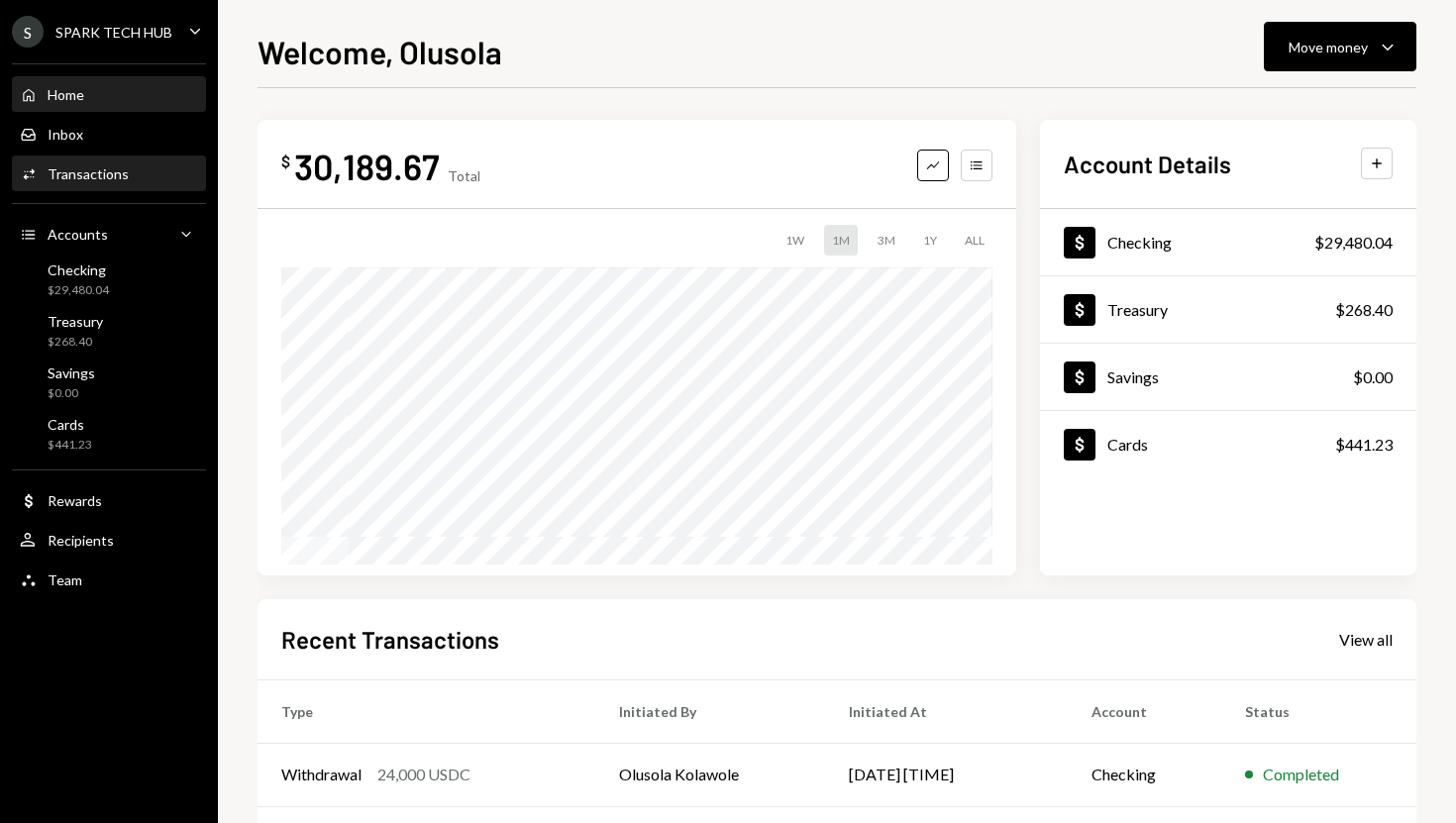 click on "Transactions" at bounding box center [88, 173] 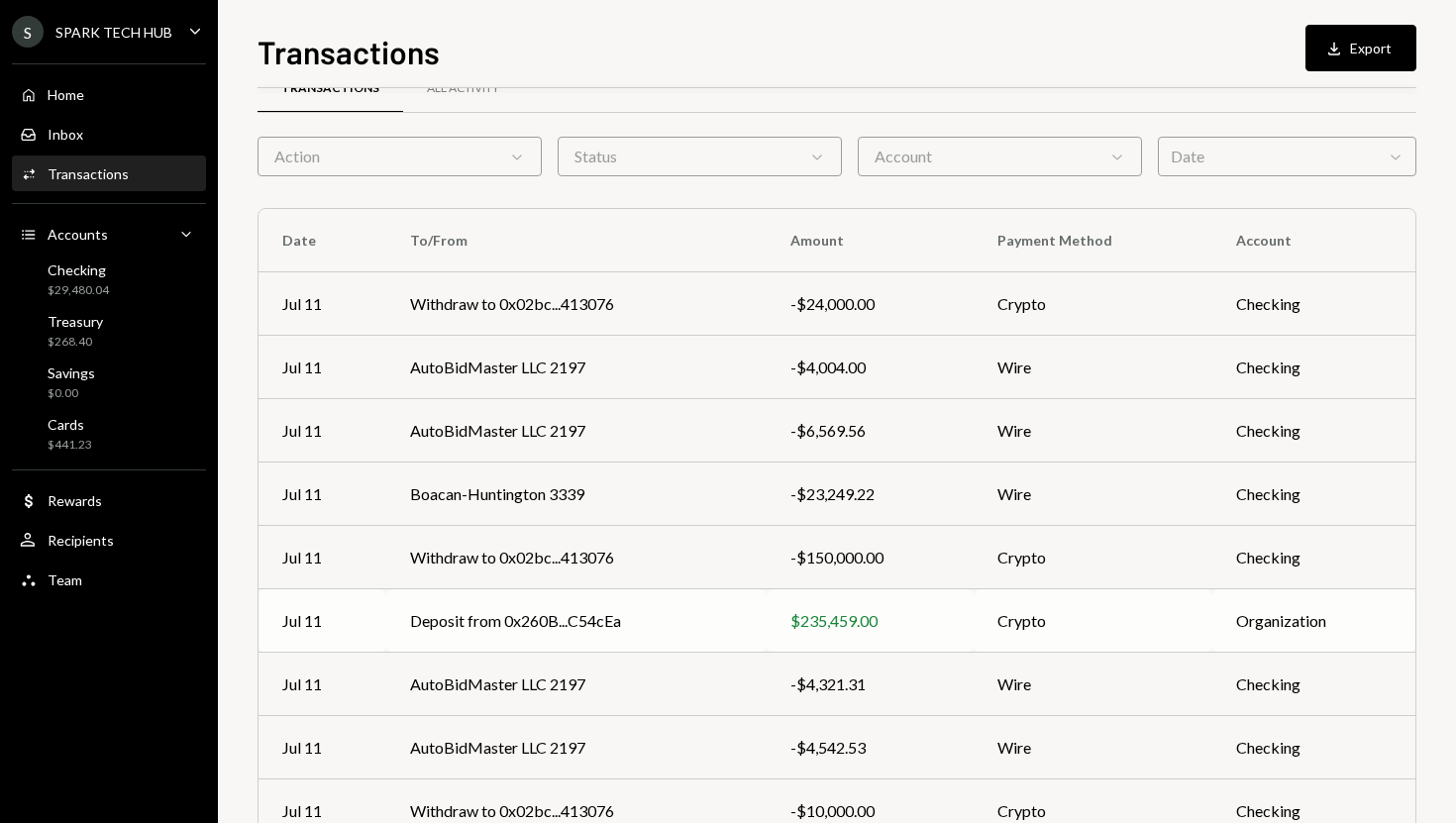 scroll, scrollTop: 47, scrollLeft: 0, axis: vertical 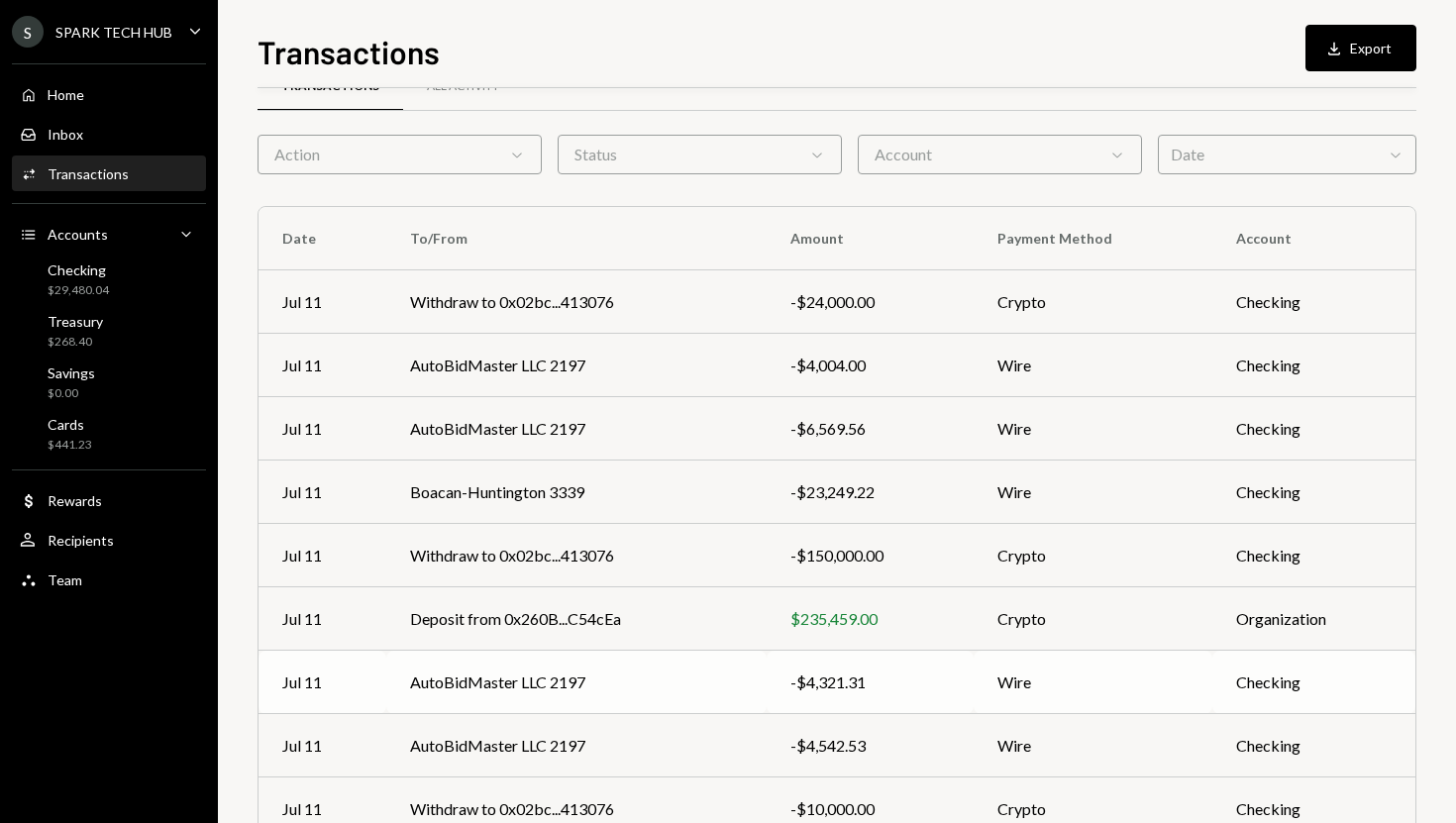 click on "AutoBidMaster LLC 2197" at bounding box center (576, 682) 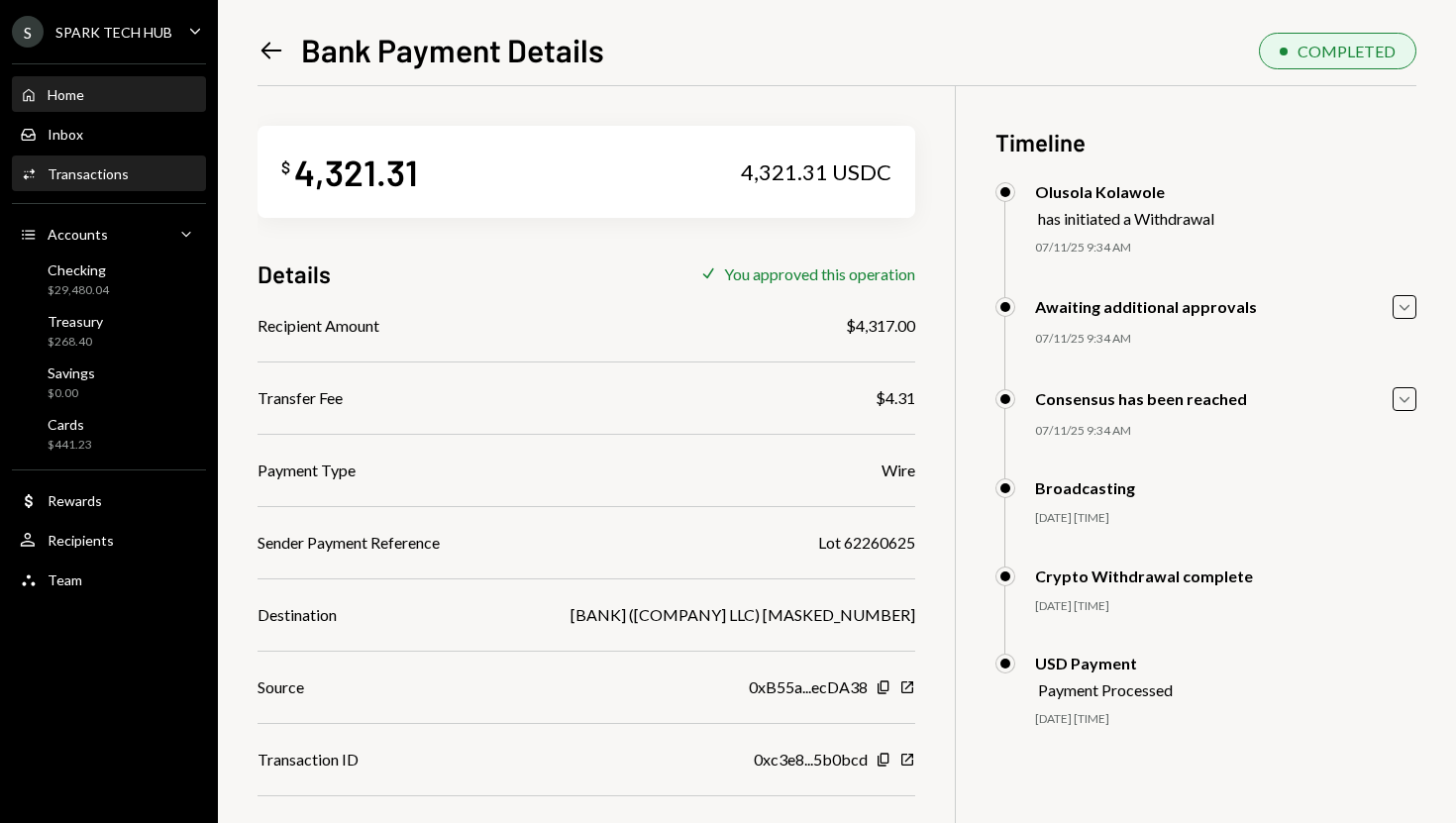 click on "Home Home" at bounding box center (109, 95) 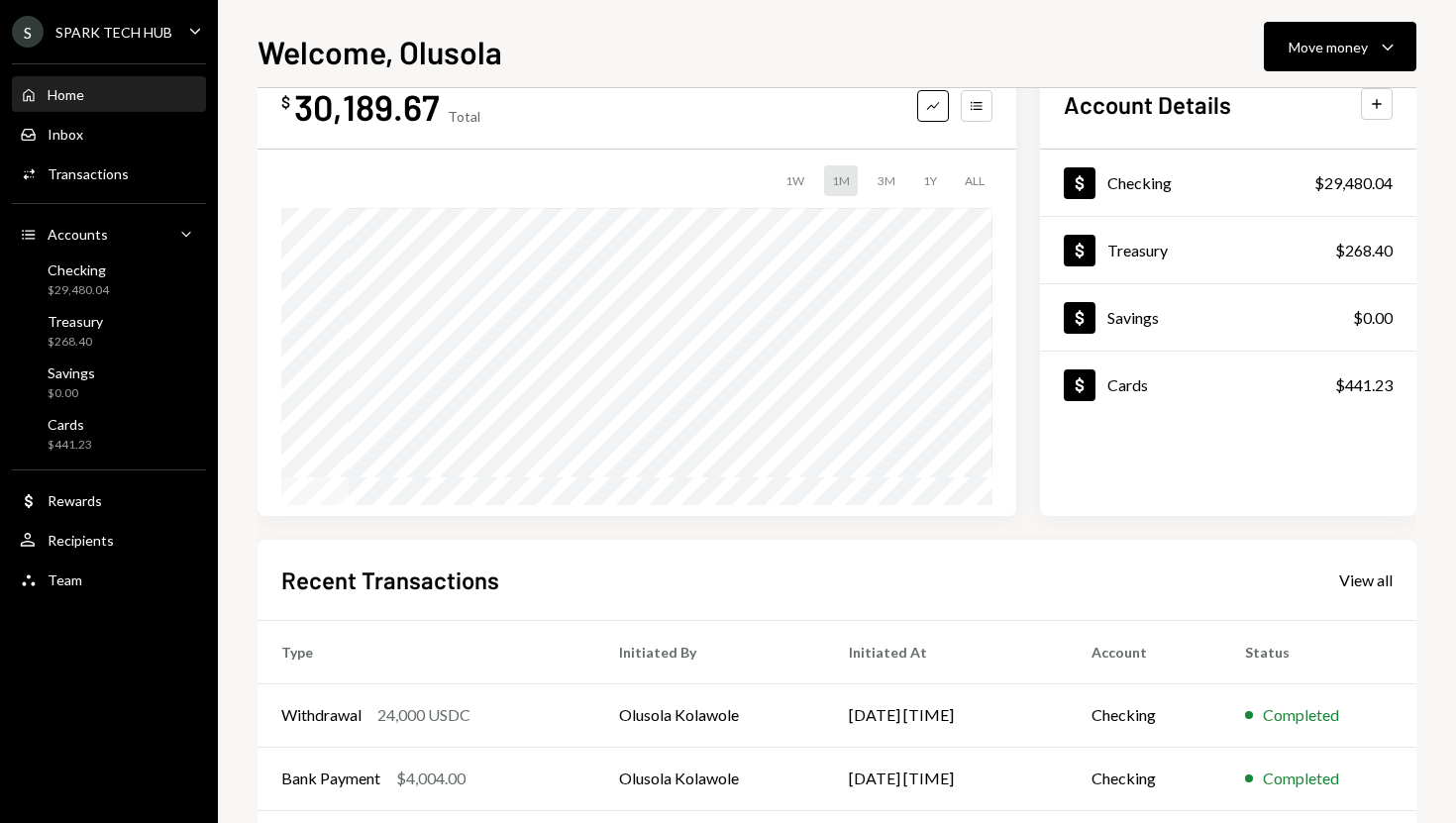 scroll, scrollTop: 0, scrollLeft: 0, axis: both 